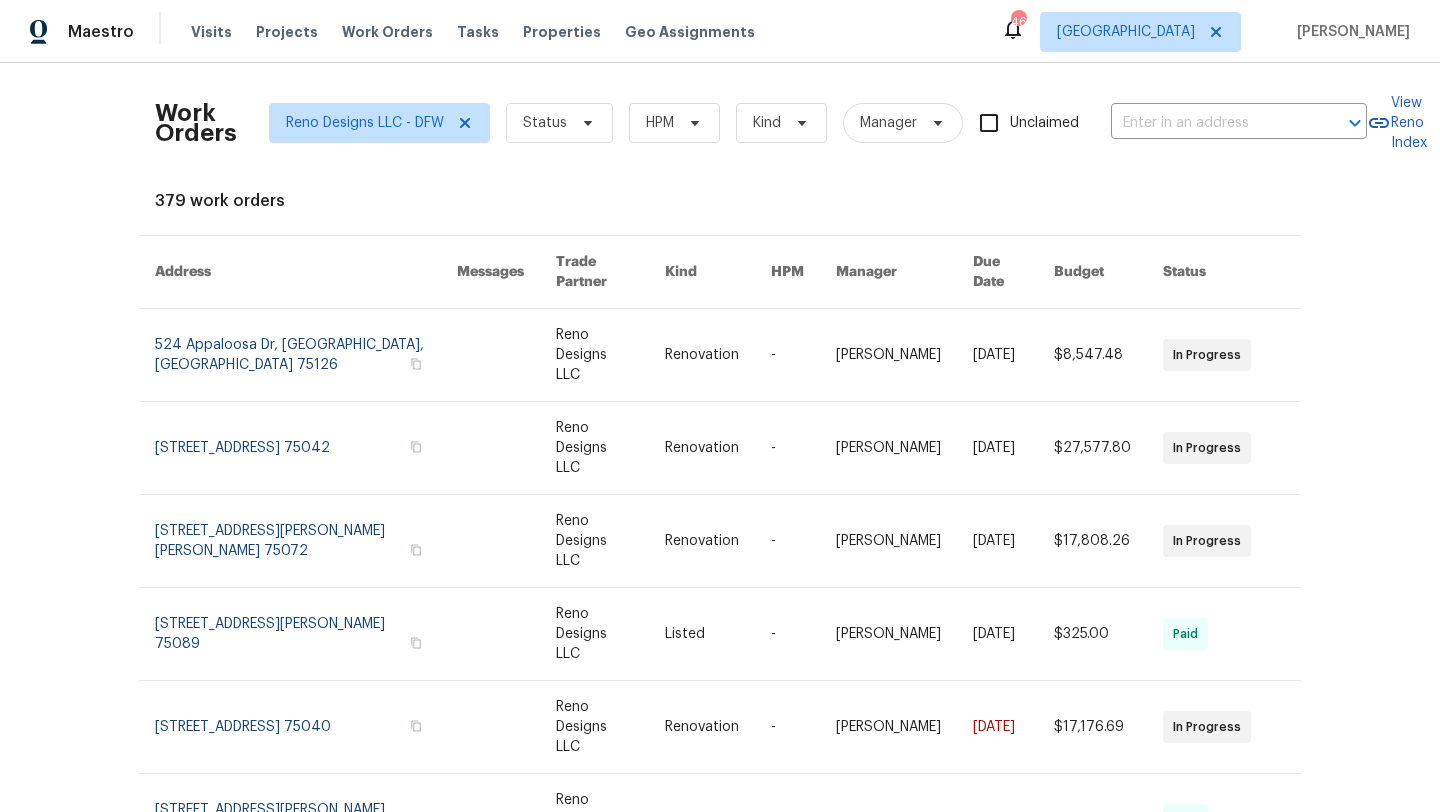 scroll, scrollTop: 0, scrollLeft: 0, axis: both 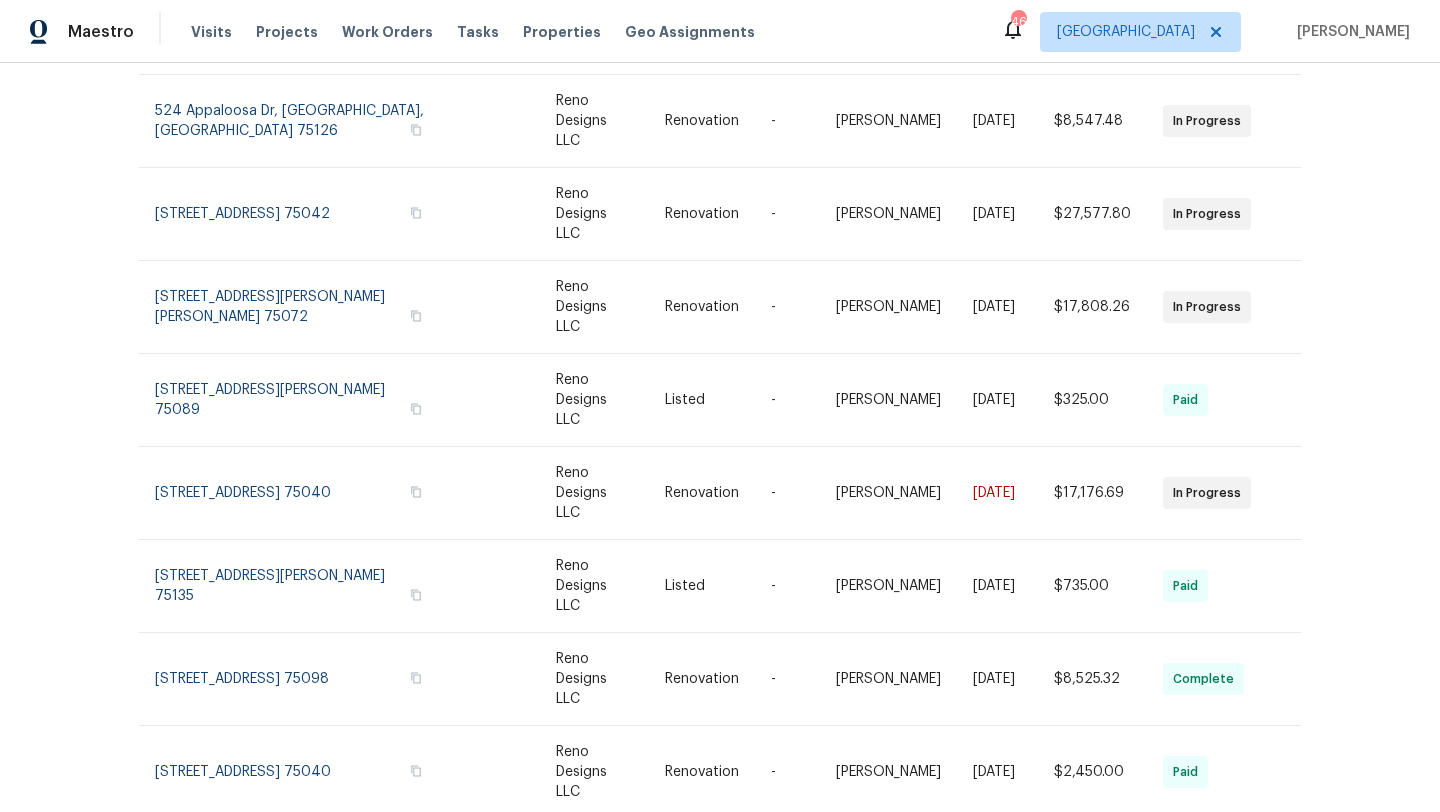 click on "Work Orders Reno Designs LLC - DFW Status HPM Kind Manager Unclaimed ​ View Reno Index 379 work orders Address Messages Trade Partner Kind HPM Manager Due Date Budget Status 524 Appaloosa Dr, Forney, TX   75126 Reno Designs LLC Renovation - Brad Limes 7/28/2025 $8,547.48 In Progress 1901 Goliad Dr, Garland, TX   75042 Reno Designs LLC Renovation - Brad Limes 8/1/2025 $27,577.80 In Progress 2305 Rockhill Rd, McKinney, TX   75072 Reno Designs LLC Renovation - RonDerrick Jackson 7/23/2025 $17,808.26 In Progress 7701 Fern Hill Ln, Rowlett, TX   75089 Reno Designs LLC Listed - Brad Limes 7/1/2025 $325.00 Paid 3614 Queenswood Ln, Garland, TX   75040 Reno Designs LLC Renovation - Brad Limes 7/9/2025 $17,176.69 In Progress 6231 Bridle Trl, Caddo Mills, TX   75135 Reno Designs LLC Listed - Brad Limes 6/23/2025 $735.00 Paid 2713 Sutters Mill Way, Wylie, TX   75098 Reno Designs LLC Renovation - Brad Limes 7/15/2025 $8,525.32 Complete 3614 Queenswood Ln, Garland, TX   75040 Reno Designs LLC Renovation - Brad Limes Paid" at bounding box center [720, 437] 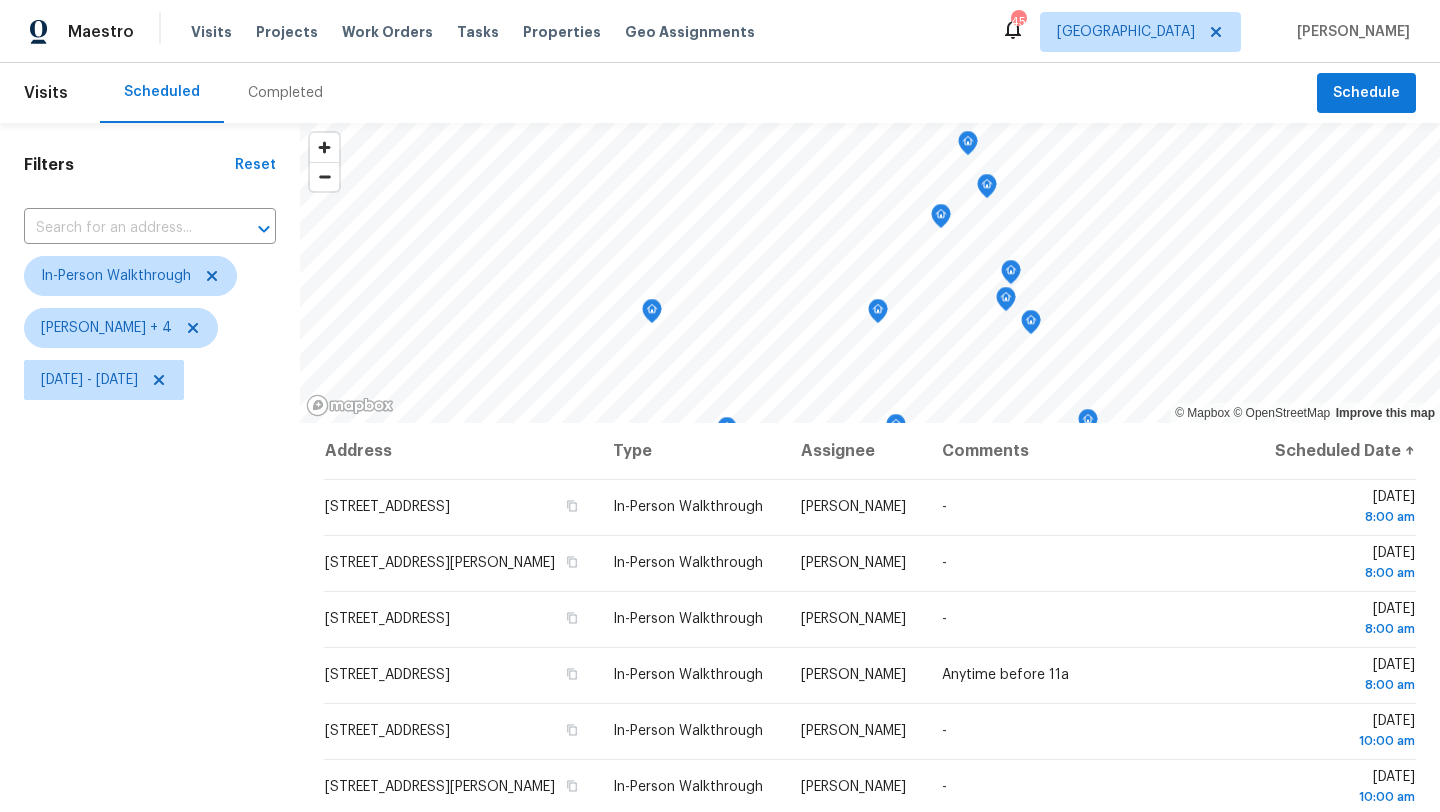 scroll, scrollTop: 0, scrollLeft: 0, axis: both 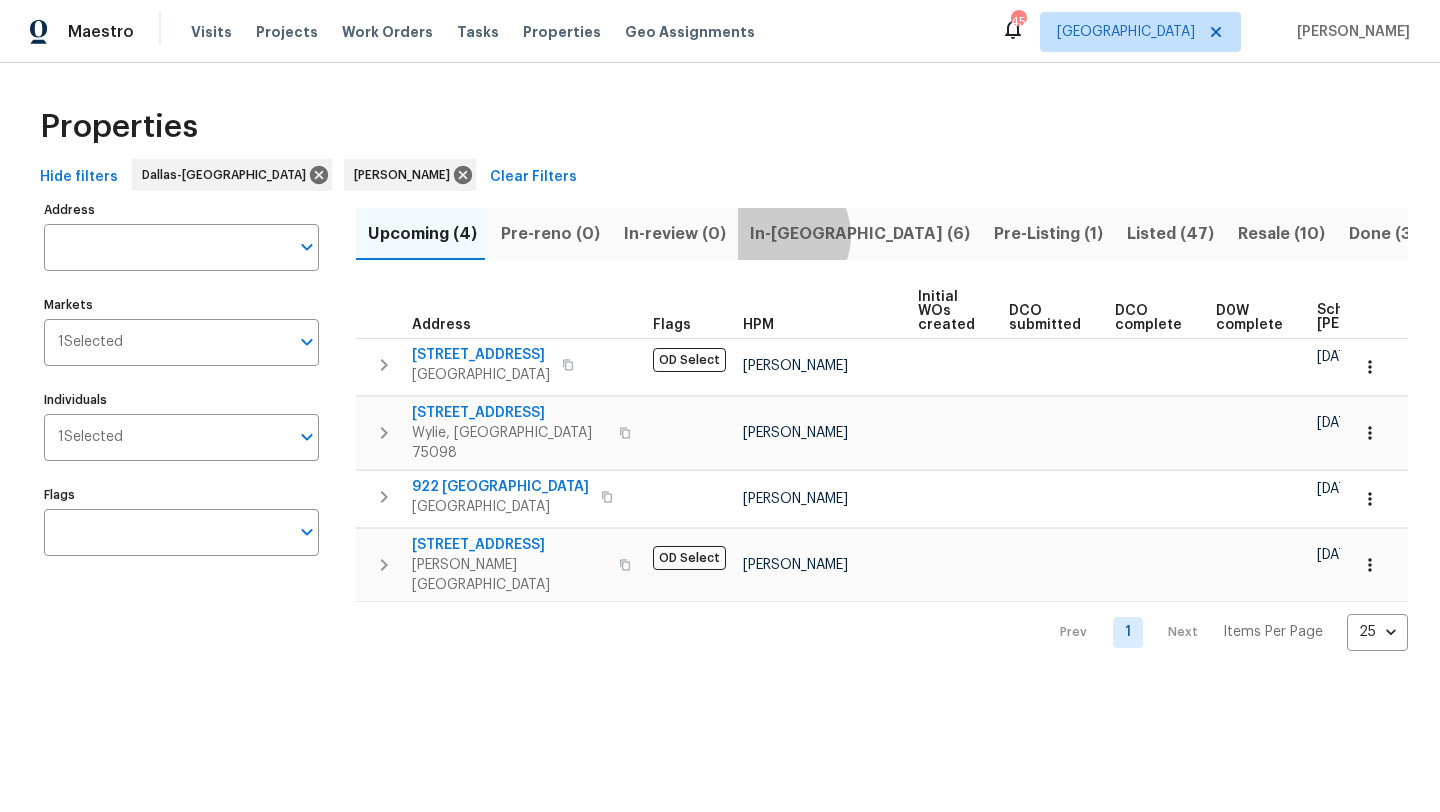 click on "In-[GEOGRAPHIC_DATA] (6)" at bounding box center (860, 234) 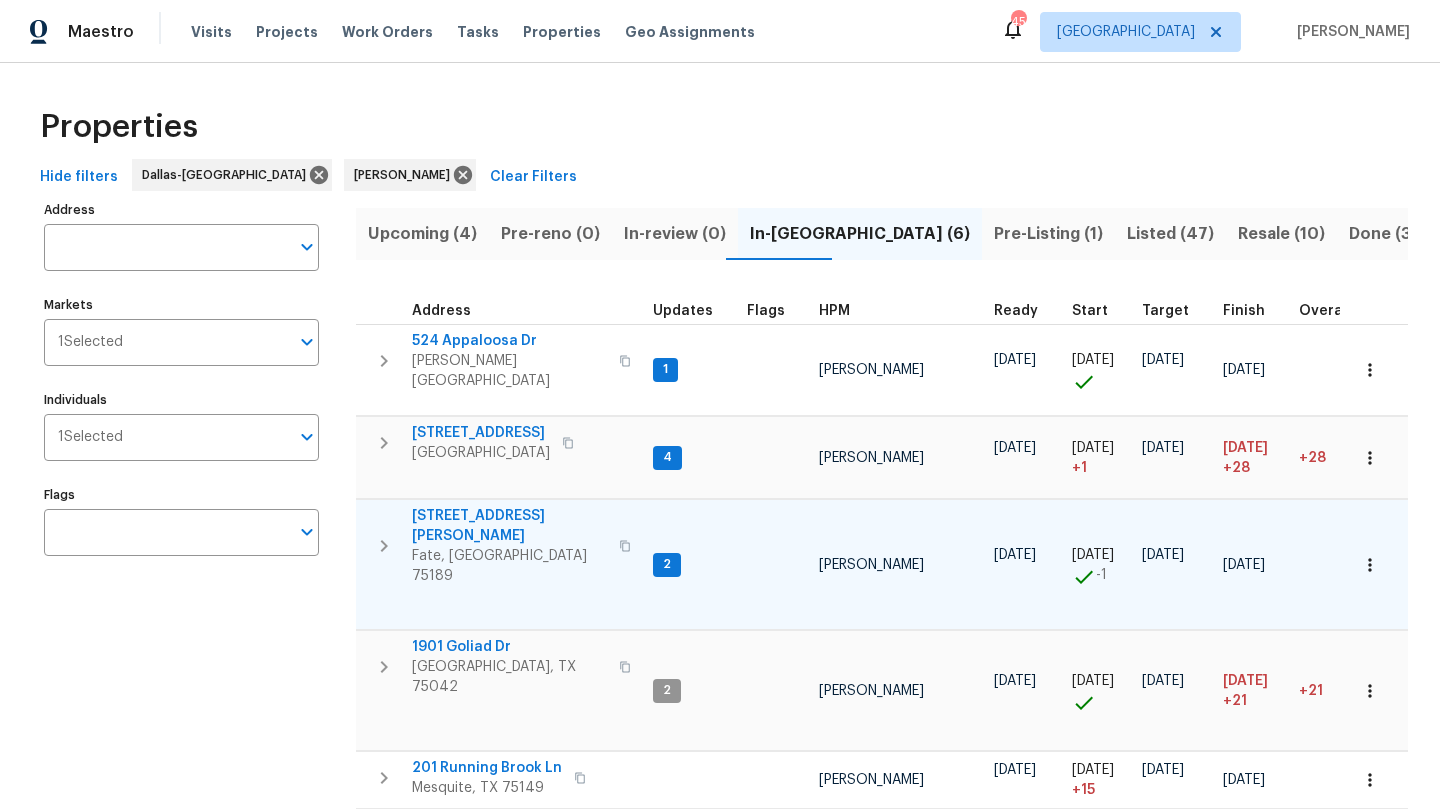 type 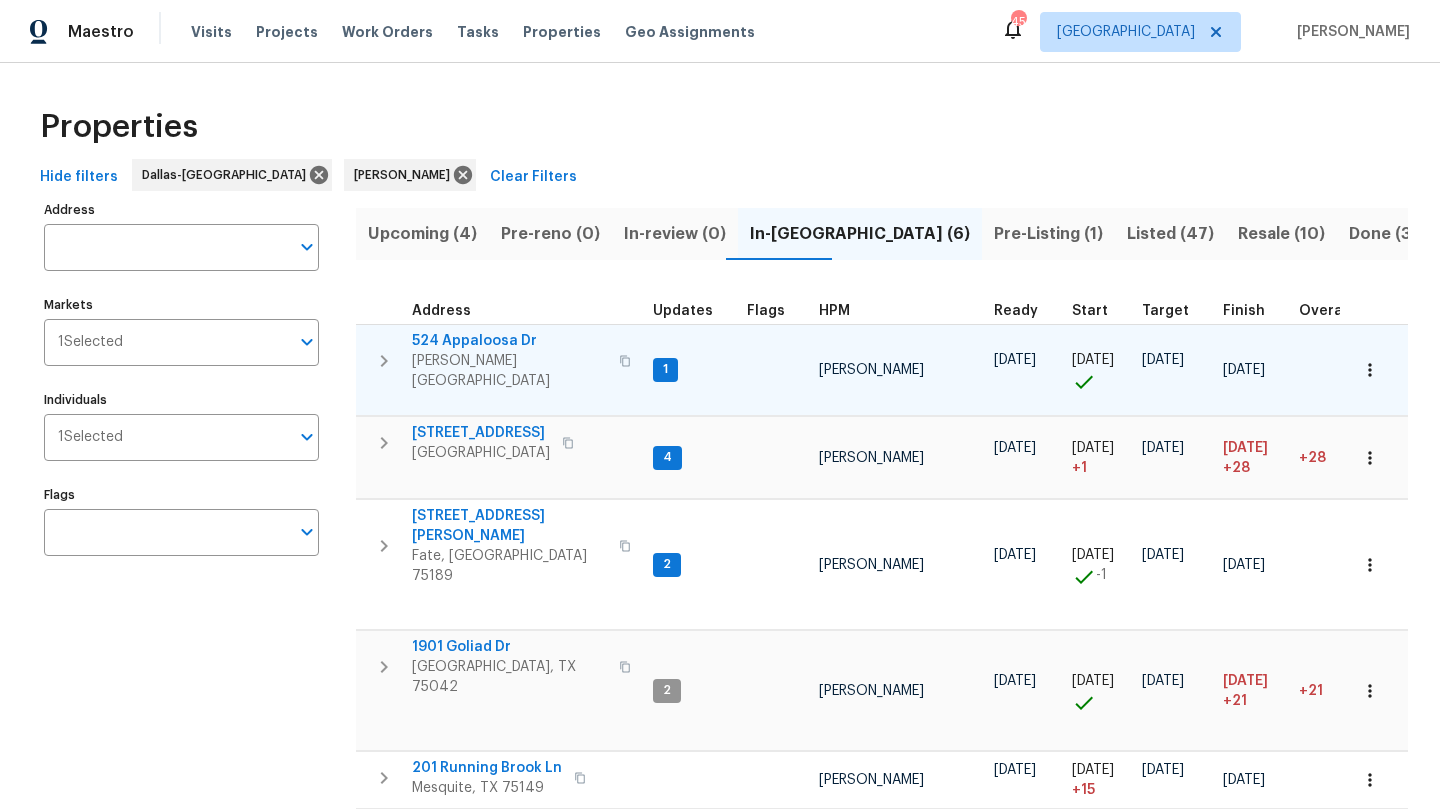 click on "524 Appaloosa Dr" at bounding box center (509, 341) 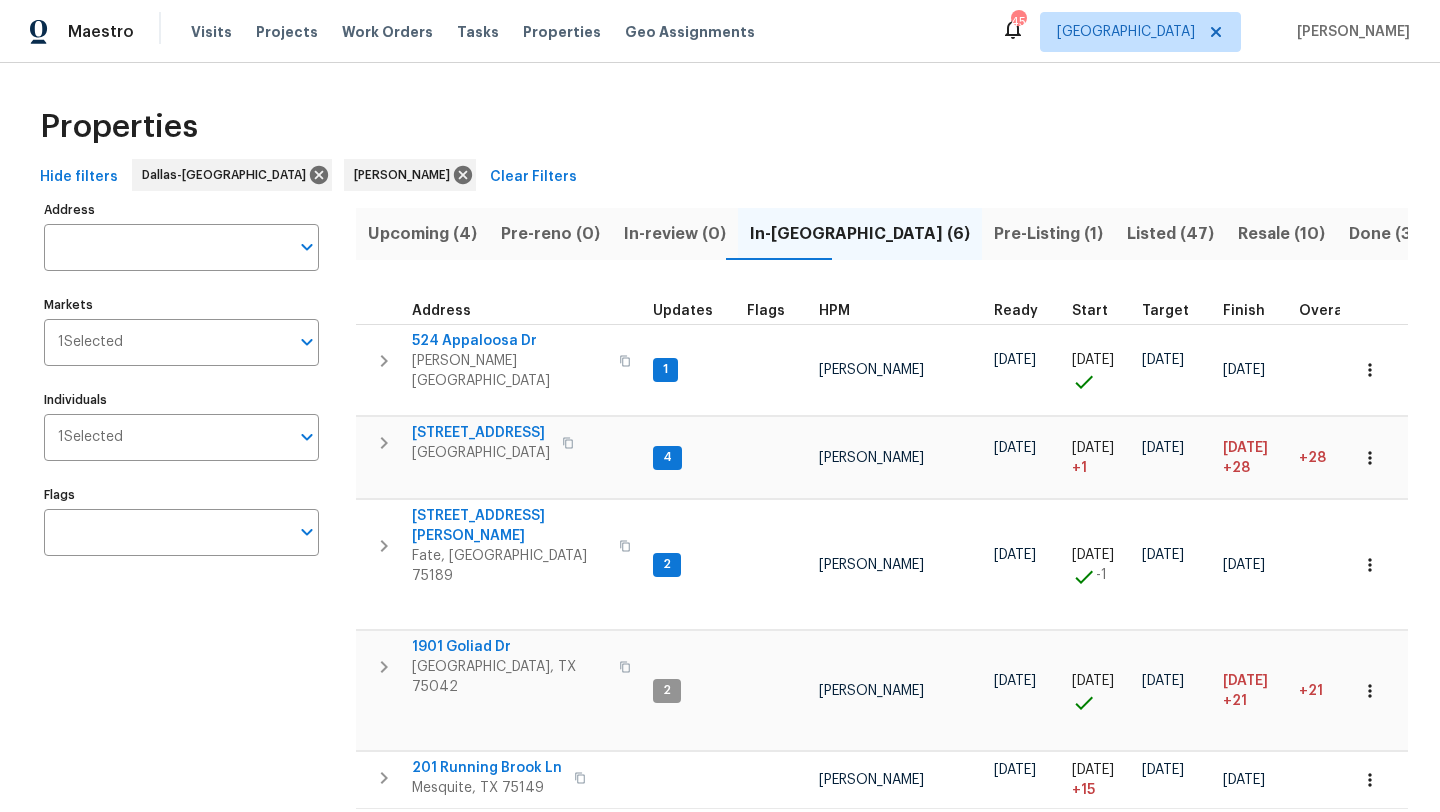 click on "Address Address Markets 1  Selected Markets Individuals 1  Selected Individuals Flags Flags" at bounding box center (194, 527) 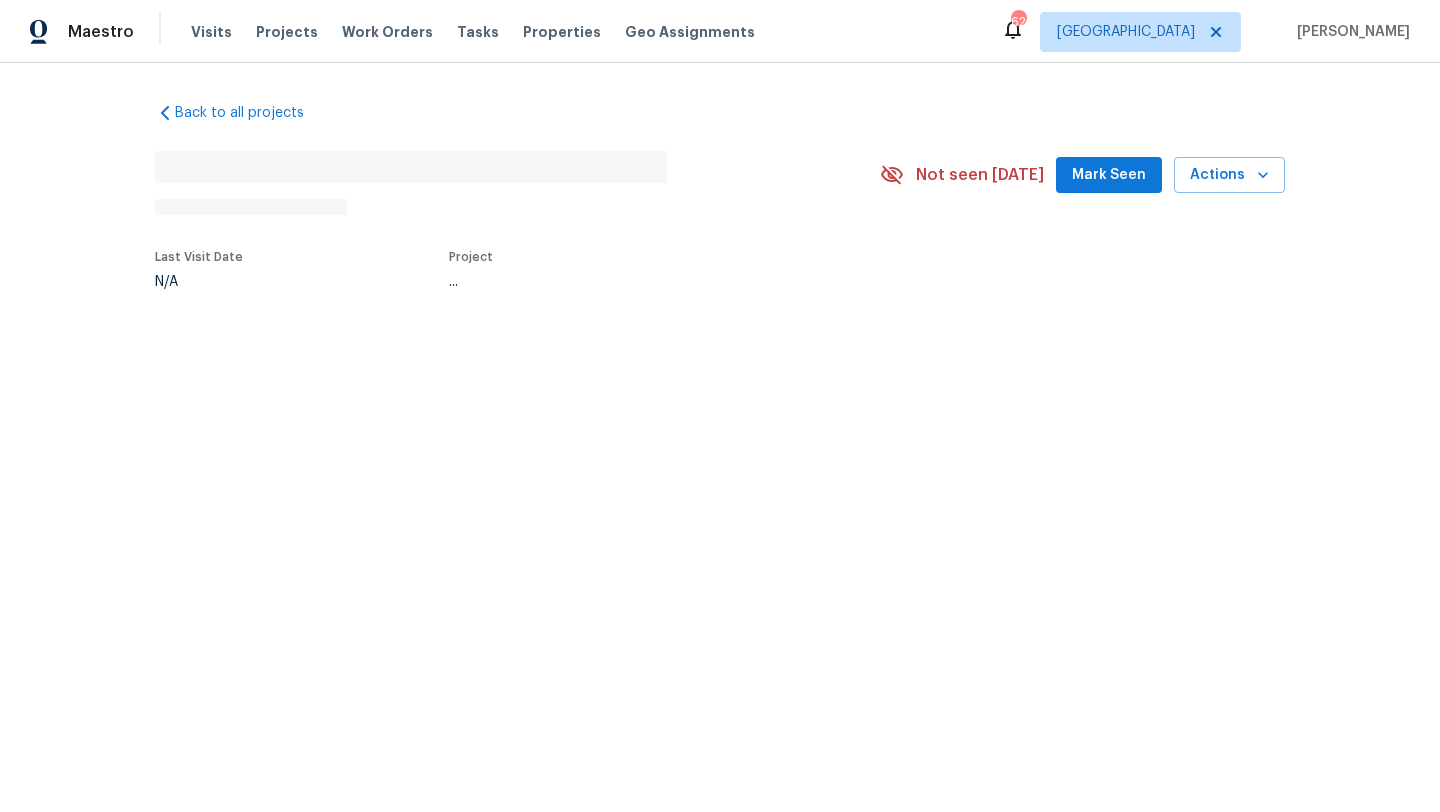 scroll, scrollTop: 0, scrollLeft: 0, axis: both 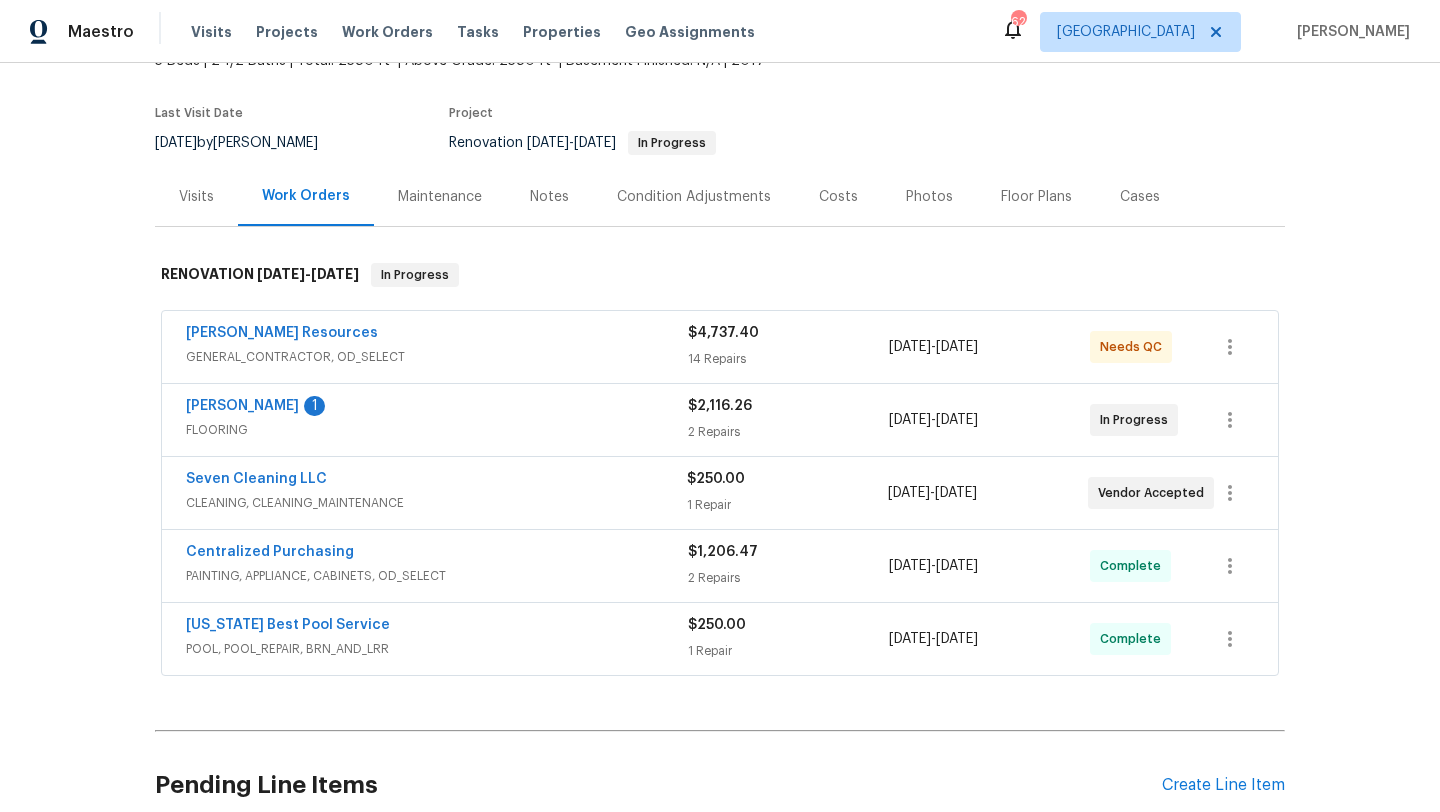 click on "[PERSON_NAME] Resources" at bounding box center (437, 335) 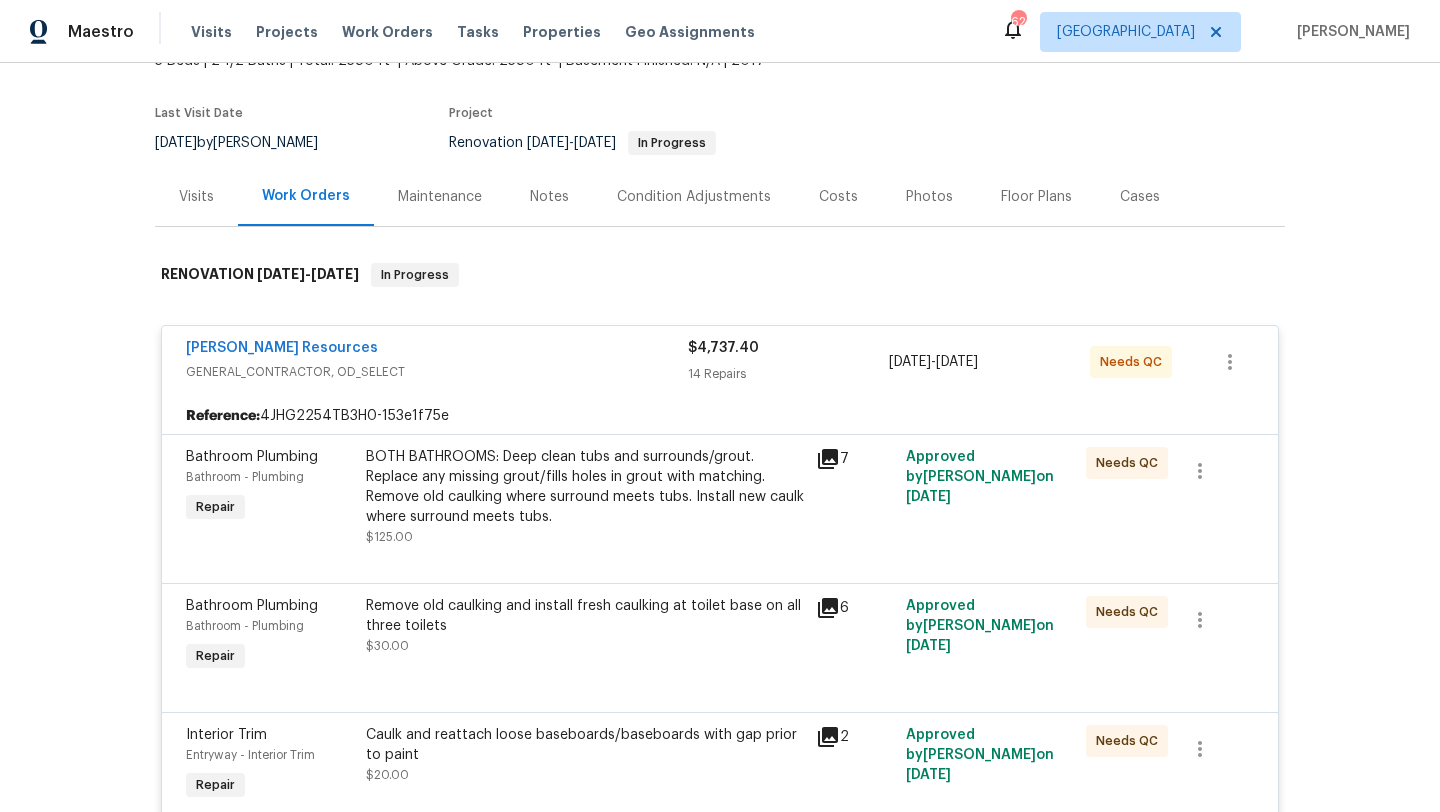click on "BOTH BATHROOMS:
Deep clean tubs and surrounds/grout.
Replace any missing grout/fills holes in grout with matching.
Remove old caulking where surround meets tubs.
Install new caulk where surround meets tubs." at bounding box center (585, 487) 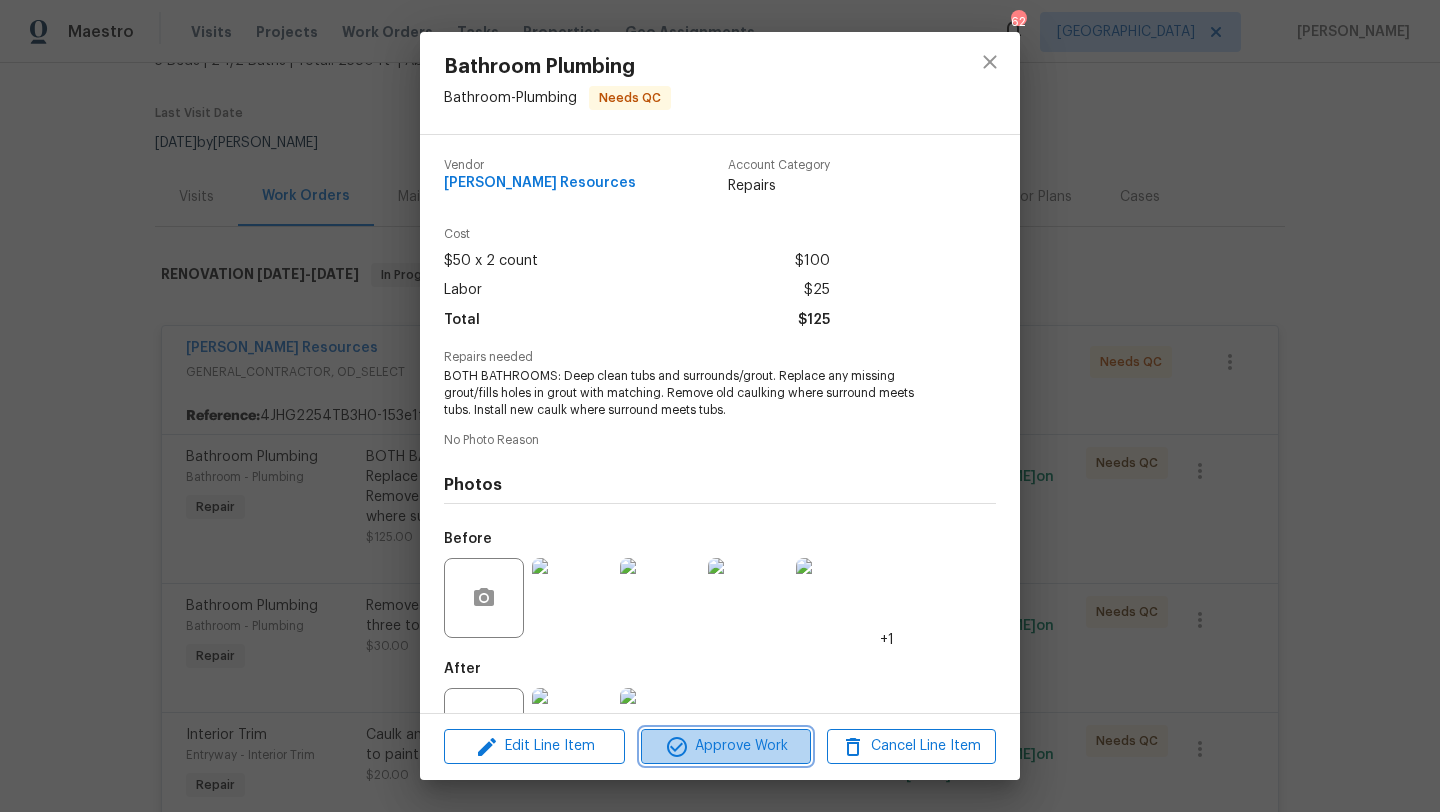 click on "Approve Work" at bounding box center [725, 746] 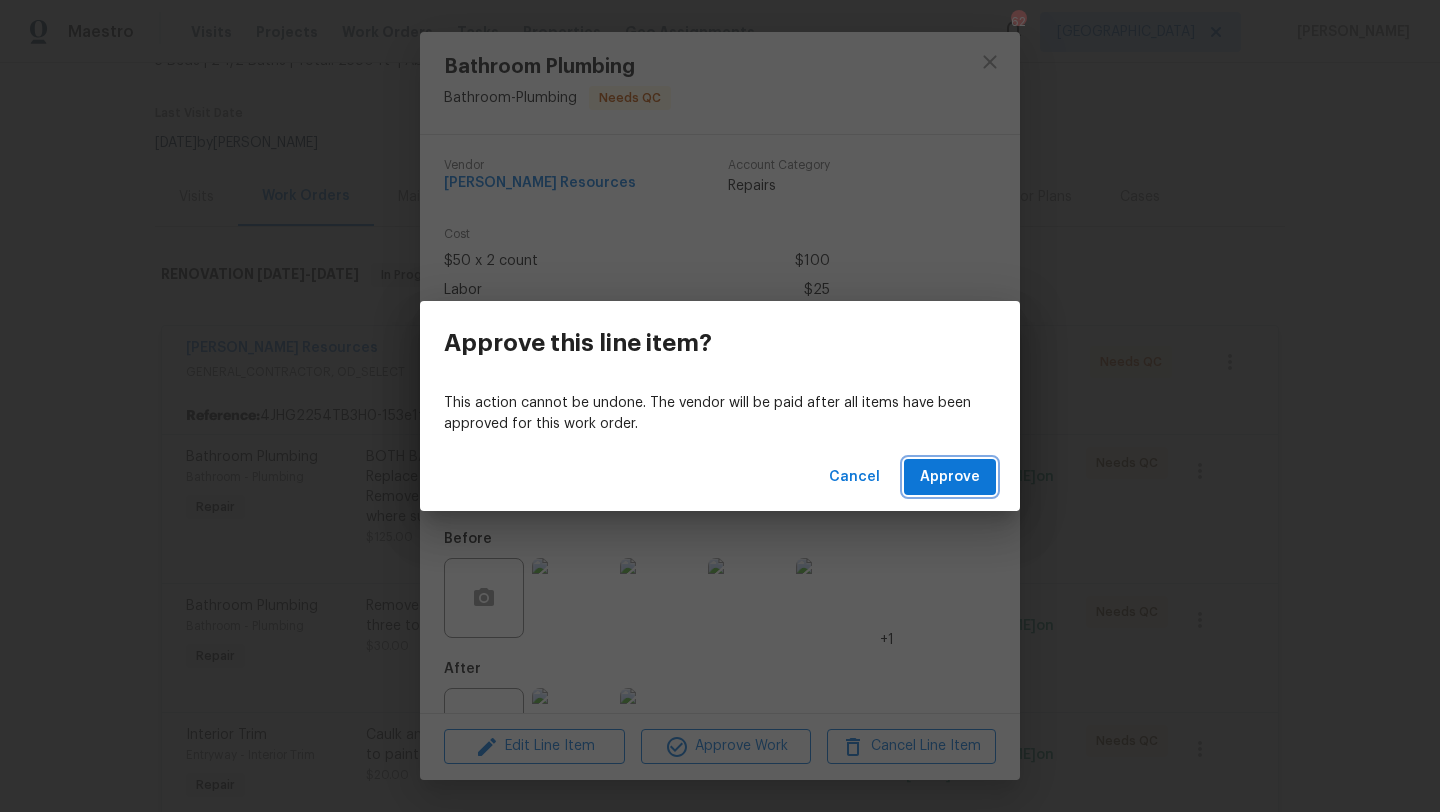 click on "Approve" at bounding box center [950, 477] 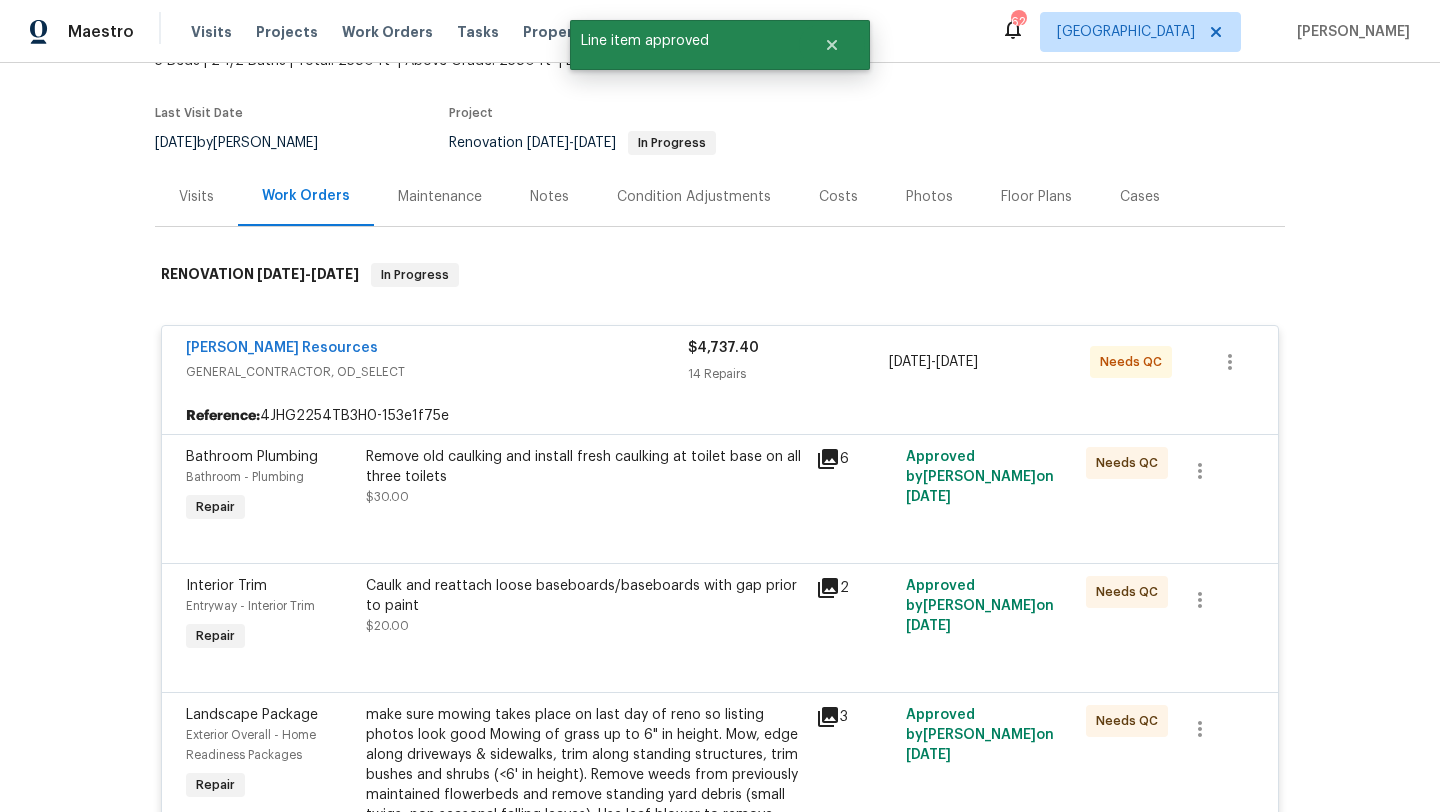 click on "Remove old caulking and install fresh caulking at toilet base on all three toilets $30.00" at bounding box center (585, 477) 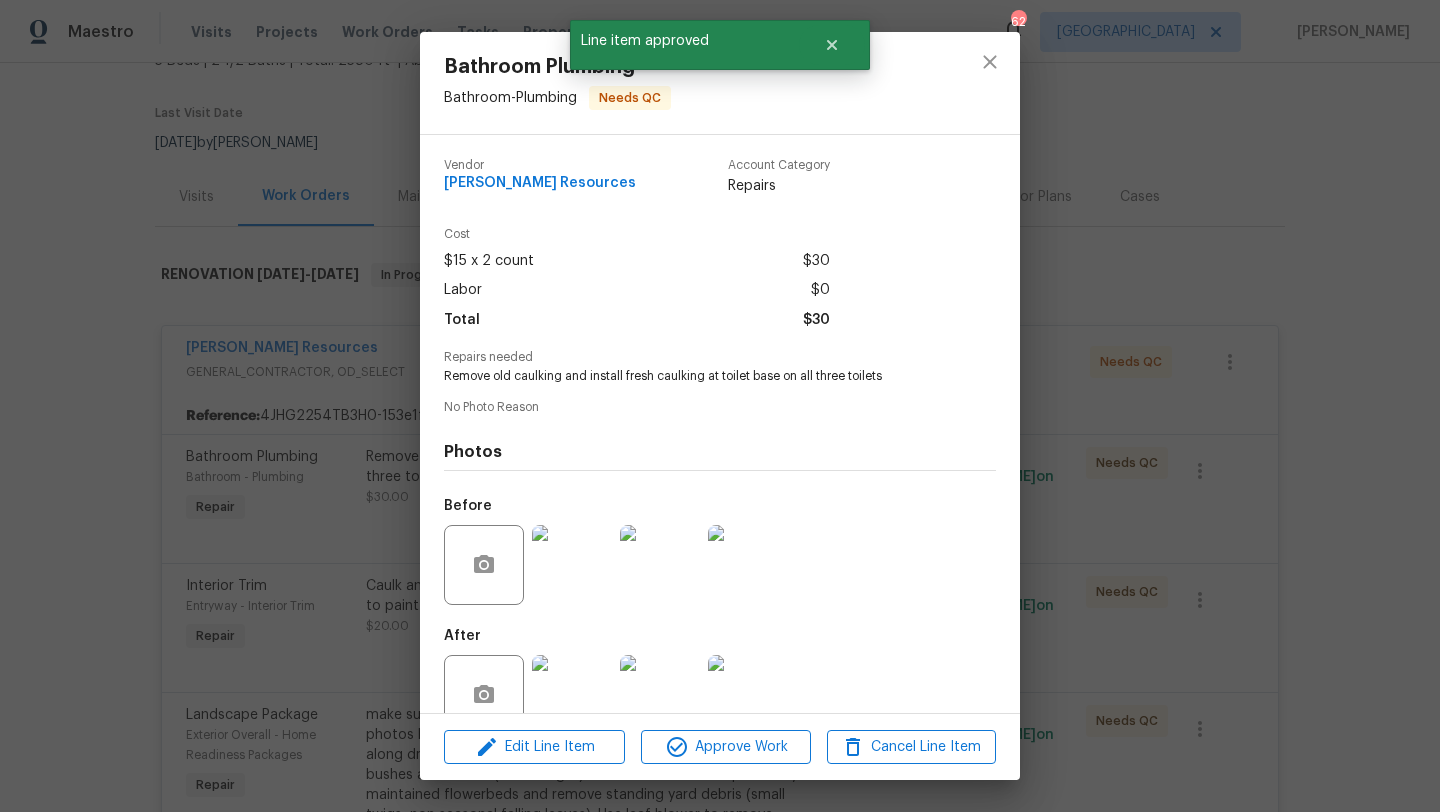 scroll, scrollTop: 42, scrollLeft: 0, axis: vertical 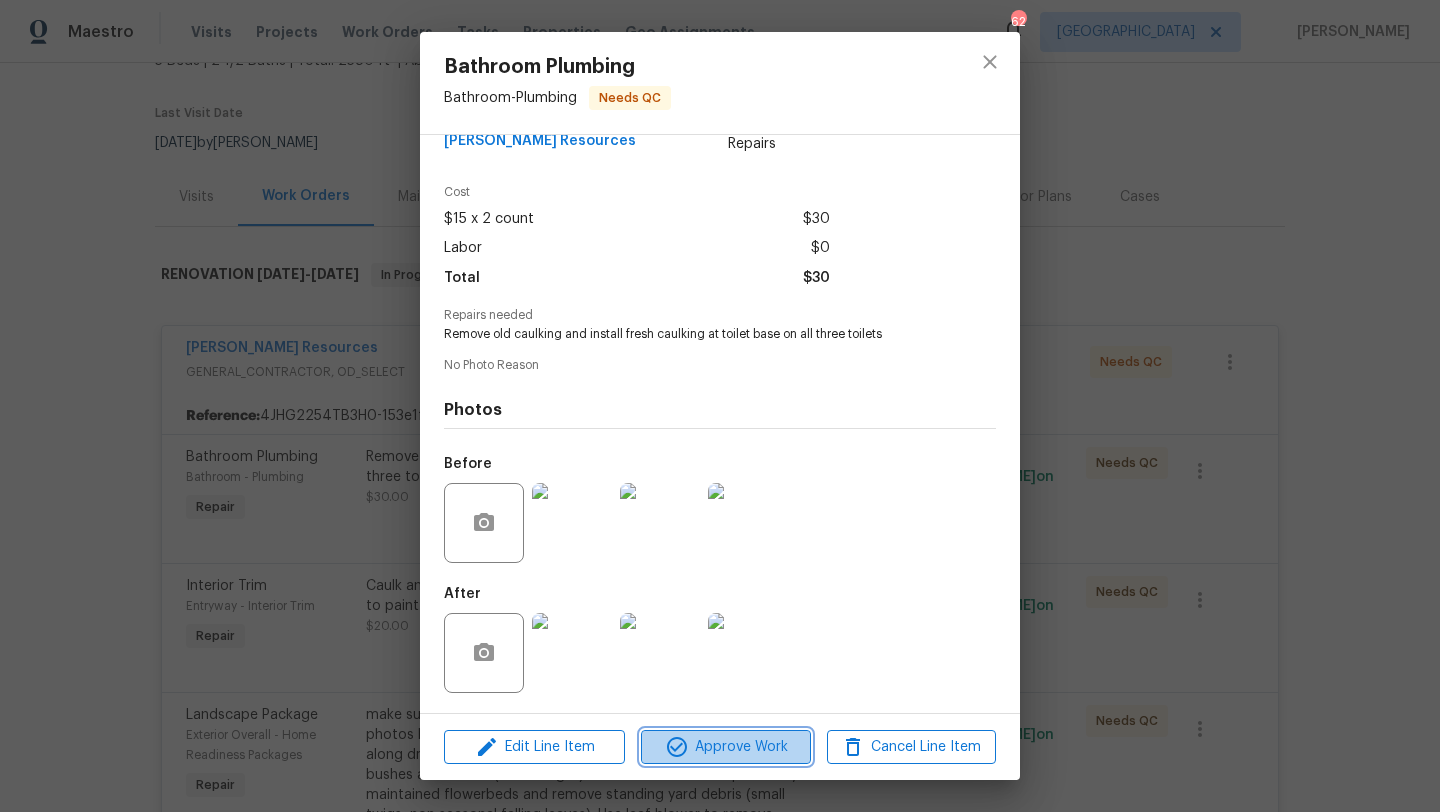 click on "Approve Work" at bounding box center (725, 747) 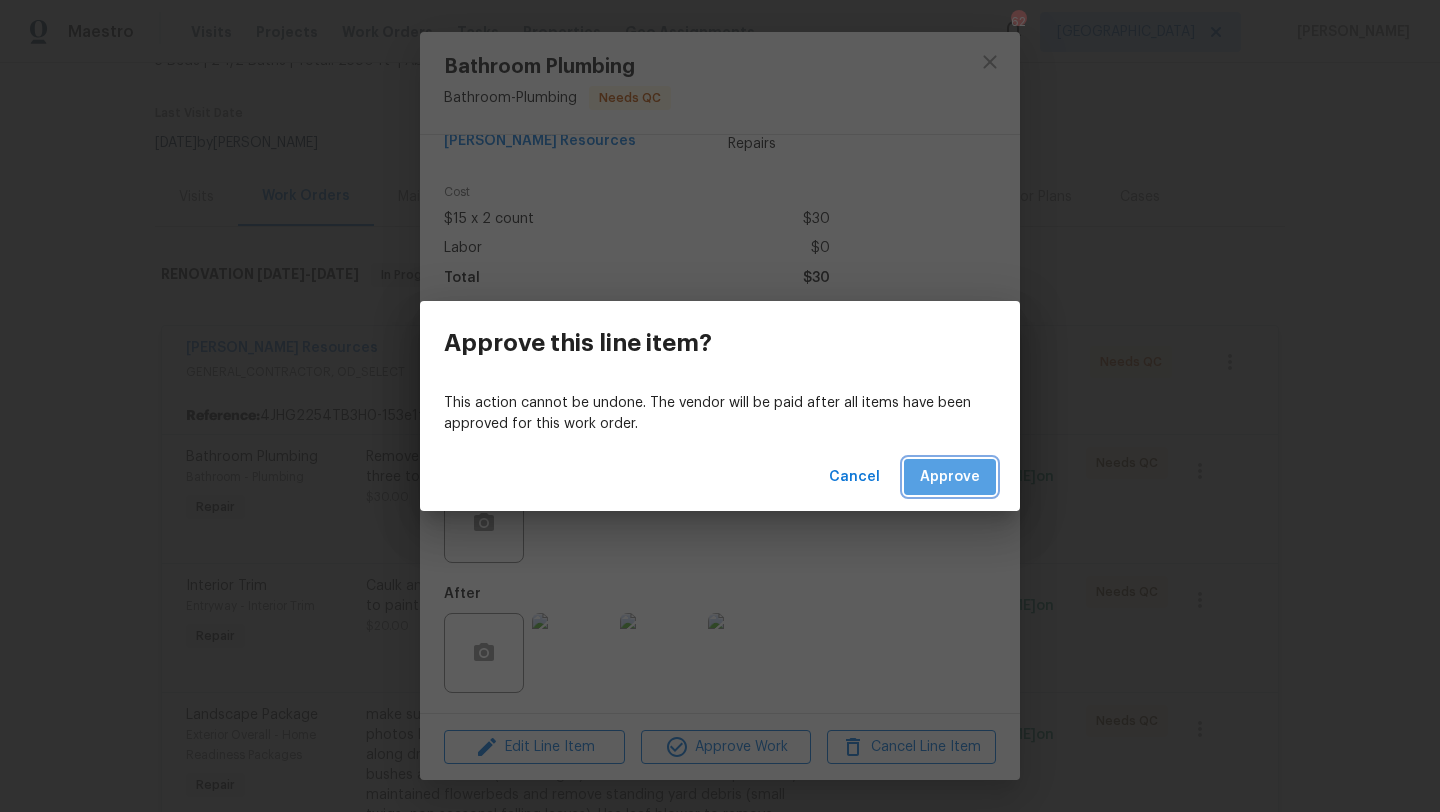 click on "Approve" at bounding box center [950, 477] 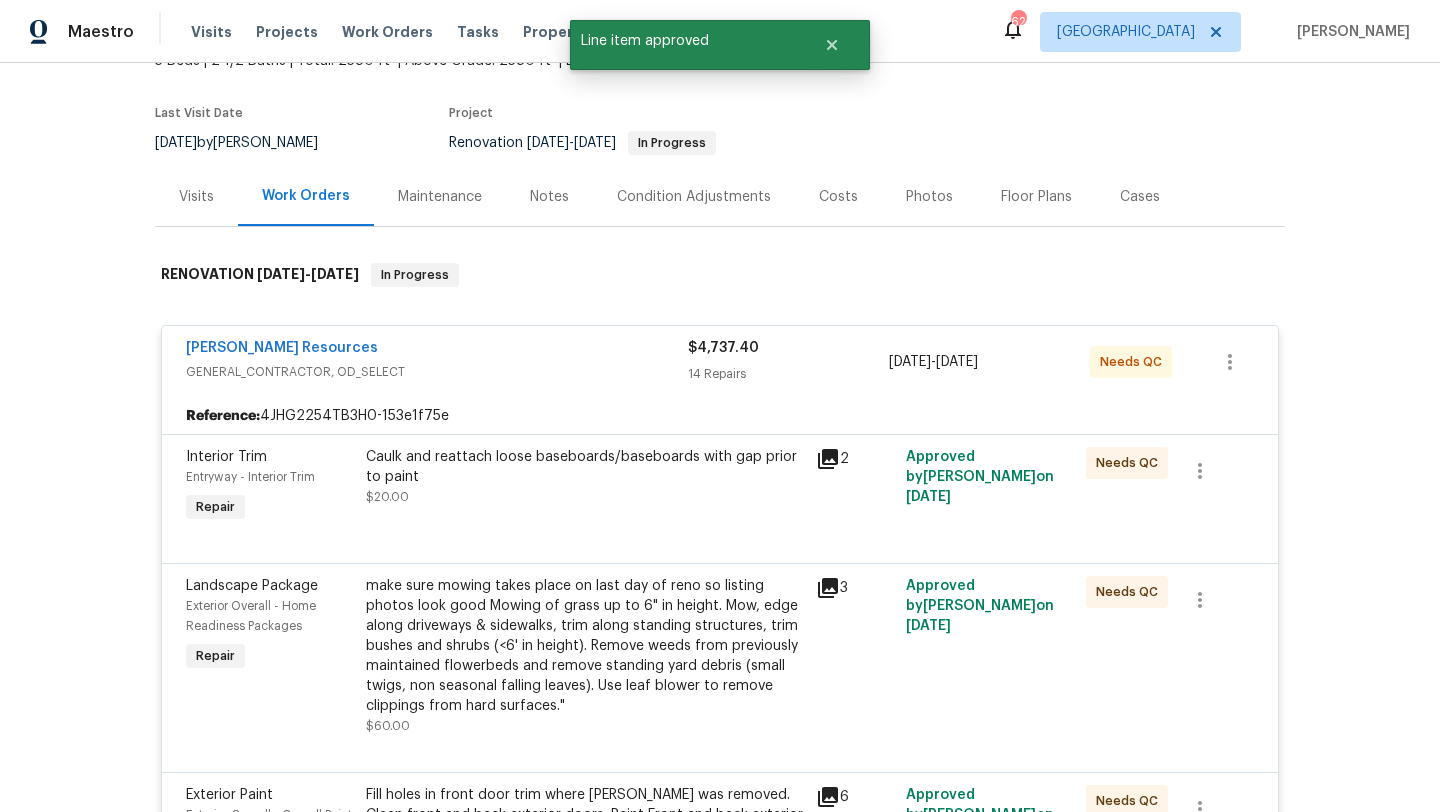 click on "Caulk and reattach loose baseboards/baseboards with gap prior to paint $20.00" at bounding box center (585, 477) 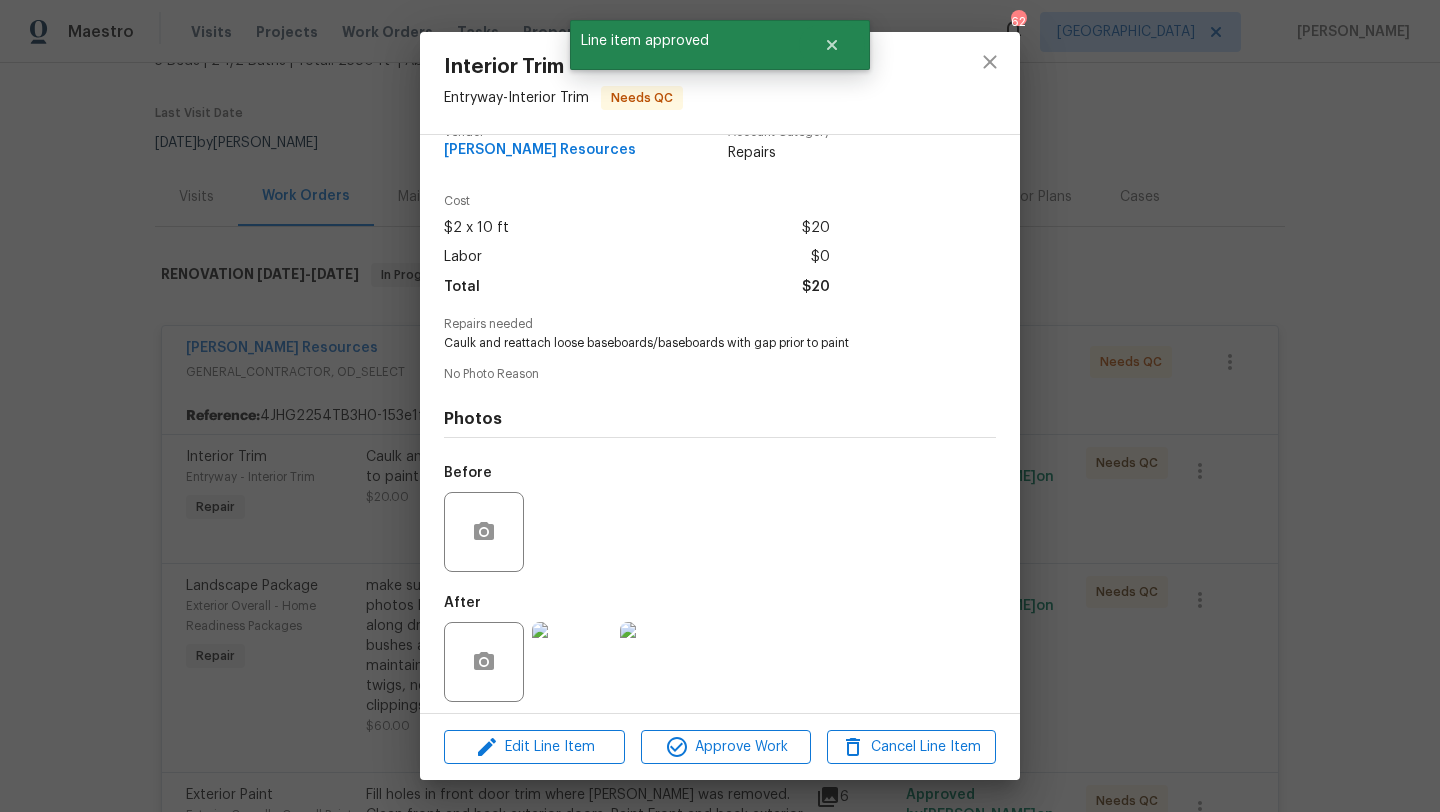 scroll, scrollTop: 42, scrollLeft: 0, axis: vertical 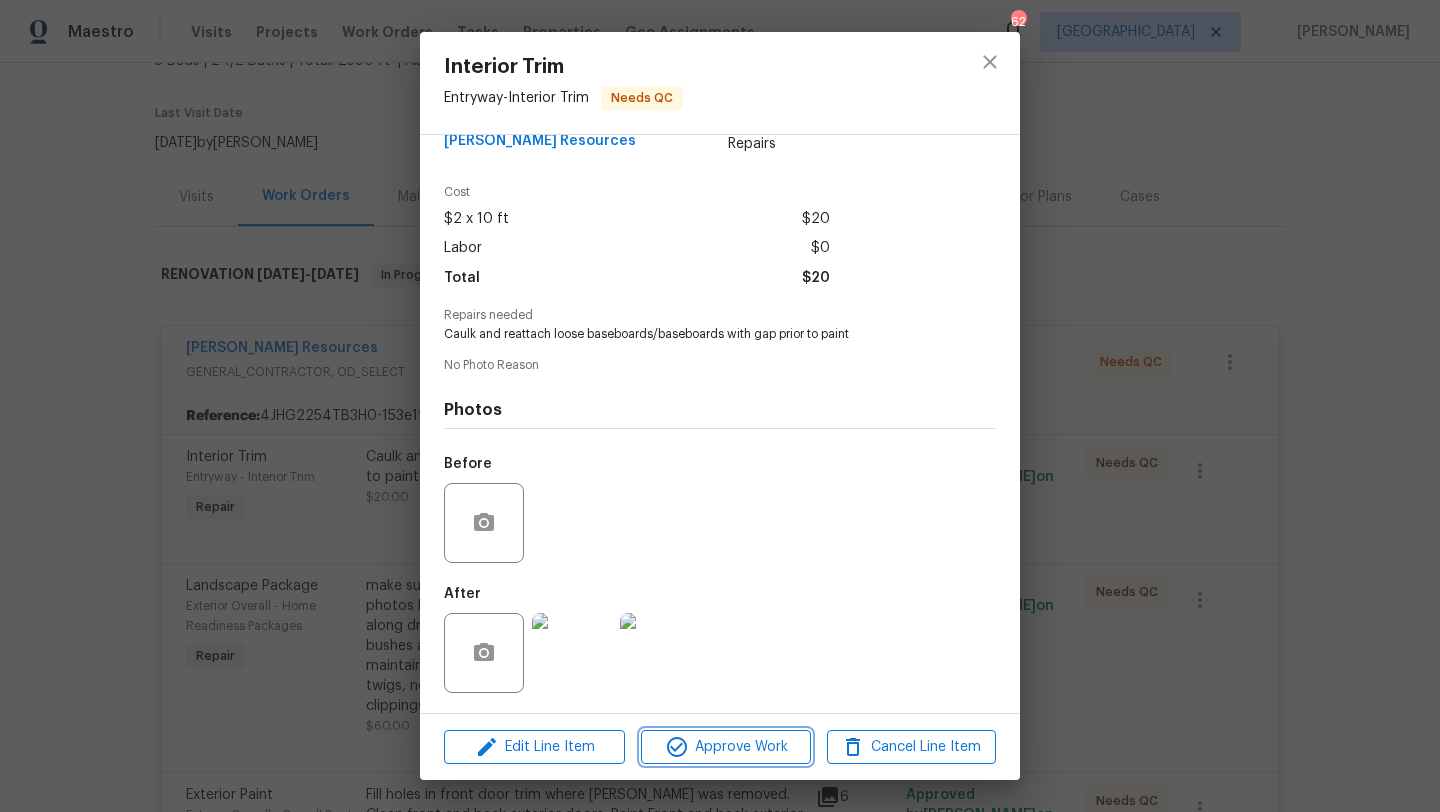 click on "Approve Work" at bounding box center [725, 747] 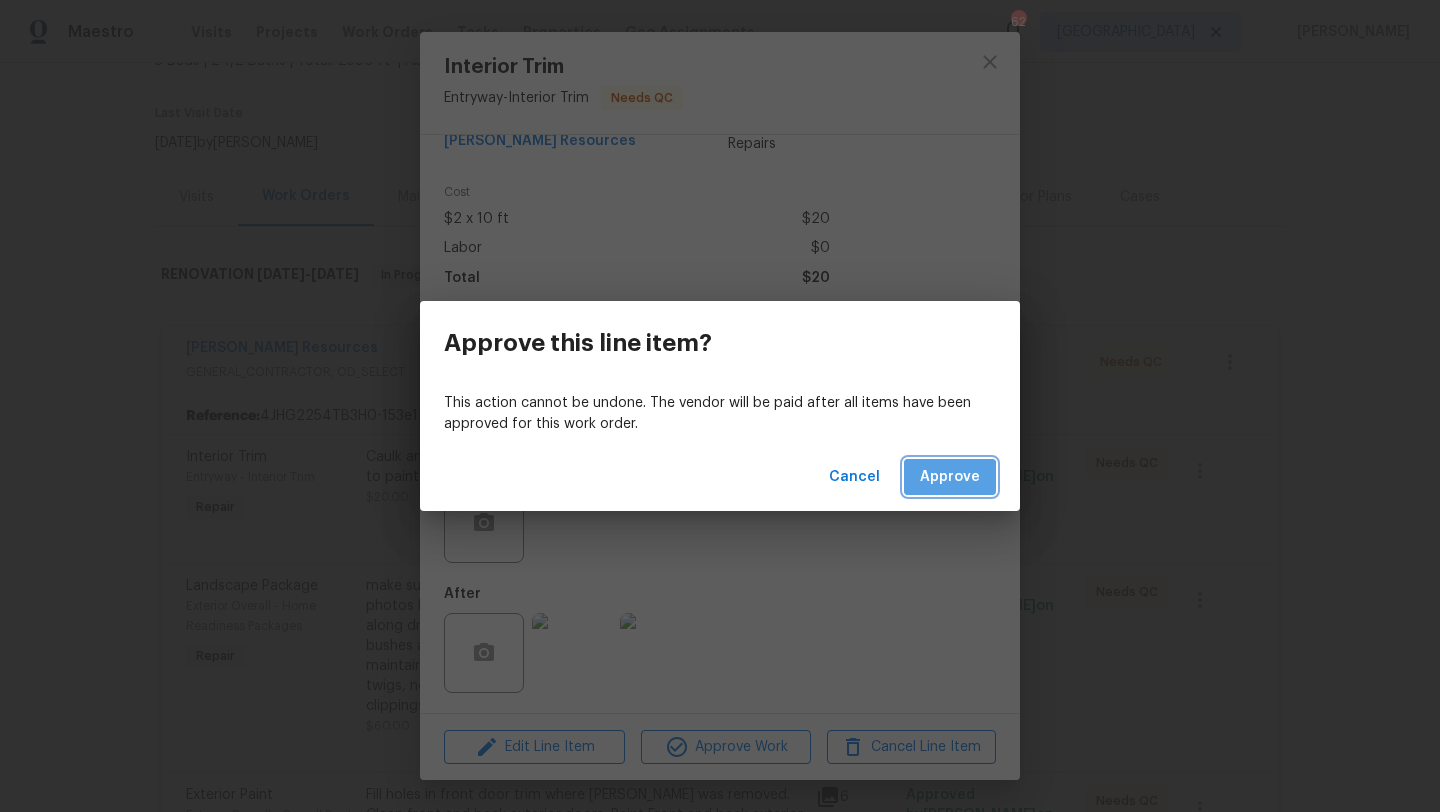 click on "Approve" at bounding box center [950, 477] 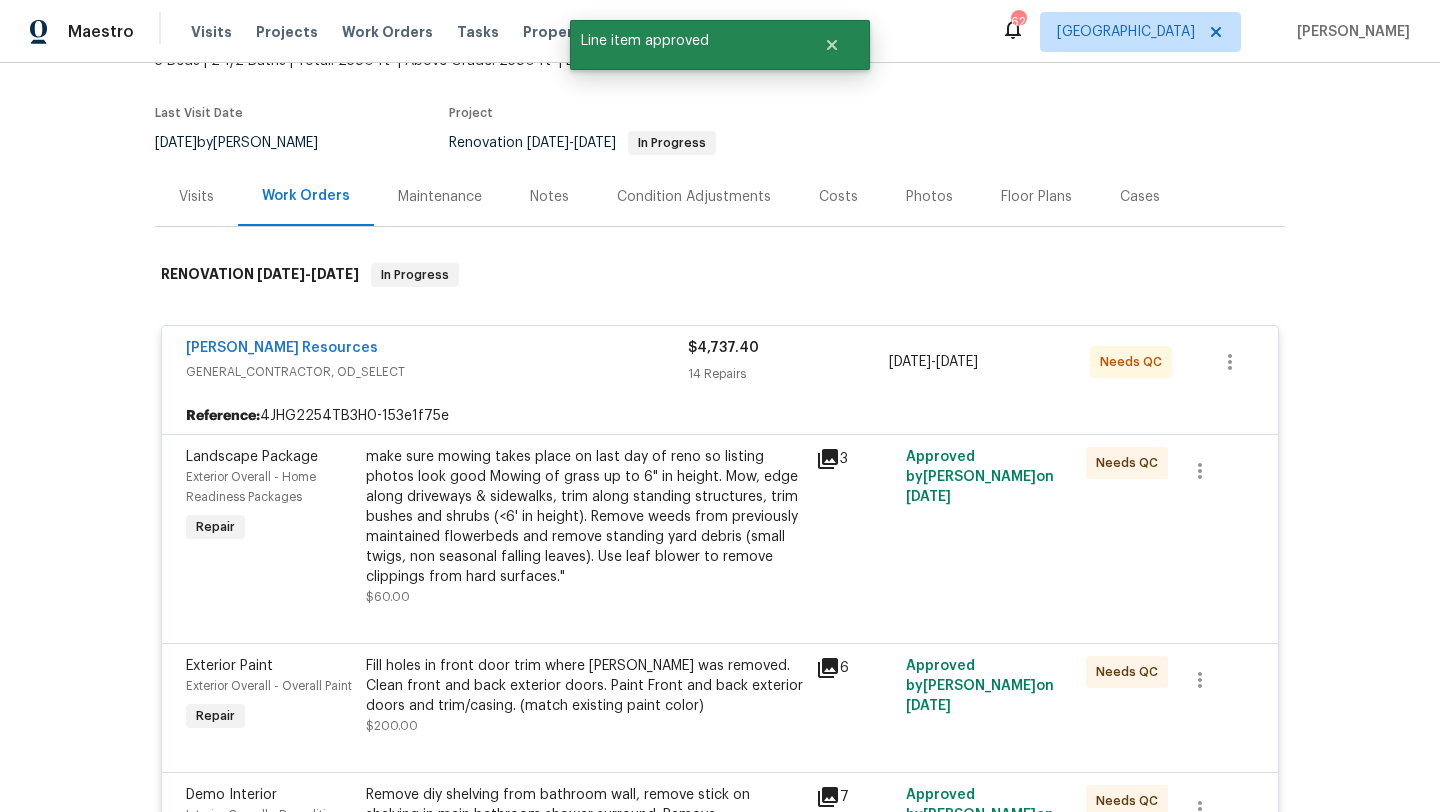 click on "make sure mowing takes place on last day of reno so listing photos look good
Mowing of grass up to 6" in height. Mow, edge along driveways & sidewalks, trim along standing structures, trim bushes and shrubs (<6' in height). Remove weeds from previously maintained flowerbeds and remove standing yard debris (small twigs, non seasonal falling leaves).  Use leaf blower to remove clippings from hard surfaces."" at bounding box center [585, 517] 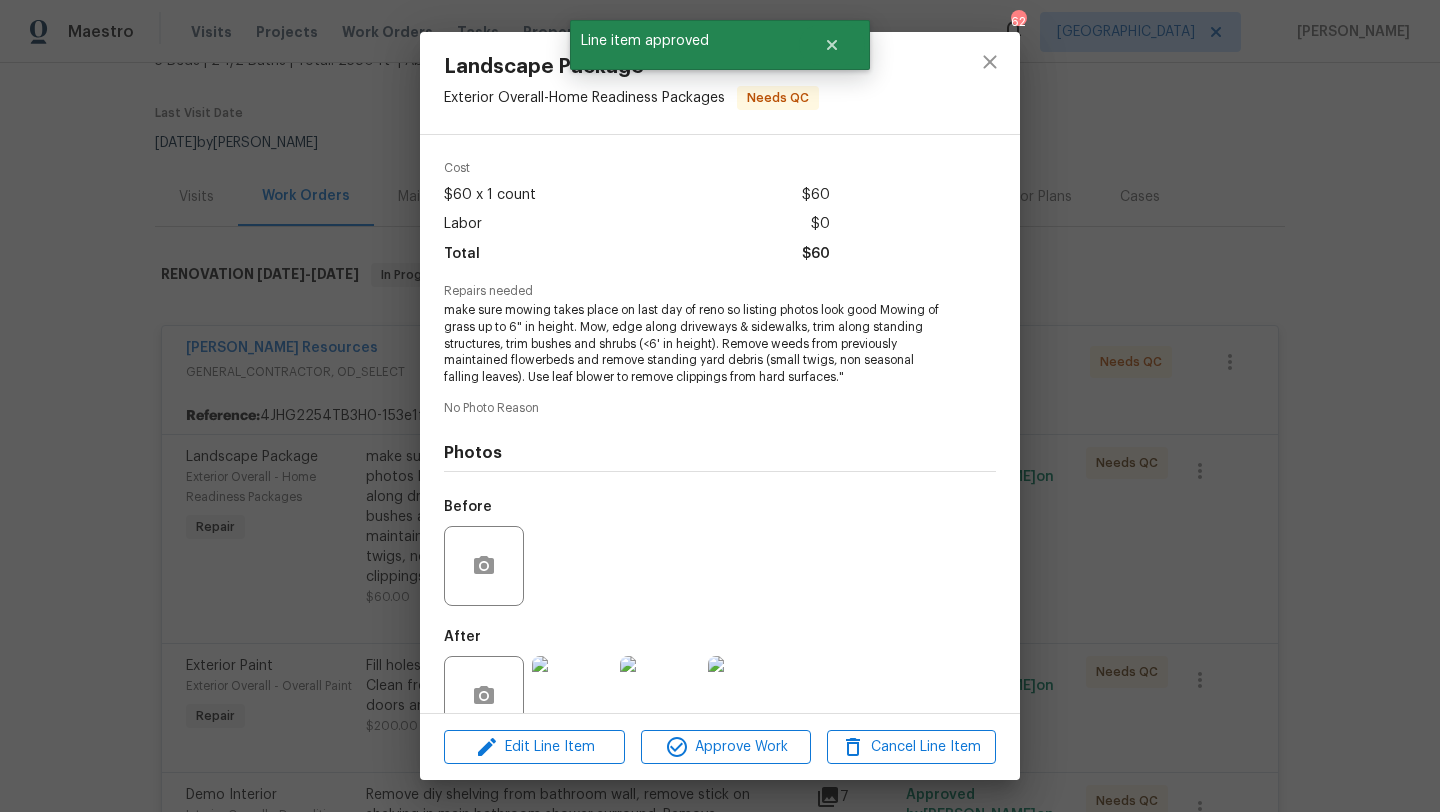 scroll, scrollTop: 109, scrollLeft: 0, axis: vertical 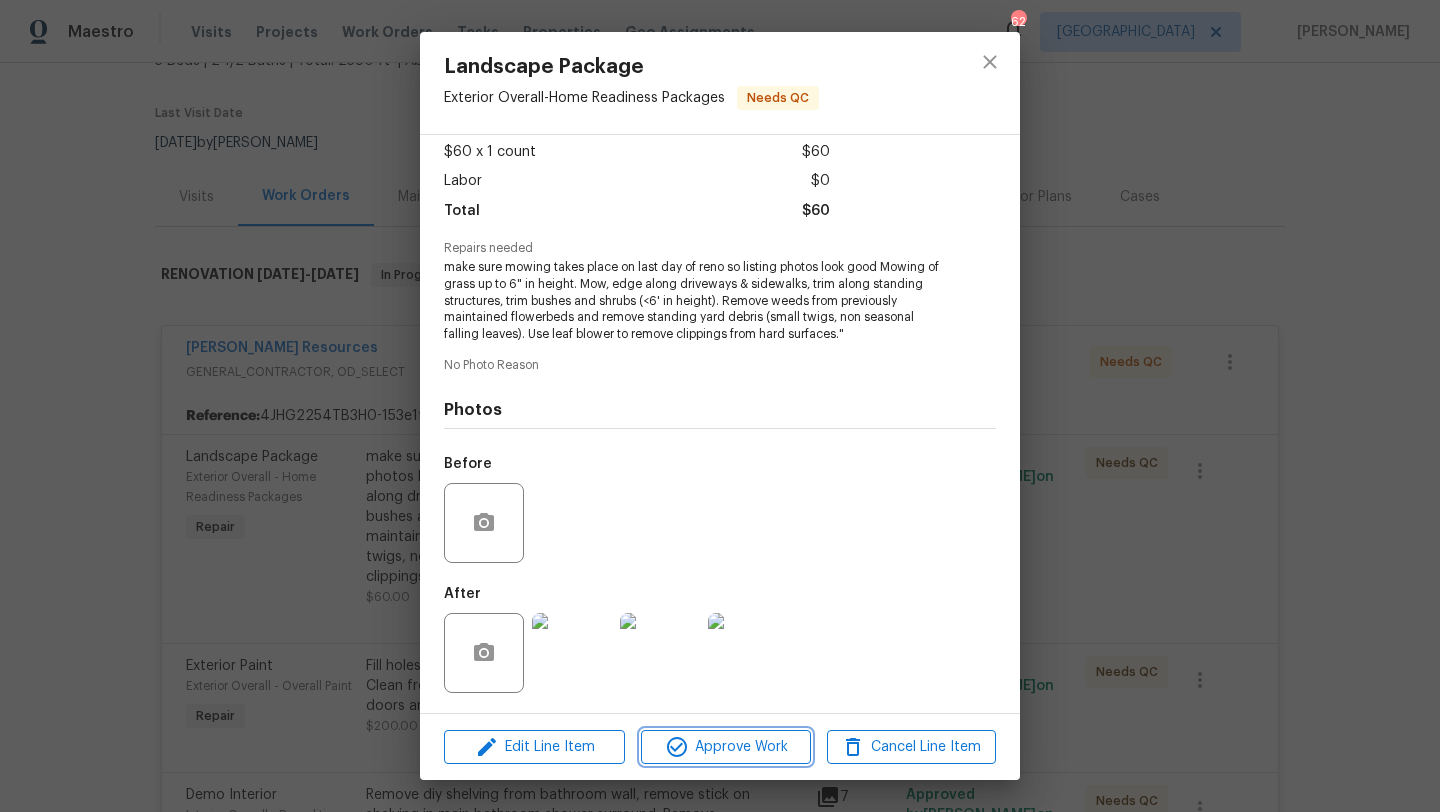 click on "Approve Work" at bounding box center (725, 747) 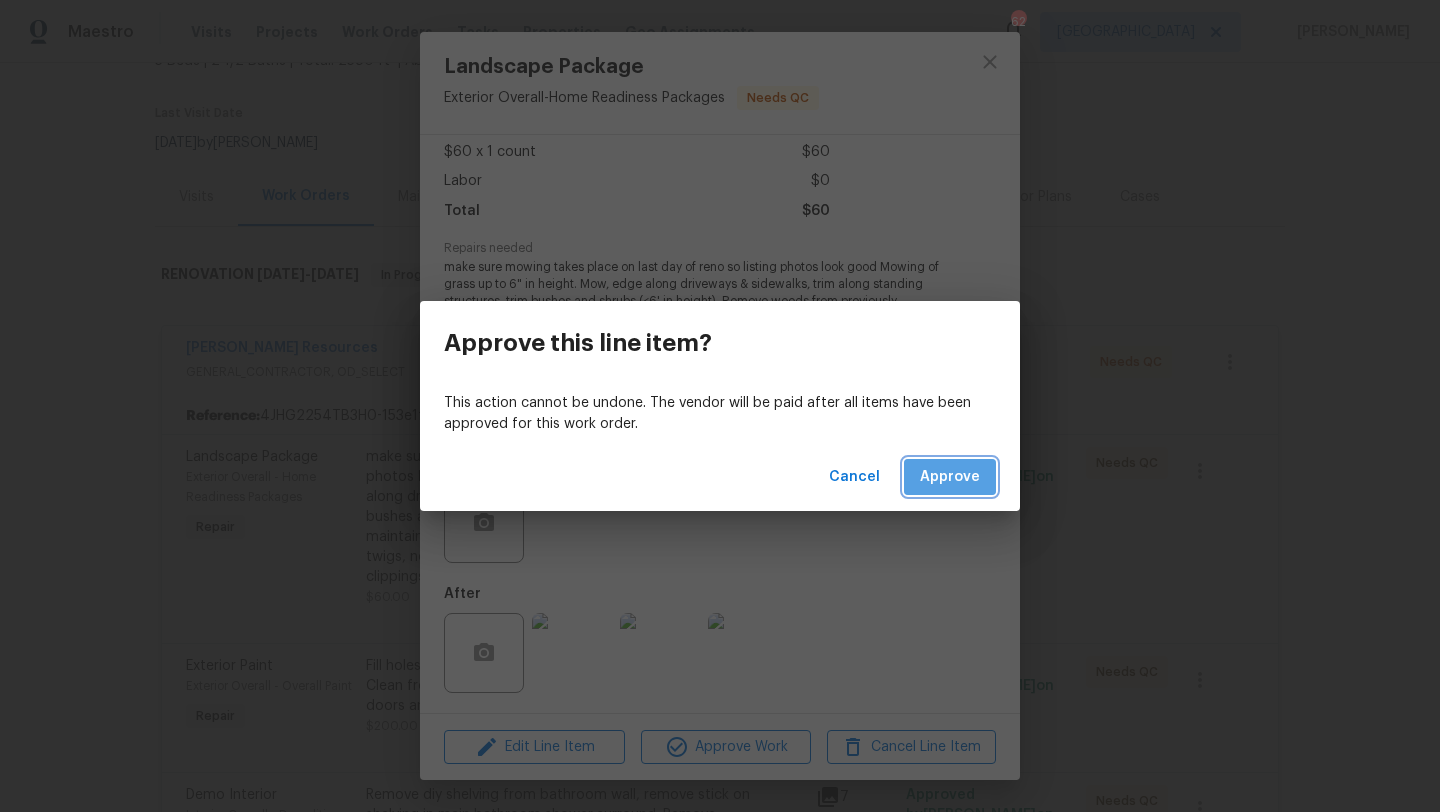 click on "Approve" at bounding box center (950, 477) 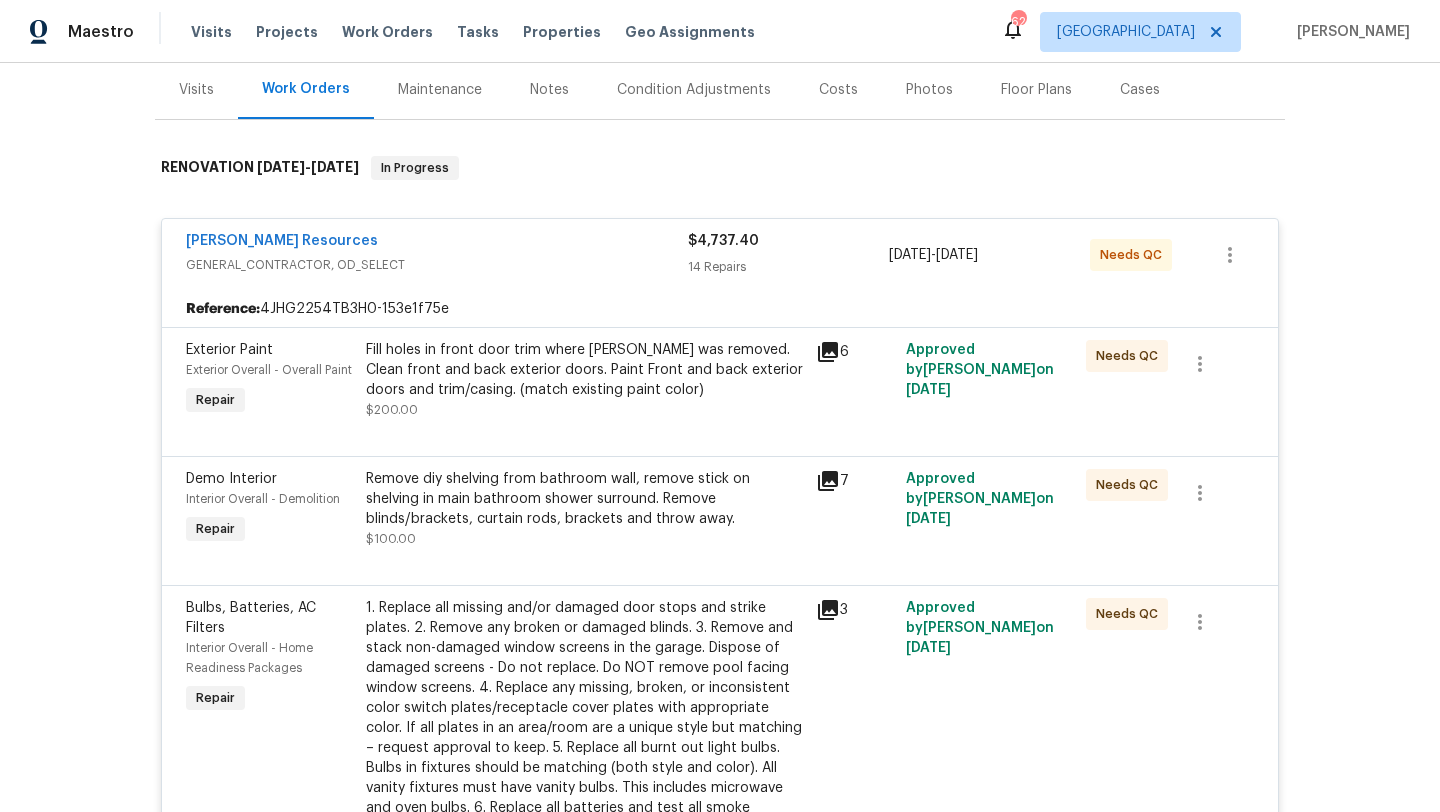 scroll, scrollTop: 250, scrollLeft: 0, axis: vertical 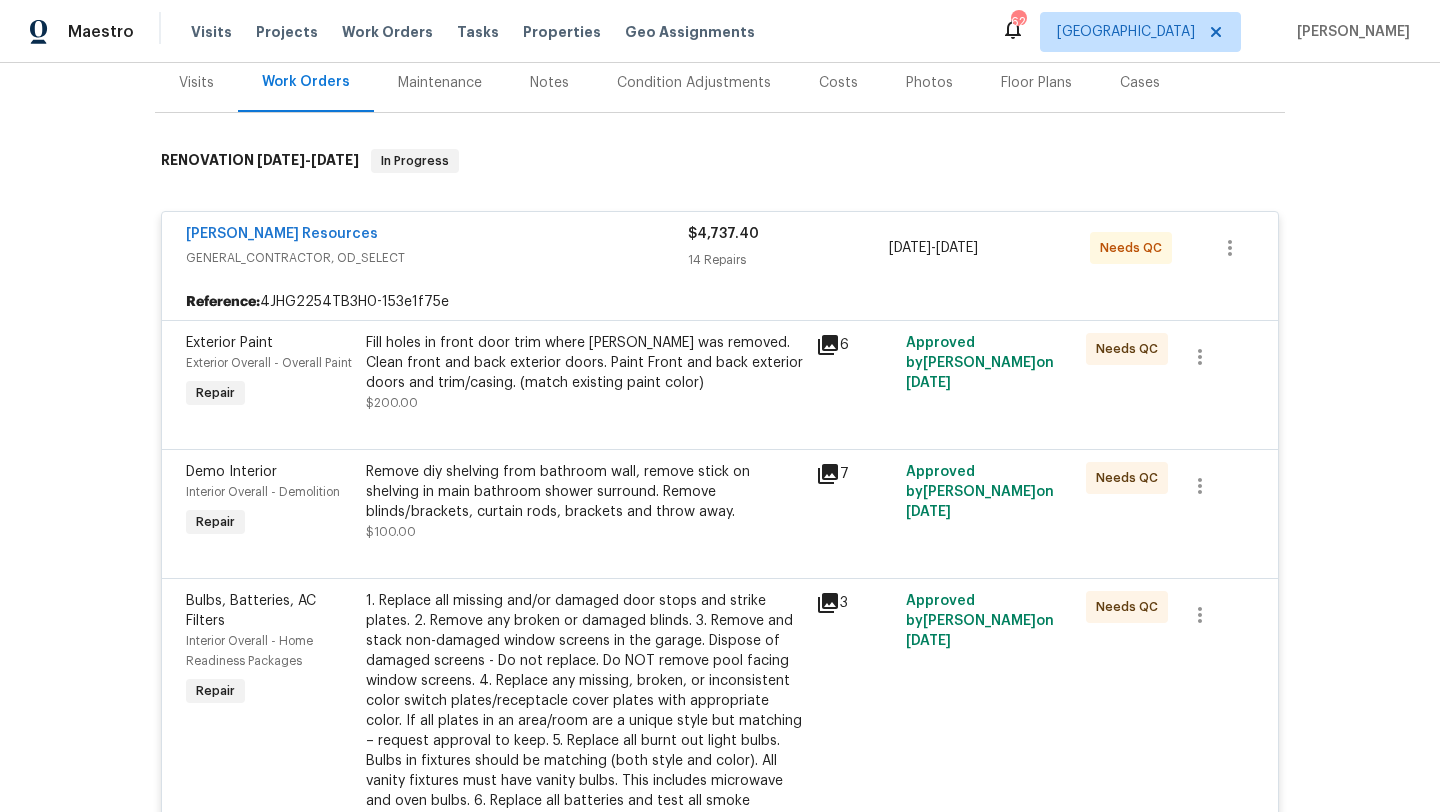 click on "Fill holes in front door trim where doorbell was removed.
Clean front and back exterior doors.
Paint Front and back exterior doors and trim/casing. (match existing paint color)" at bounding box center [585, 363] 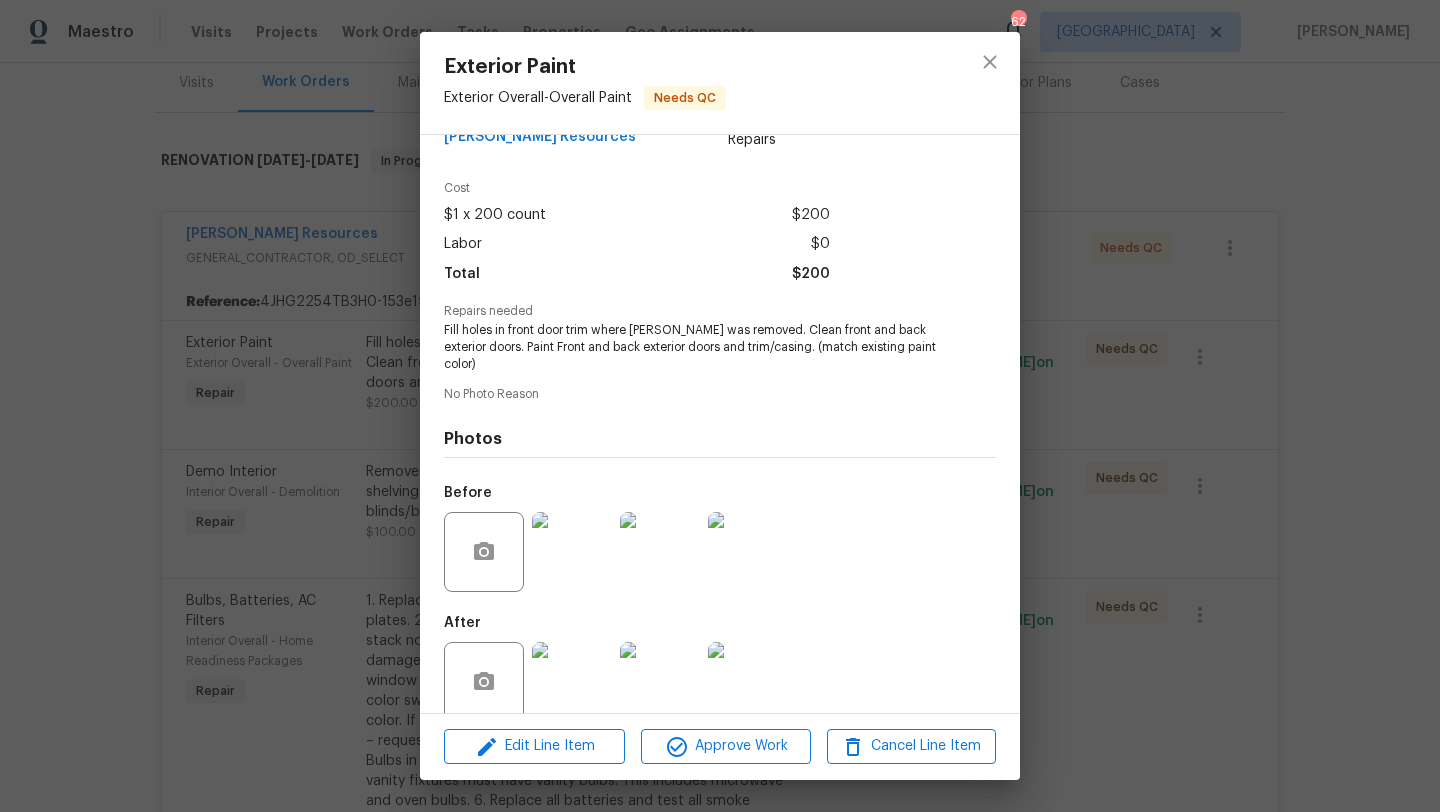 scroll, scrollTop: 59, scrollLeft: 0, axis: vertical 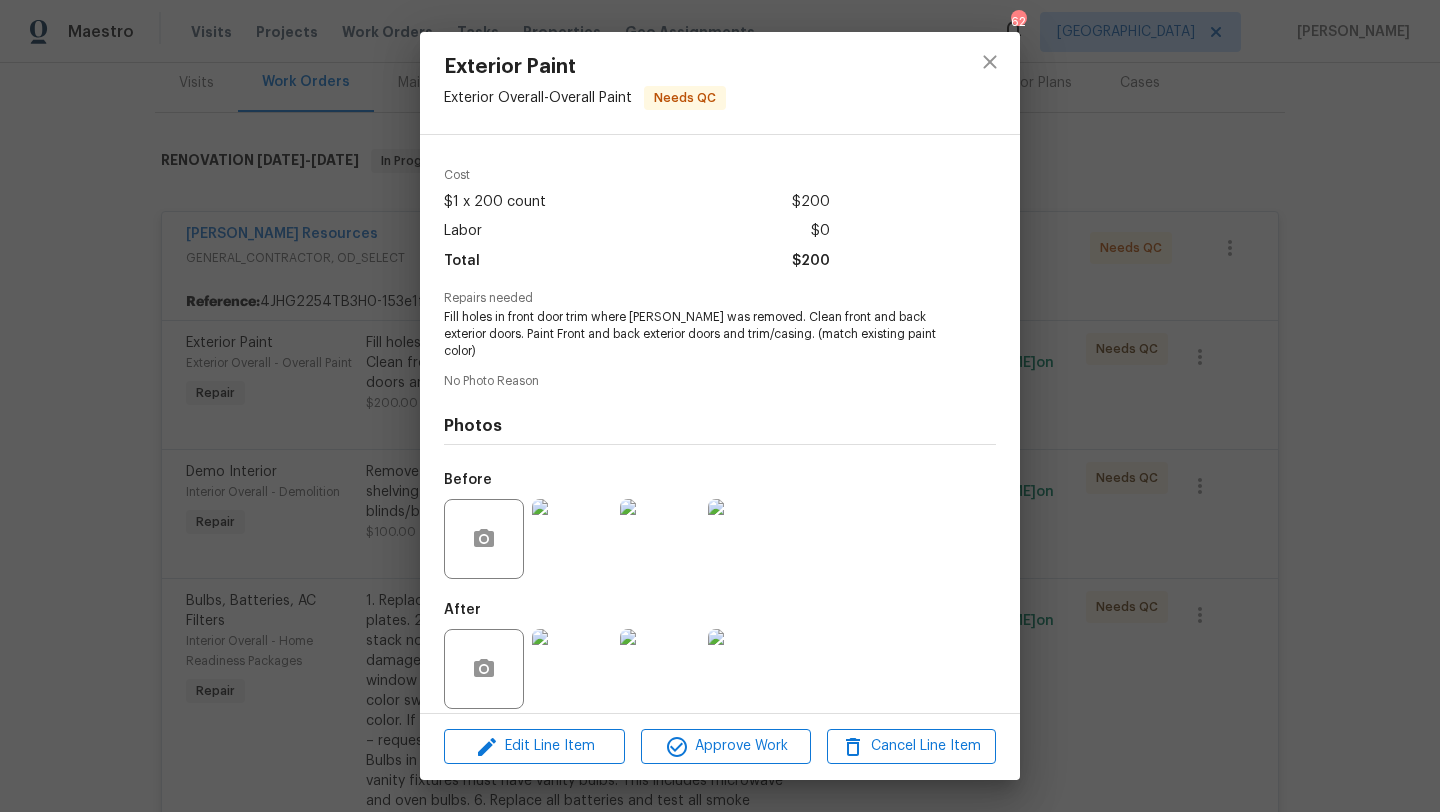 click at bounding box center [572, 669] 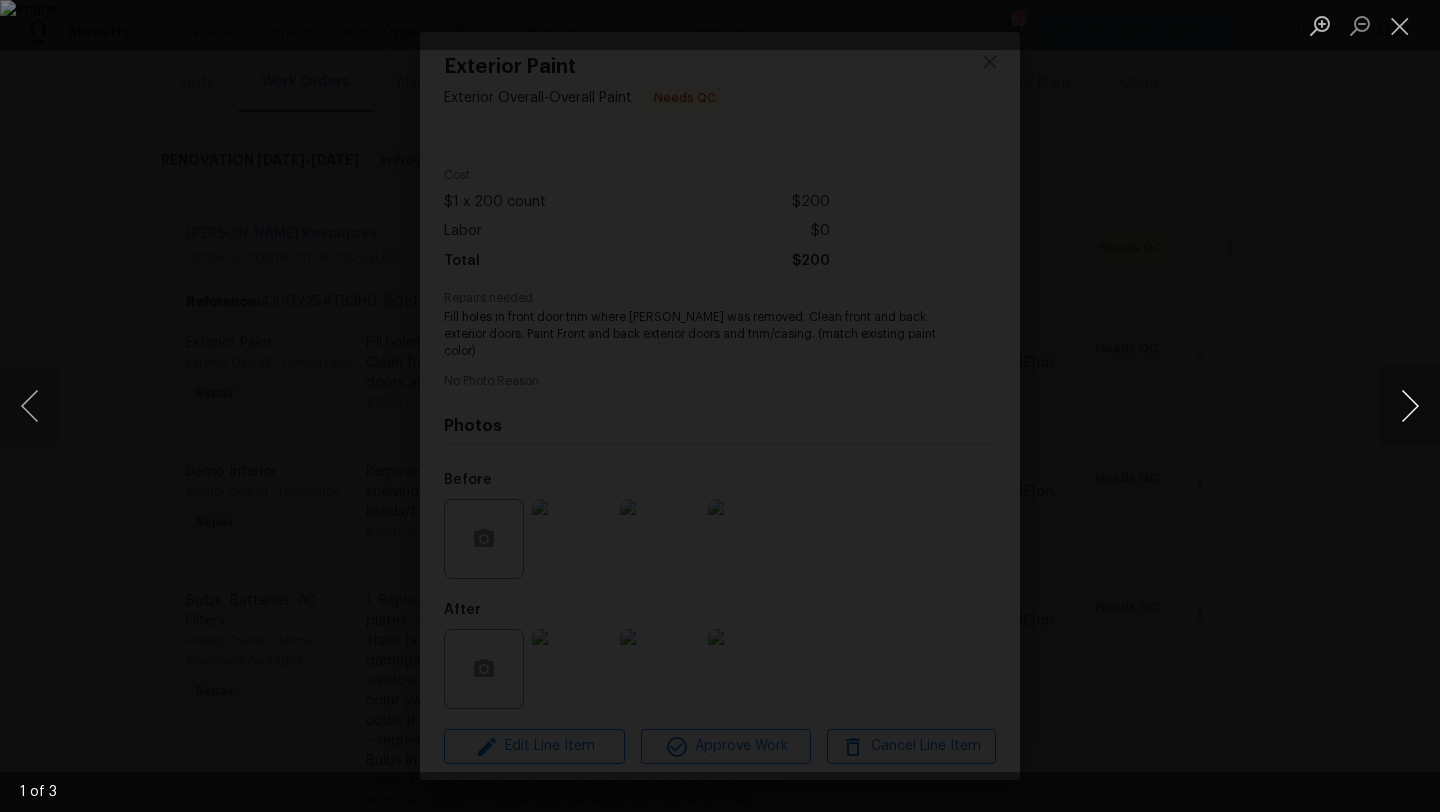 click at bounding box center (1410, 406) 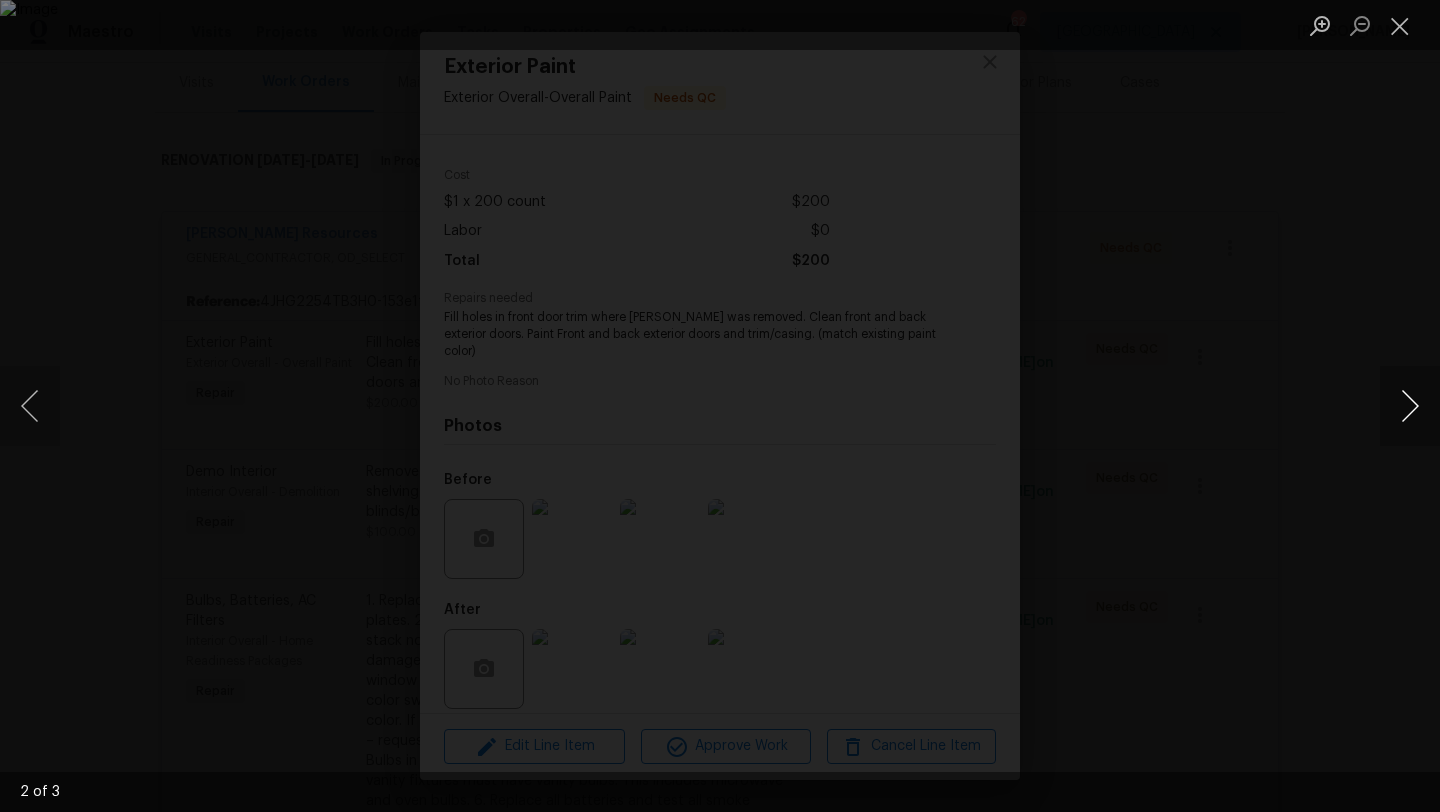 click at bounding box center [1410, 406] 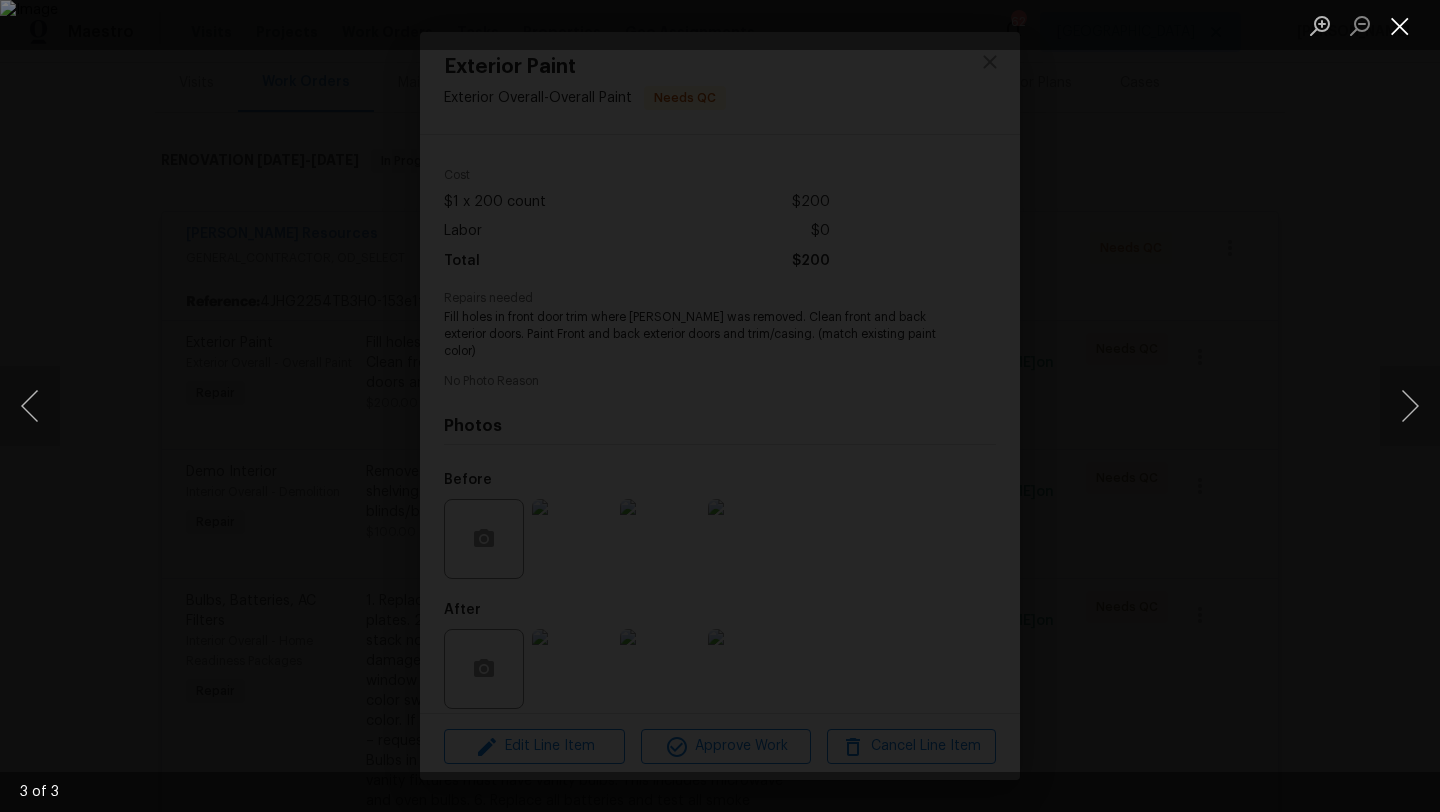 click at bounding box center [1400, 25] 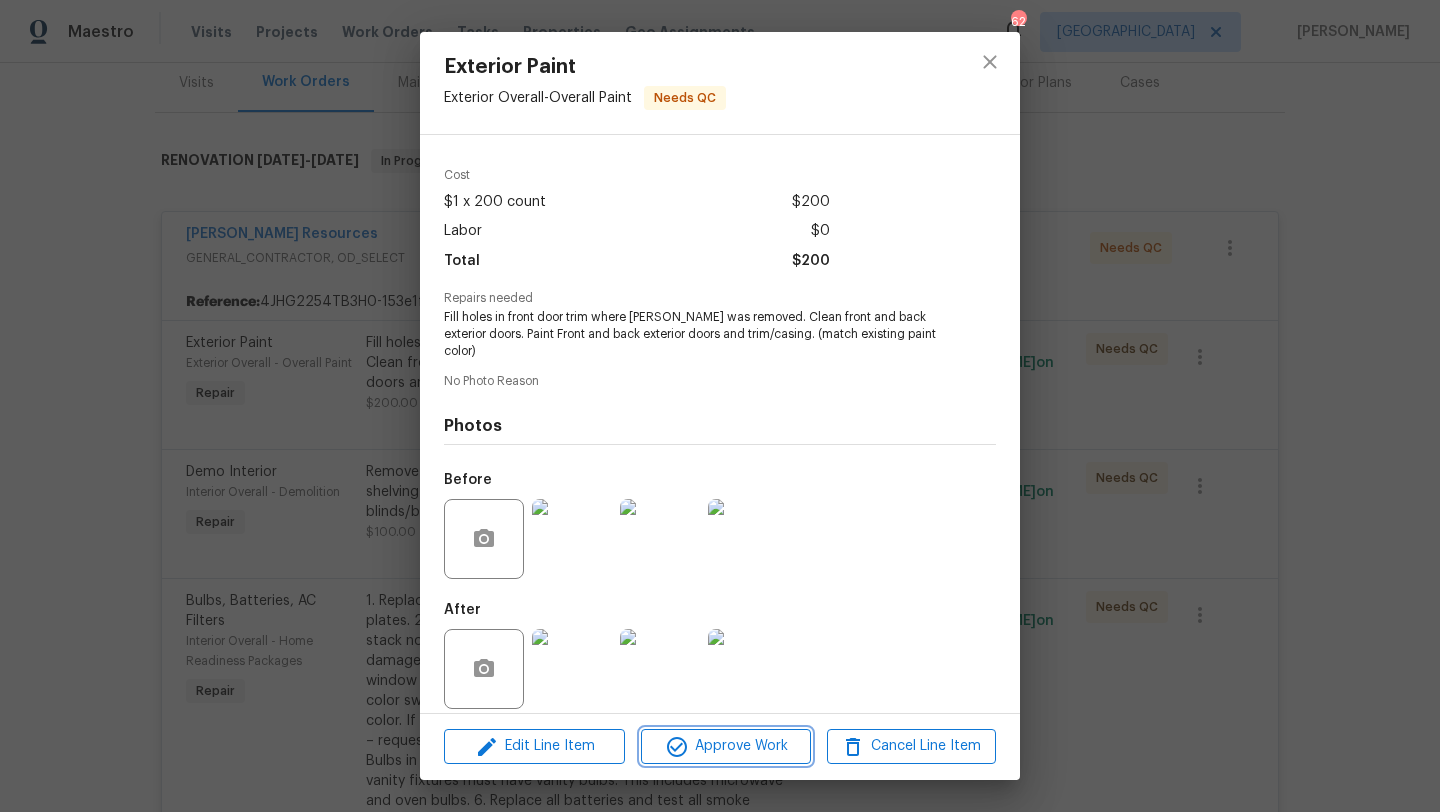 click on "Approve Work" at bounding box center (725, 746) 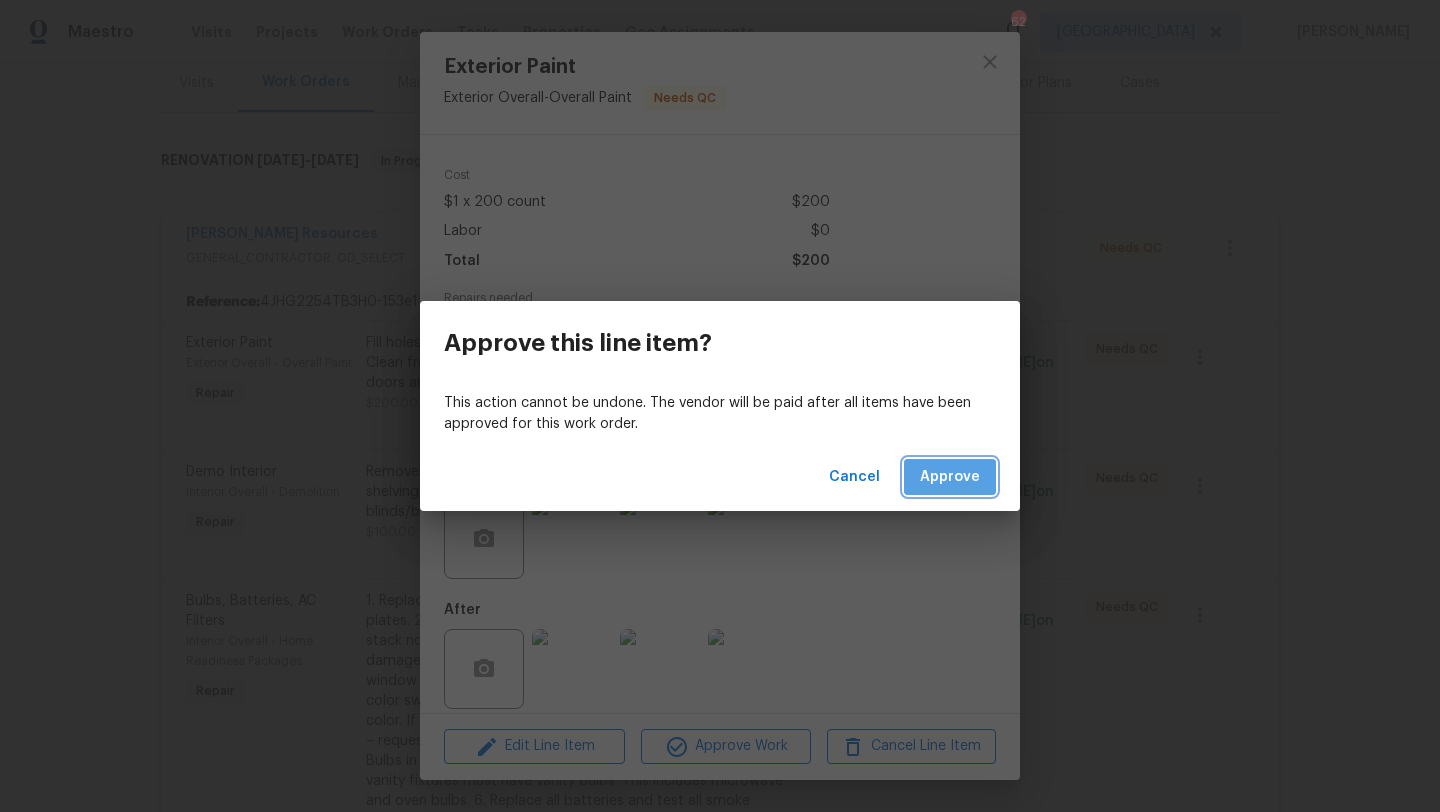 click on "Approve" at bounding box center (950, 477) 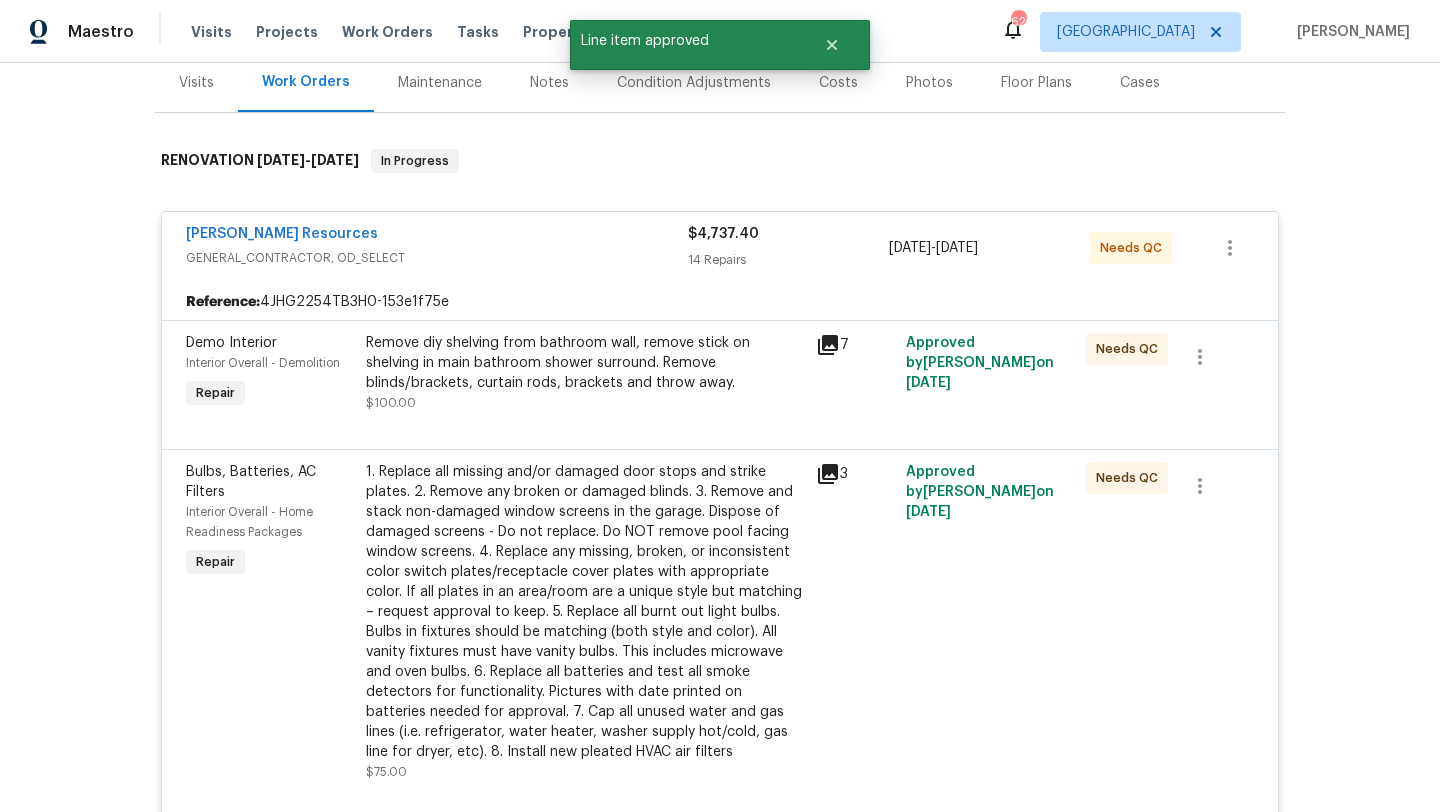 click on "Remove diy shelving from bathroom wall, remove stick on shelving in main bathroom shower surround.
Remove blinds/brackets, curtain rods, brackets and throw away." at bounding box center (585, 363) 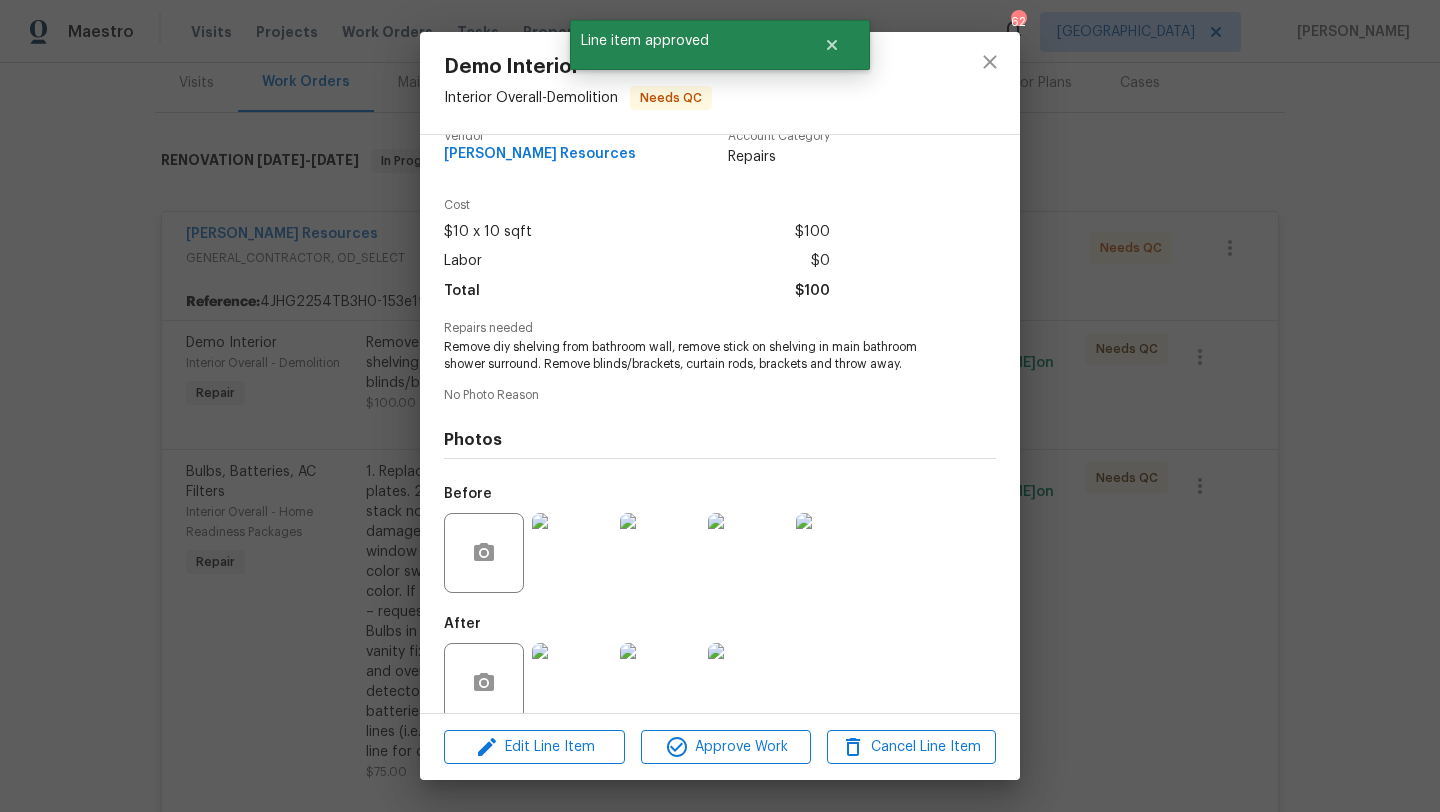 scroll, scrollTop: 59, scrollLeft: 0, axis: vertical 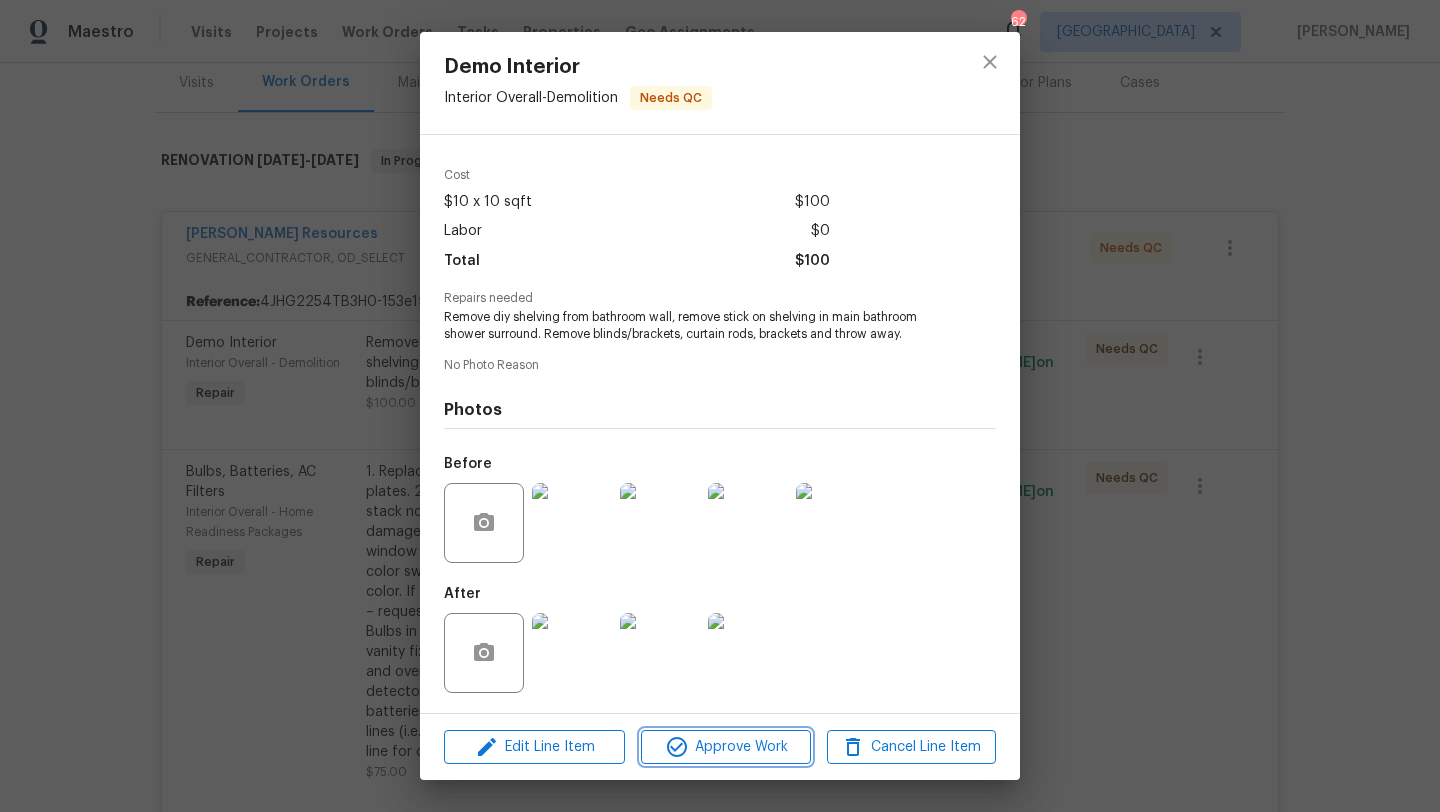 click on "Approve Work" at bounding box center (725, 747) 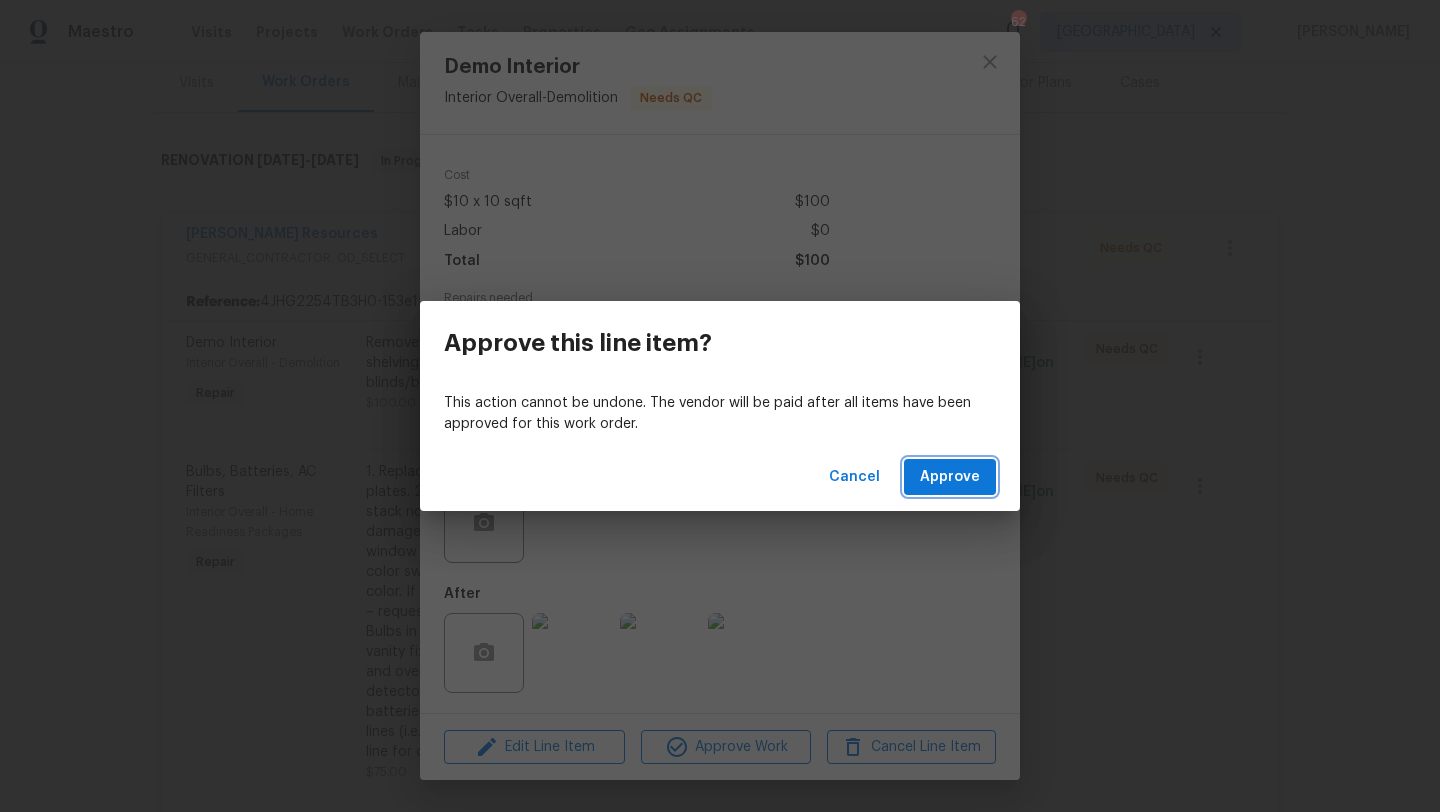 click on "Approve" at bounding box center [950, 477] 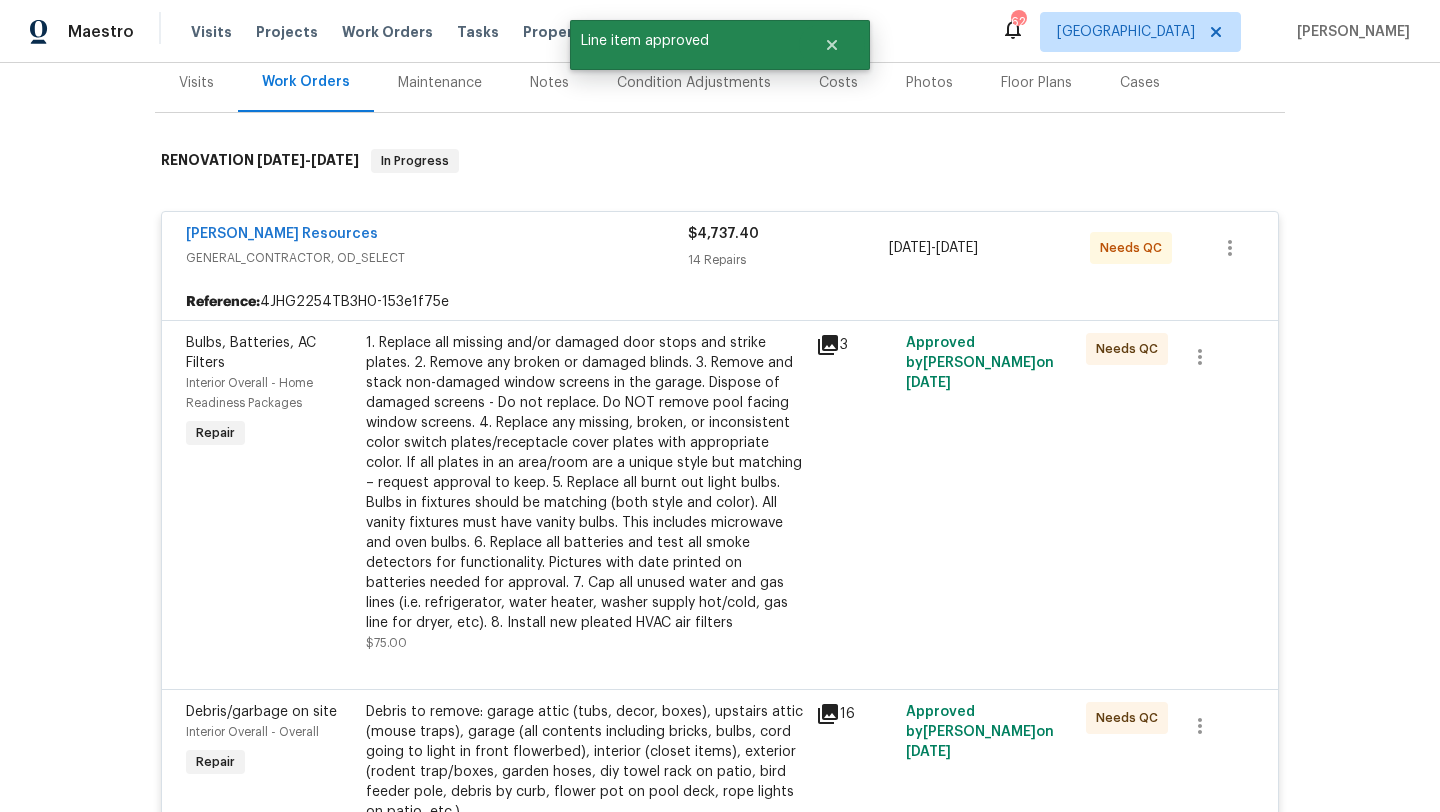 click on "1. Replace all missing and/or damaged door stops and strike plates.  2. Remove any broken or damaged blinds.  3. Remove and stack non-damaged window screens in the garage. Dispose of damaged screens - Do not replace. Do NOT remove pool facing window screens.  4. Replace any missing, broken, or inconsistent color switch plates/receptacle cover plates with appropriate color. If all plates in an area/room are a unique style but matching – request approval to keep.  5. Replace all burnt out light bulbs. Bulbs in fixtures should be matching (both style and color). All vanity fixtures must have vanity bulbs. This includes microwave and oven bulbs.  6. Replace all batteries and test all smoke detectors for functionality. Pictures with date printed on batteries needed for approval.  7. Cap all unused water and gas lines (i.e. refrigerator, water heater, washer supply hot/cold, gas line for dryer, etc).  8. Install new pleated HVAC air filters" at bounding box center (585, 483) 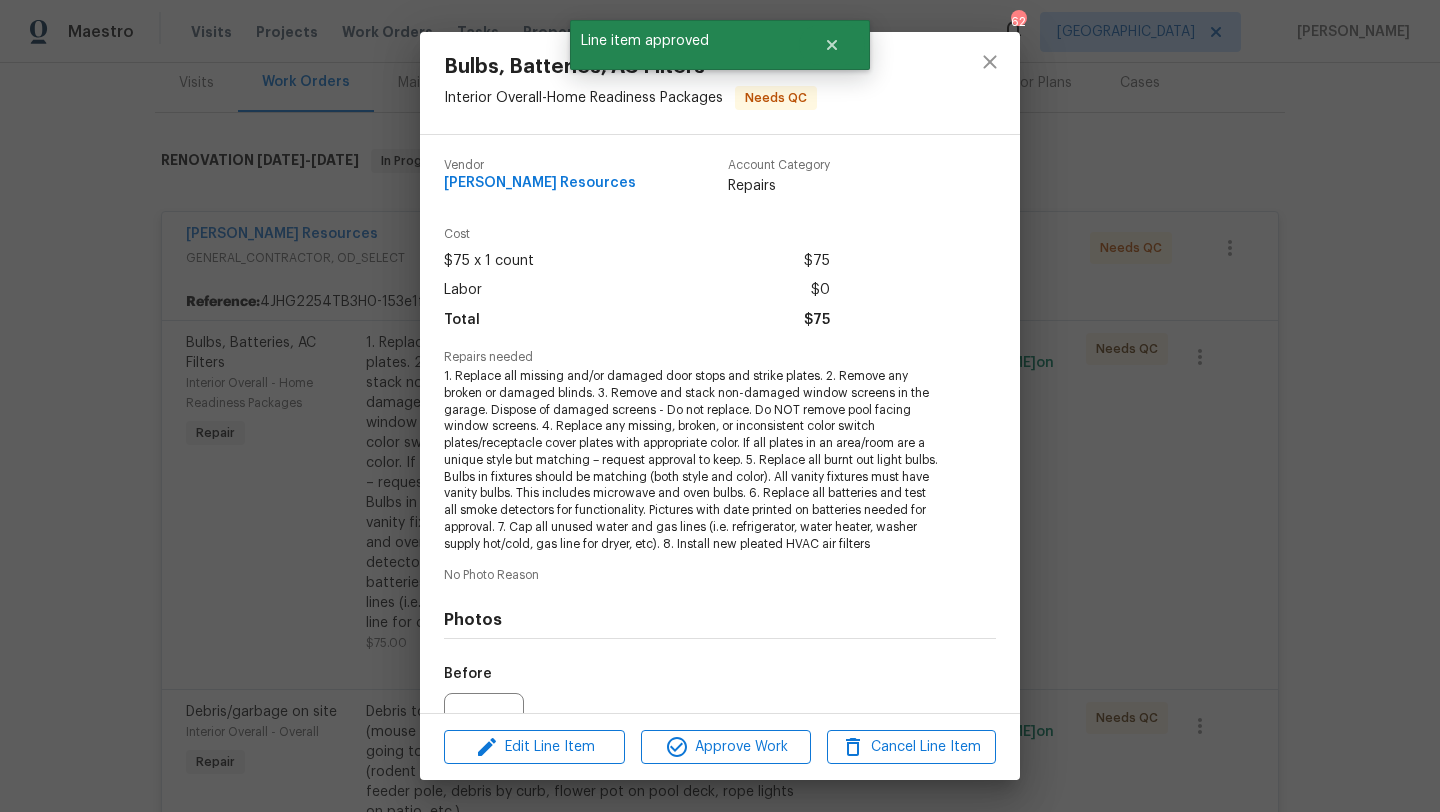 click on "Edit Line Item  Approve Work  Cancel Line Item" at bounding box center (720, 747) 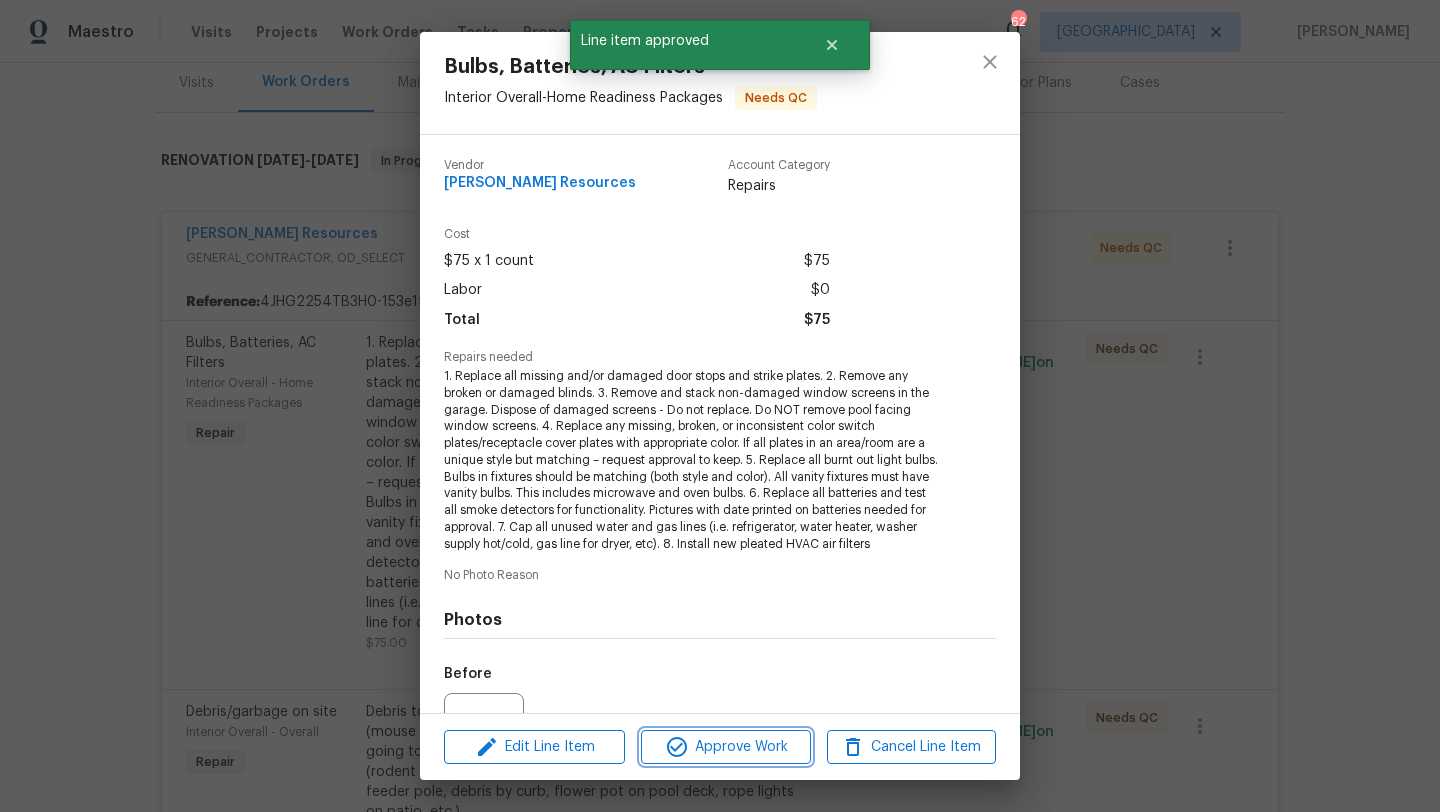 click on "Approve Work" at bounding box center [725, 747] 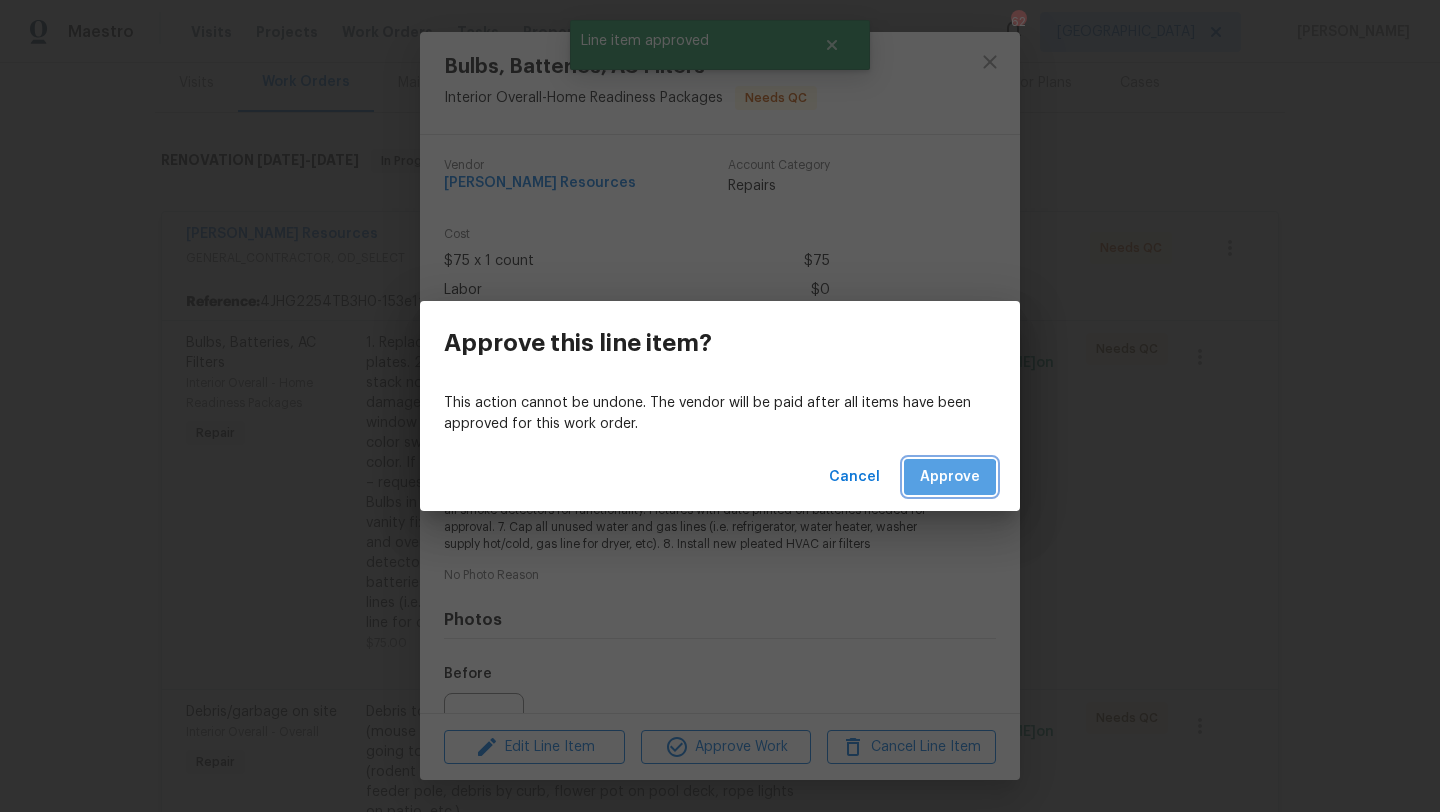 click on "Approve" at bounding box center (950, 477) 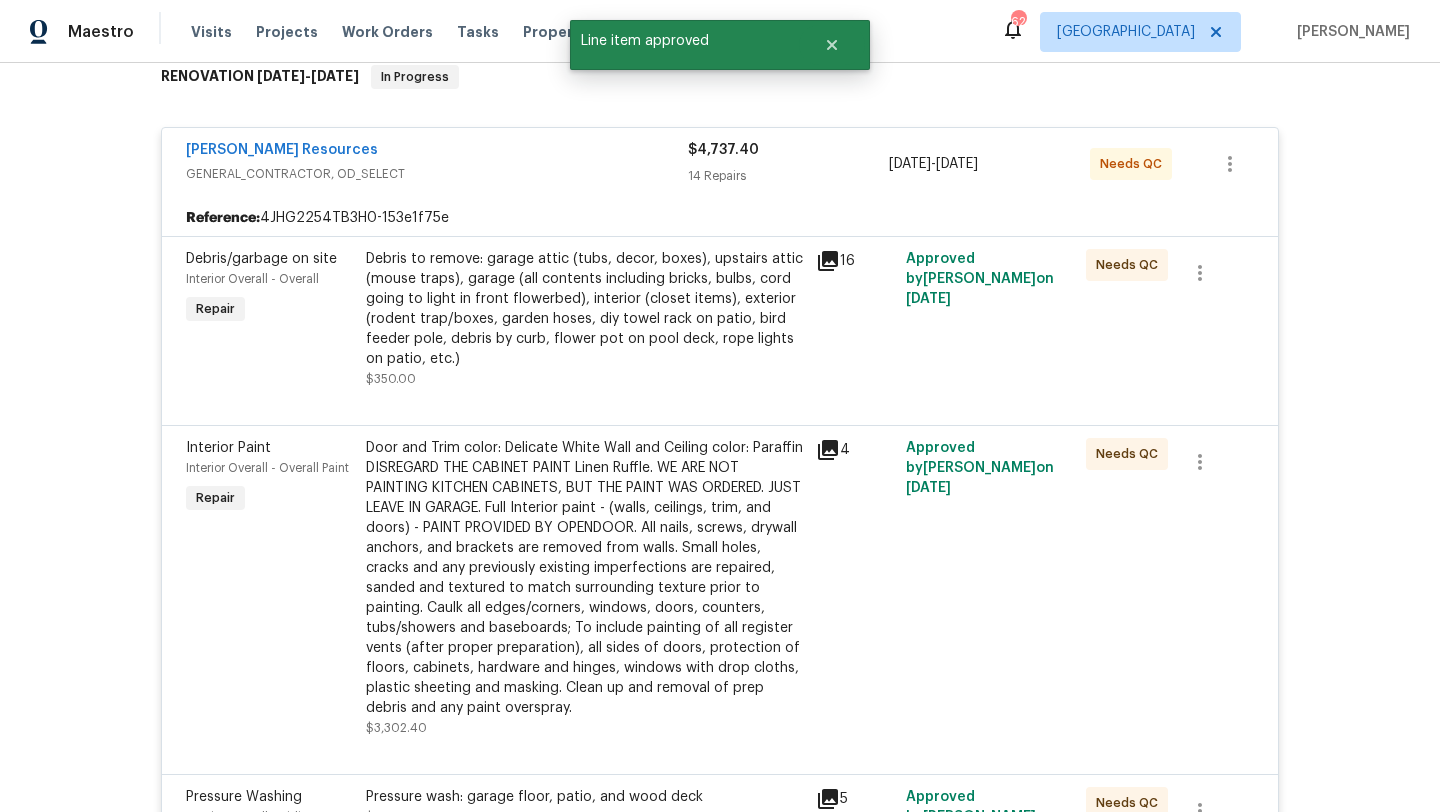 scroll, scrollTop: 337, scrollLeft: 0, axis: vertical 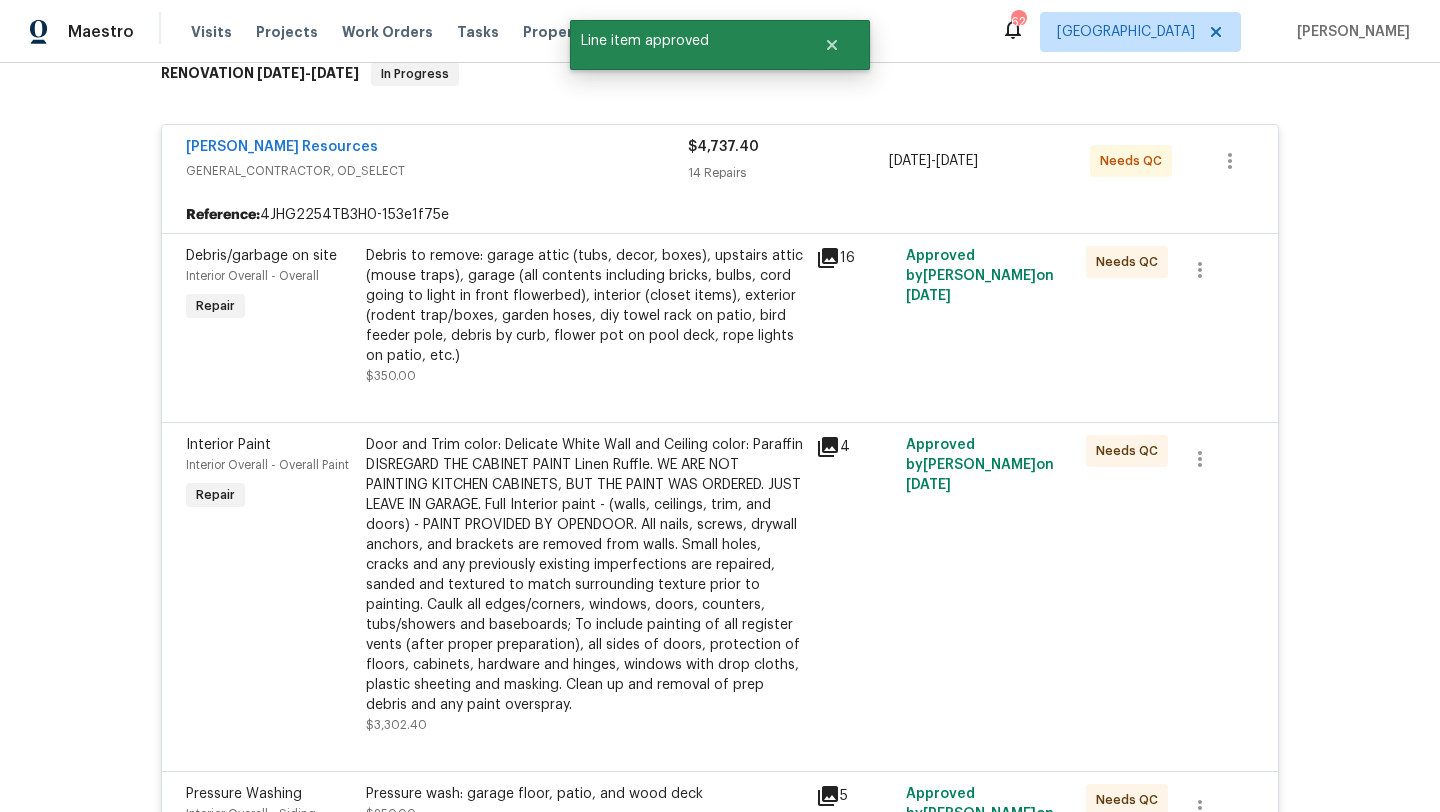 click on "Debris to remove: garage attic (tubs, decor, boxes), upstairs attic (mouse traps), garage (all contents including bricks, bulbs, cord going to light in front flowerbed), interior (closet items), exterior (rodent trap/boxes, garden hoses, diy towel rack on patio, bird feeder pole, debris by curb, flower pot on pool deck, rope lights on patio, etc.) $350.00" at bounding box center [585, 316] 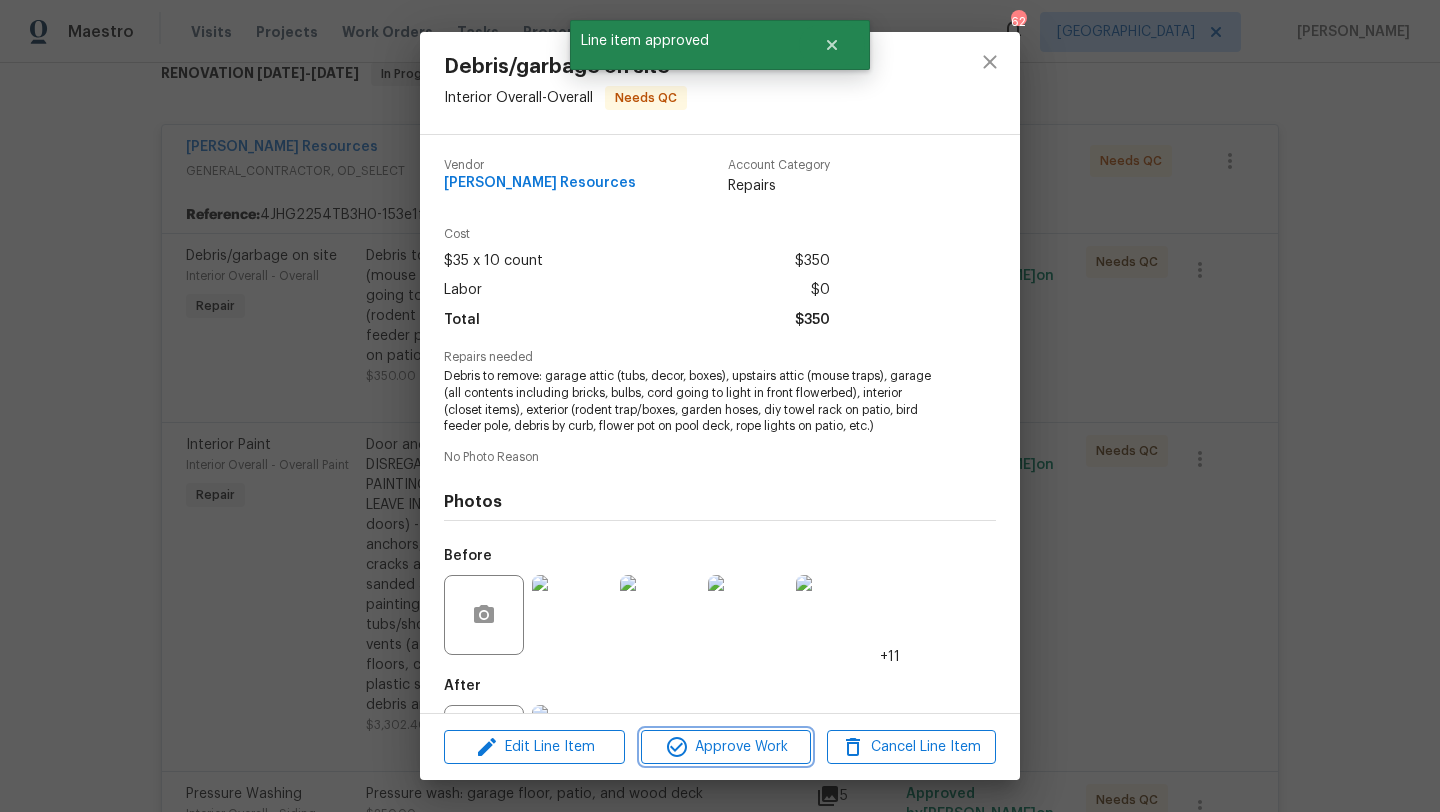 click on "Approve Work" at bounding box center (725, 747) 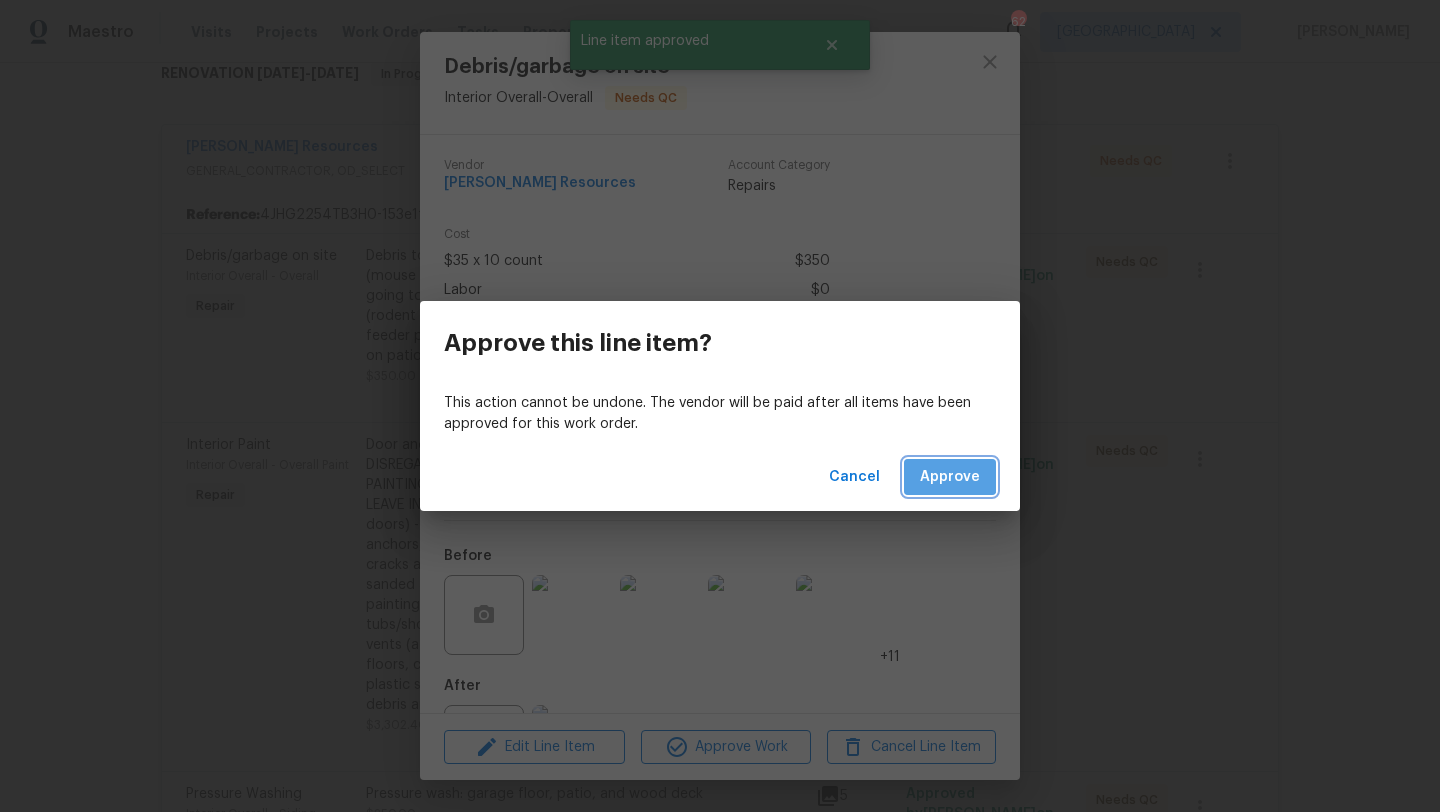 click on "Approve" at bounding box center [950, 477] 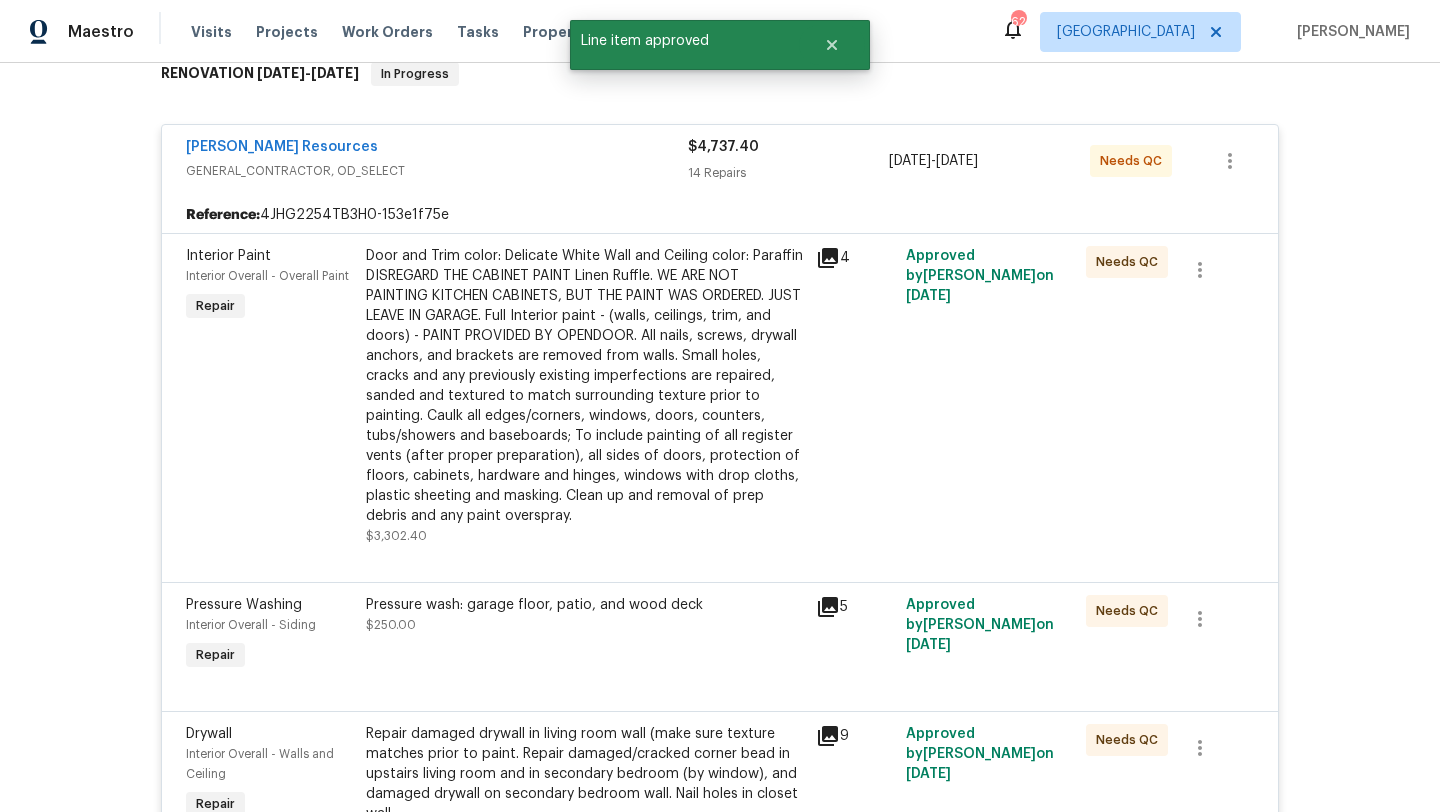 click on "Door and Trim color: Delicate White
Wall and Ceiling color: Paraffin
DISREGARD THE CABINET PAINT Linen Ruffle. WE ARE NOT PAINTING KITCHEN CABINETS, BUT THE PAINT WAS ORDERED. JUST LEAVE IN GARAGE.
Full Interior paint - (walls, ceilings, trim, and doors) - PAINT PROVIDED BY OPENDOOR. All nails, screws, drywall anchors, and brackets are removed from walls. Small holes, cracks and any previously existing imperfections are repaired, sanded and textured to match surrounding texture prior to painting. Caulk all edges/corners, windows, doors, counters, tubs/showers and baseboards; To include painting of all register vents (after proper preparation), all sides of doors, protection of floors, cabinets, hardware and hinges, windows with drop cloths, plastic sheeting and masking. Clean up and removal of prep debris and any paint overspray." at bounding box center [585, 386] 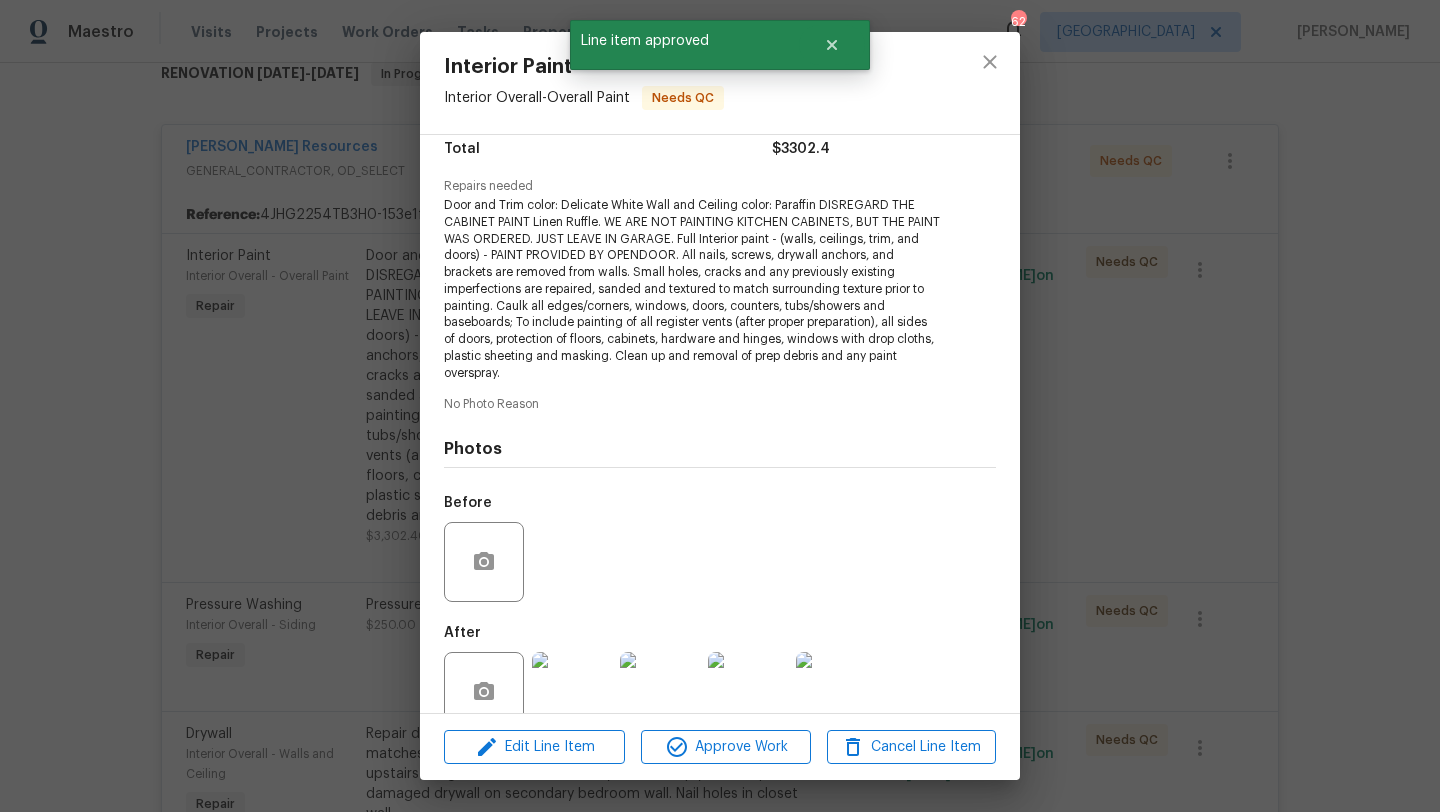 scroll, scrollTop: 209, scrollLeft: 0, axis: vertical 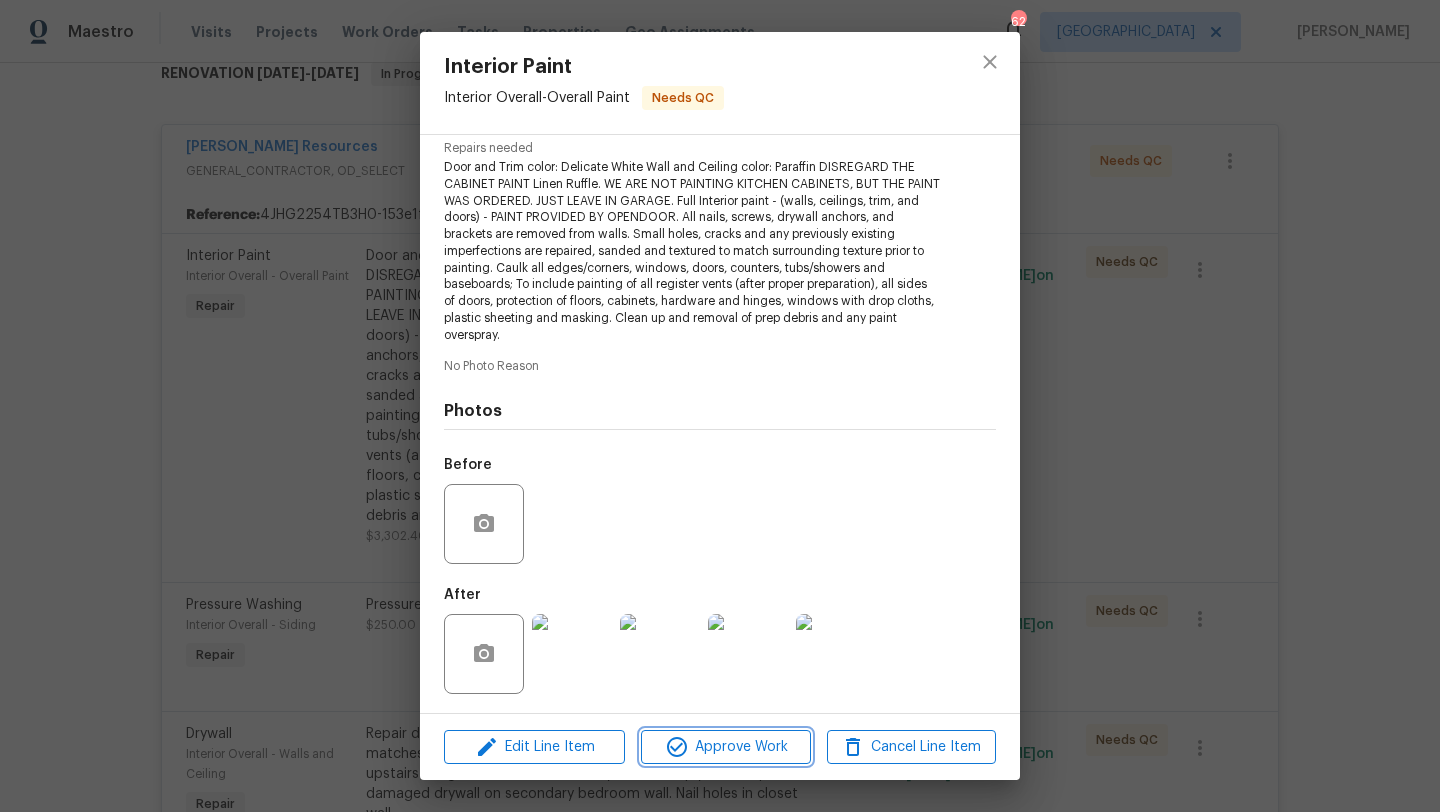 click on "Approve Work" at bounding box center (725, 747) 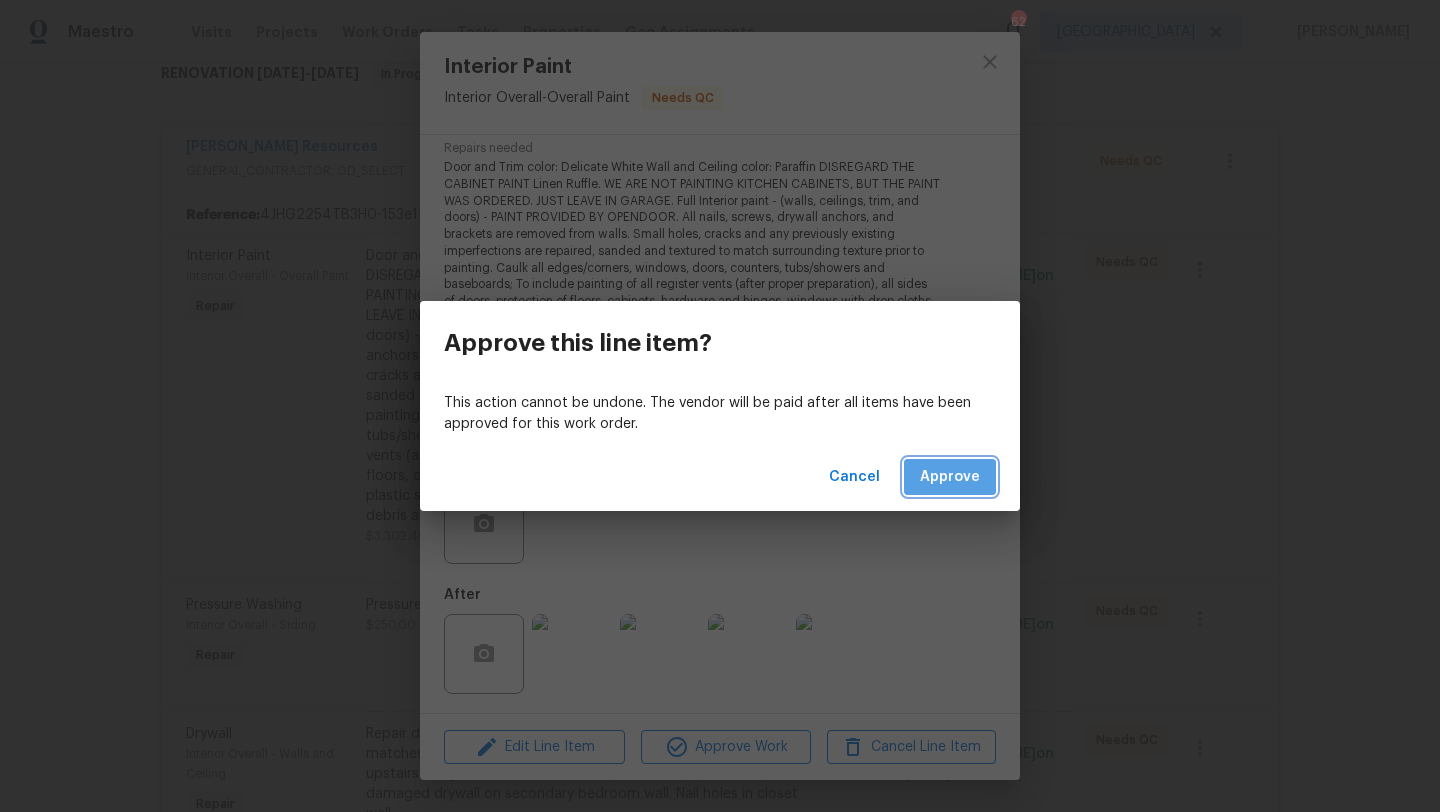 click on "Approve" at bounding box center (950, 477) 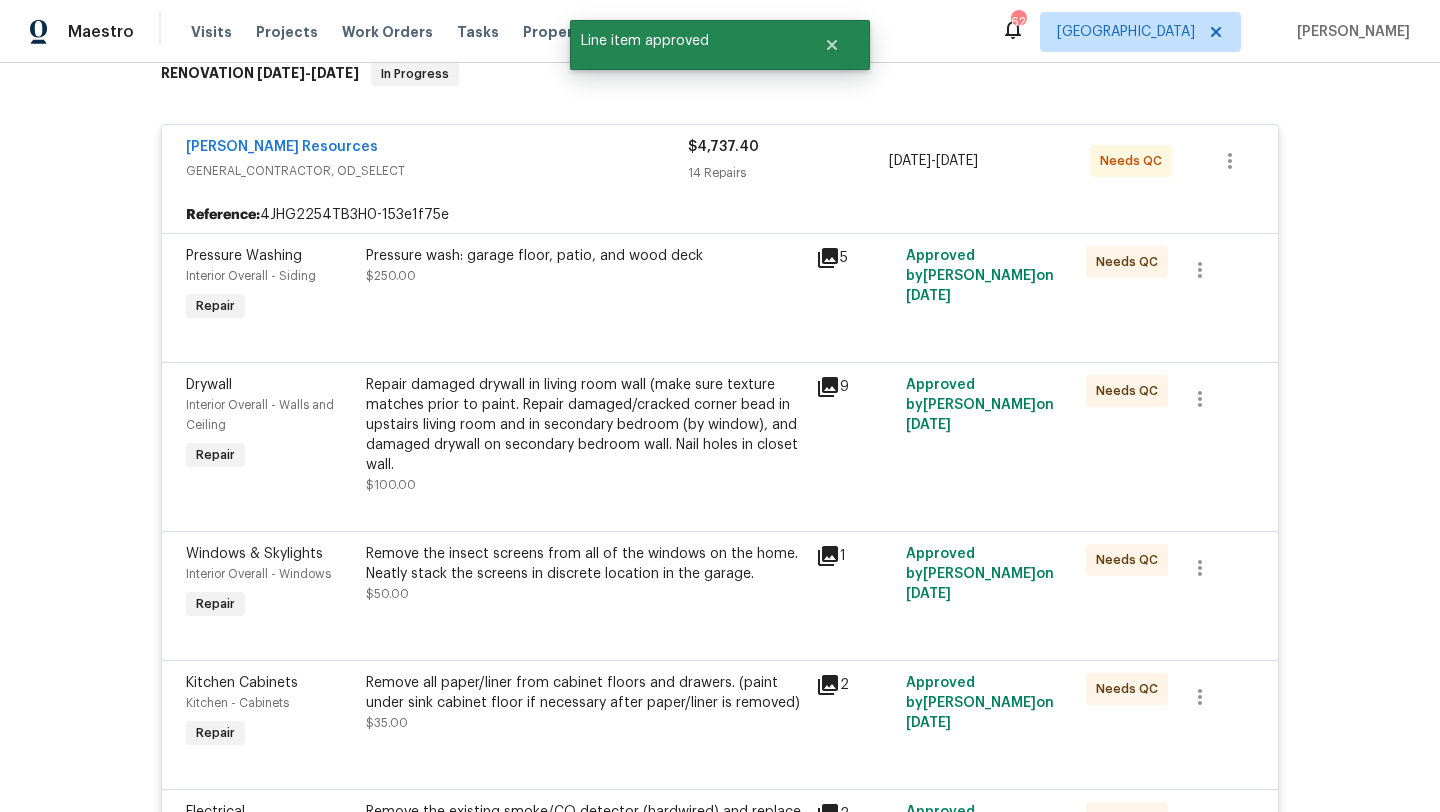 click on "Pressure wash: garage floor, patio, and wood deck $250.00" at bounding box center (585, 286) 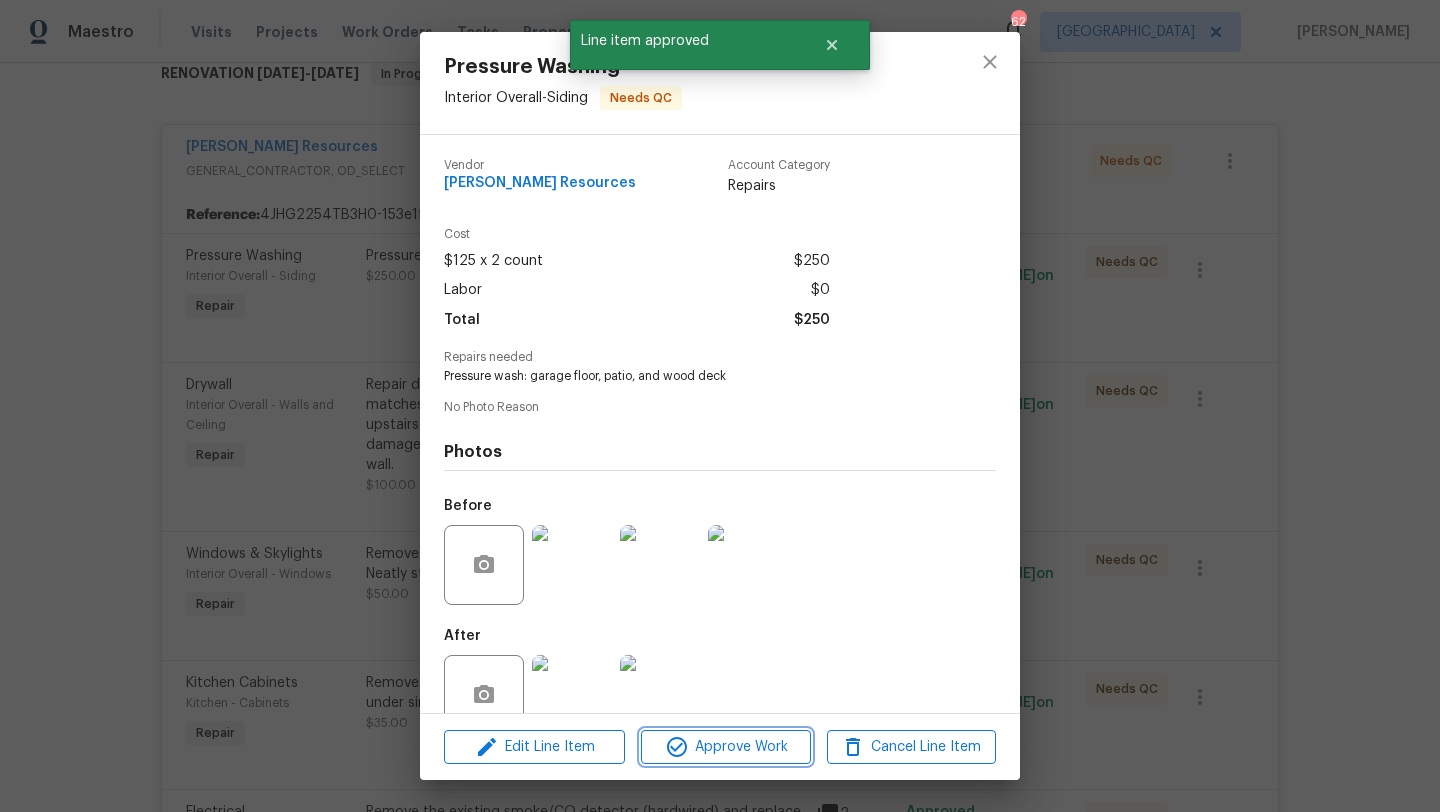 click on "Approve Work" at bounding box center (725, 747) 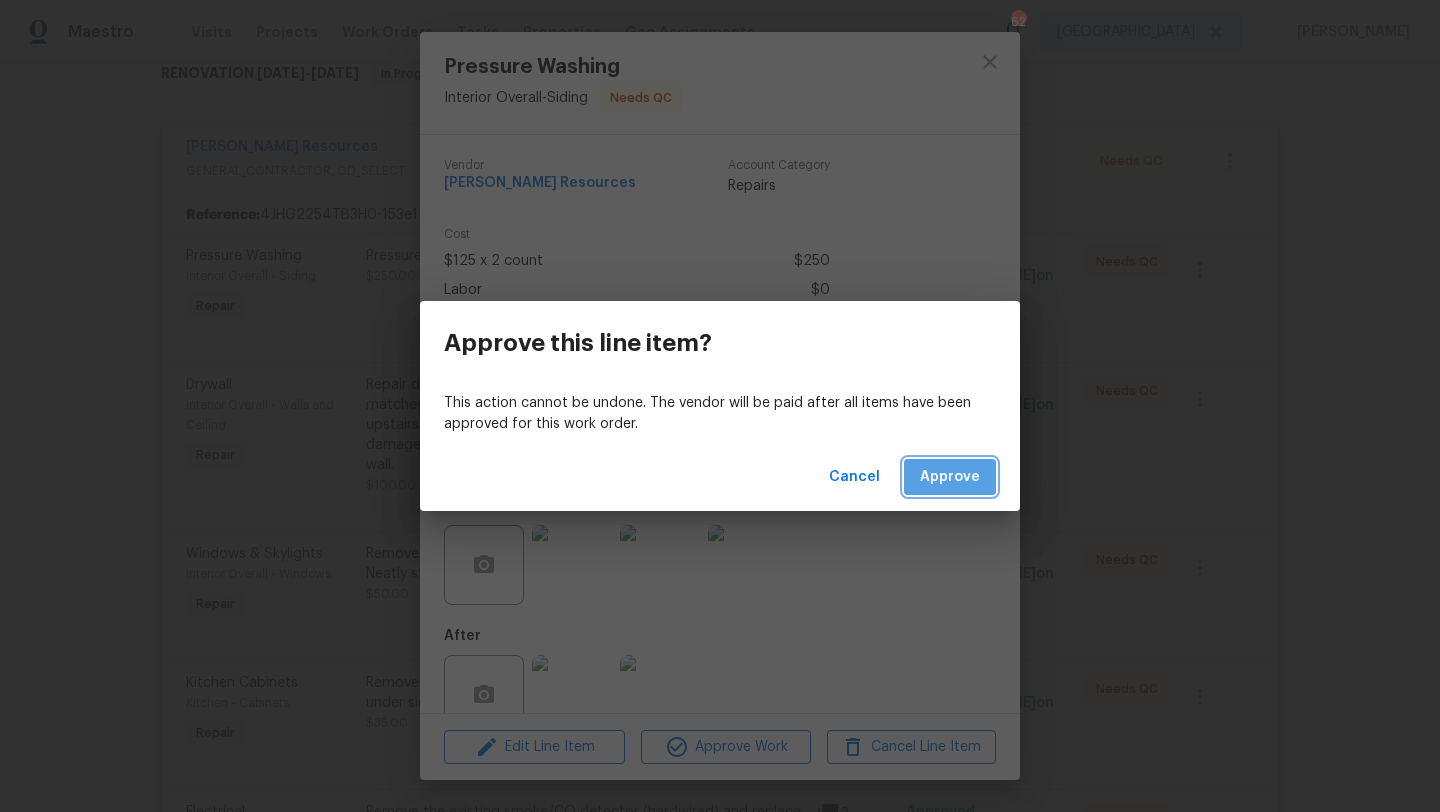 click on "Approve" at bounding box center (950, 477) 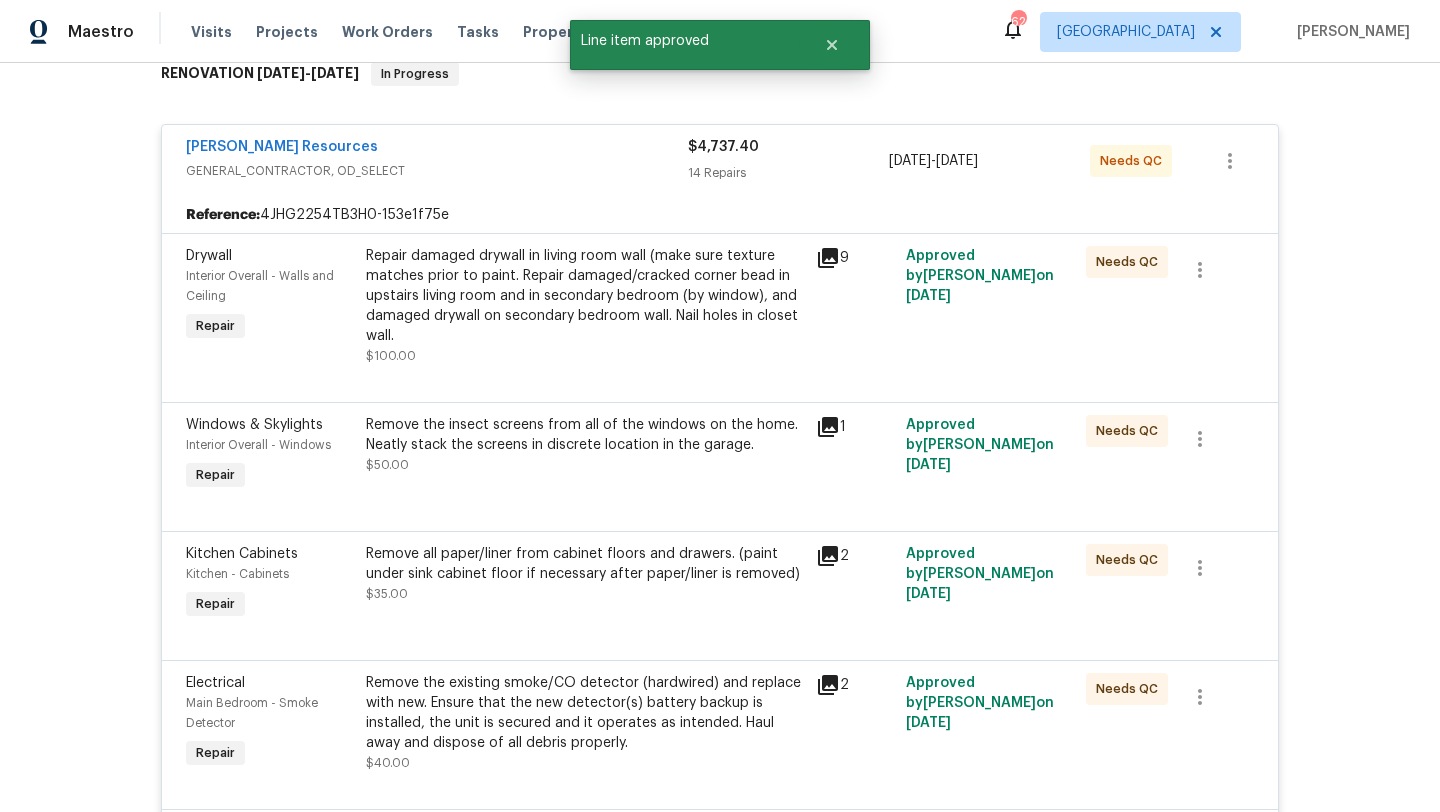 click on "Repair damaged drywall in living room wall (make sure texture matches prior to paint.
Repair damaged/cracked corner bead in upstairs living room and in secondary bedroom (by window), and damaged drywall on secondary bedroom wall.
Nail holes in closet wall. $100.00" at bounding box center (585, 306) 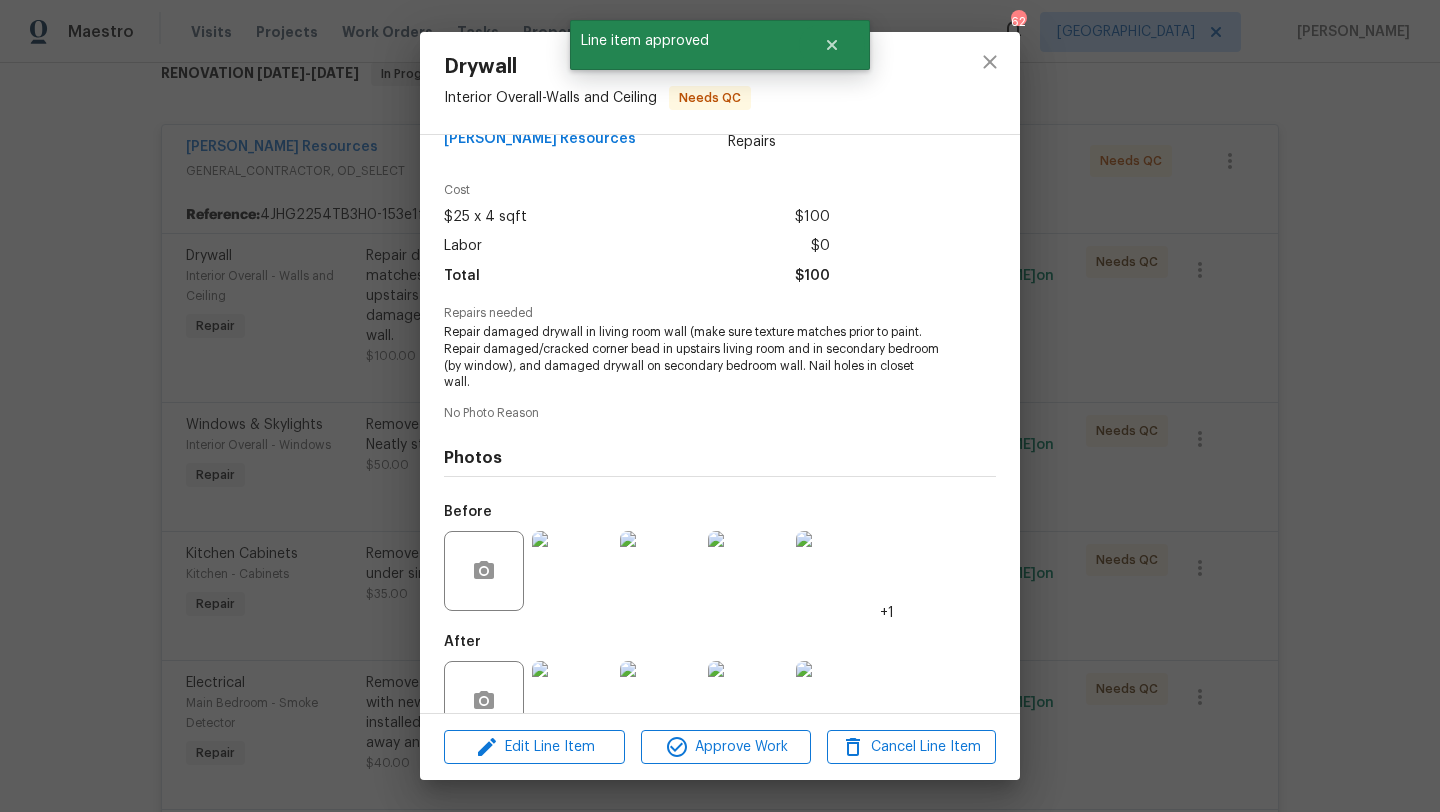 scroll, scrollTop: 76, scrollLeft: 0, axis: vertical 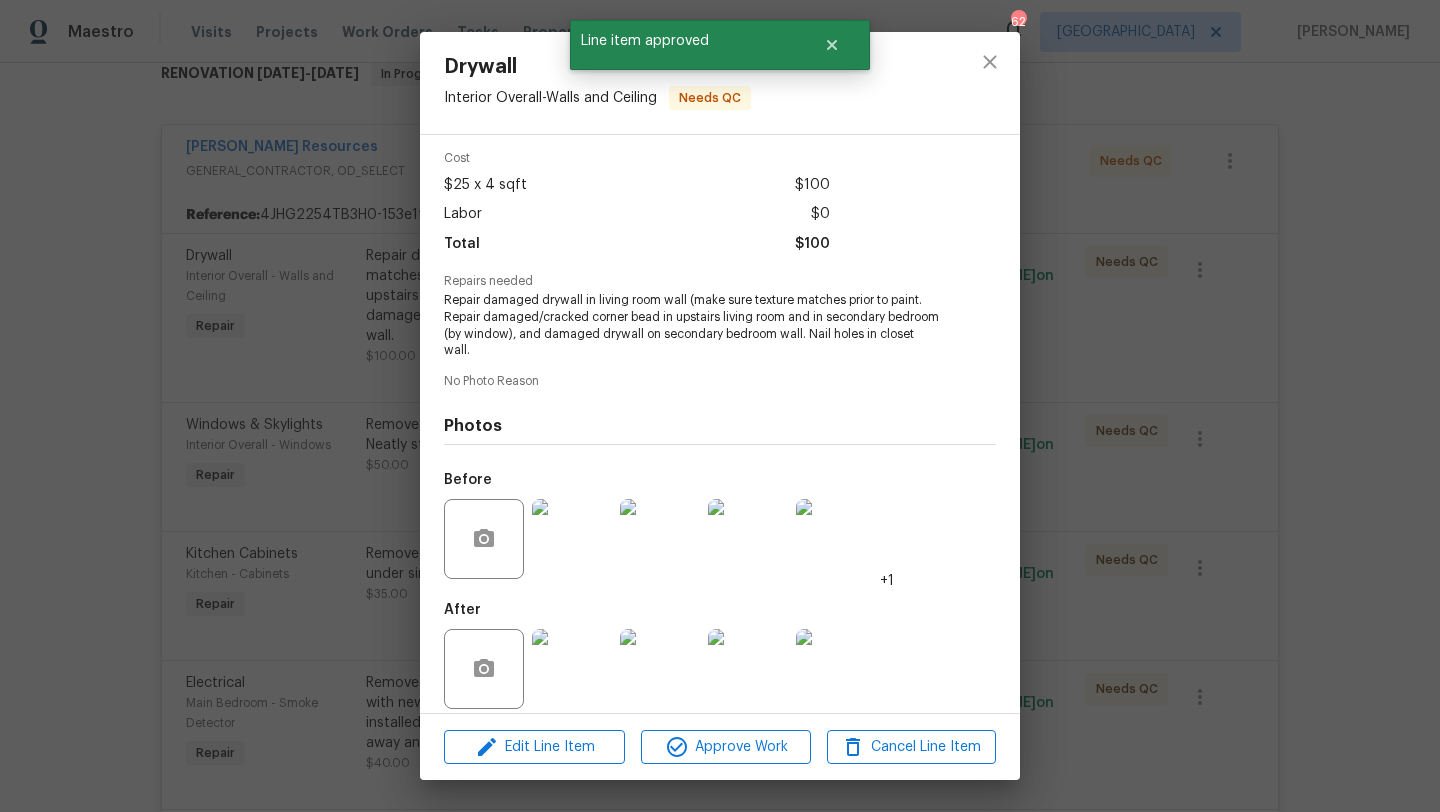 click at bounding box center (572, 669) 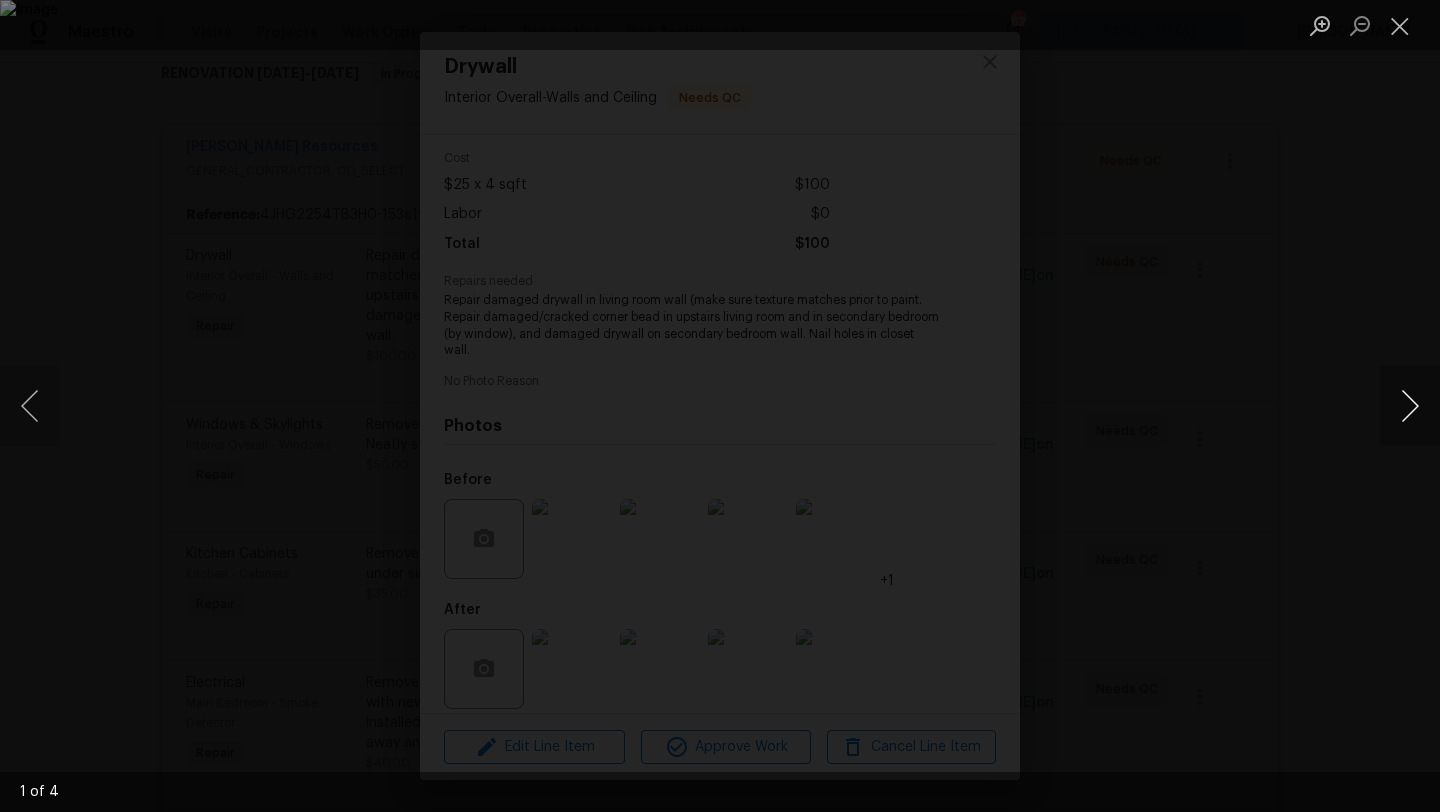 click at bounding box center [1410, 406] 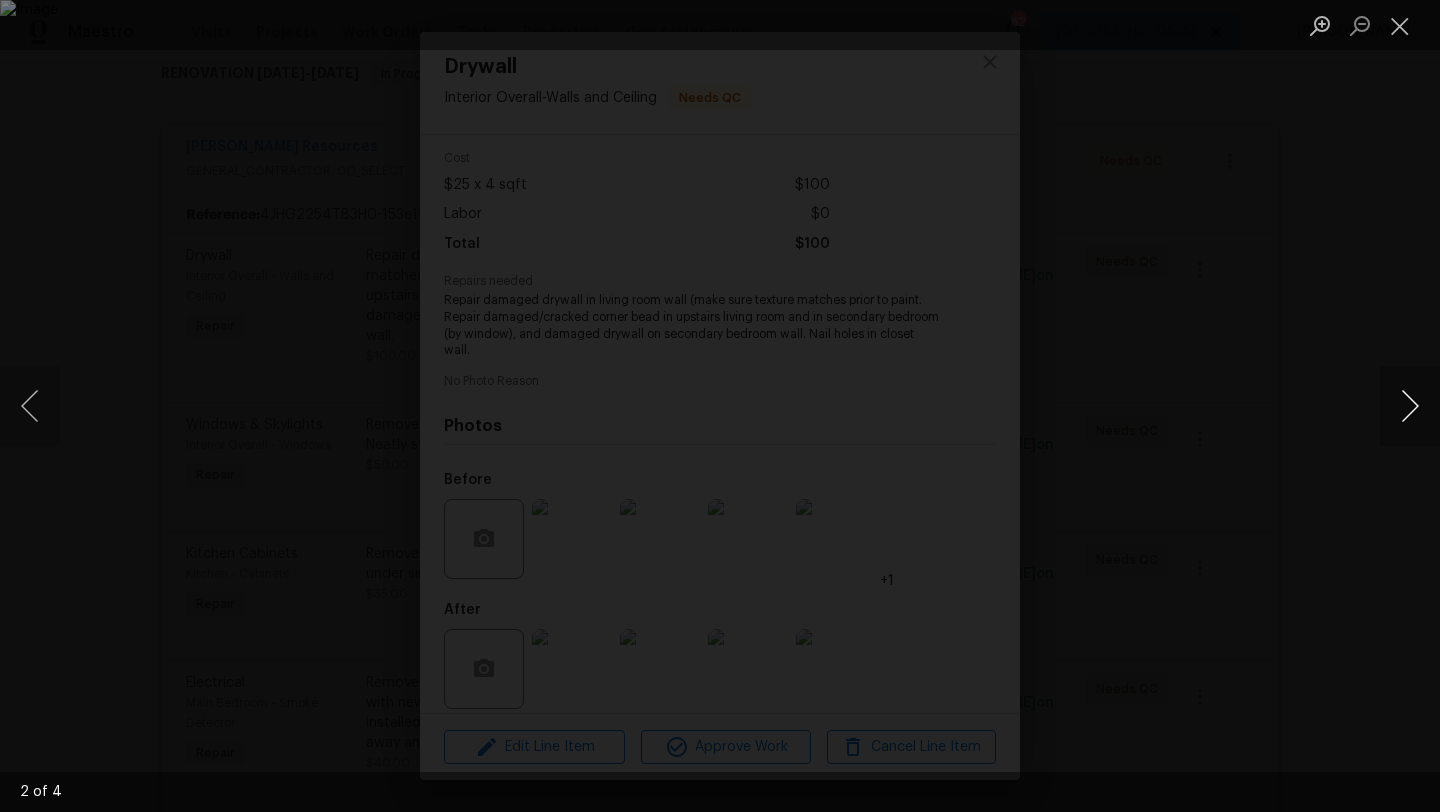 click at bounding box center (1410, 406) 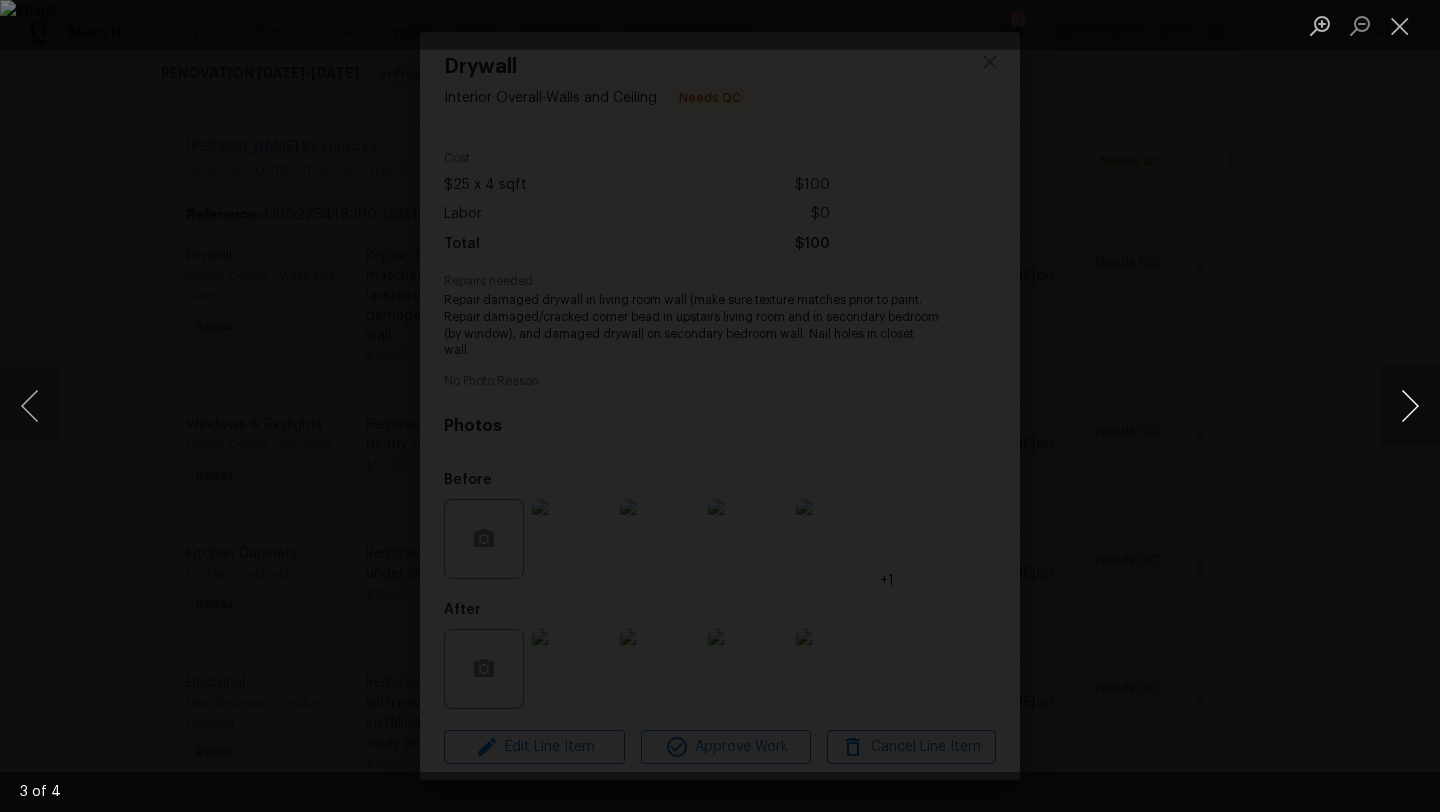 click at bounding box center [1410, 406] 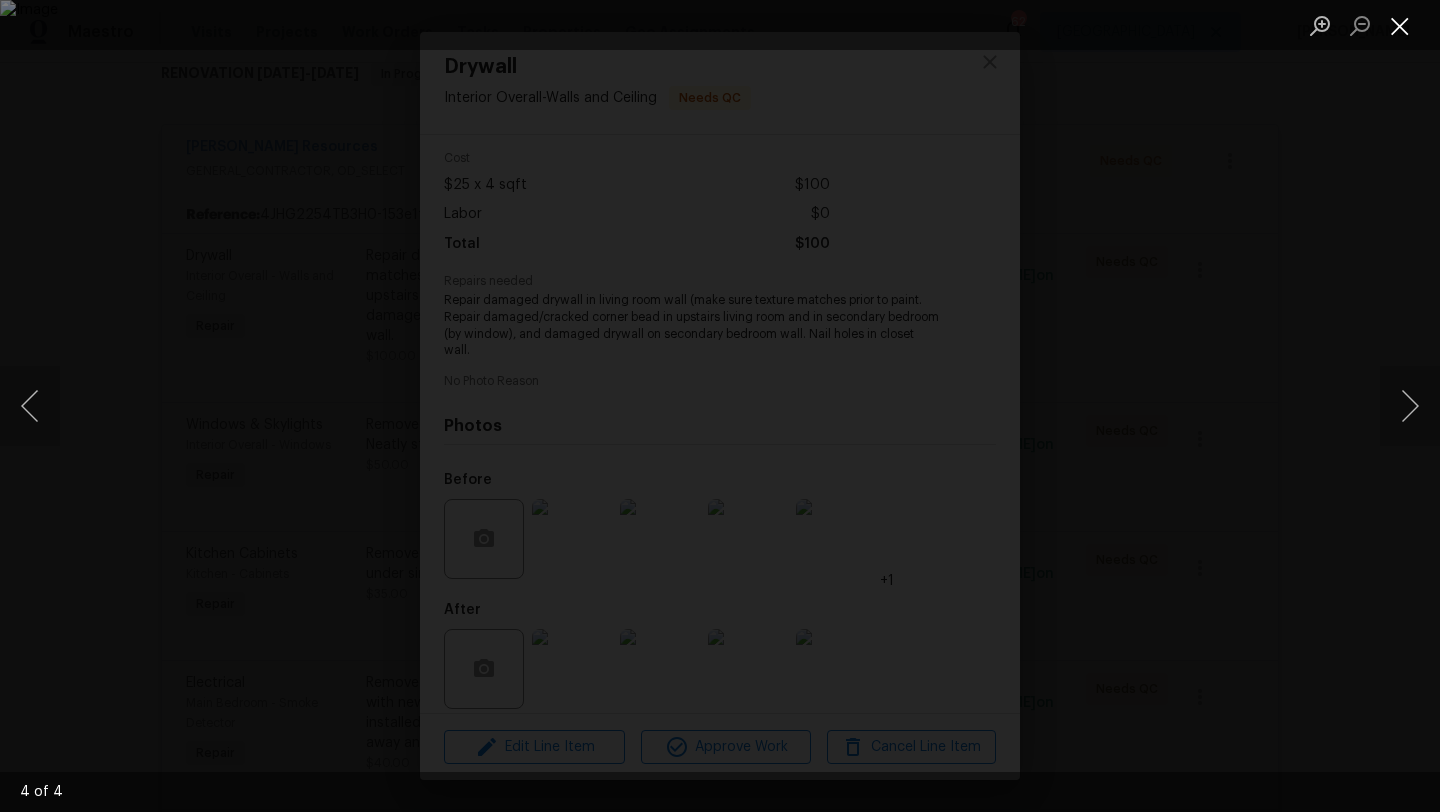 click at bounding box center [1400, 25] 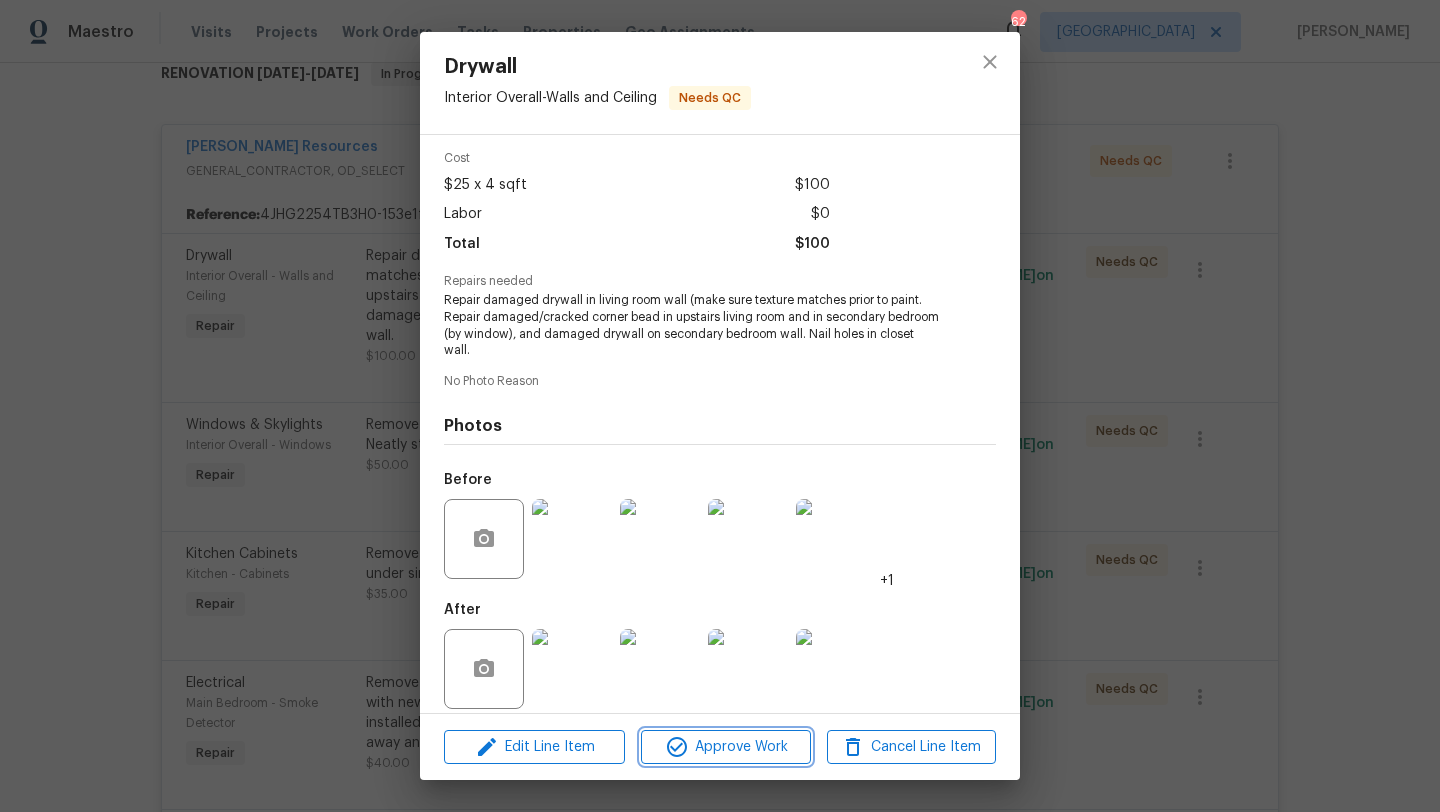 click on "Approve Work" at bounding box center [725, 747] 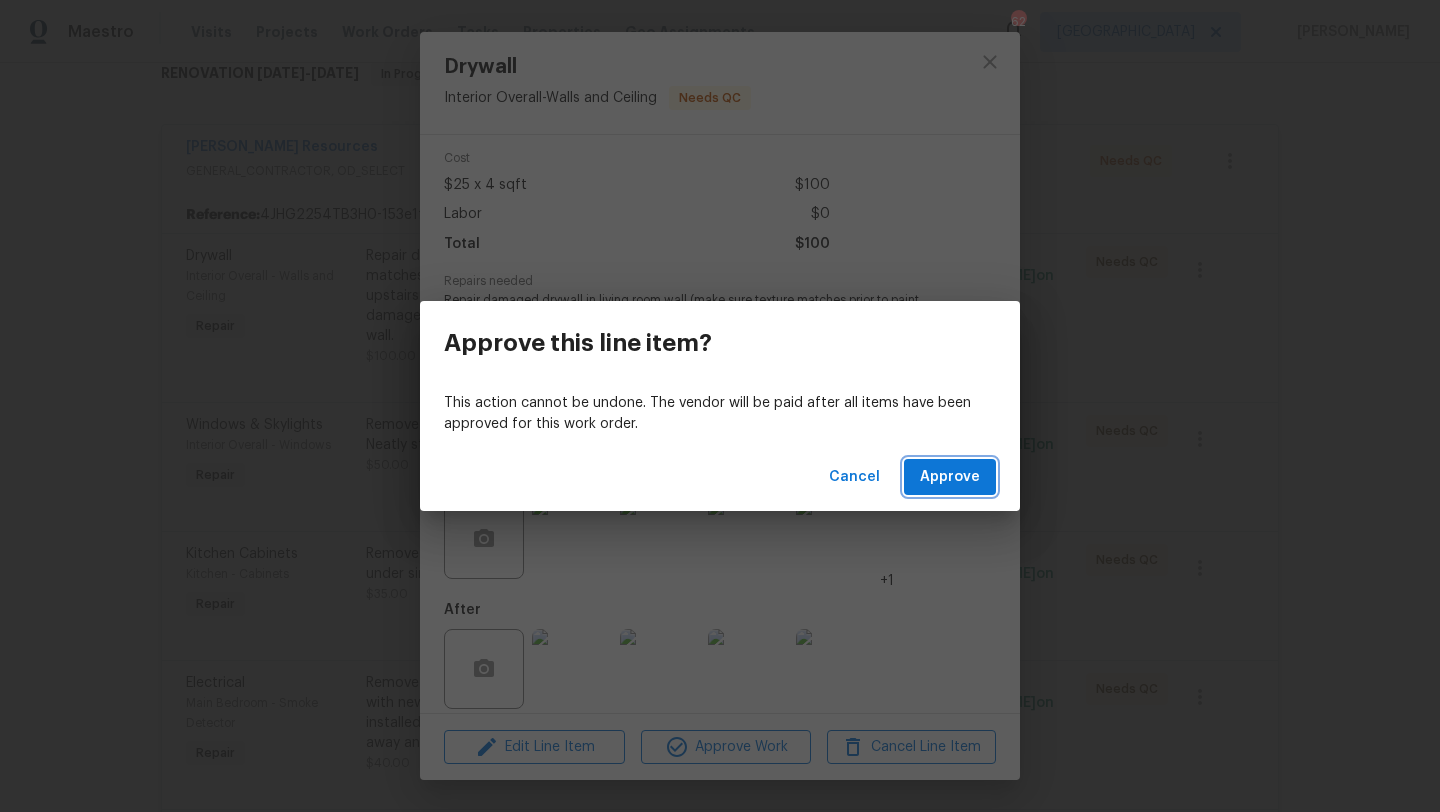 click on "Approve" at bounding box center (950, 477) 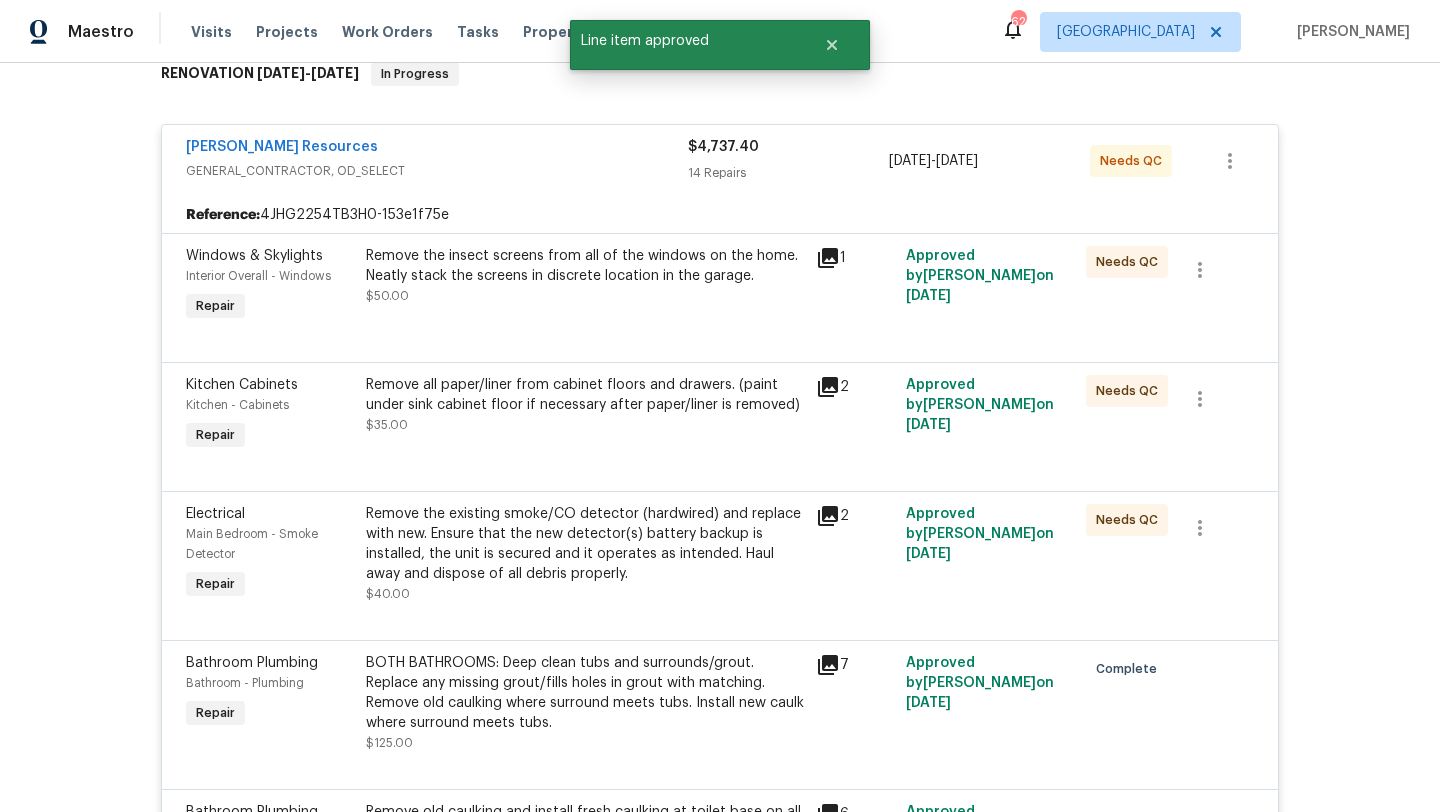 click on "Remove the insect screens from all of the windows on the home. Neatly stack the screens in discrete location in the garage. $50.00" at bounding box center [585, 286] 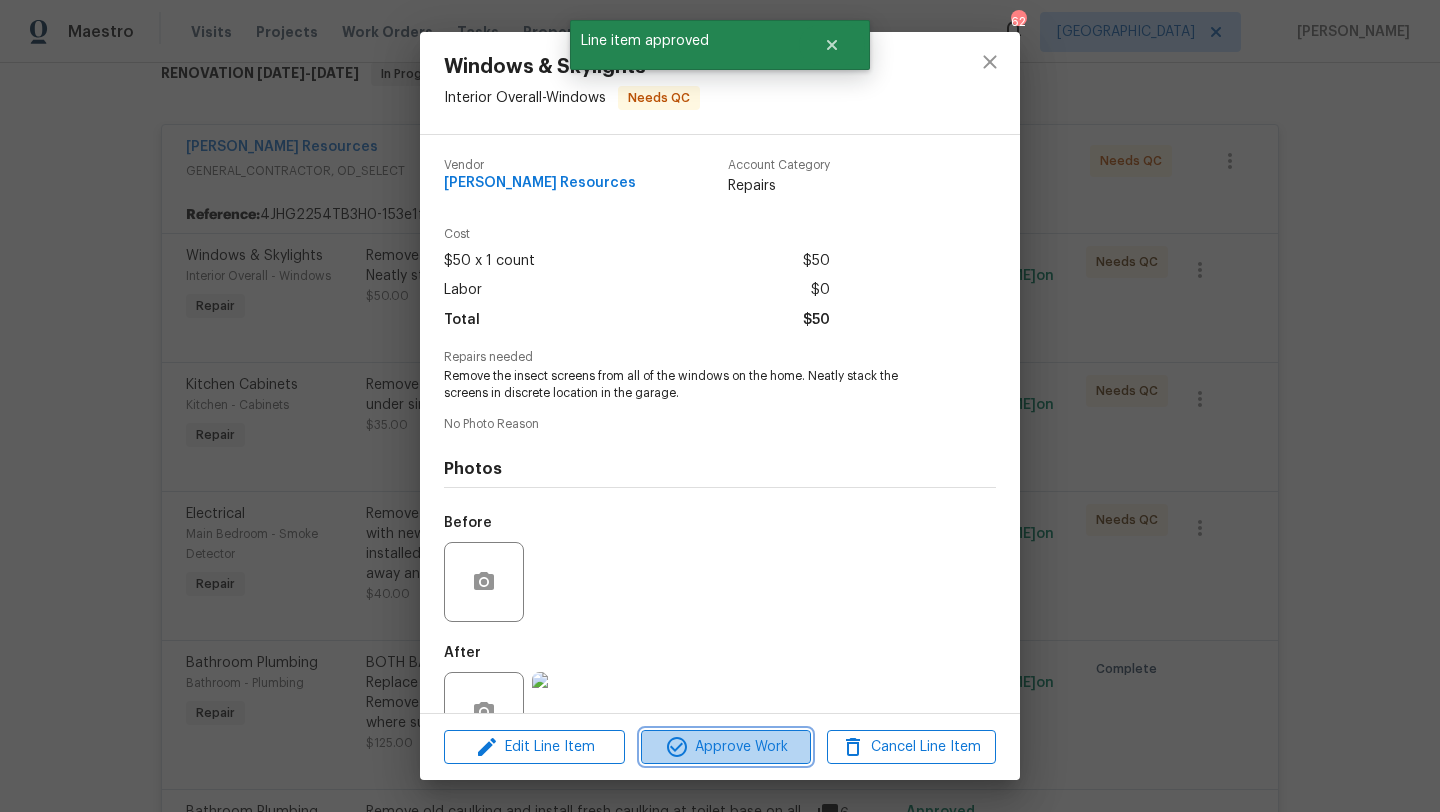 click on "Approve Work" at bounding box center [725, 747] 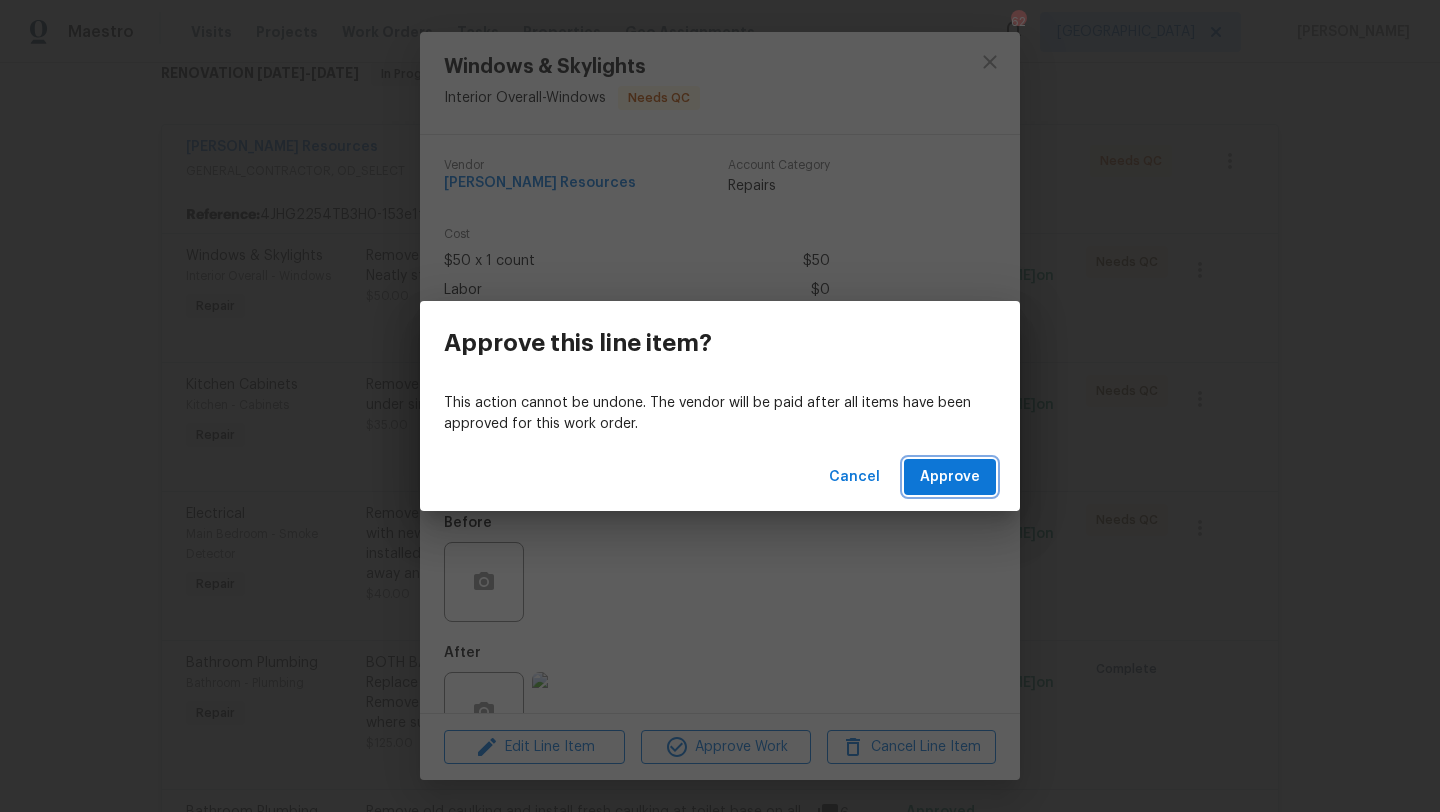 click on "Approve" at bounding box center [950, 477] 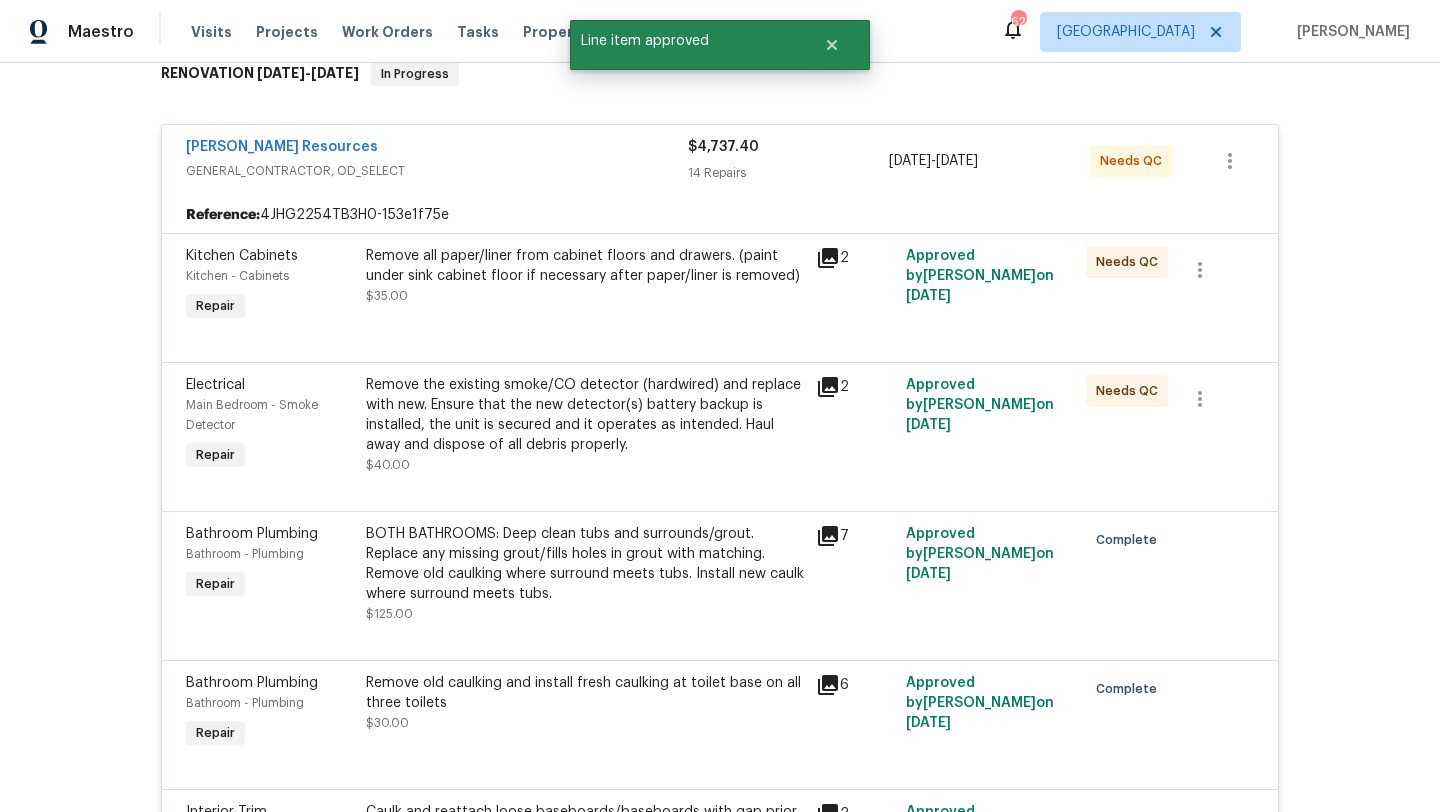 click on "Remove all paper/liner from cabinet floors and drawers.
(paint under sink cabinet floor if necessary after paper/liner is removed) $35.00" at bounding box center [585, 286] 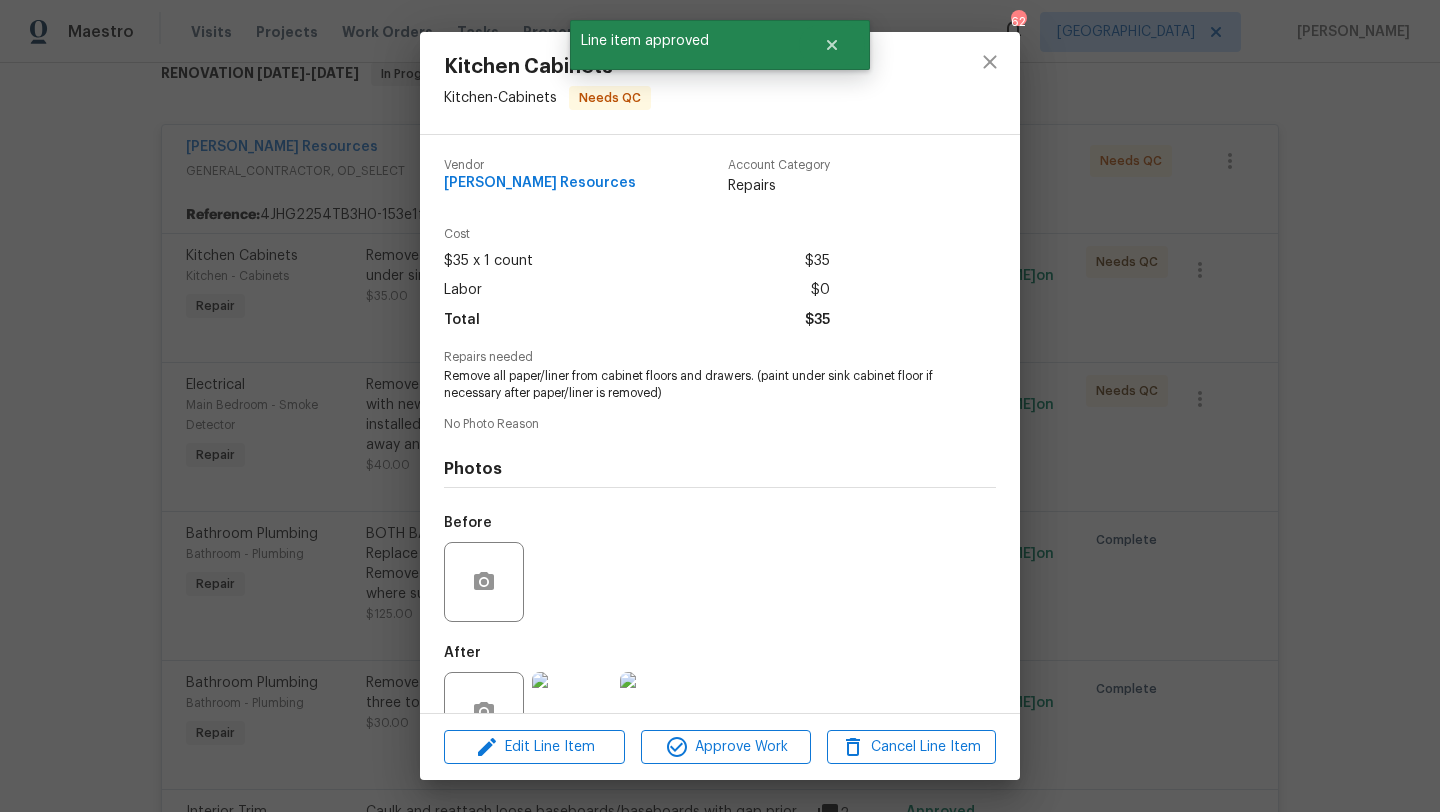 scroll, scrollTop: 59, scrollLeft: 0, axis: vertical 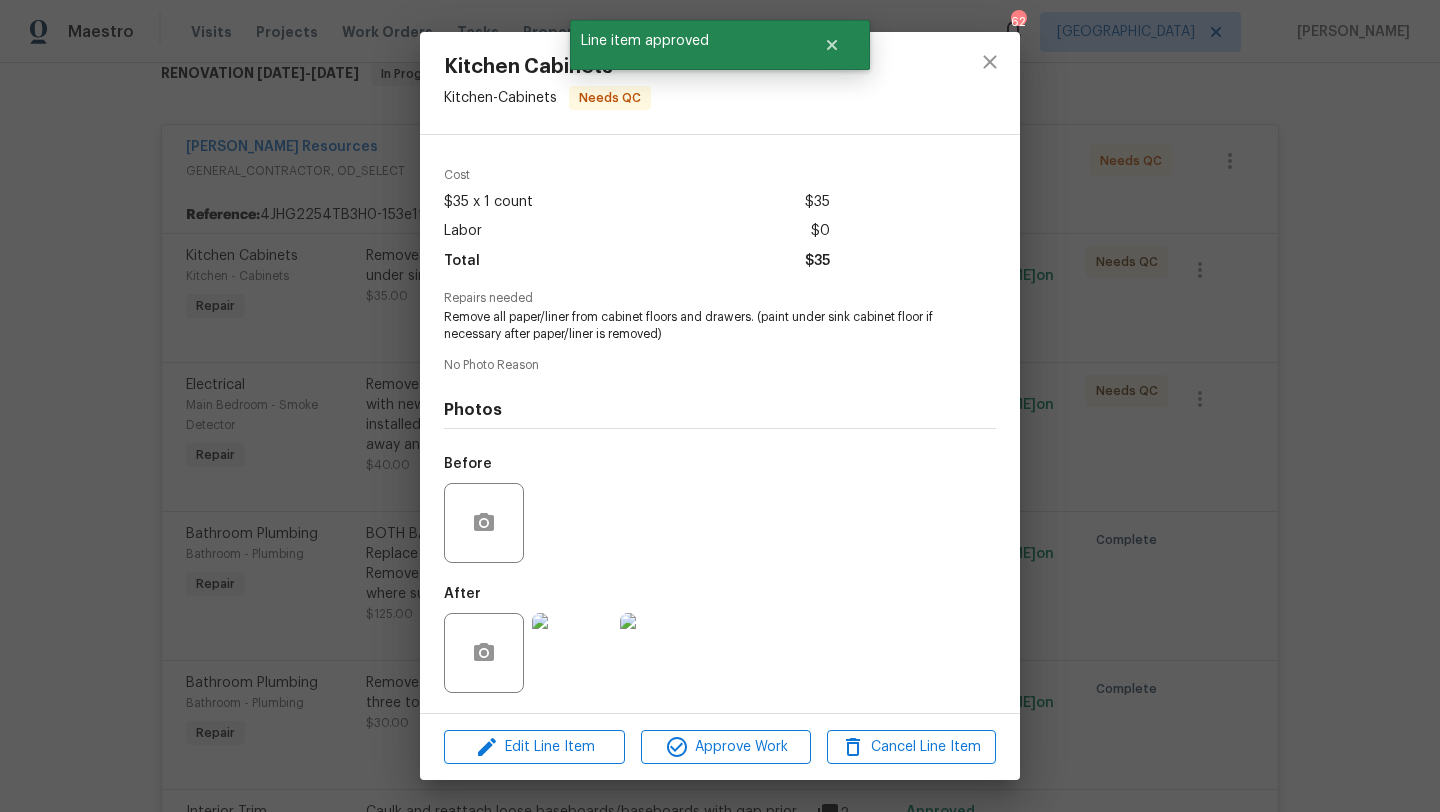 click at bounding box center (572, 653) 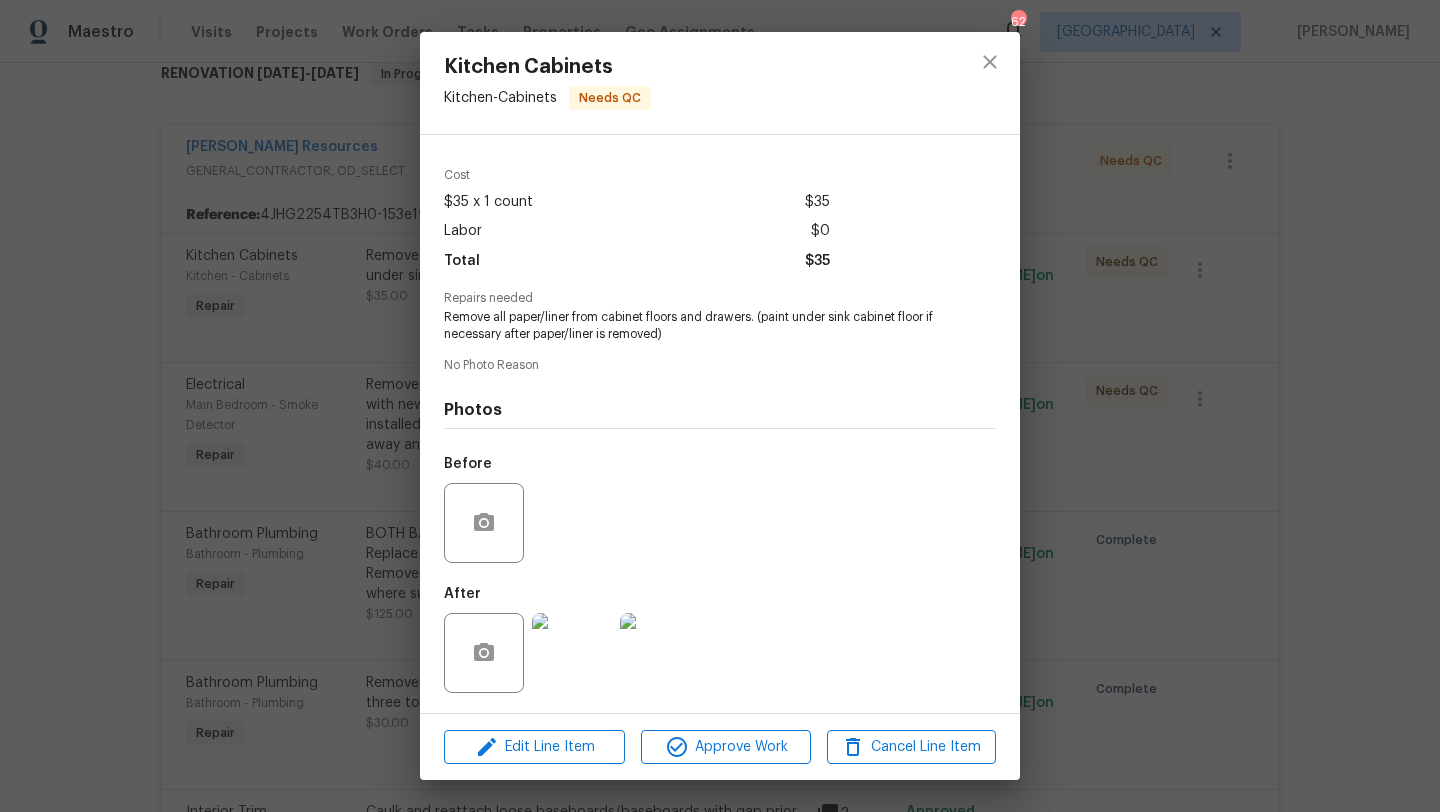 click at bounding box center [572, 653] 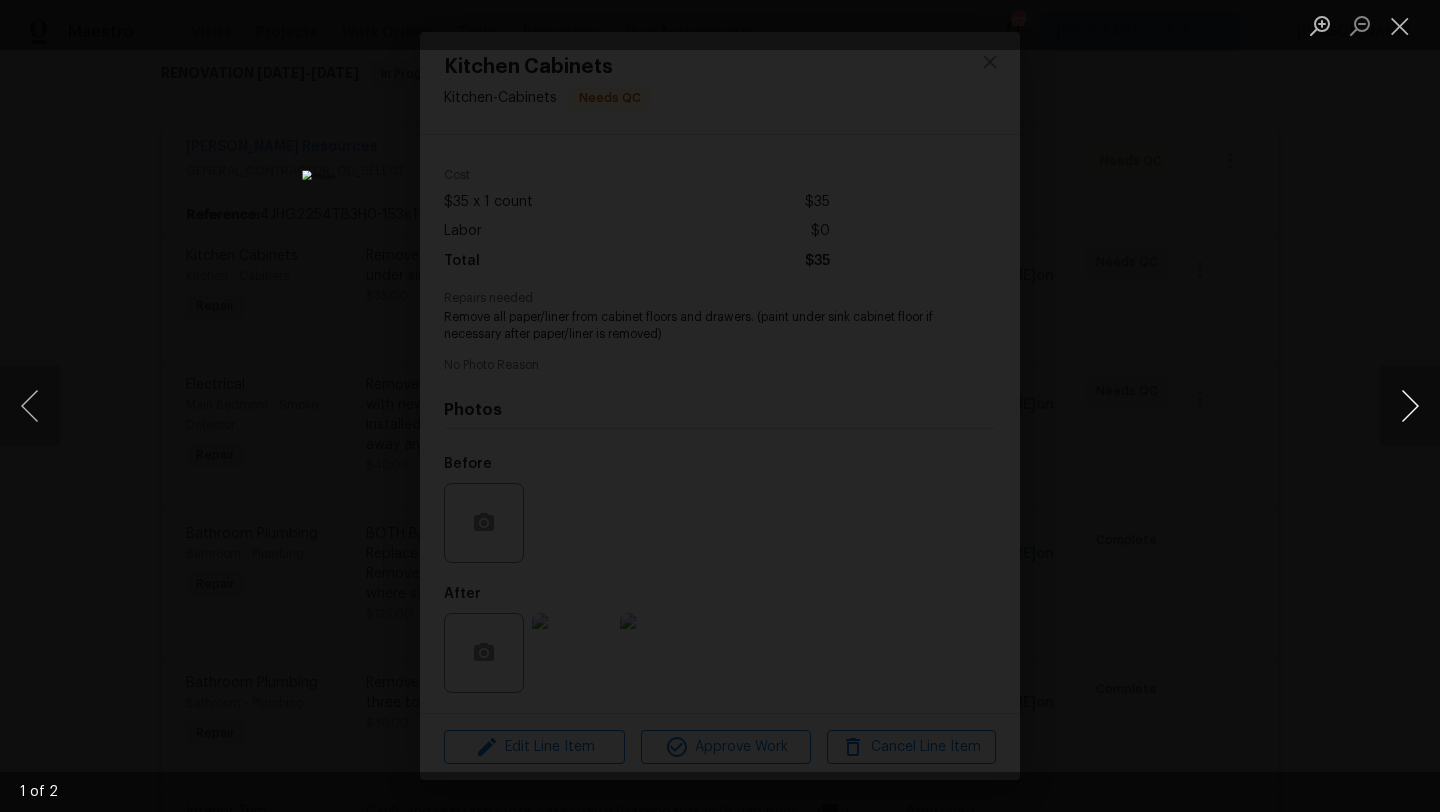click at bounding box center [1410, 406] 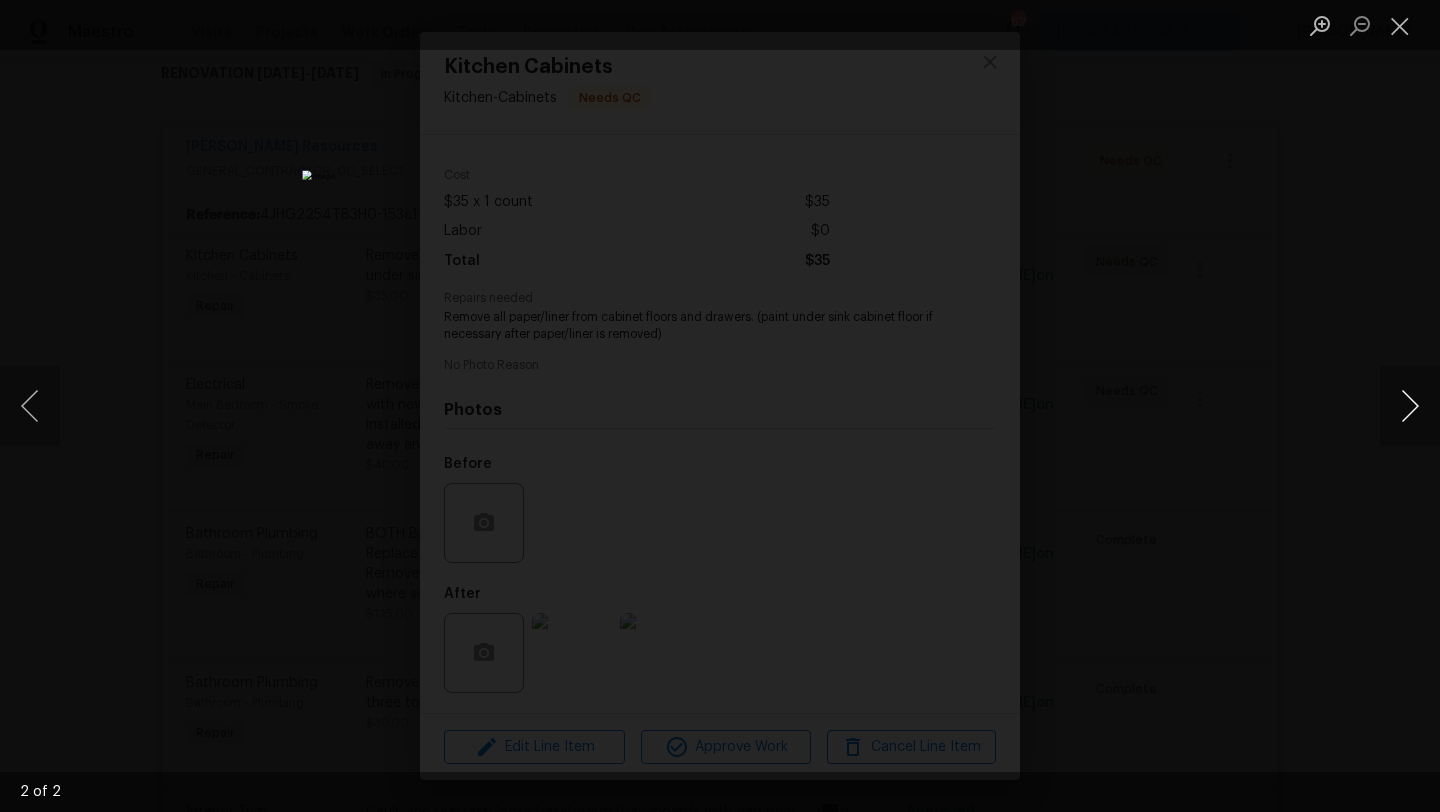 click at bounding box center [1410, 406] 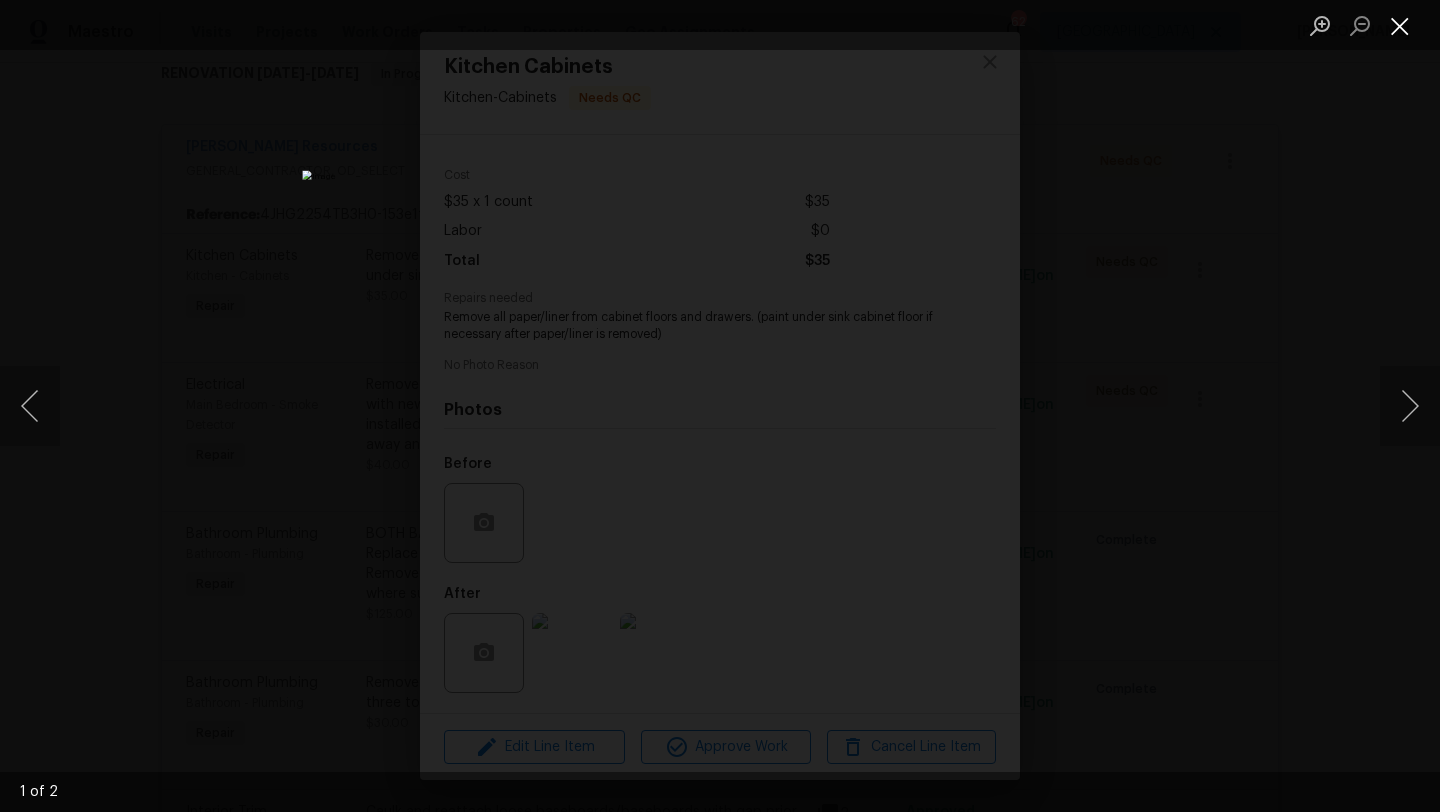click at bounding box center [1400, 25] 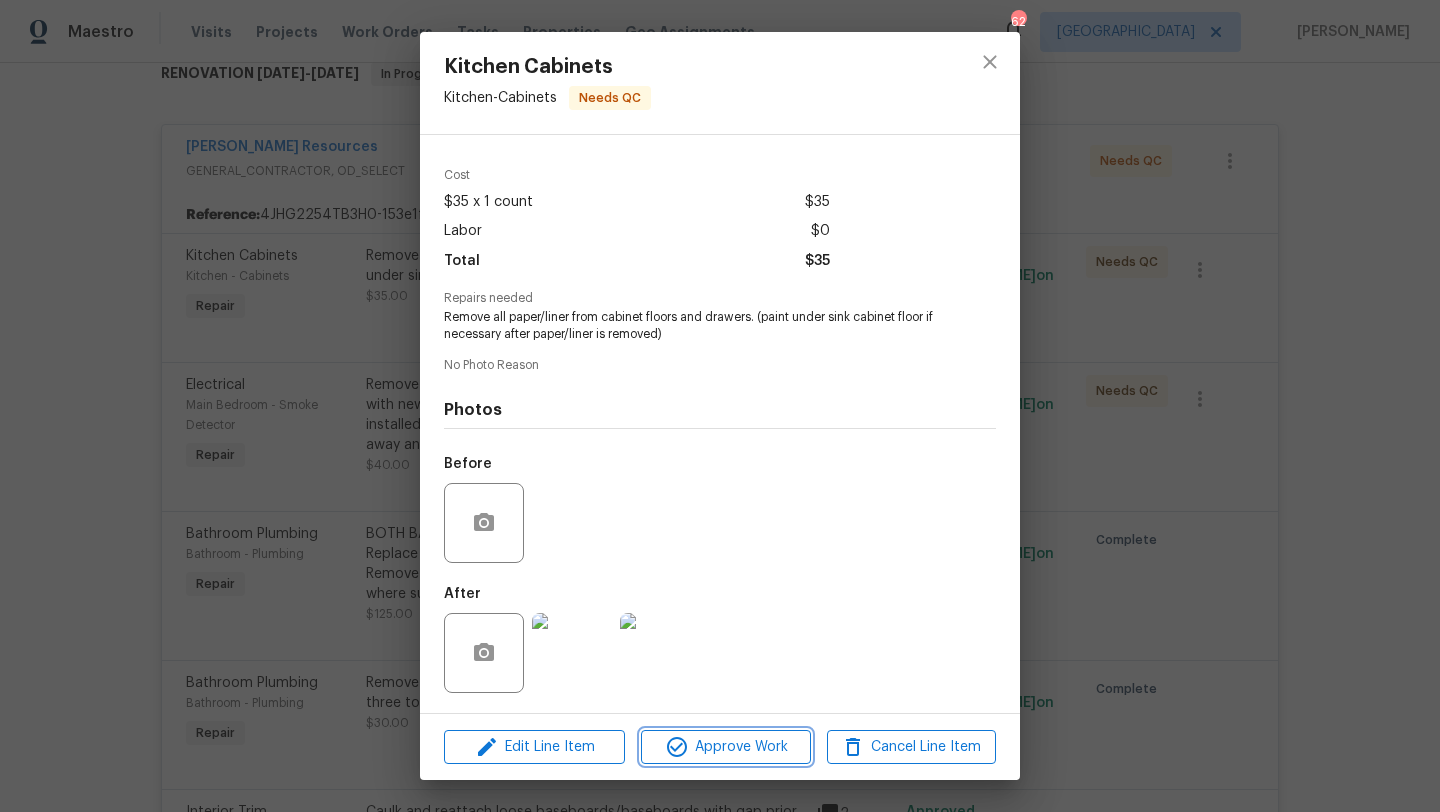 click on "Approve Work" at bounding box center [725, 747] 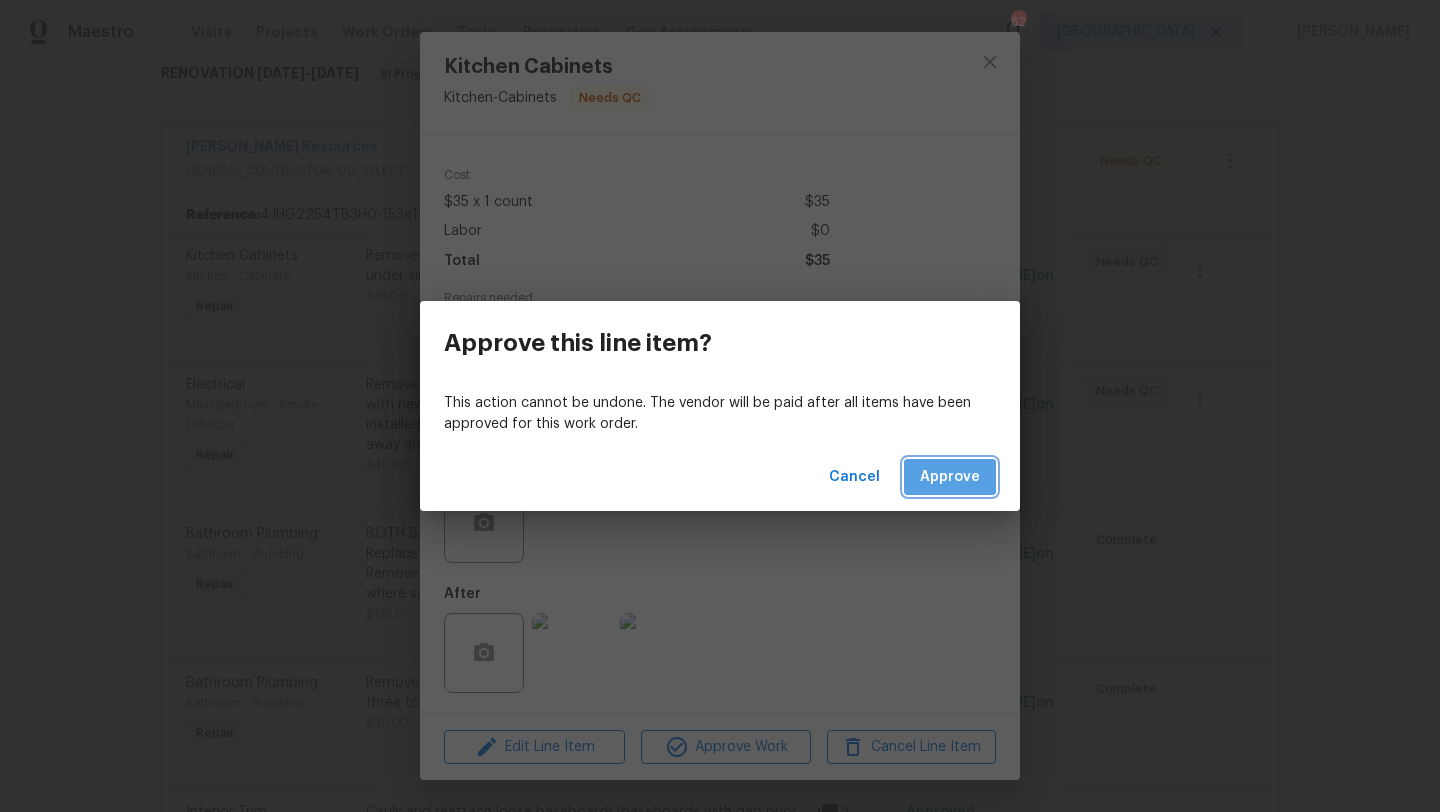click on "Approve" at bounding box center [950, 477] 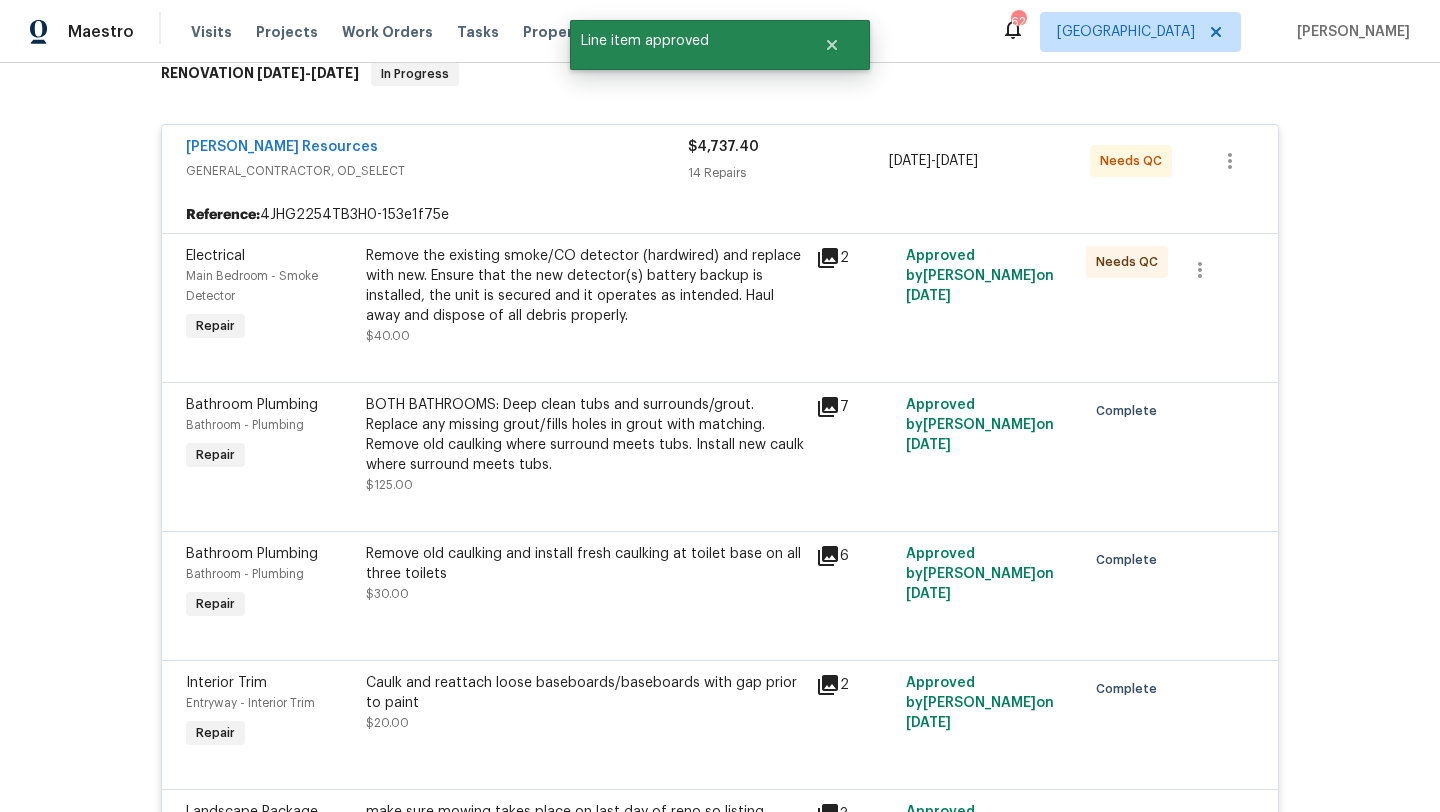 click on "Remove the existing smoke/CO detector (hardwired) and replace with new. Ensure that the new detector(s) battery backup is installed, the unit is secured and it operates as intended. Haul away and dispose of all debris properly." at bounding box center (585, 286) 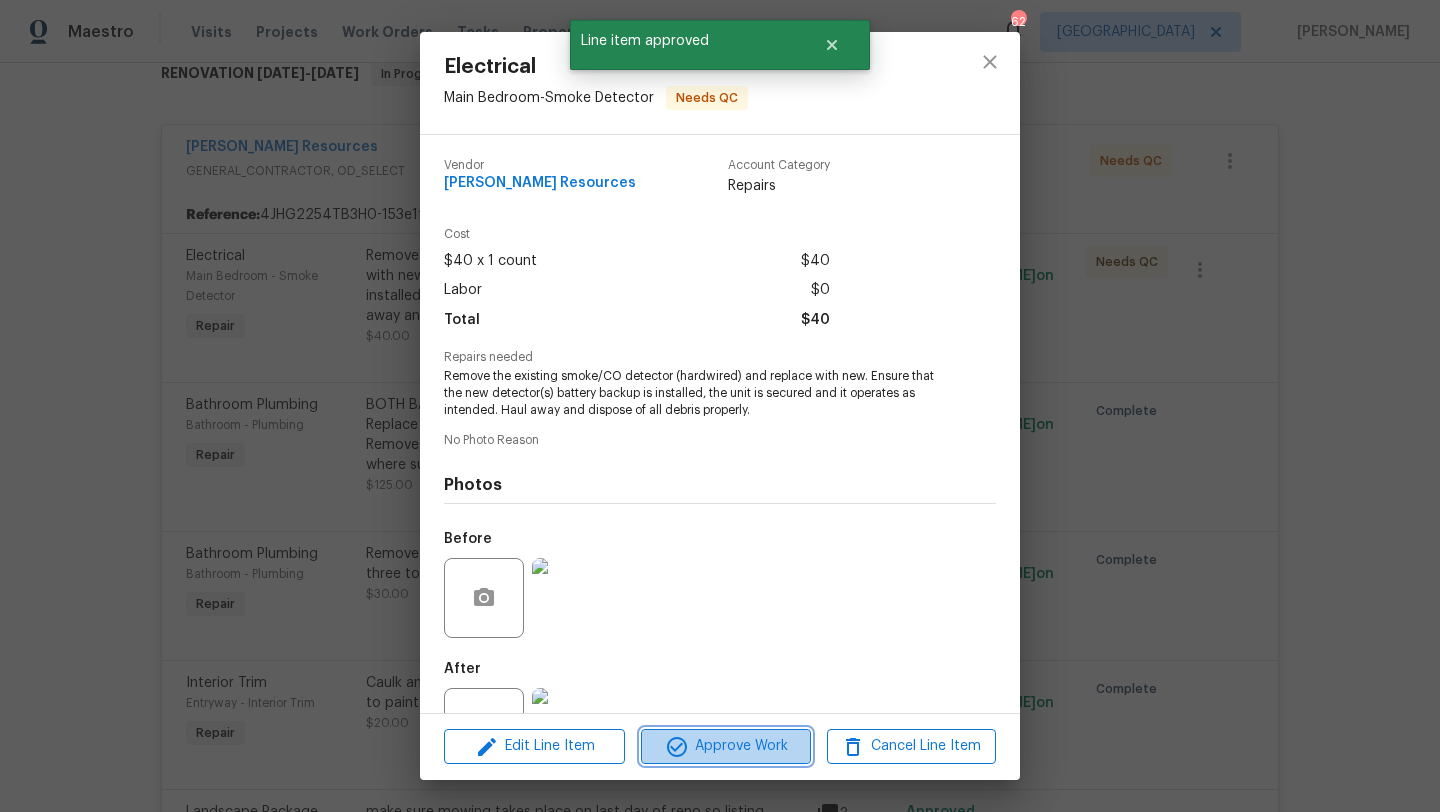 click on "Approve Work" at bounding box center [725, 746] 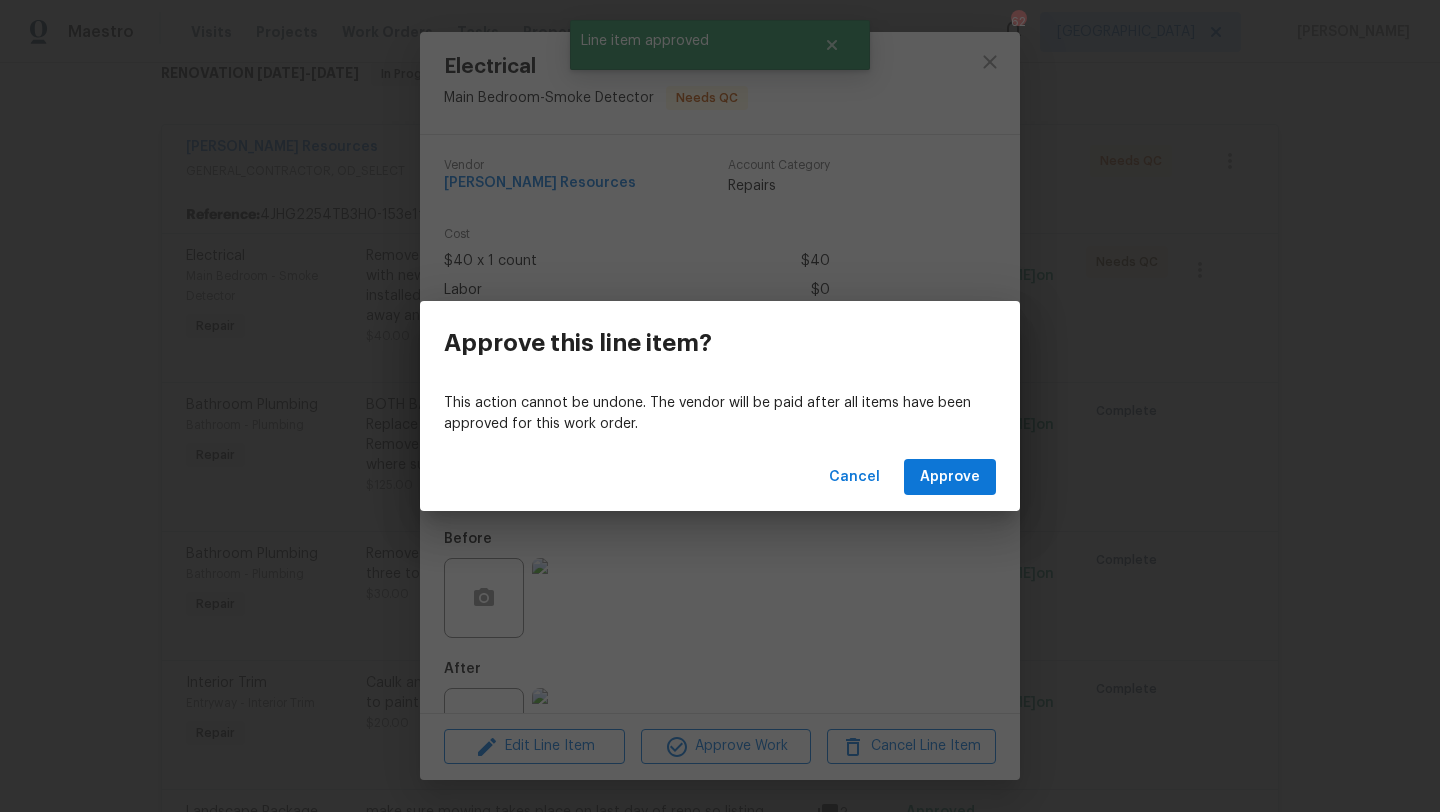 click on "Cancel Approve" at bounding box center (720, 477) 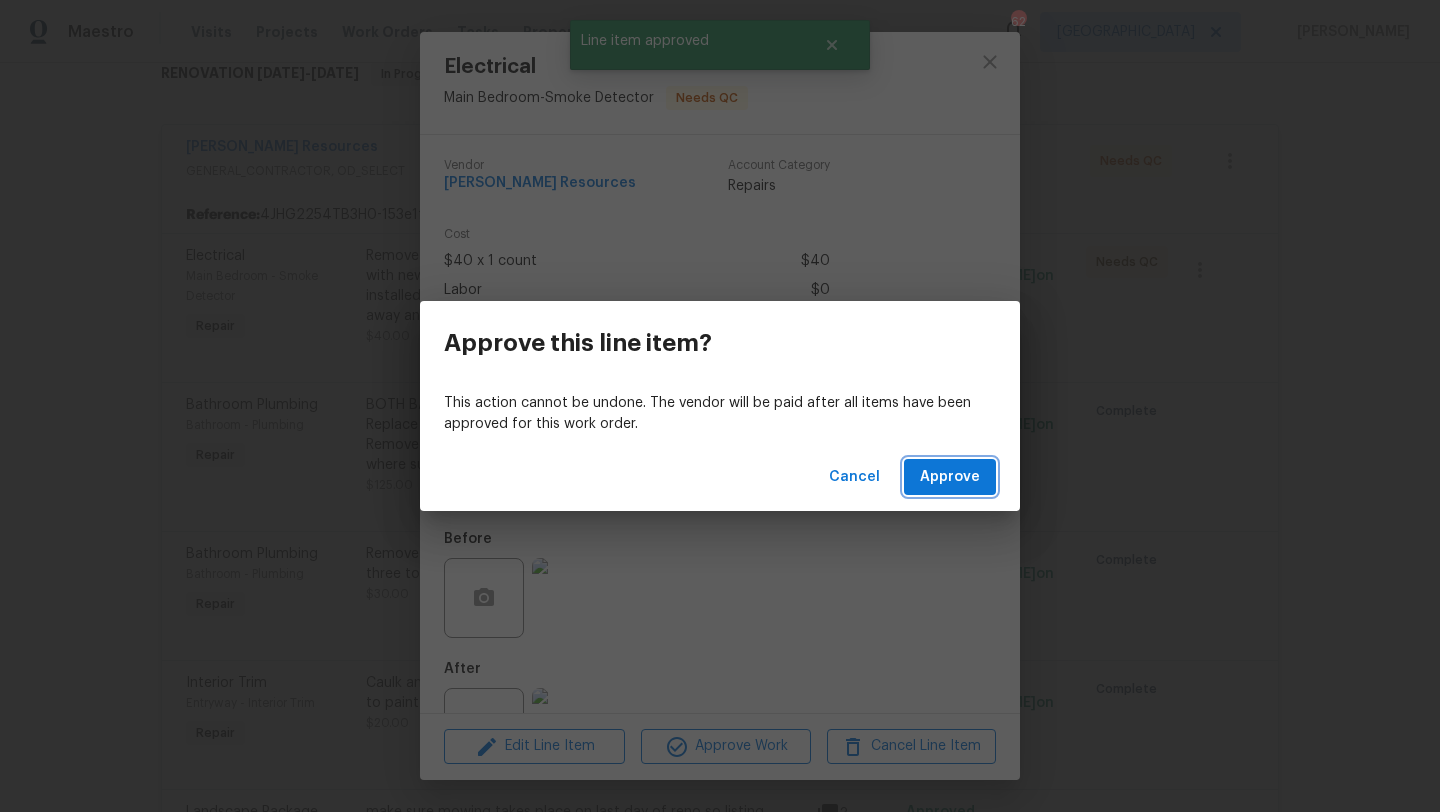 click on "Approve" at bounding box center (950, 477) 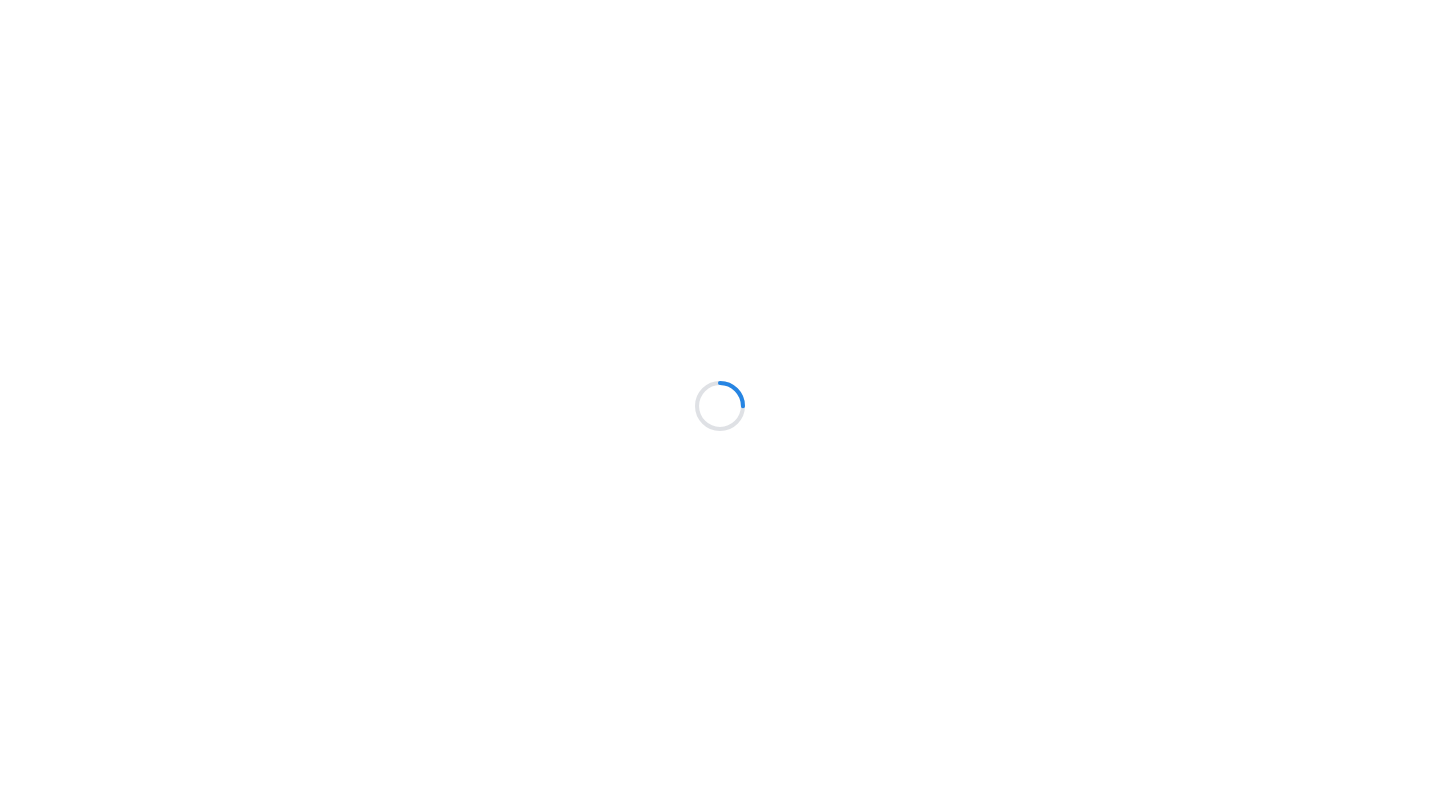 scroll, scrollTop: 0, scrollLeft: 0, axis: both 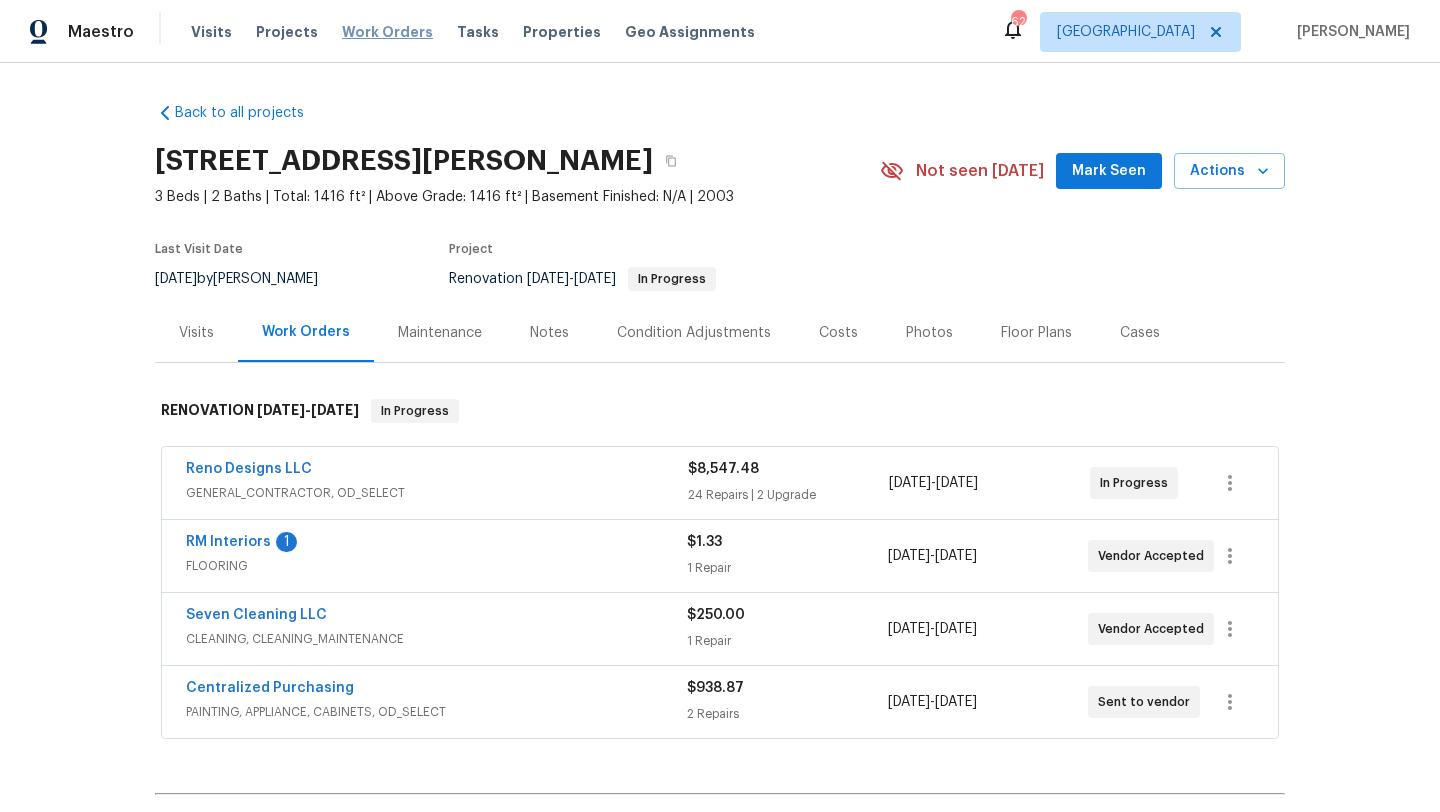 click on "Work Orders" at bounding box center (387, 32) 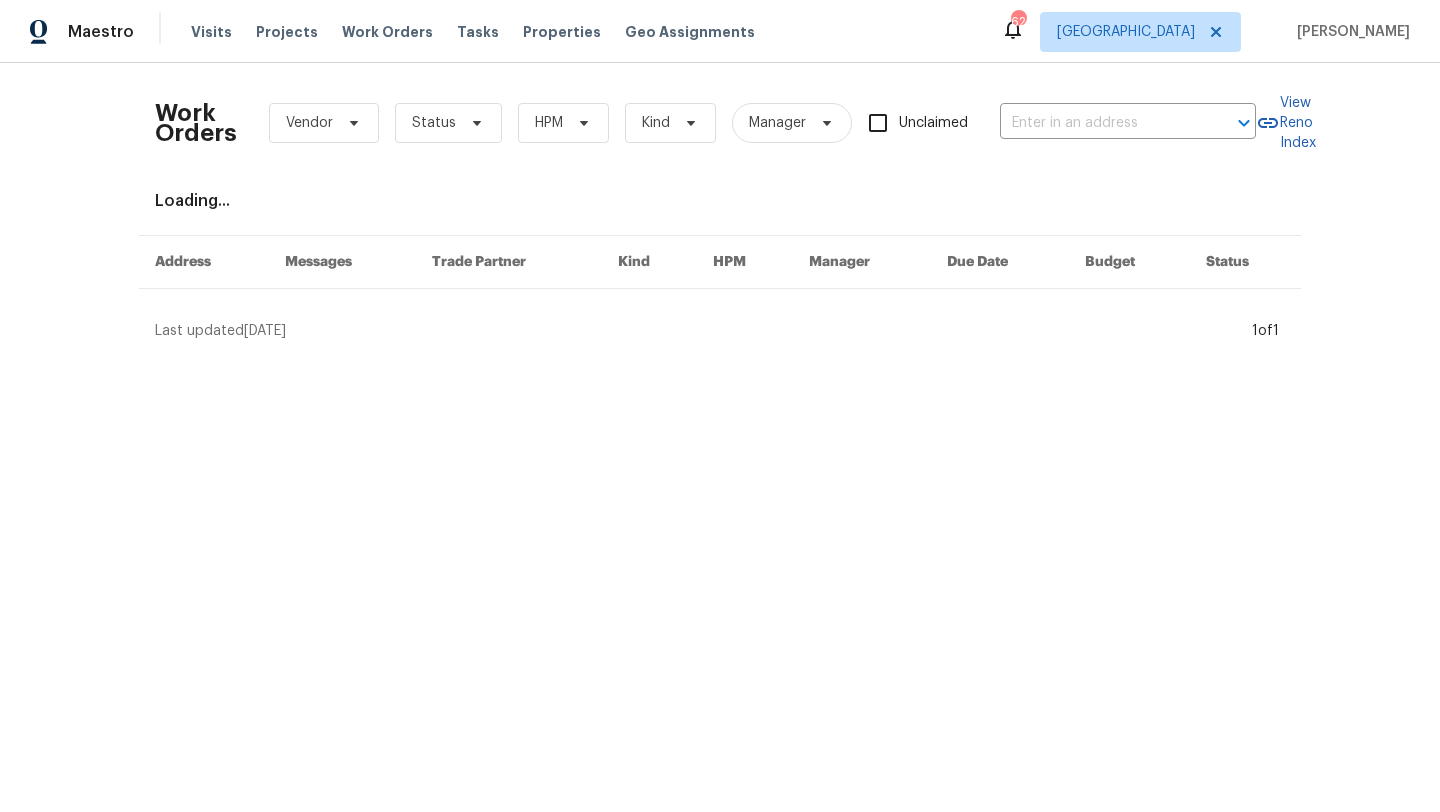 click on "Work Orders Vendor Status HPM Kind Manager Unclaimed ​" at bounding box center (705, 123) 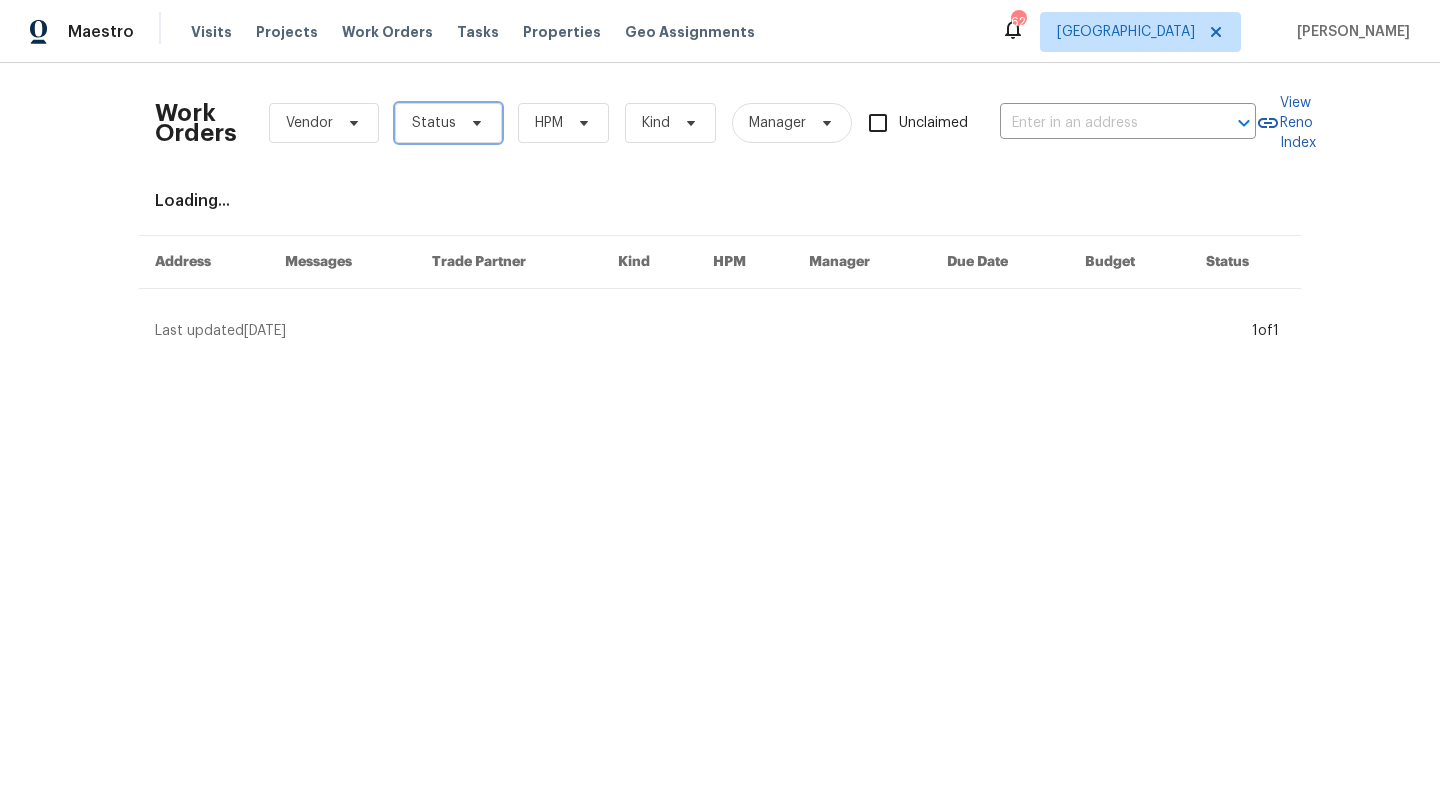 click at bounding box center (474, 123) 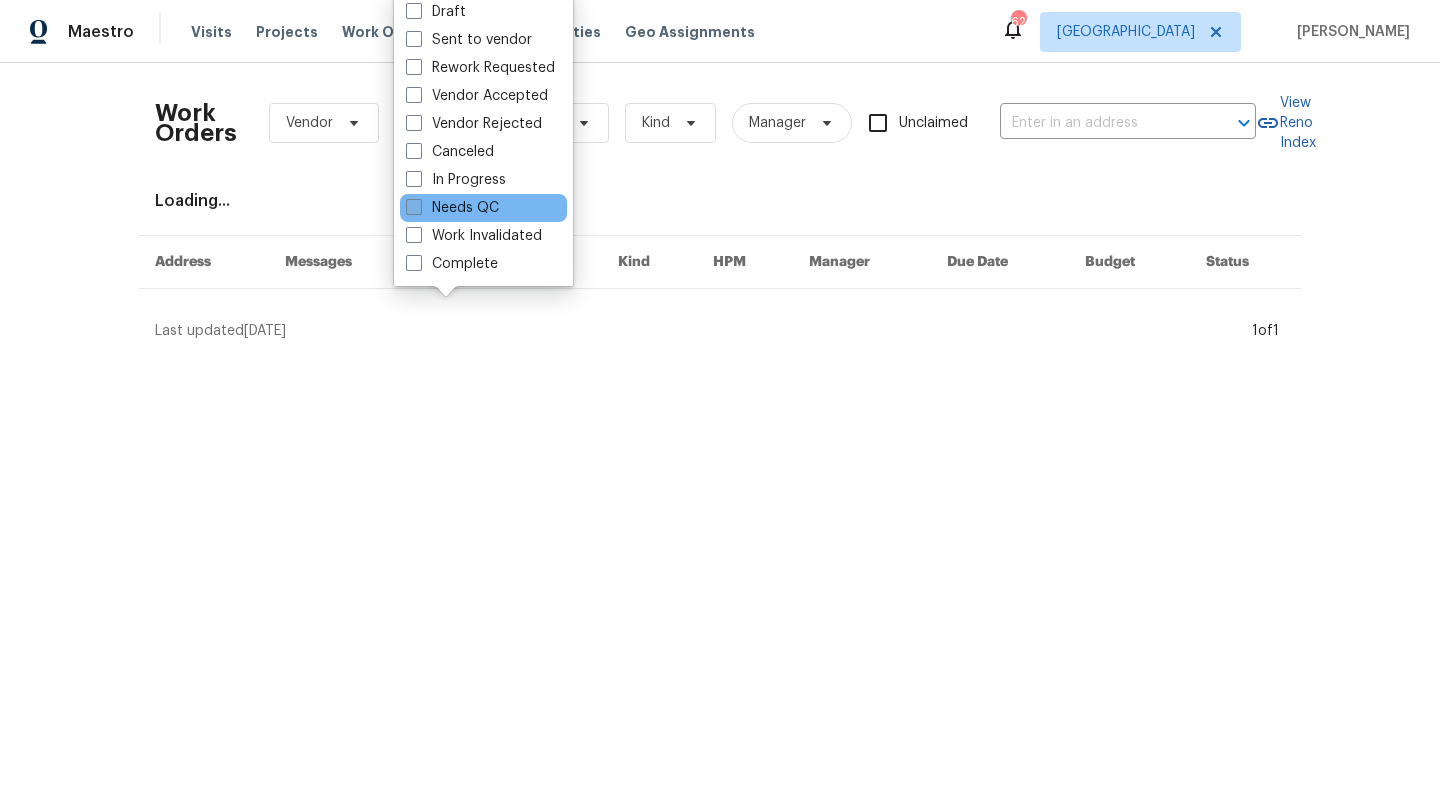 click on "Needs QC" at bounding box center (452, 208) 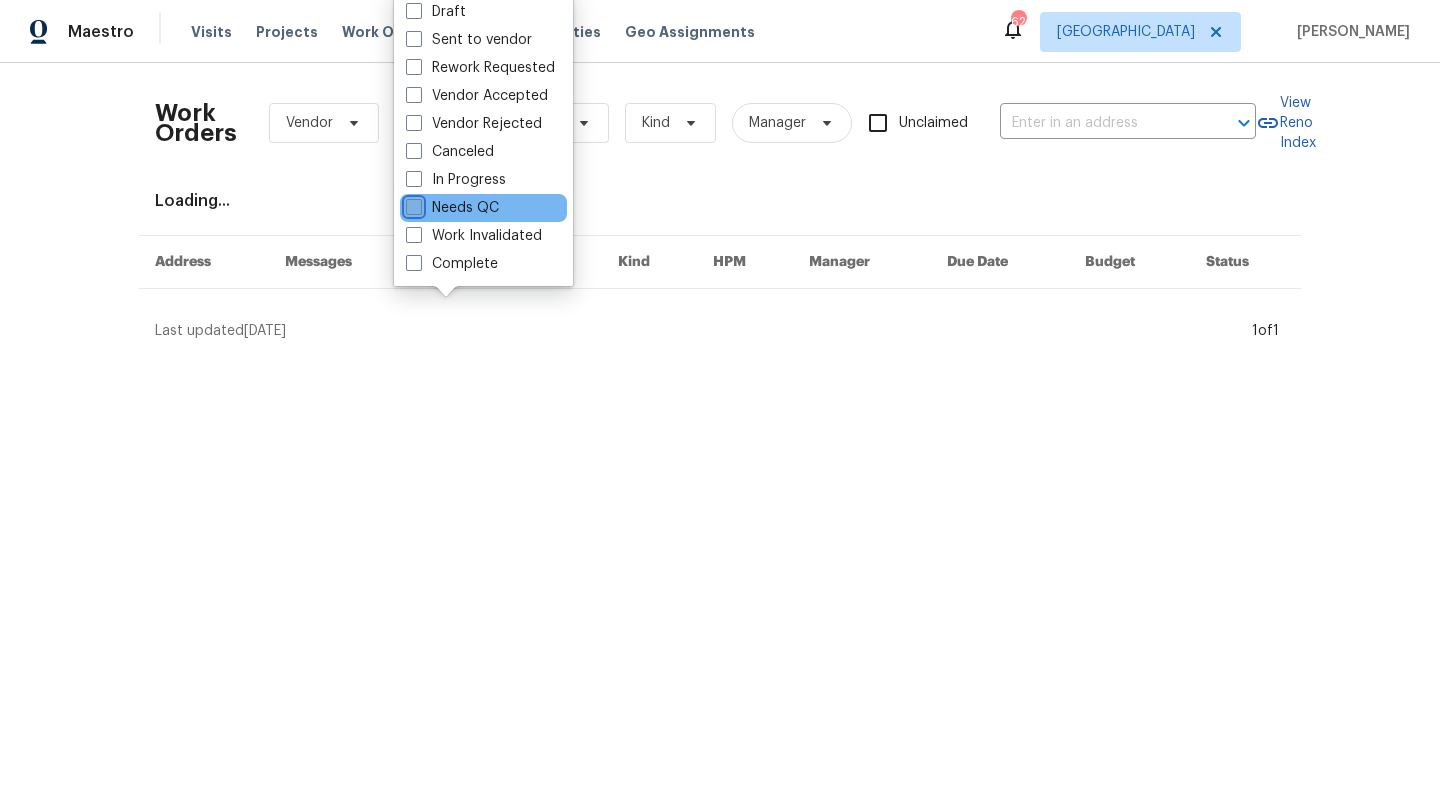 click on "Needs QC" at bounding box center [412, 204] 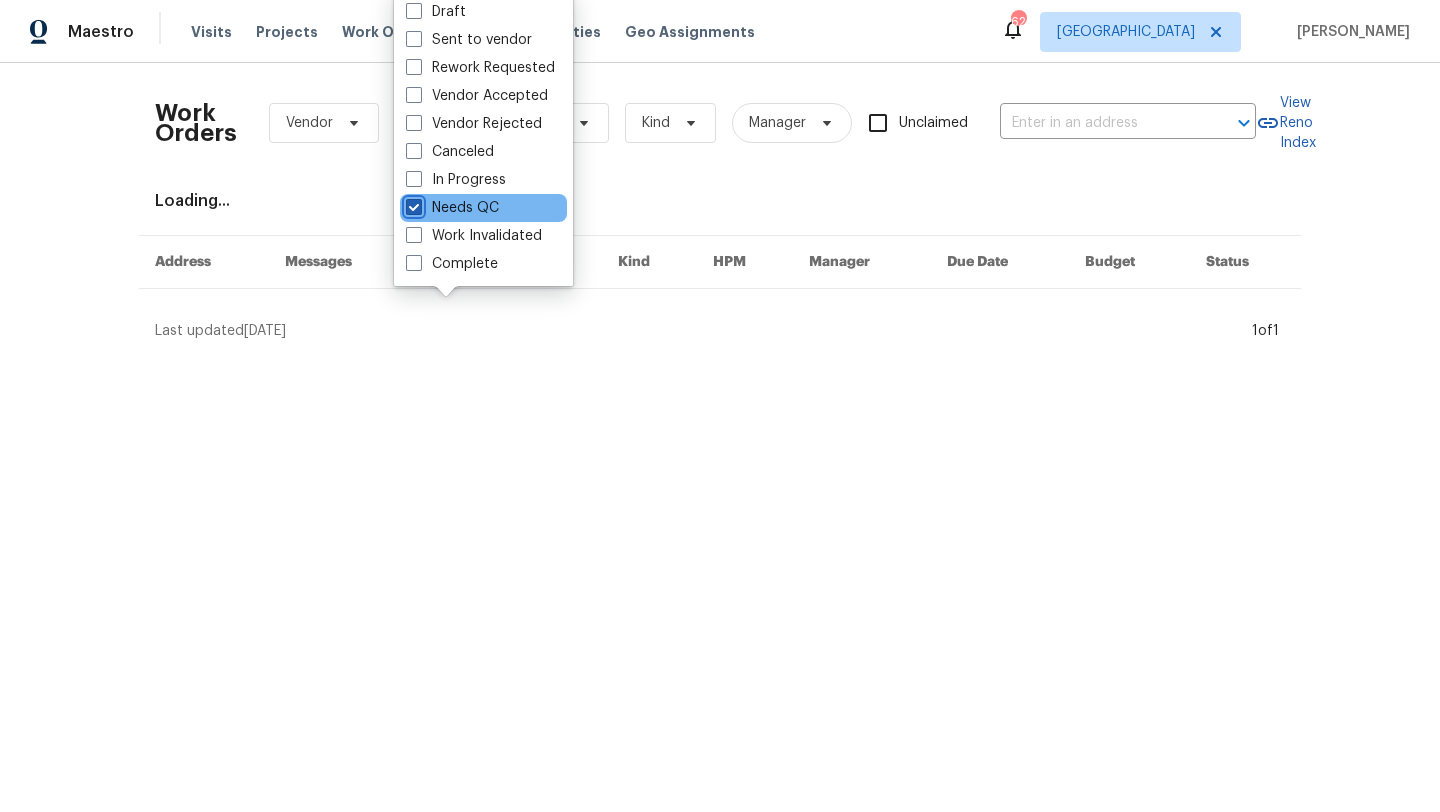 checkbox on "true" 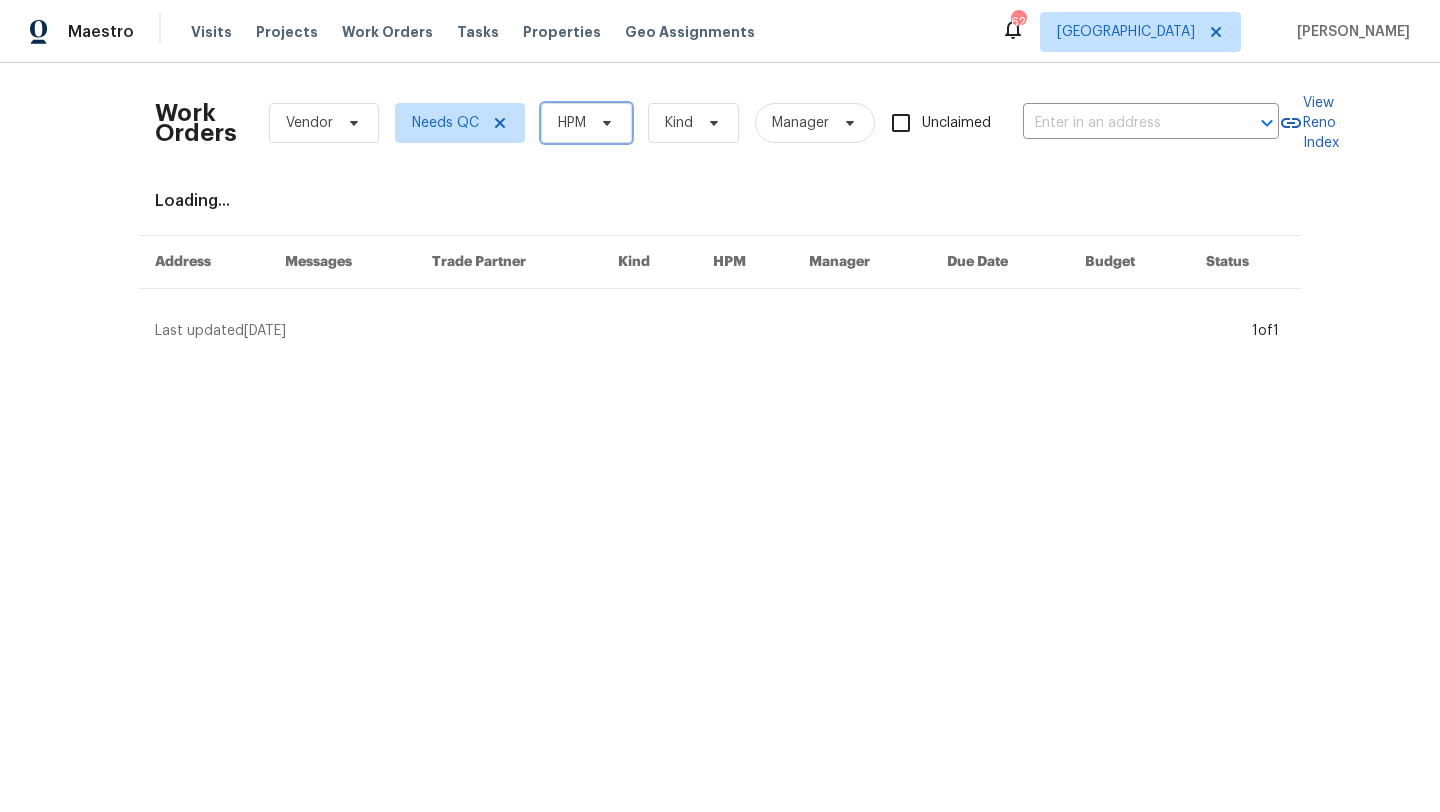 click on "HPM" at bounding box center (586, 123) 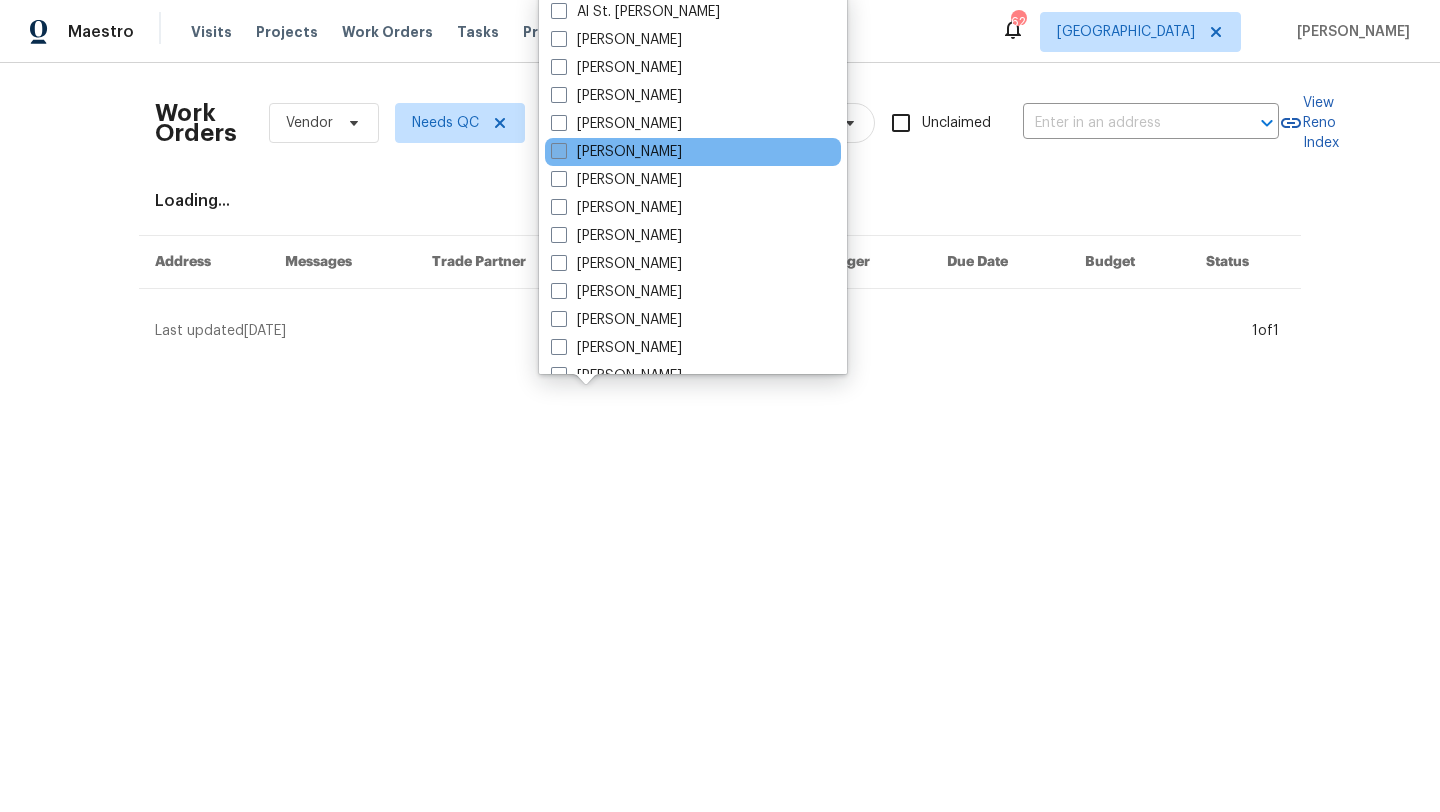 click on "[PERSON_NAME]" at bounding box center (616, 152) 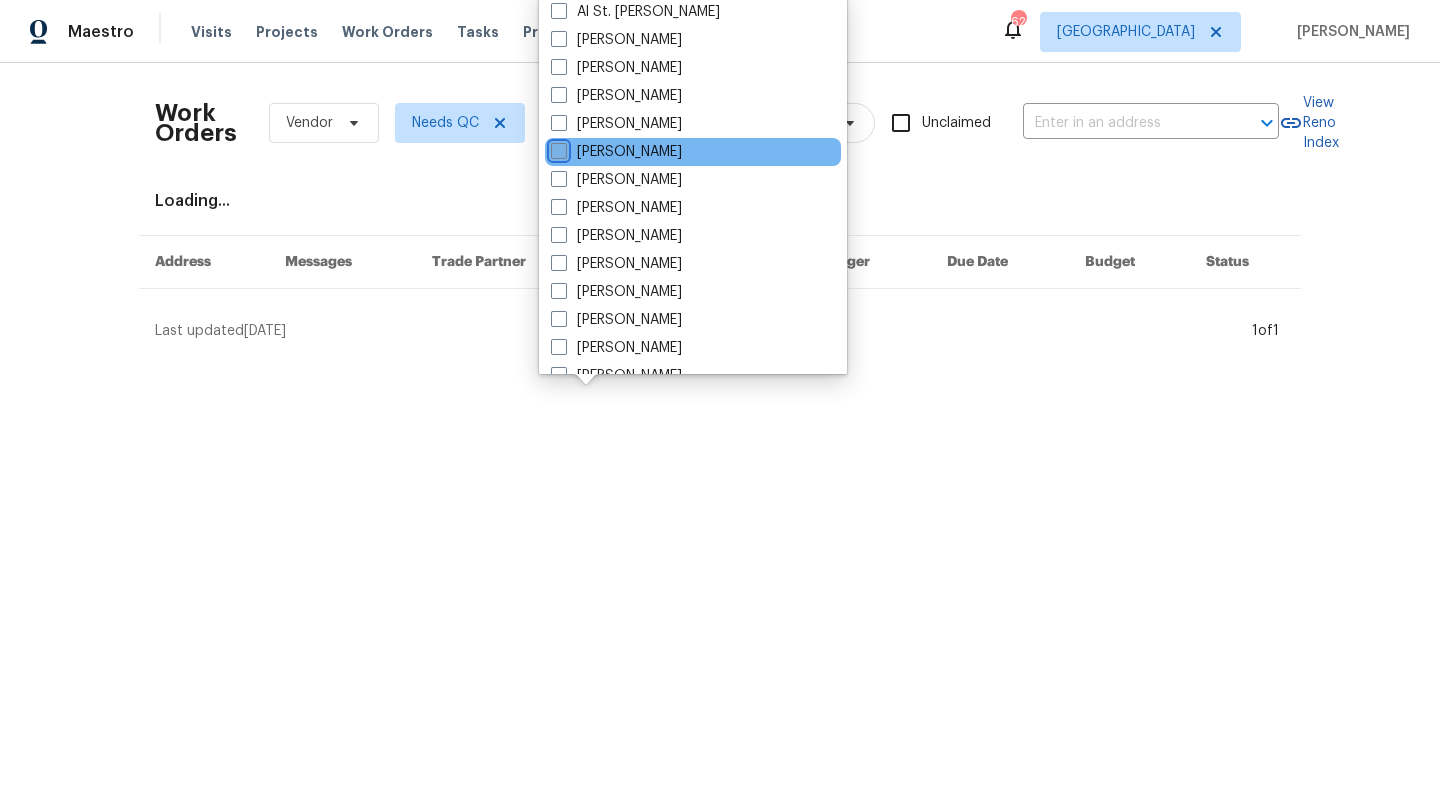 click on "[PERSON_NAME]" at bounding box center (557, 148) 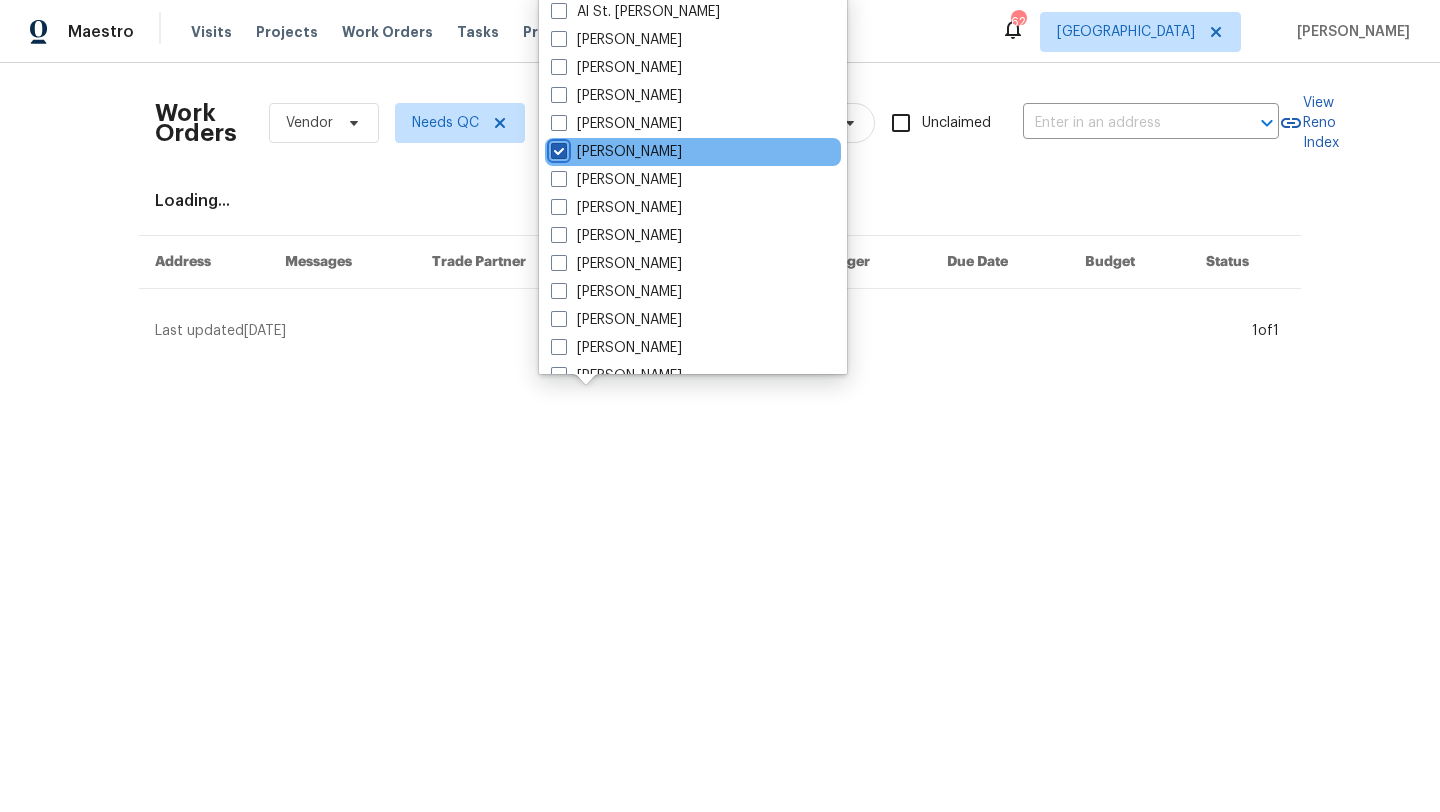 checkbox on "true" 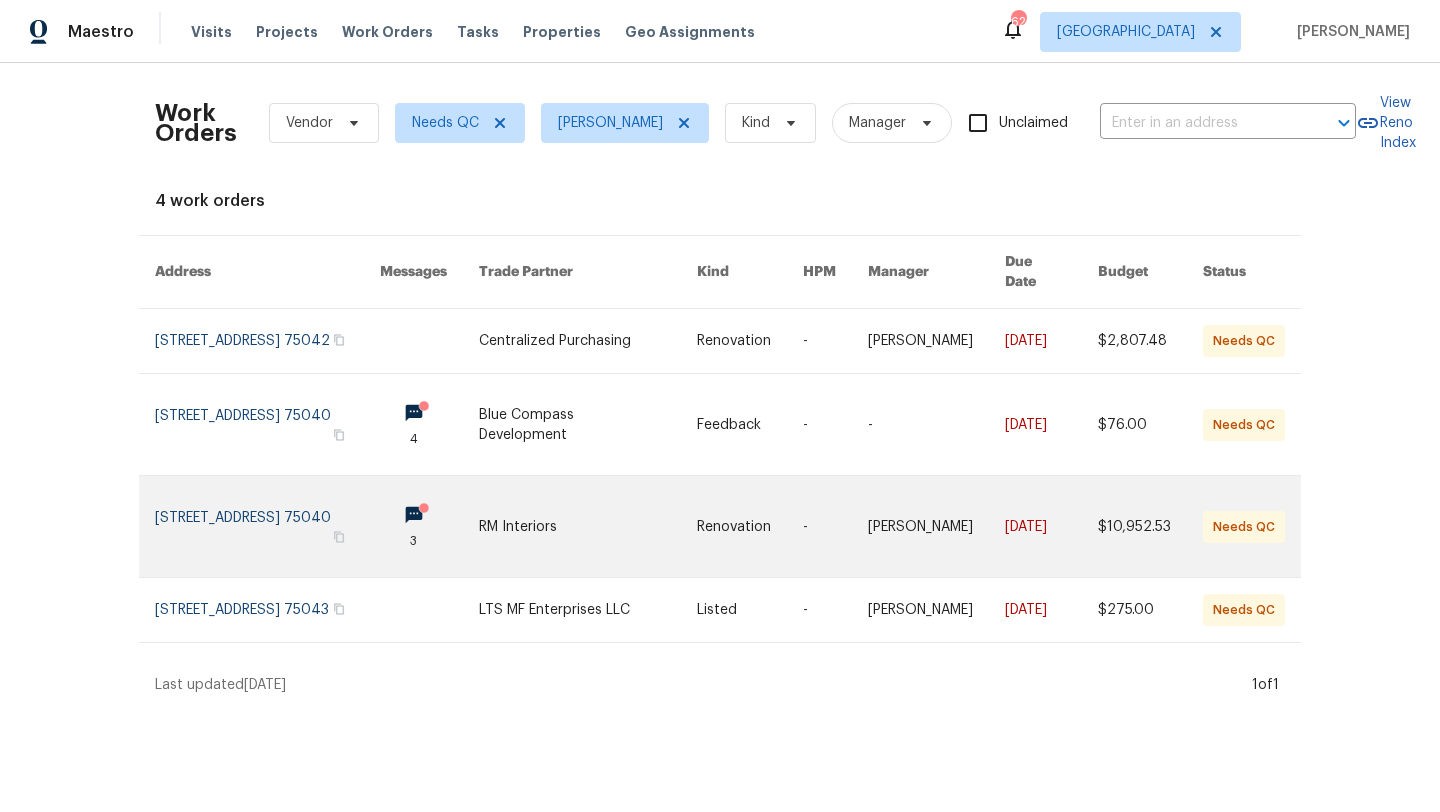 click at bounding box center [588, 526] 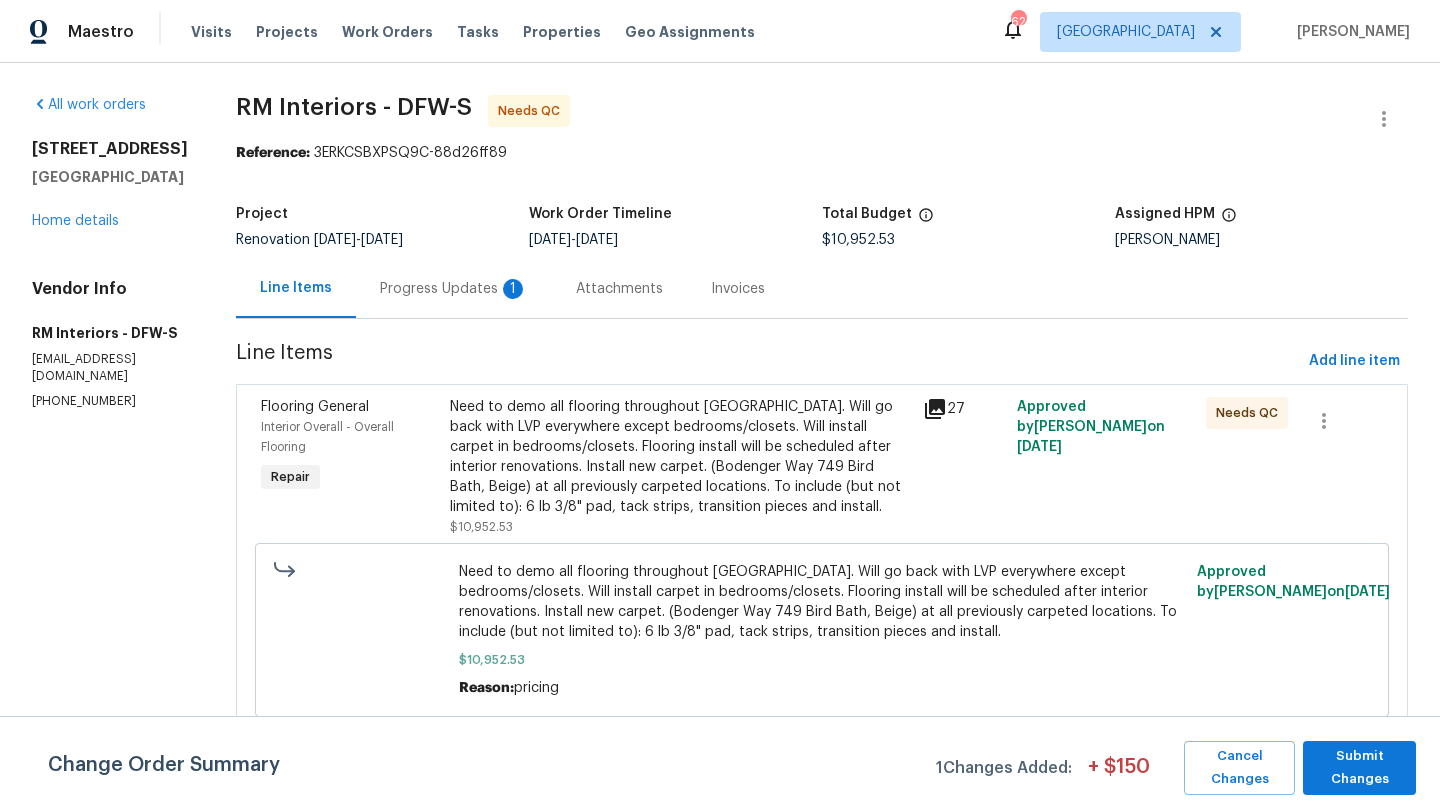 scroll, scrollTop: 0, scrollLeft: 0, axis: both 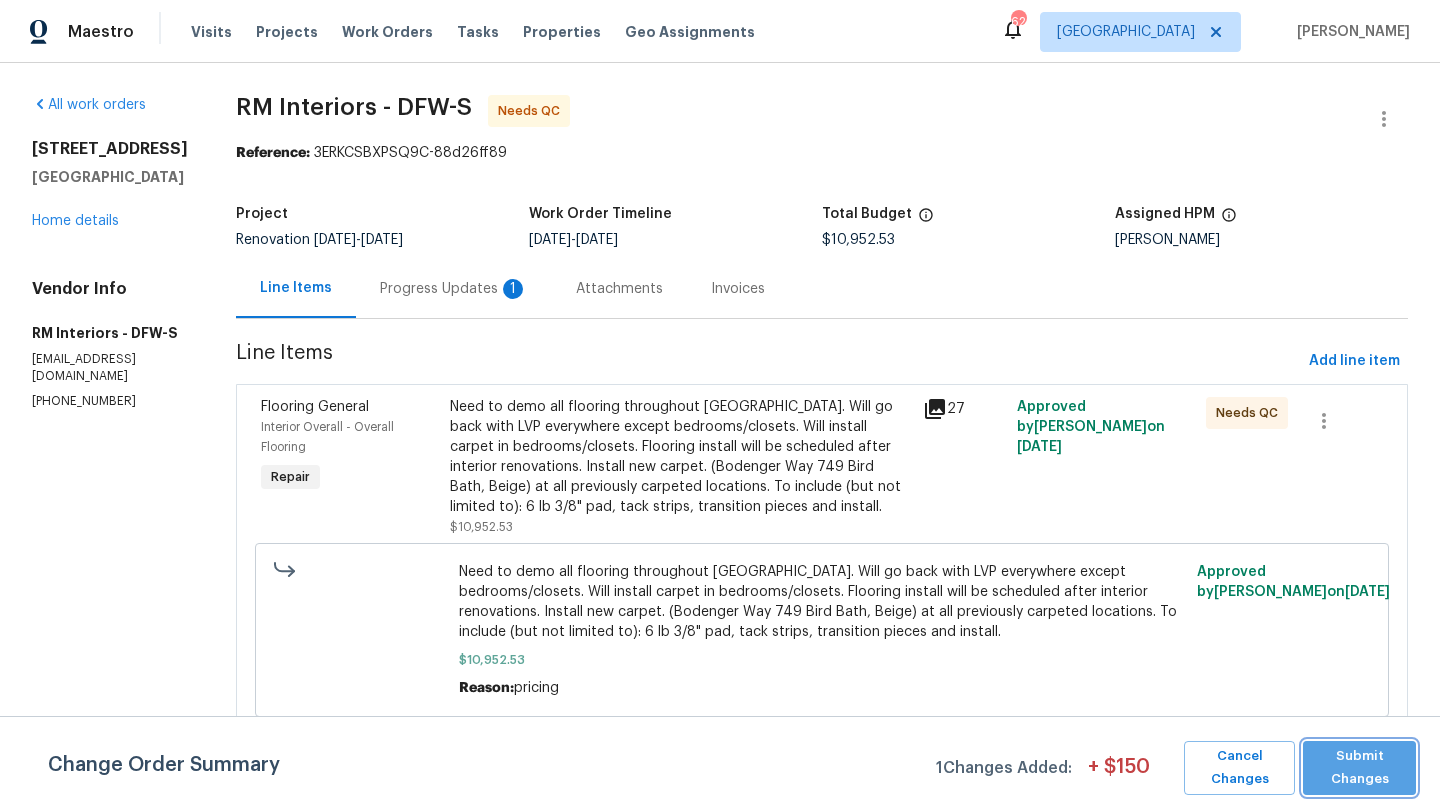 click on "Submit Changes" at bounding box center [1359, 768] 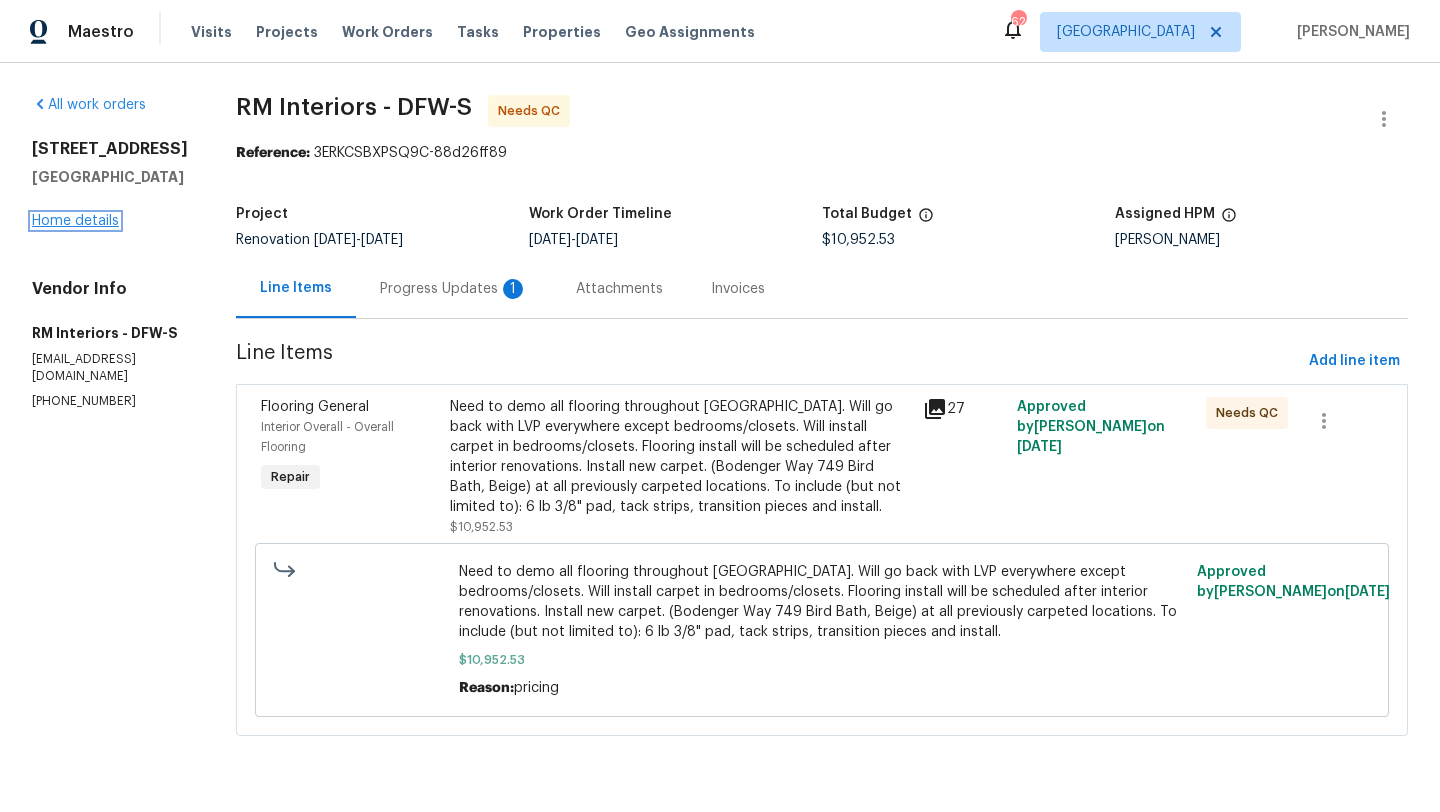 click on "Home details" at bounding box center (75, 221) 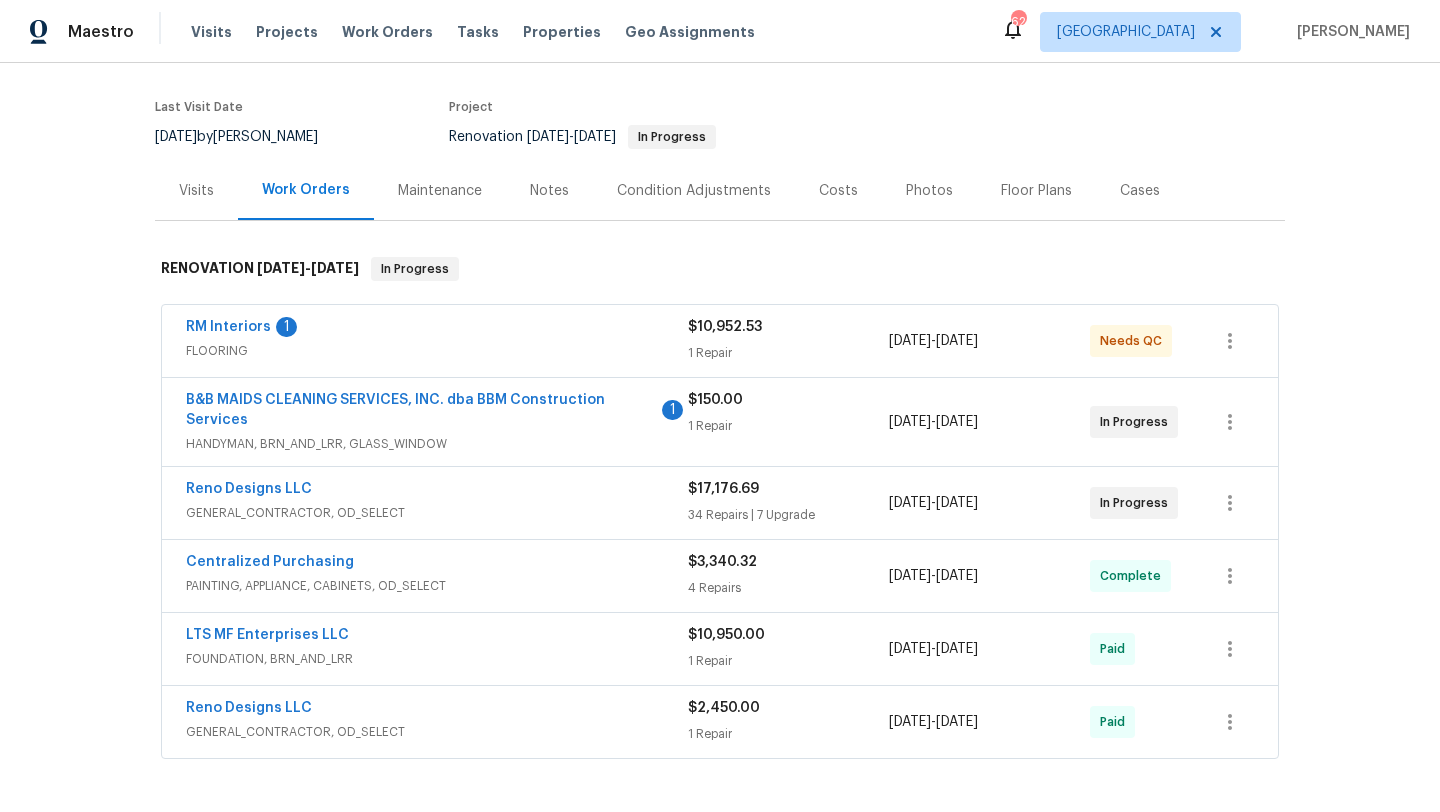 scroll, scrollTop: 144, scrollLeft: 0, axis: vertical 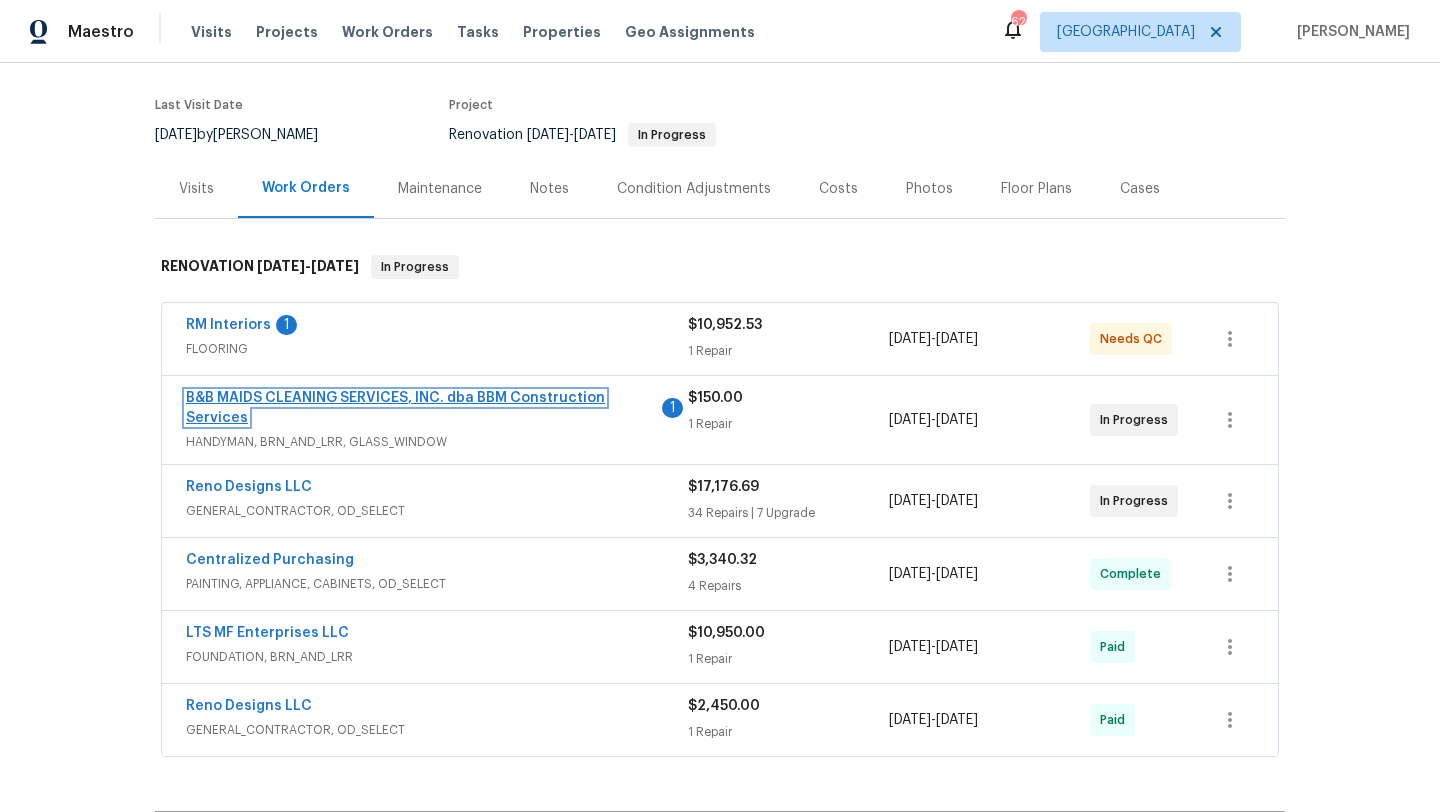 click on "B&B MAIDS CLEANING SERVICES, INC. dba BBM Construction Services" at bounding box center (395, 408) 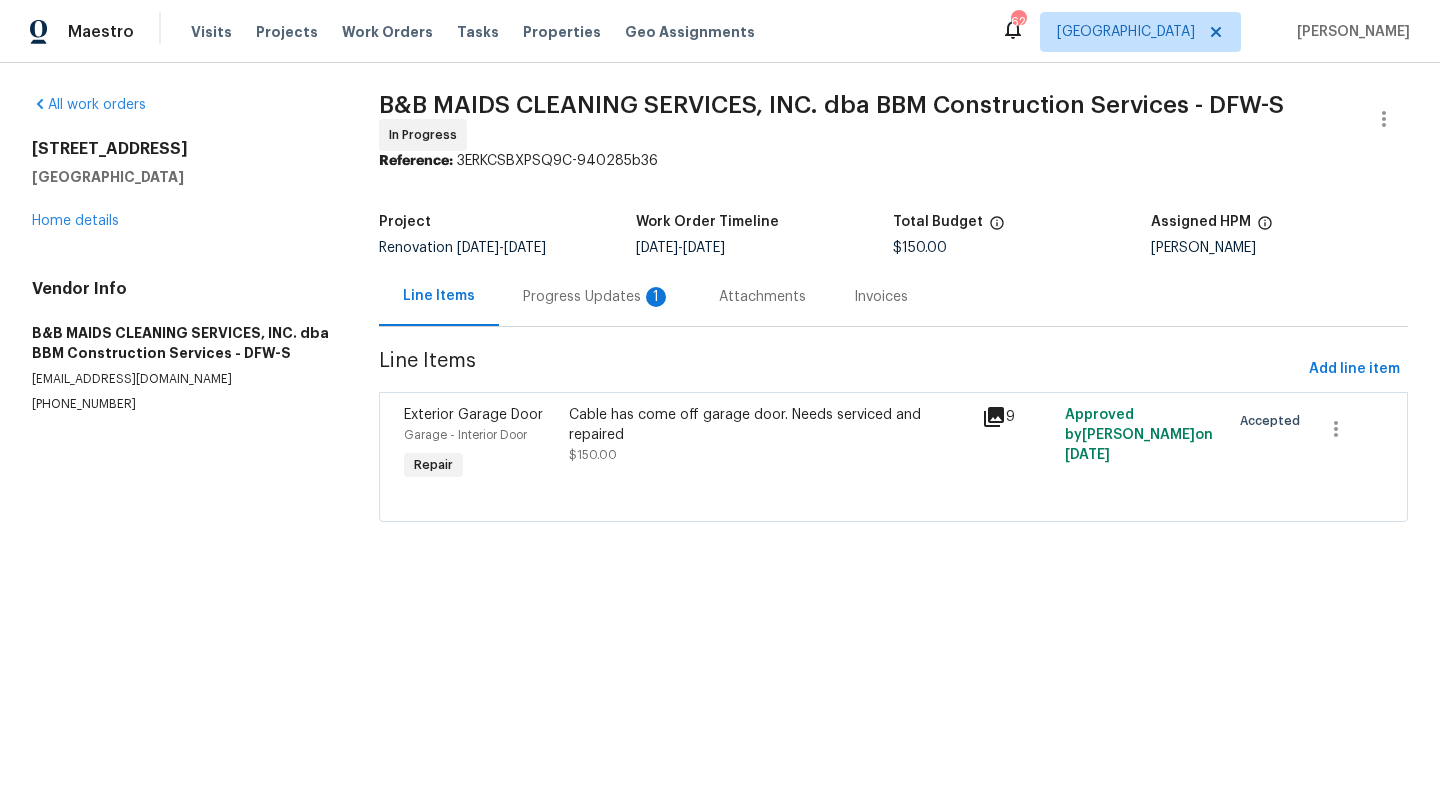 click on "Progress Updates 1" at bounding box center [597, 297] 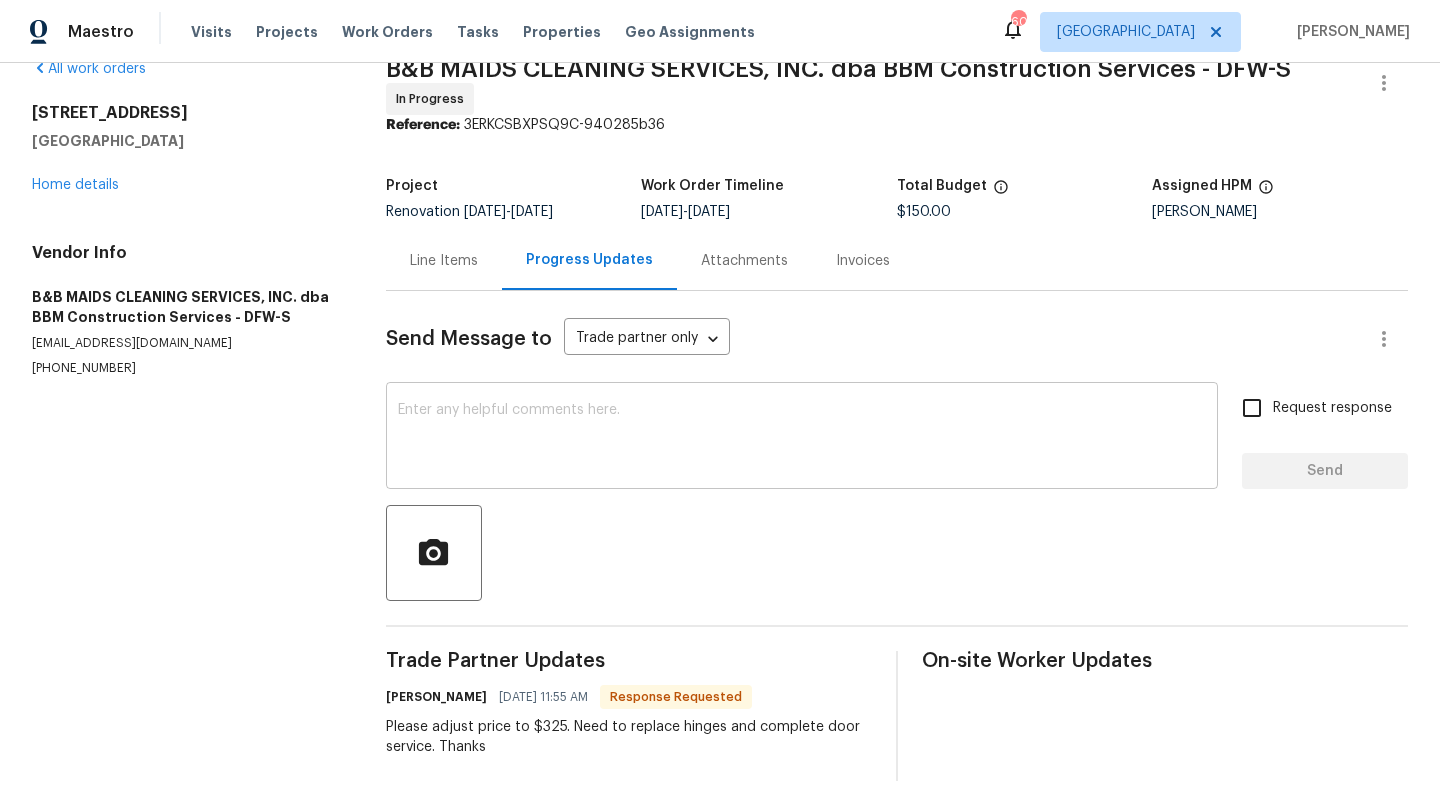 scroll, scrollTop: 12, scrollLeft: 0, axis: vertical 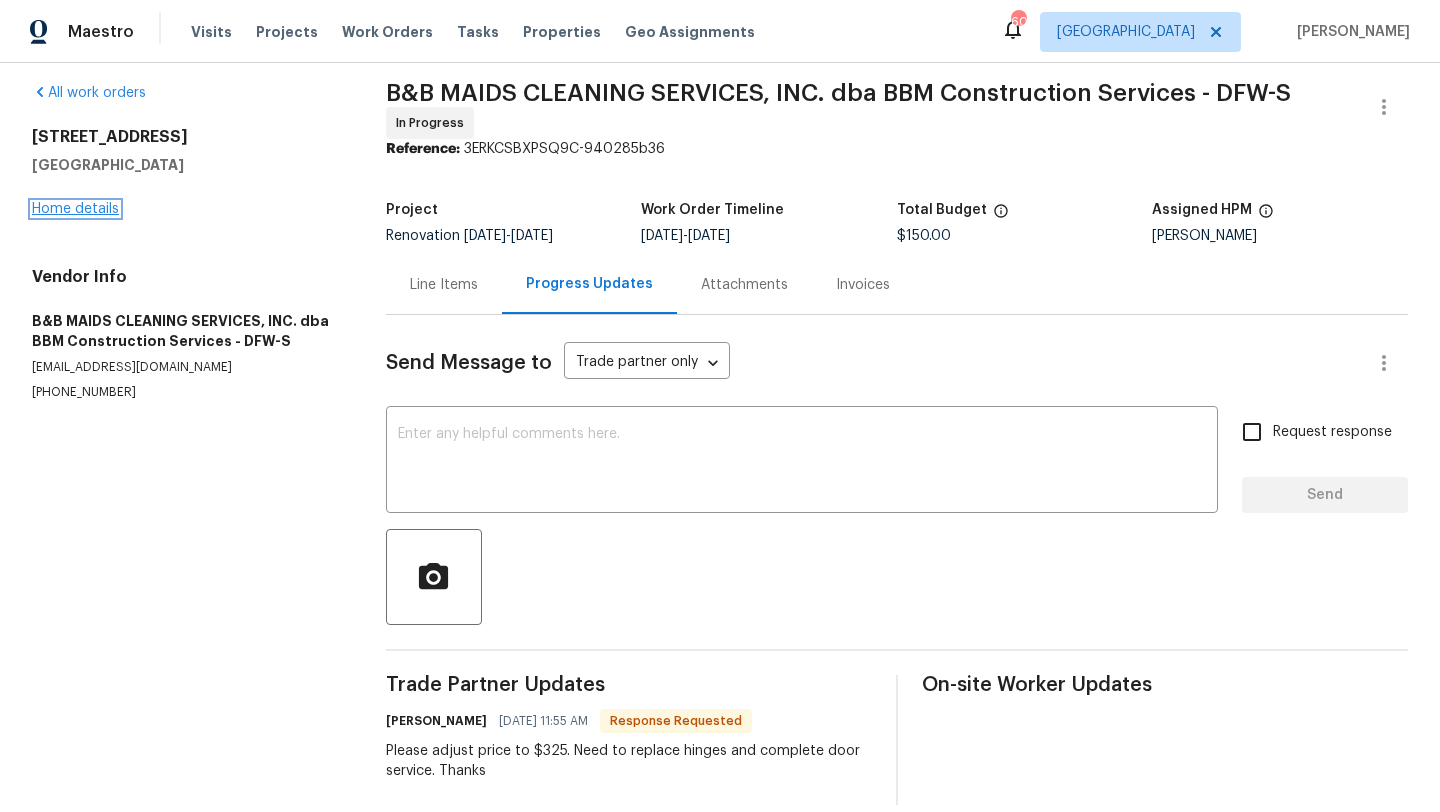 click on "Home details" at bounding box center [75, 209] 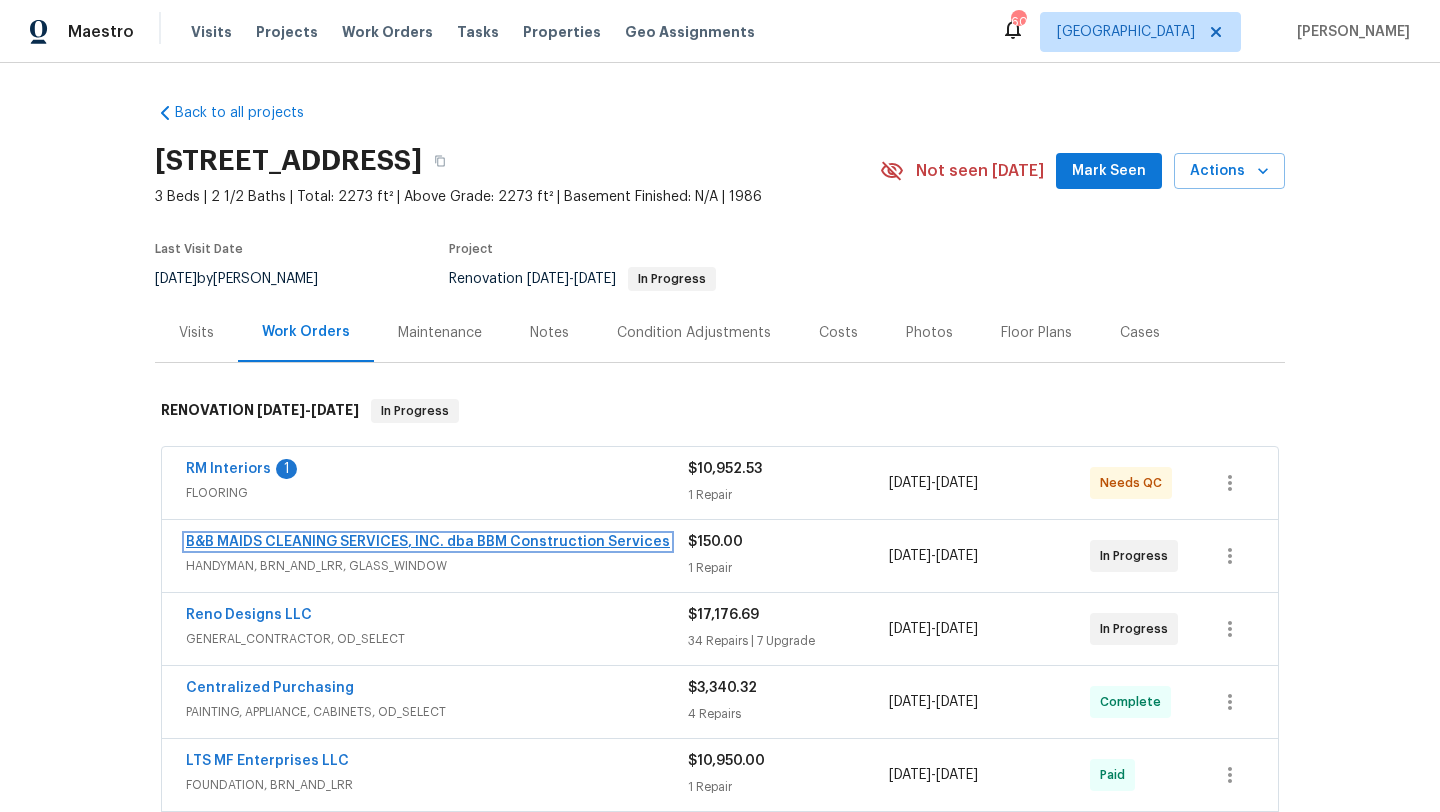 click on "B&B MAIDS CLEANING SERVICES, INC. dba BBM Construction Services" at bounding box center [428, 542] 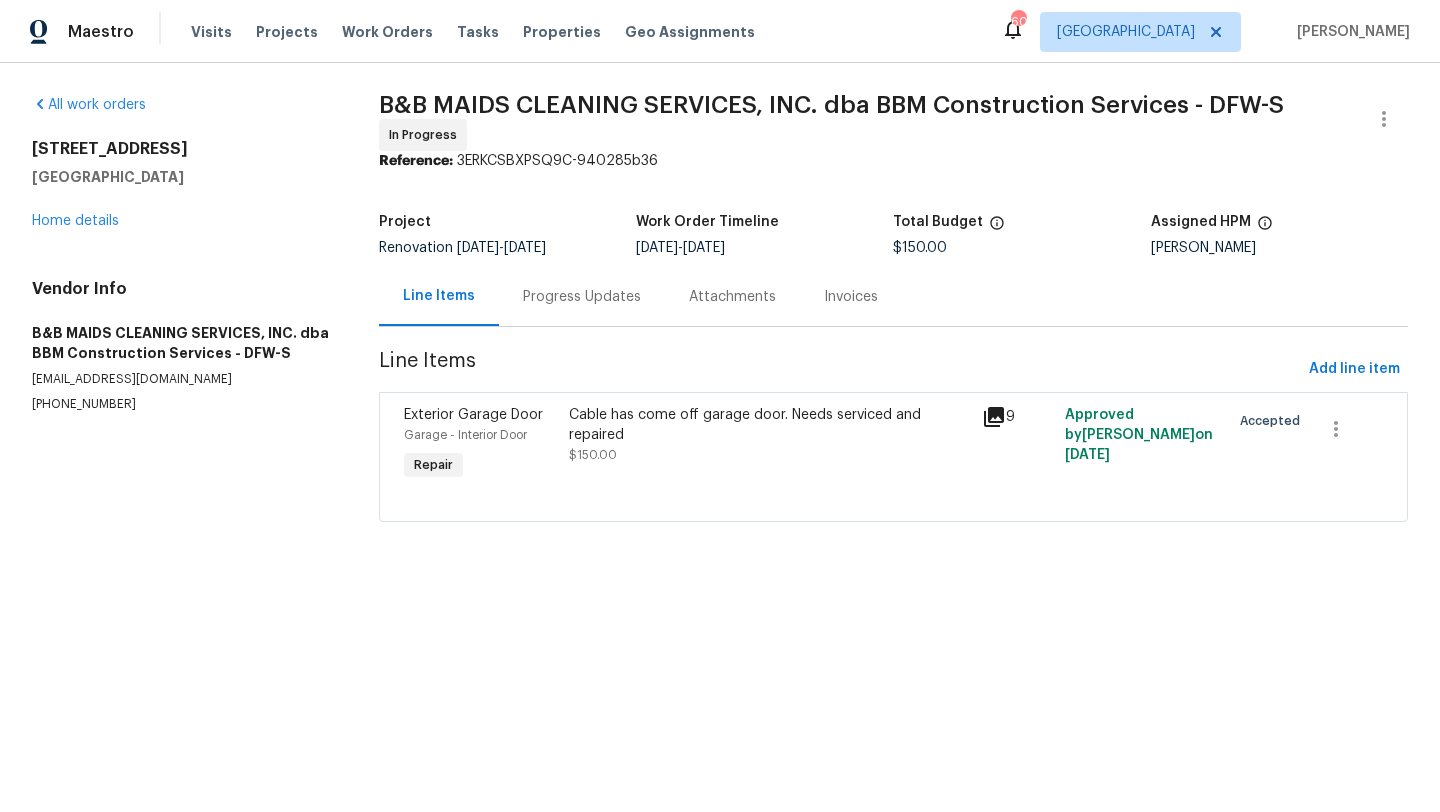 click on "Cable has come off garage door.
Needs serviced and repaired $150.00" at bounding box center [769, 445] 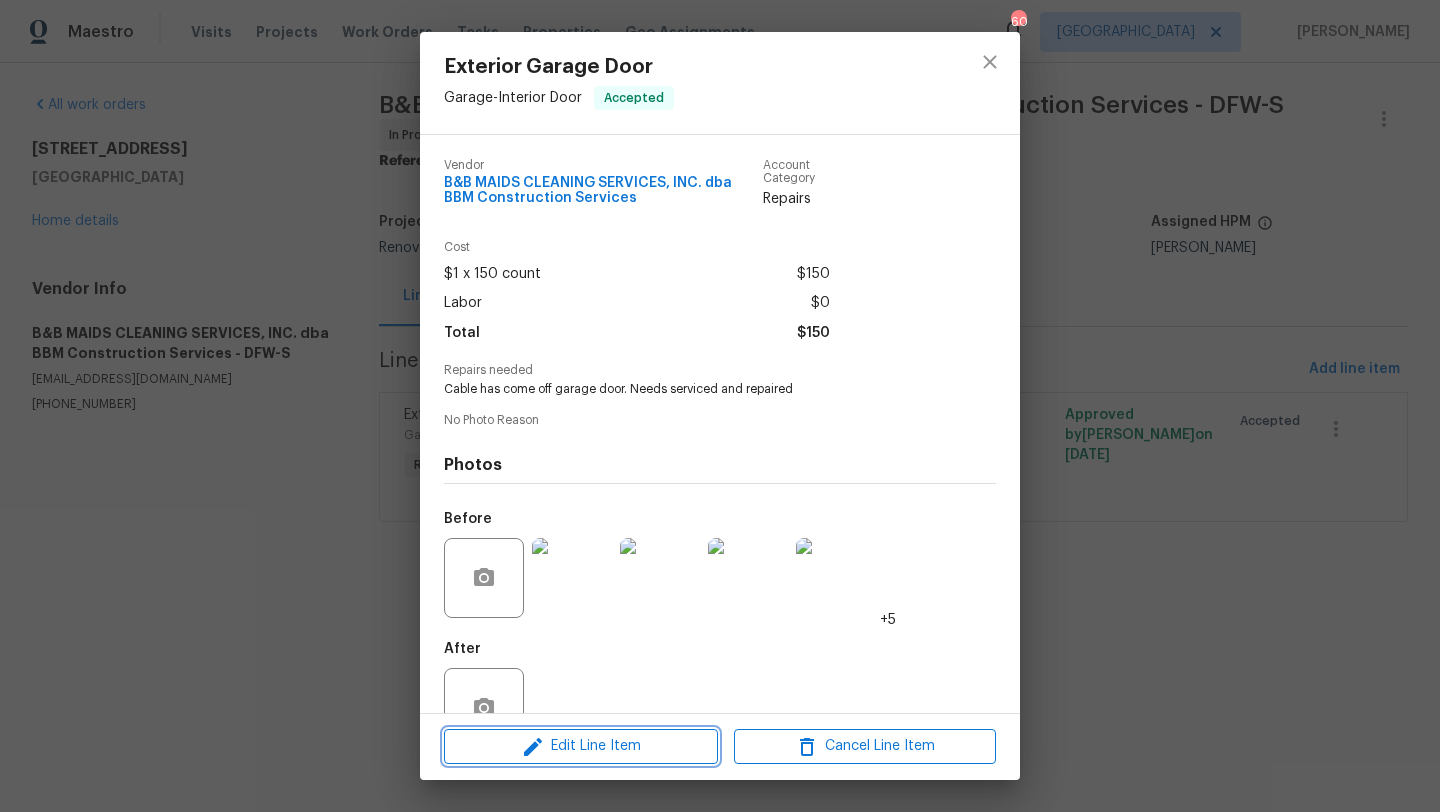 click on "Edit Line Item" at bounding box center [581, 746] 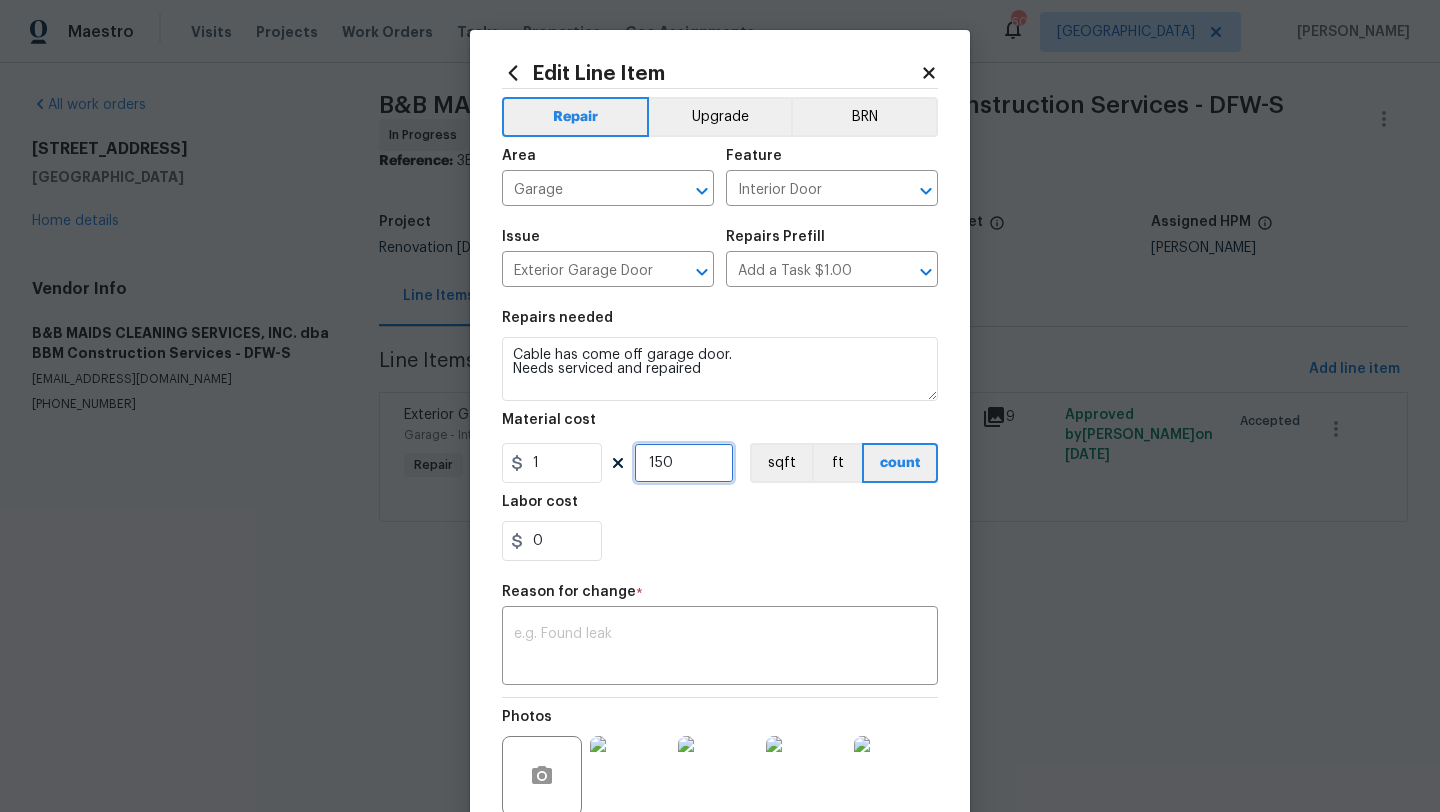 drag, startPoint x: 684, startPoint y: 464, endPoint x: 591, endPoint y: 464, distance: 93 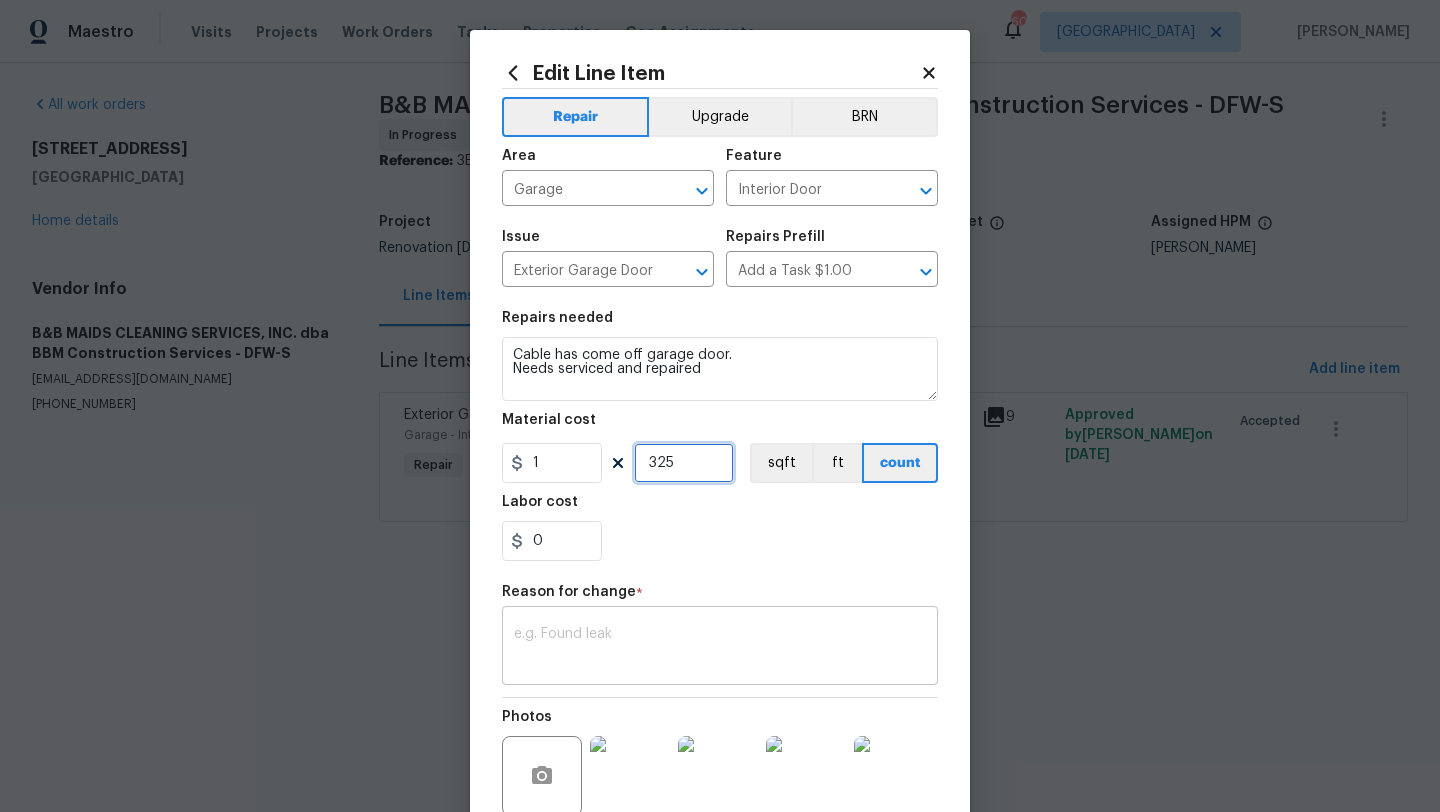 type on "325" 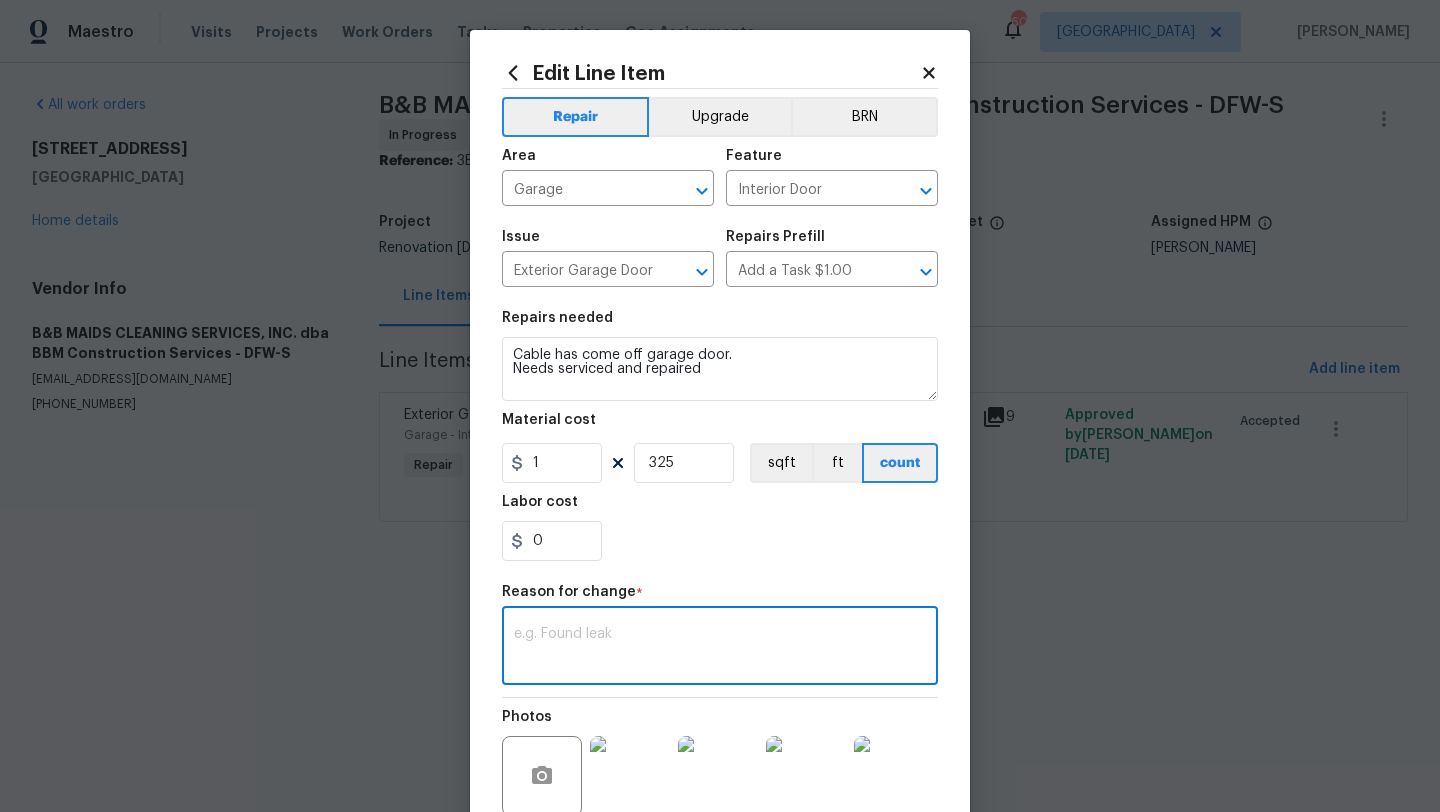 click at bounding box center (720, 648) 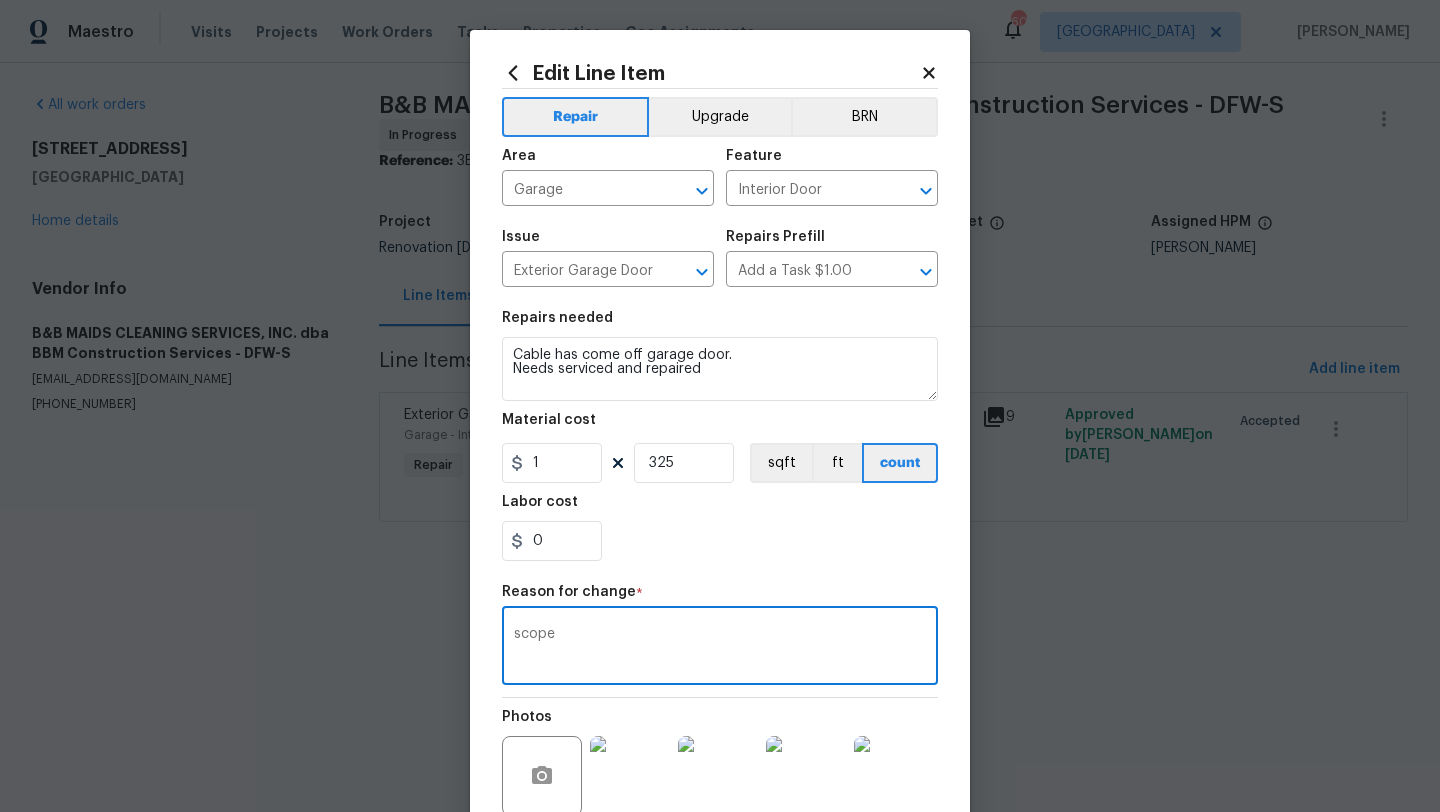 type on "scope" 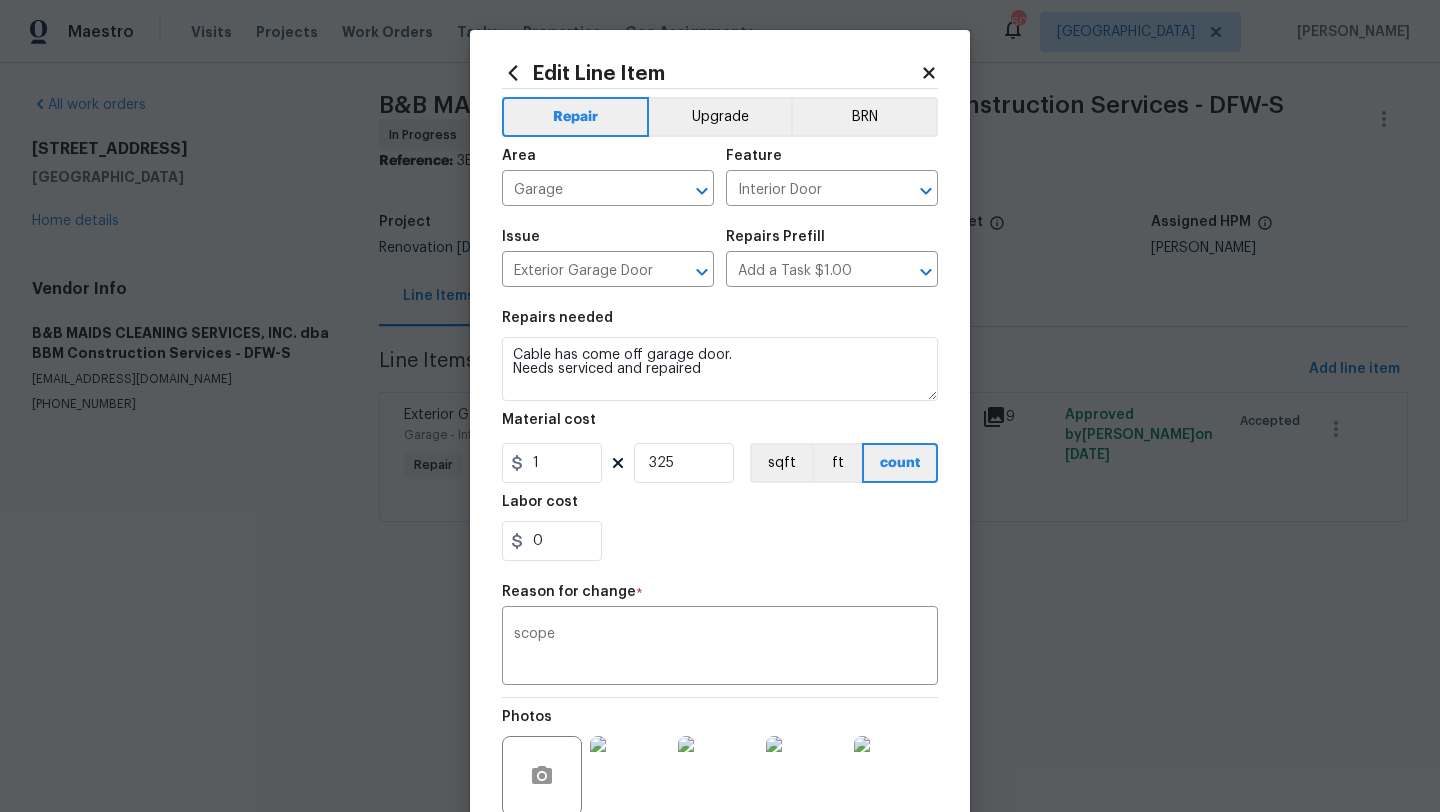 click on "0" at bounding box center [720, 541] 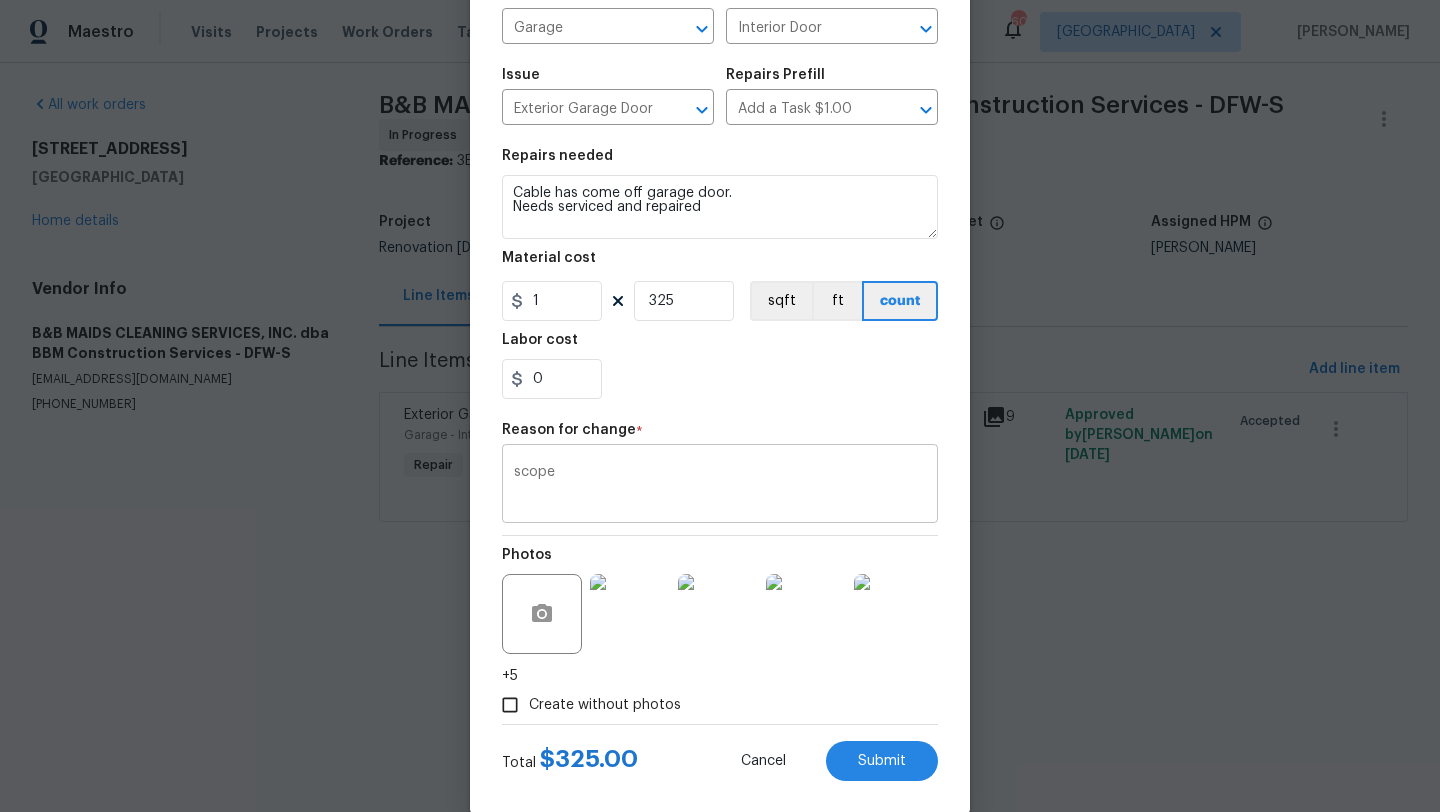 scroll, scrollTop: 194, scrollLeft: 0, axis: vertical 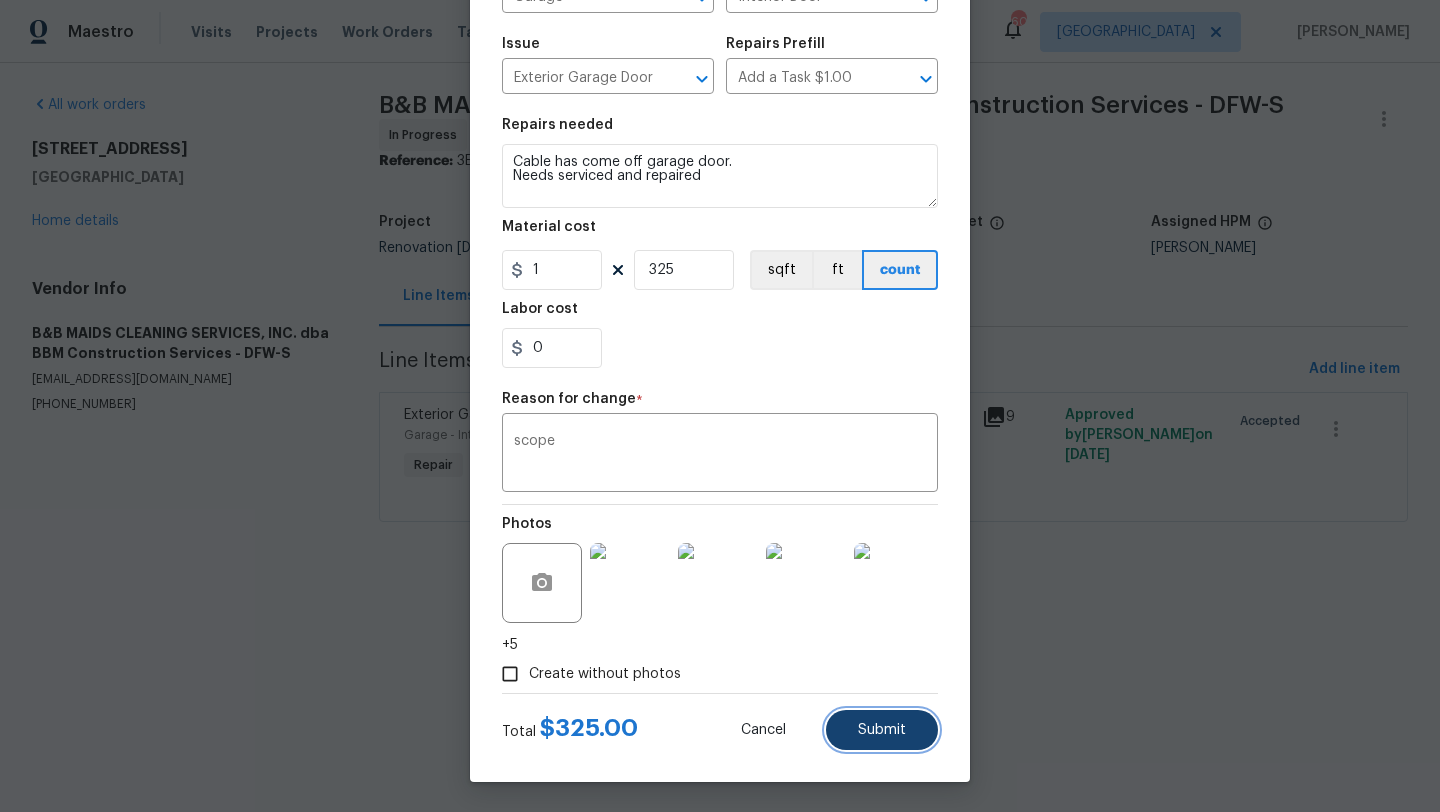 click on "Submit" at bounding box center (882, 730) 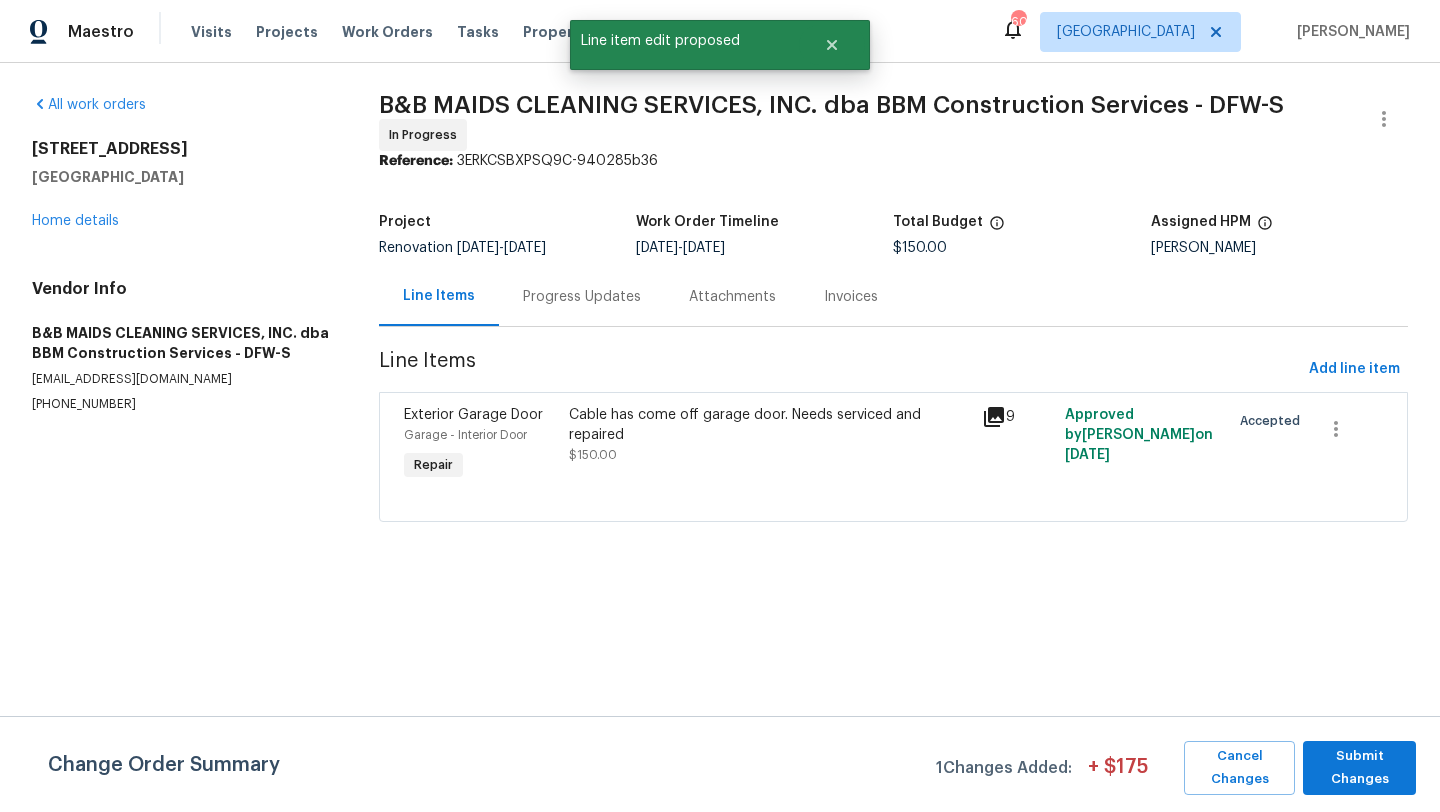 scroll, scrollTop: 0, scrollLeft: 0, axis: both 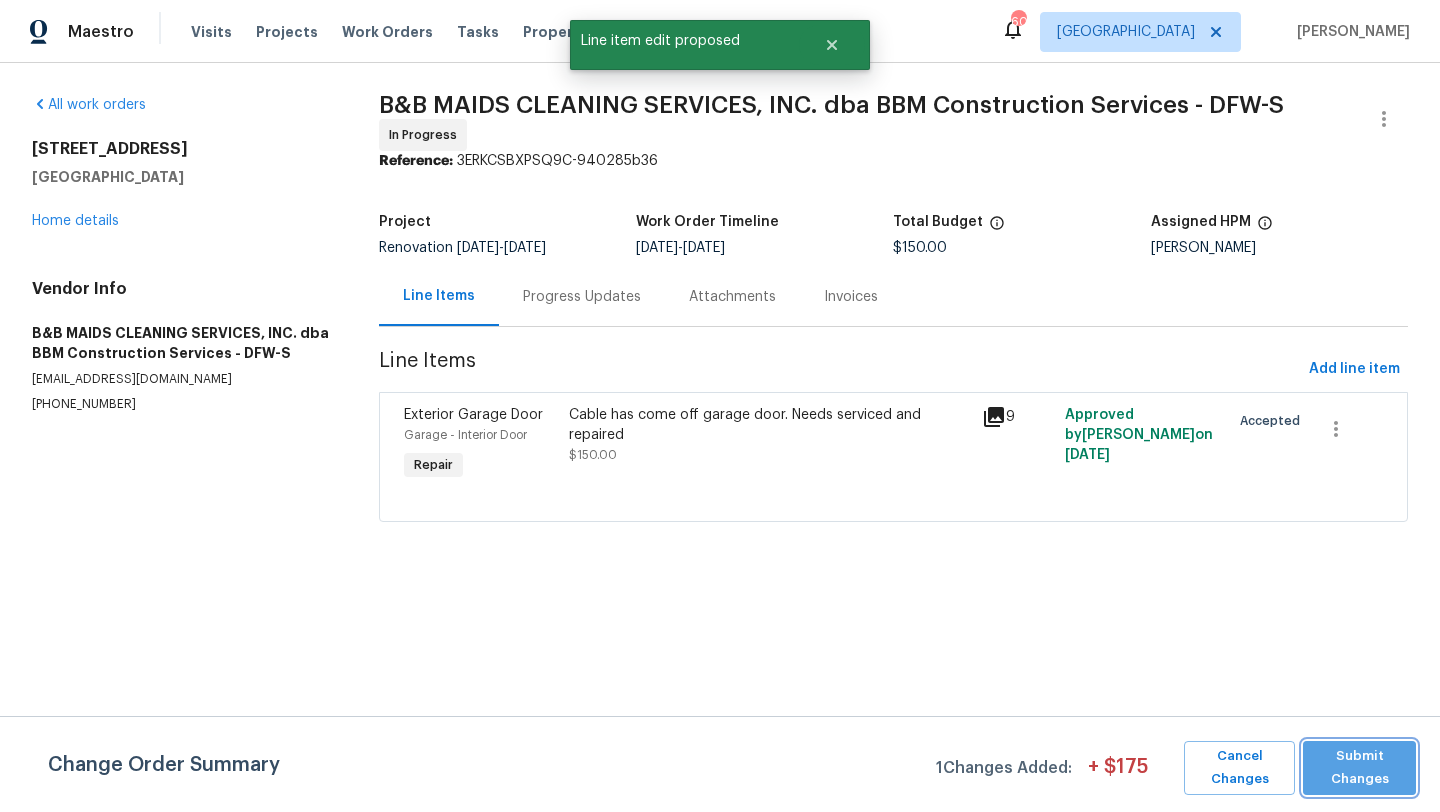click on "Submit Changes" at bounding box center [1359, 768] 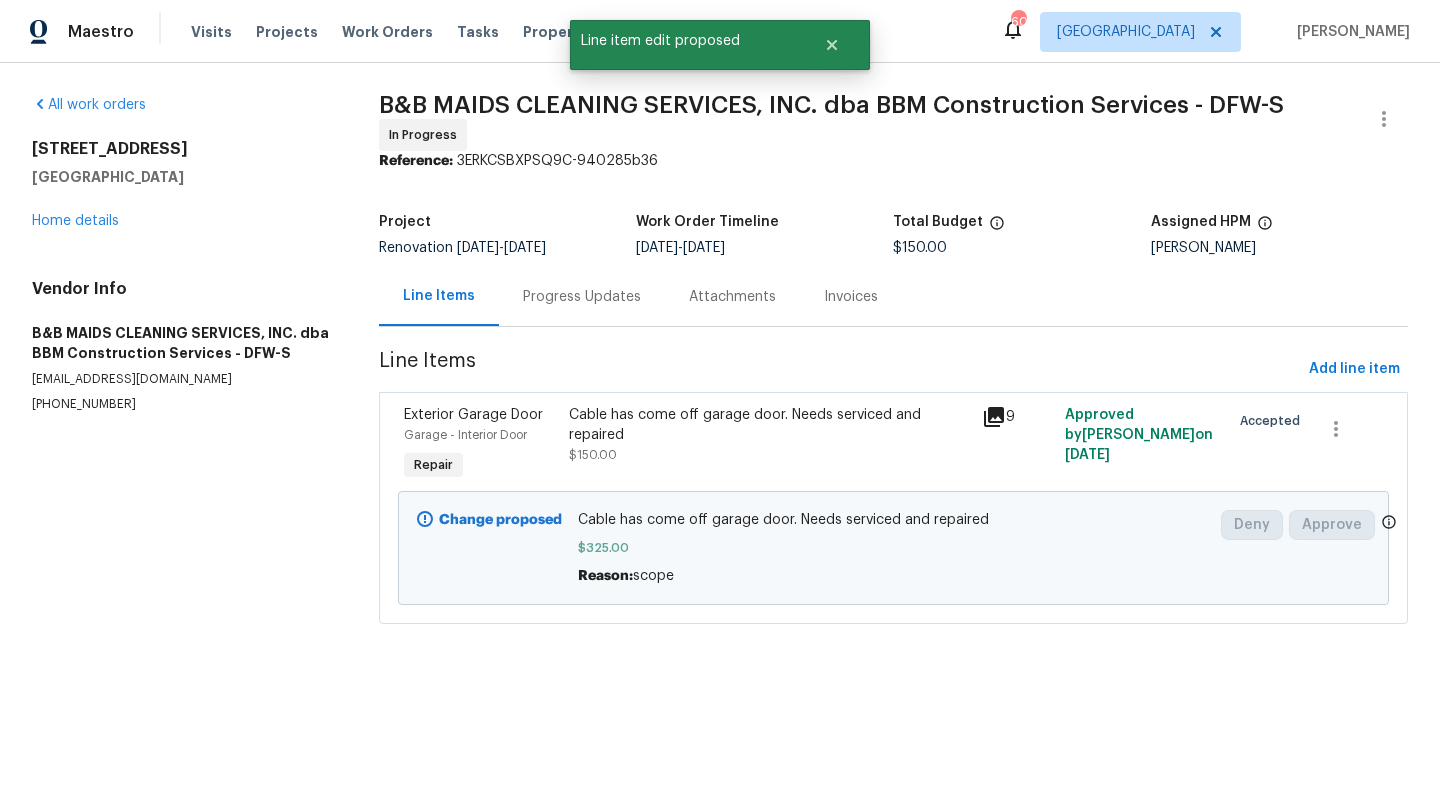 click on "All work orders [STREET_ADDRESS] Home details Vendor Info B&B MAIDS CLEANING SERVICES, INC. dba BBM Construction Services - DFW-S [EMAIL_ADDRESS][DOMAIN_NAME] [PHONE_NUMBER]" at bounding box center (181, 254) 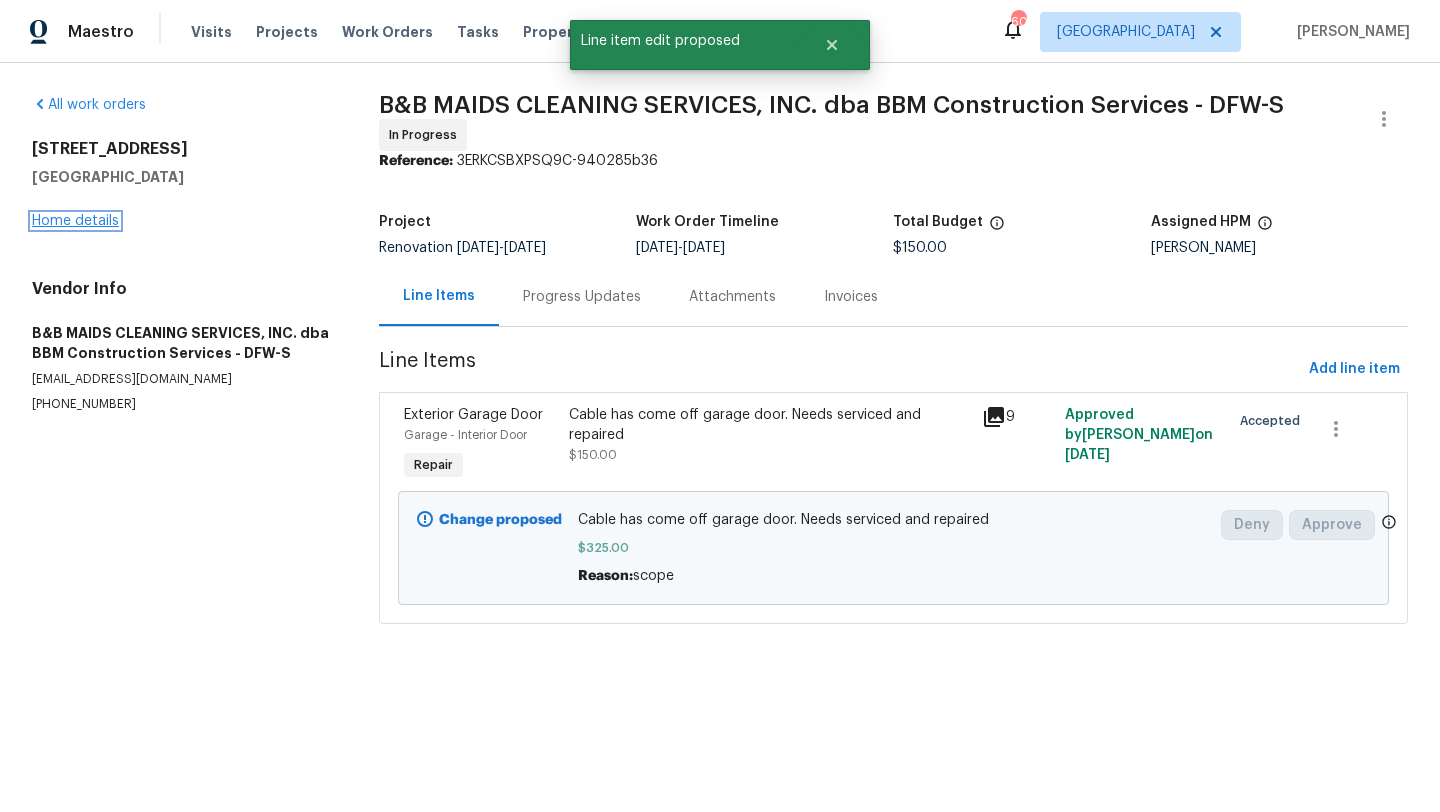 click on "Home details" at bounding box center (75, 221) 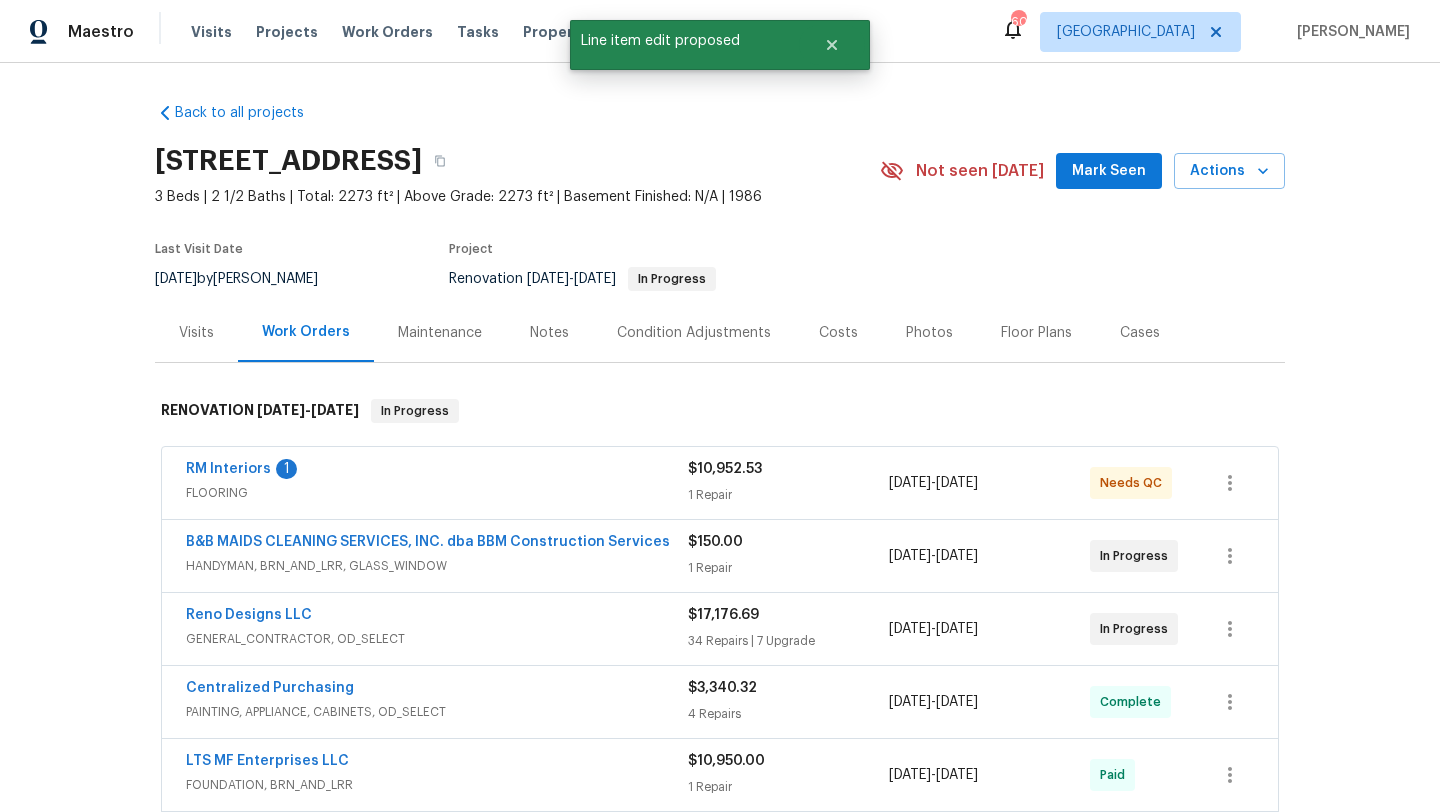 click on "Reno Designs LLC" at bounding box center (437, 617) 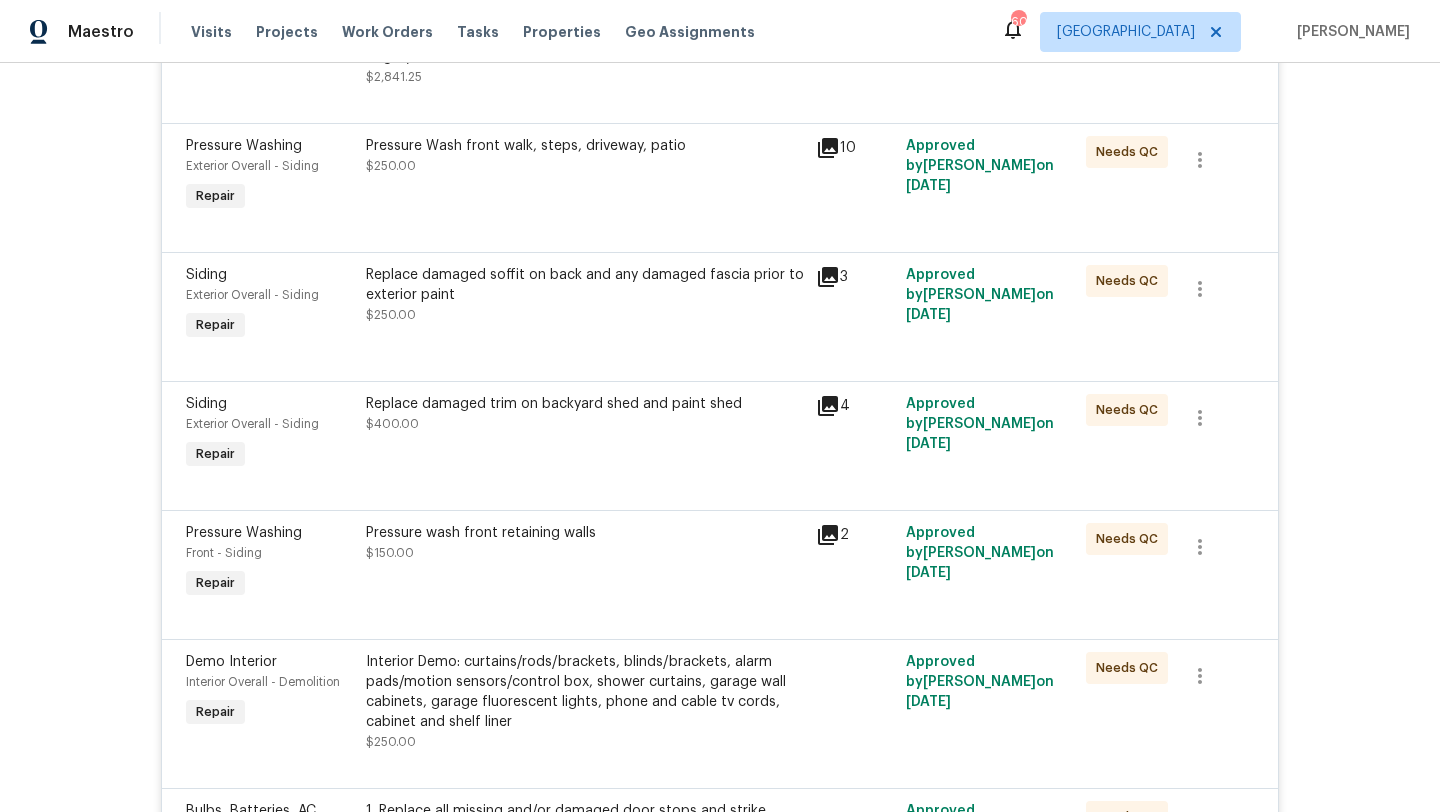 scroll, scrollTop: 2271, scrollLeft: 0, axis: vertical 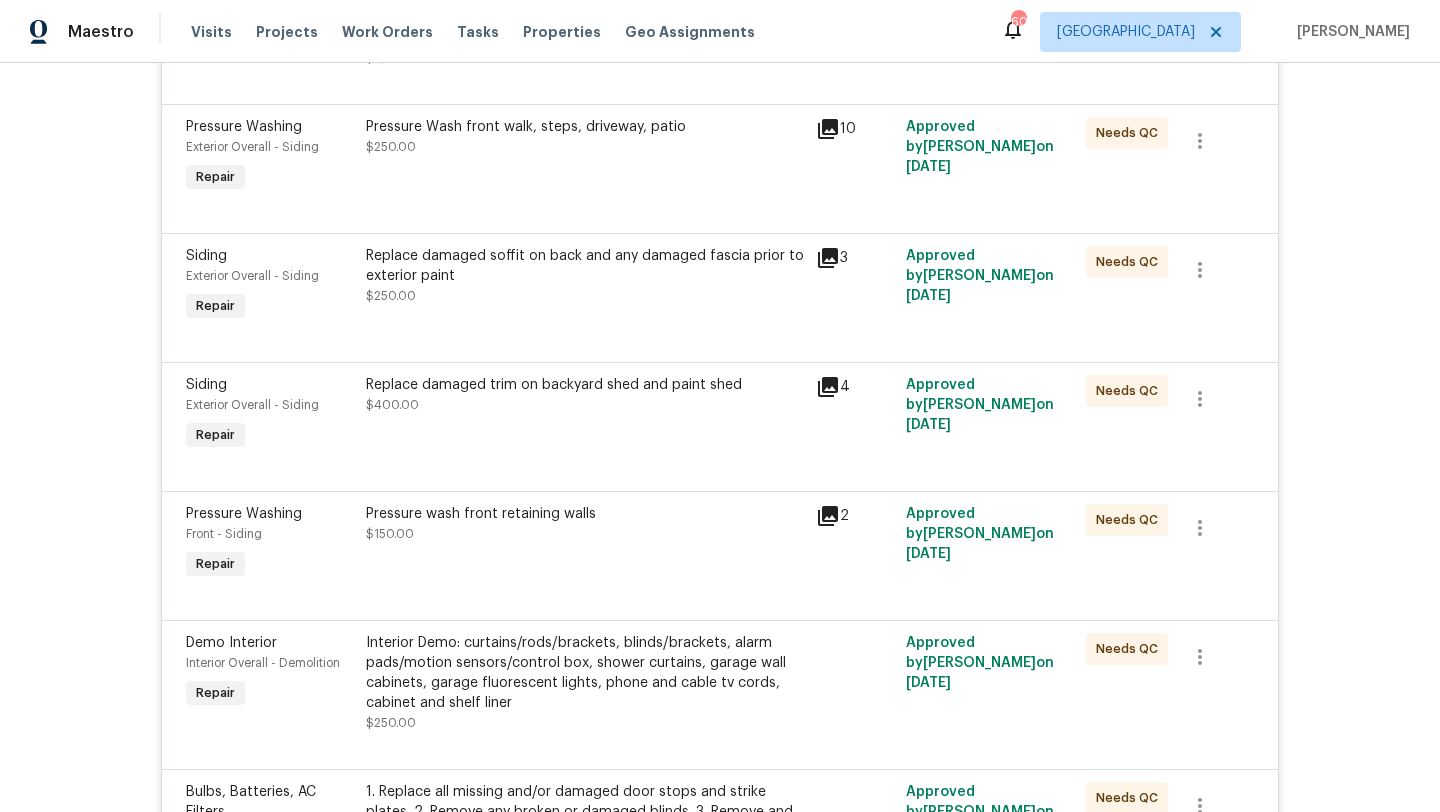 click on "Pressure wash front retaining walls $150.00" at bounding box center [585, 524] 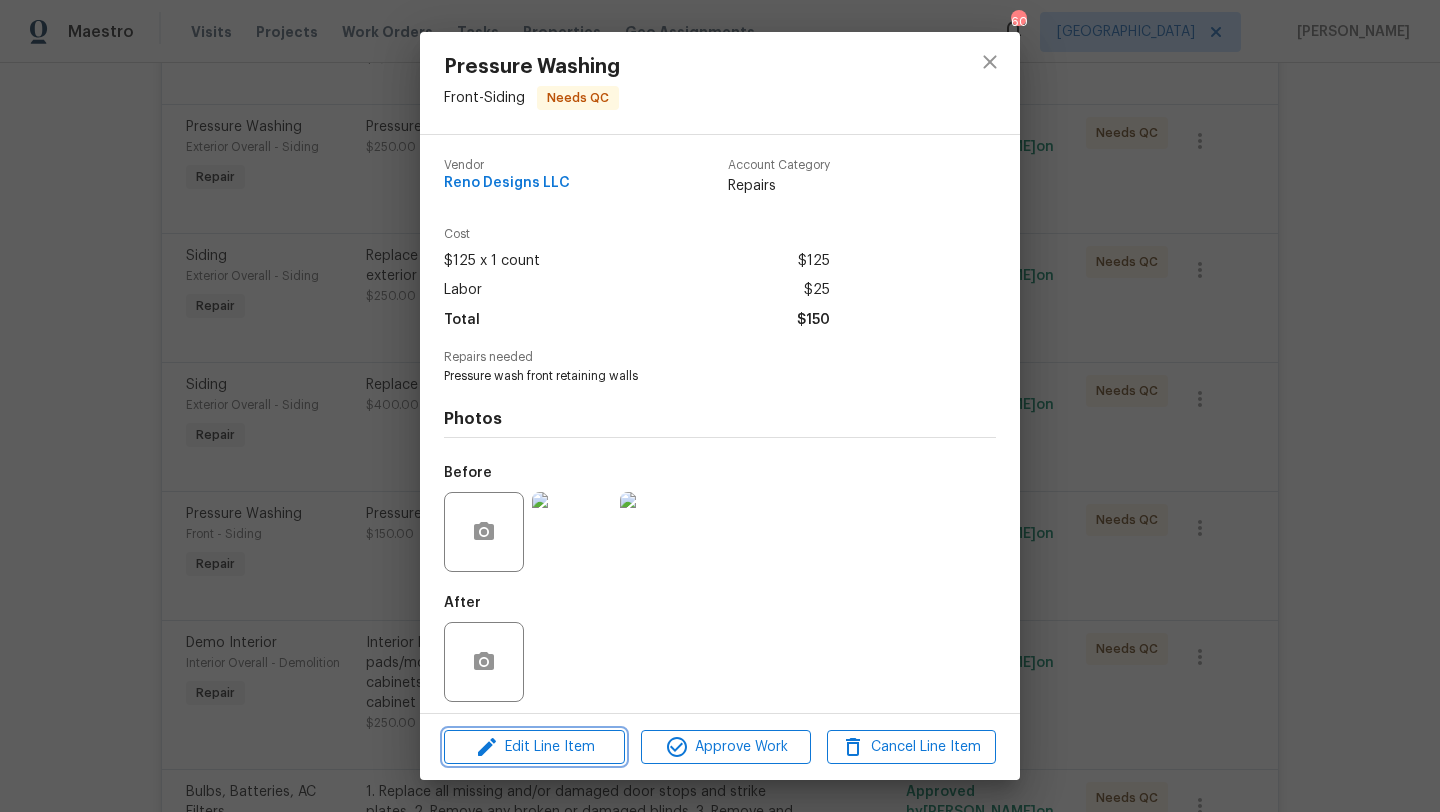 click on "Edit Line Item" at bounding box center [534, 747] 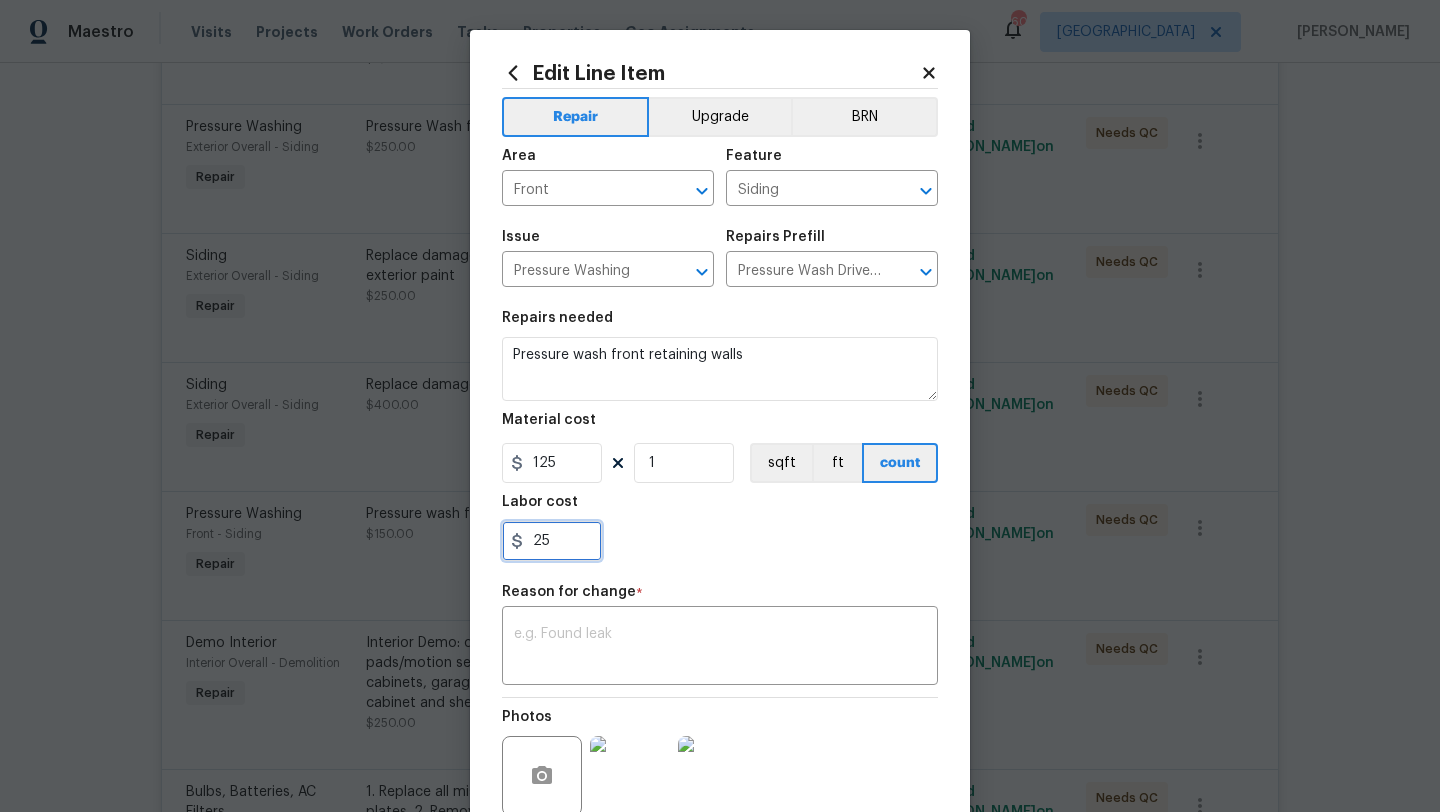 drag, startPoint x: 563, startPoint y: 533, endPoint x: 480, endPoint y: 535, distance: 83.02409 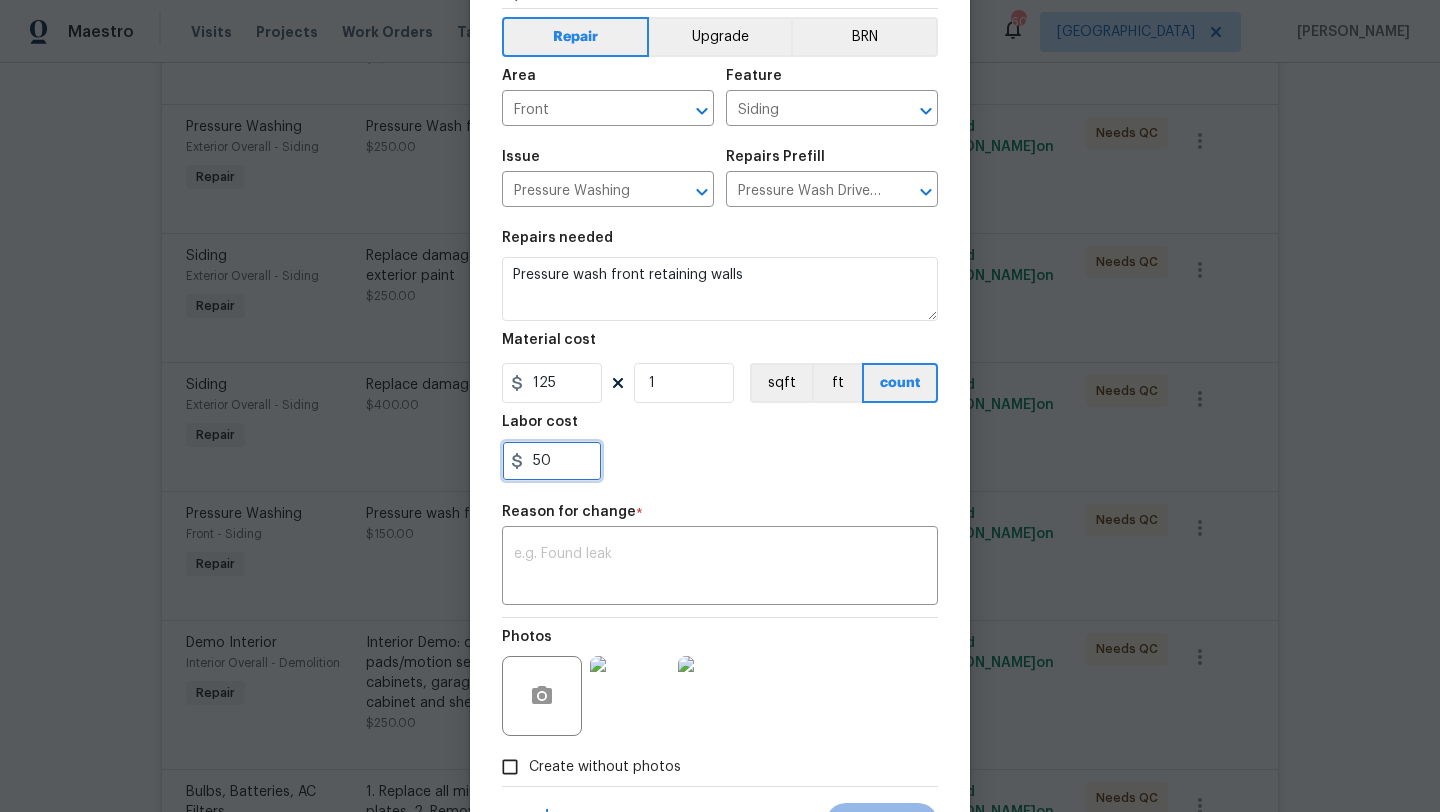 scroll, scrollTop: 123, scrollLeft: 0, axis: vertical 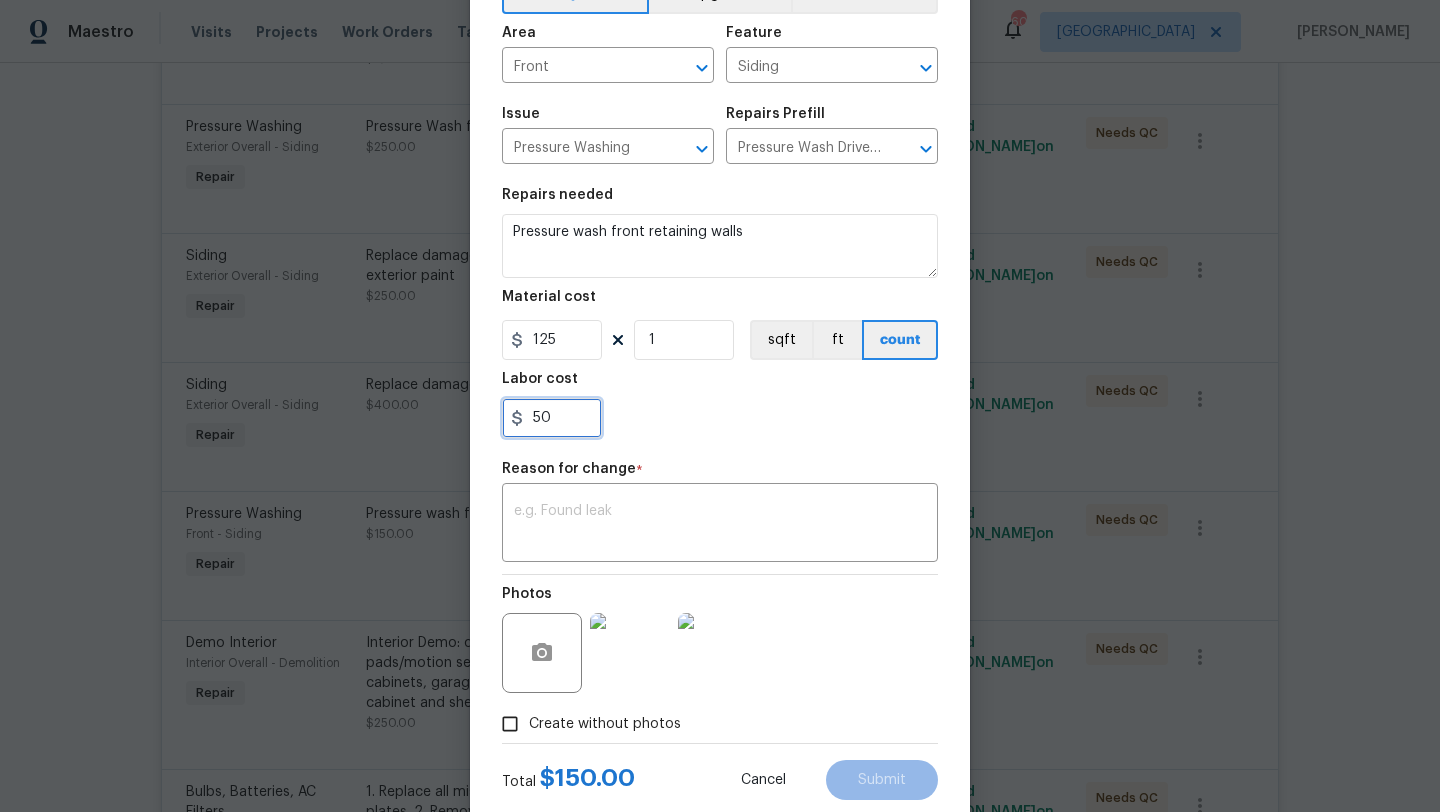 type on "50" 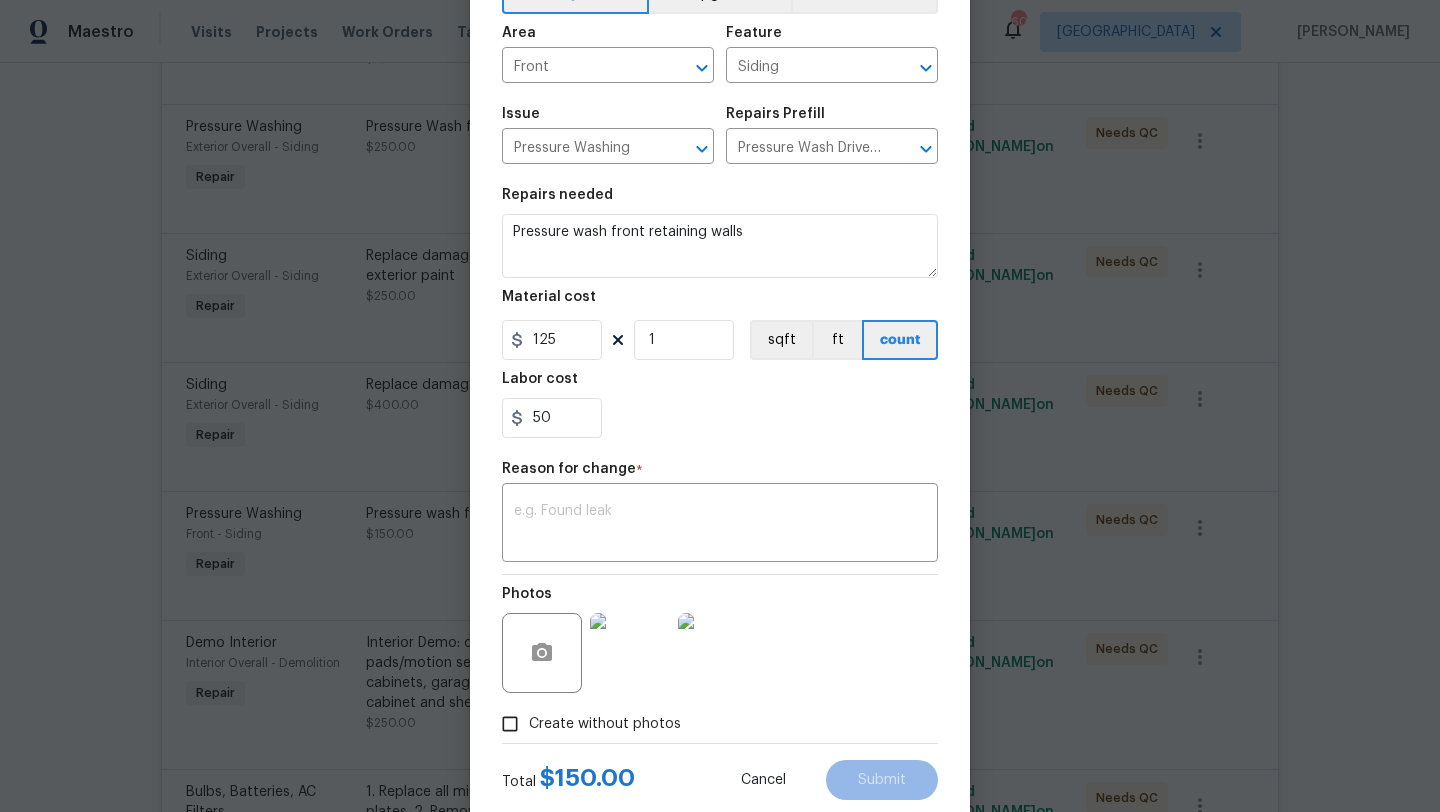 click on "50" at bounding box center (720, 418) 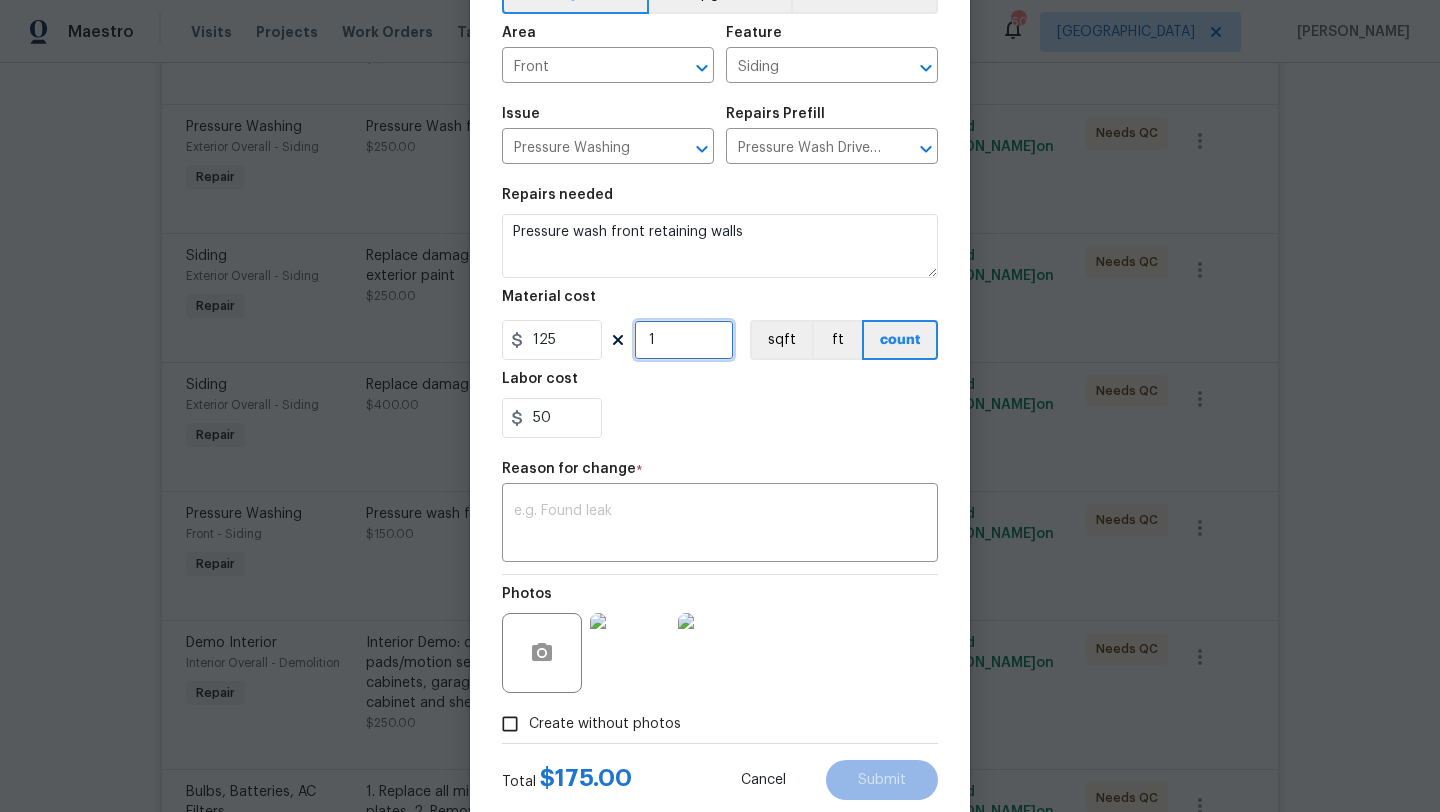drag, startPoint x: 661, startPoint y: 339, endPoint x: 633, endPoint y: 338, distance: 28.01785 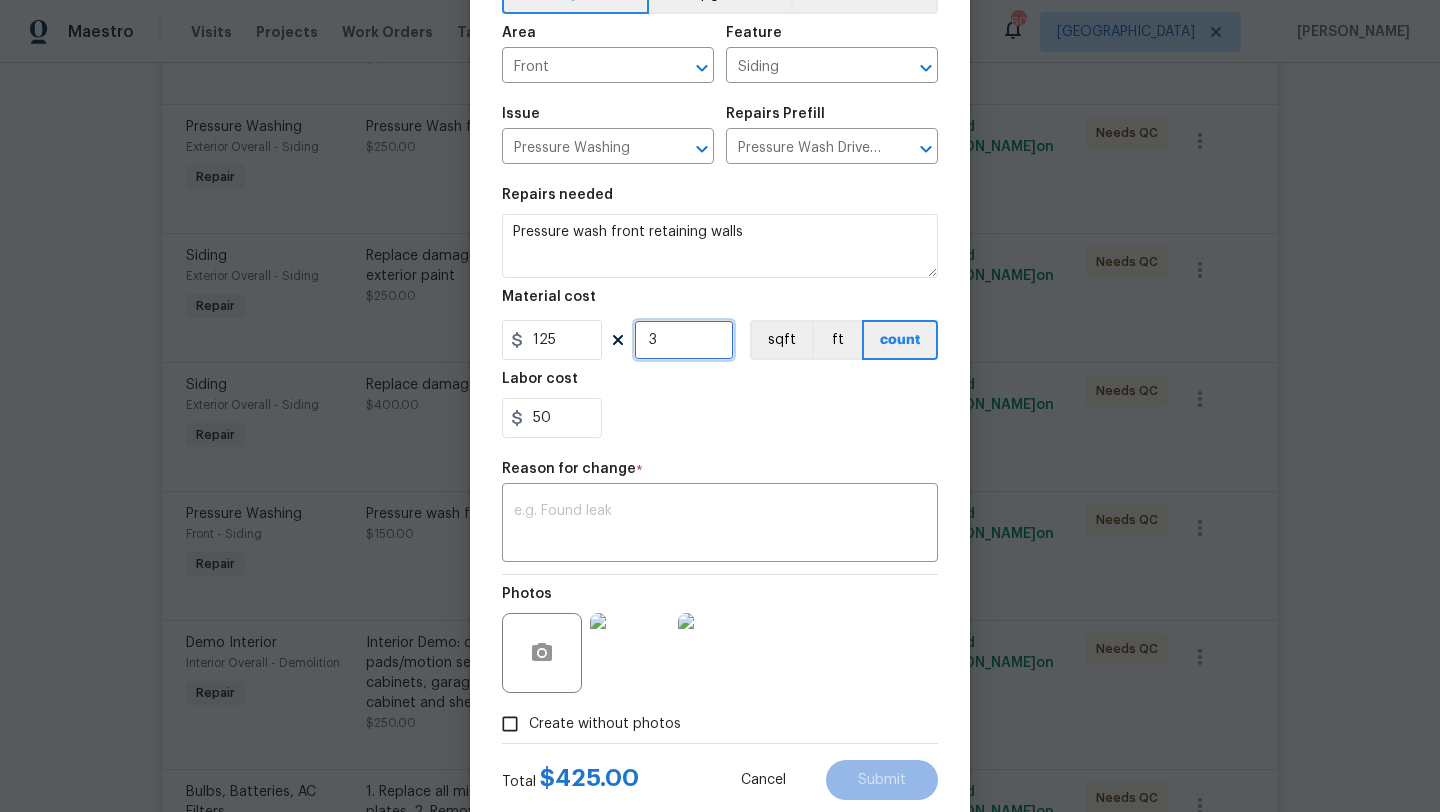 type on "3" 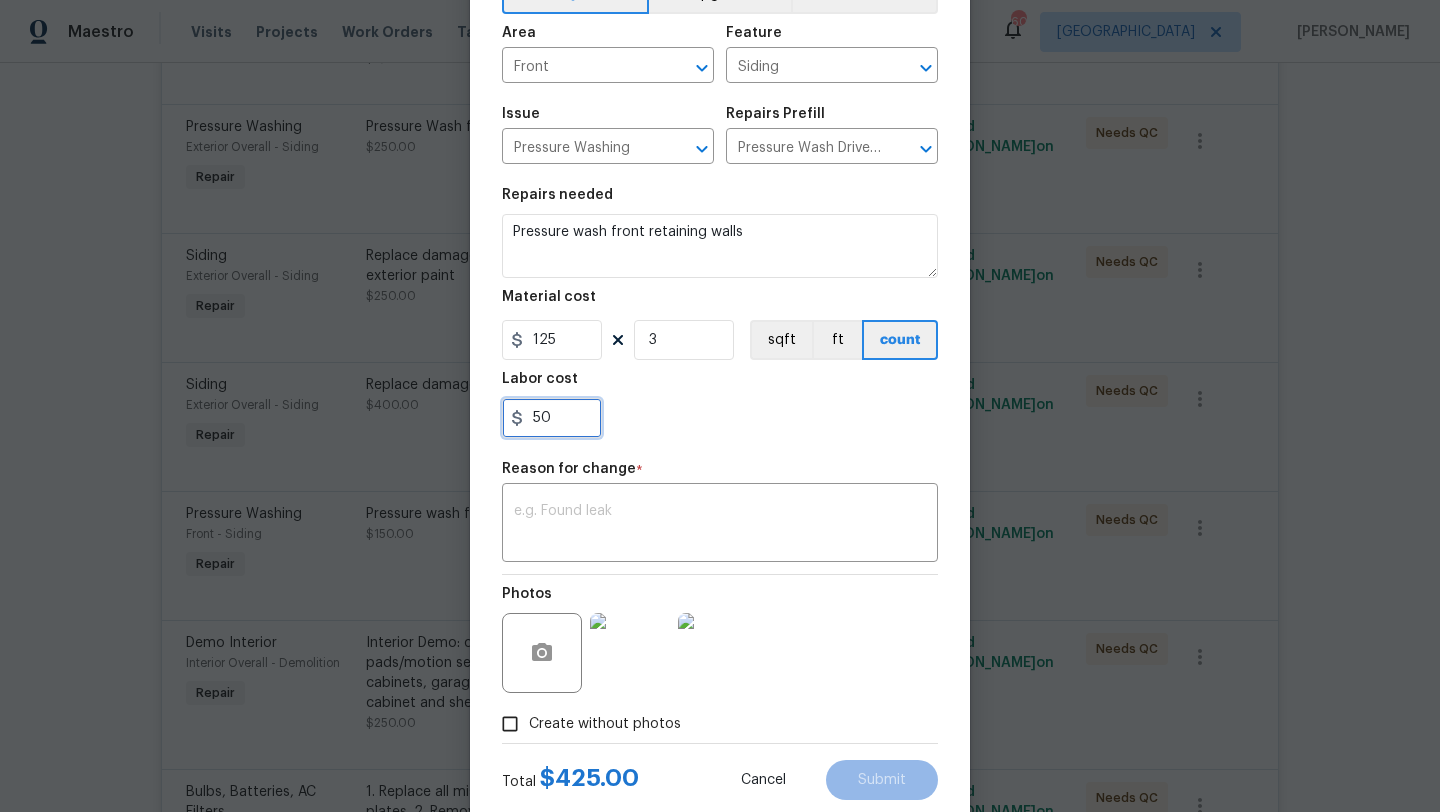 drag, startPoint x: 554, startPoint y: 412, endPoint x: 459, endPoint y: 412, distance: 95 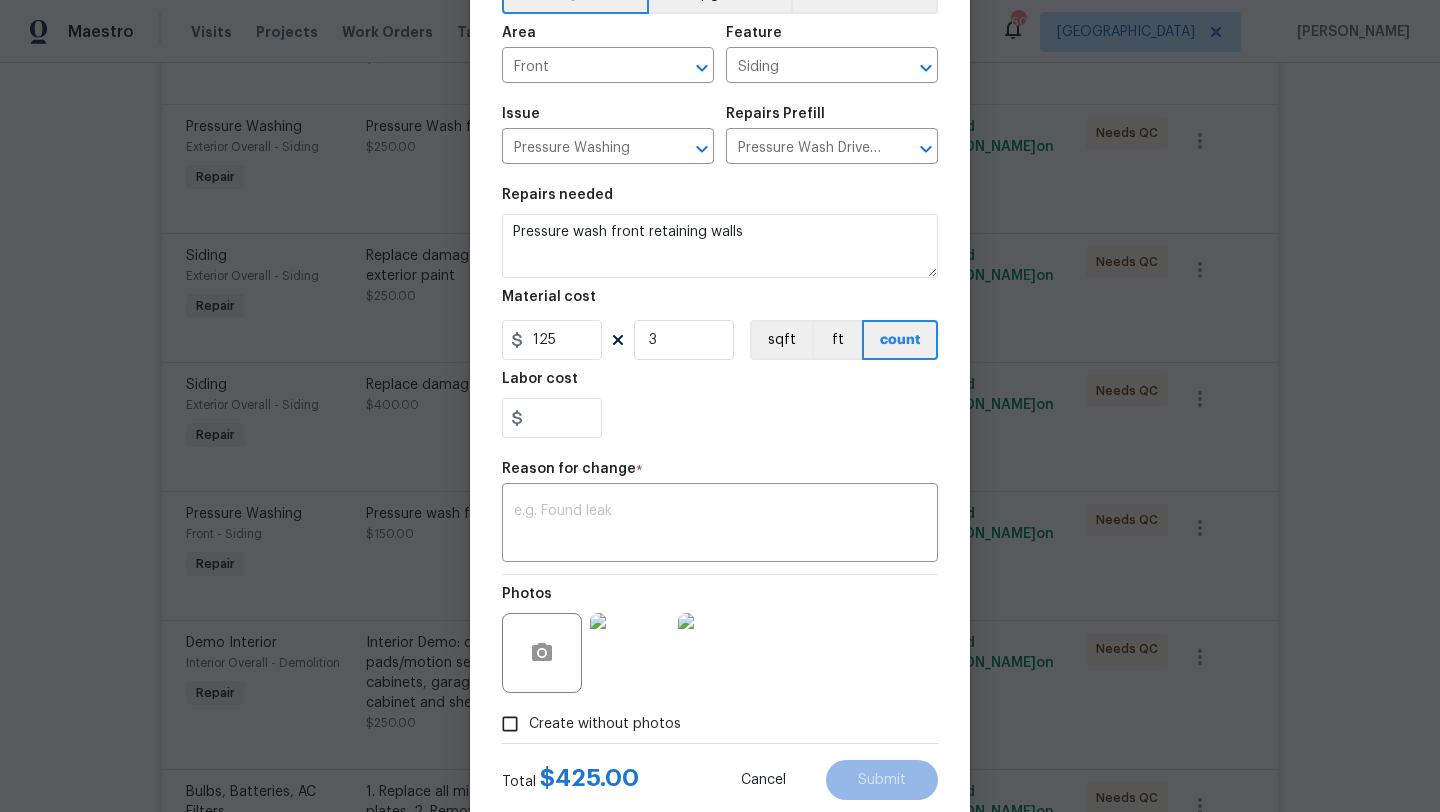 type on "0" 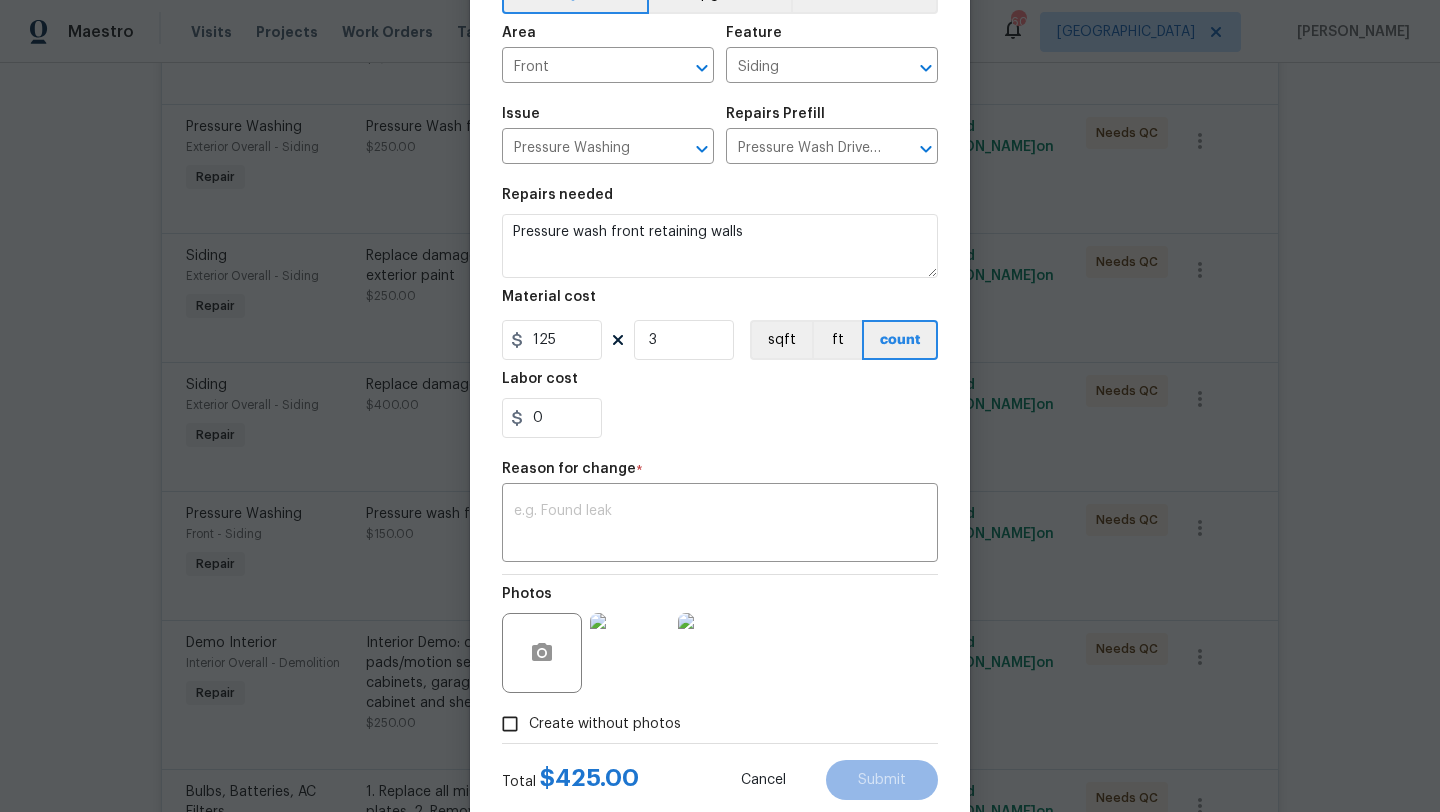 click on "Labor cost" at bounding box center (720, 385) 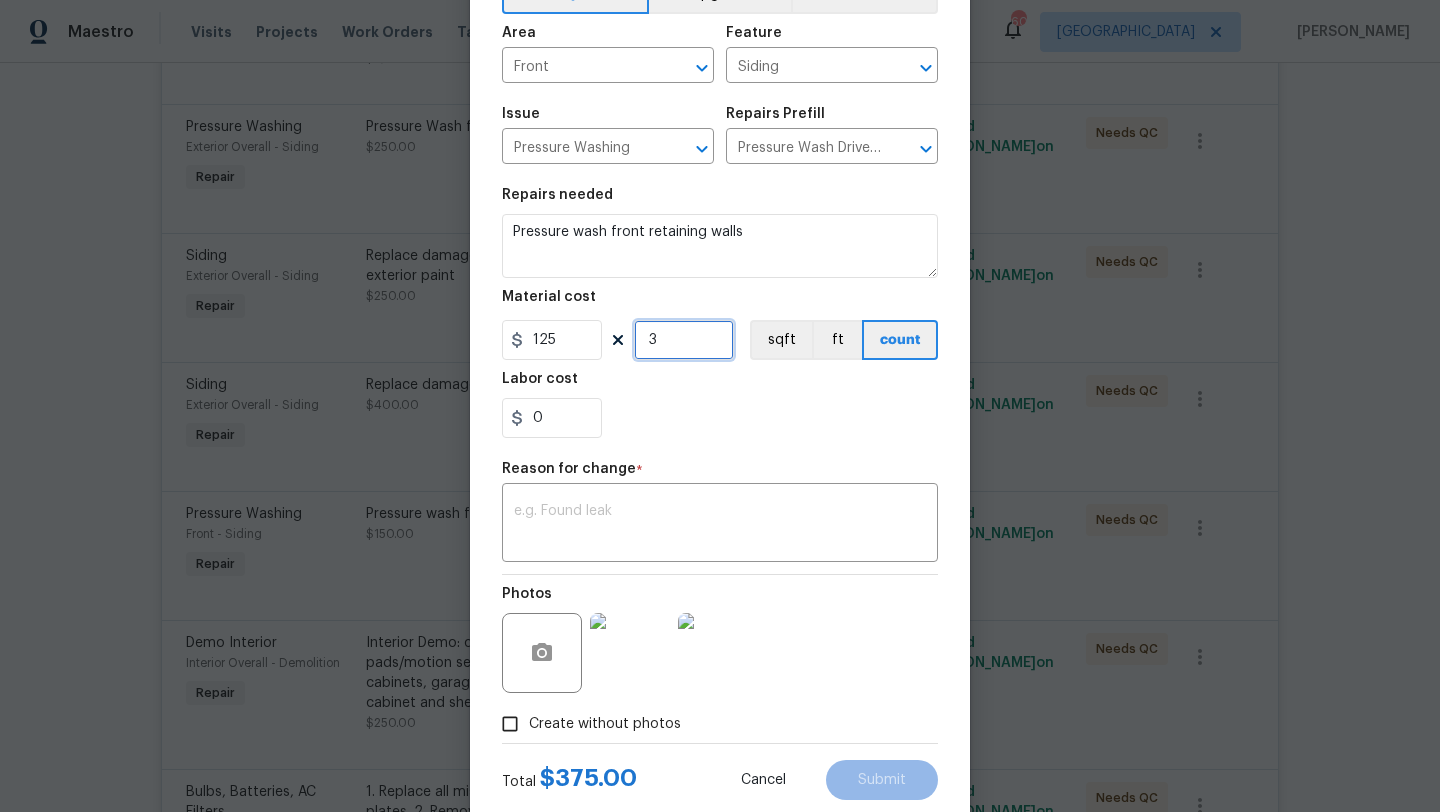 drag, startPoint x: 677, startPoint y: 345, endPoint x: 630, endPoint y: 345, distance: 47 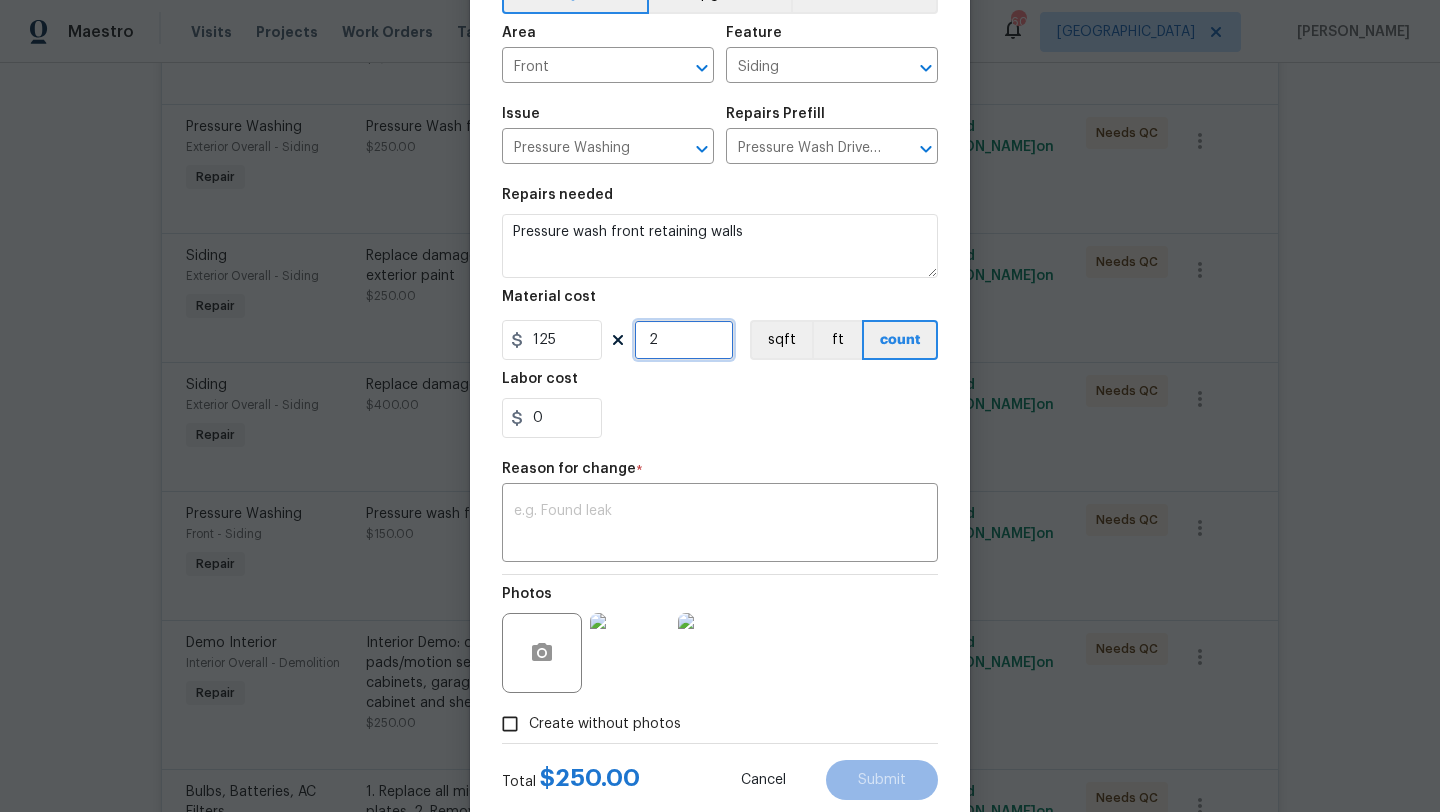type on "2" 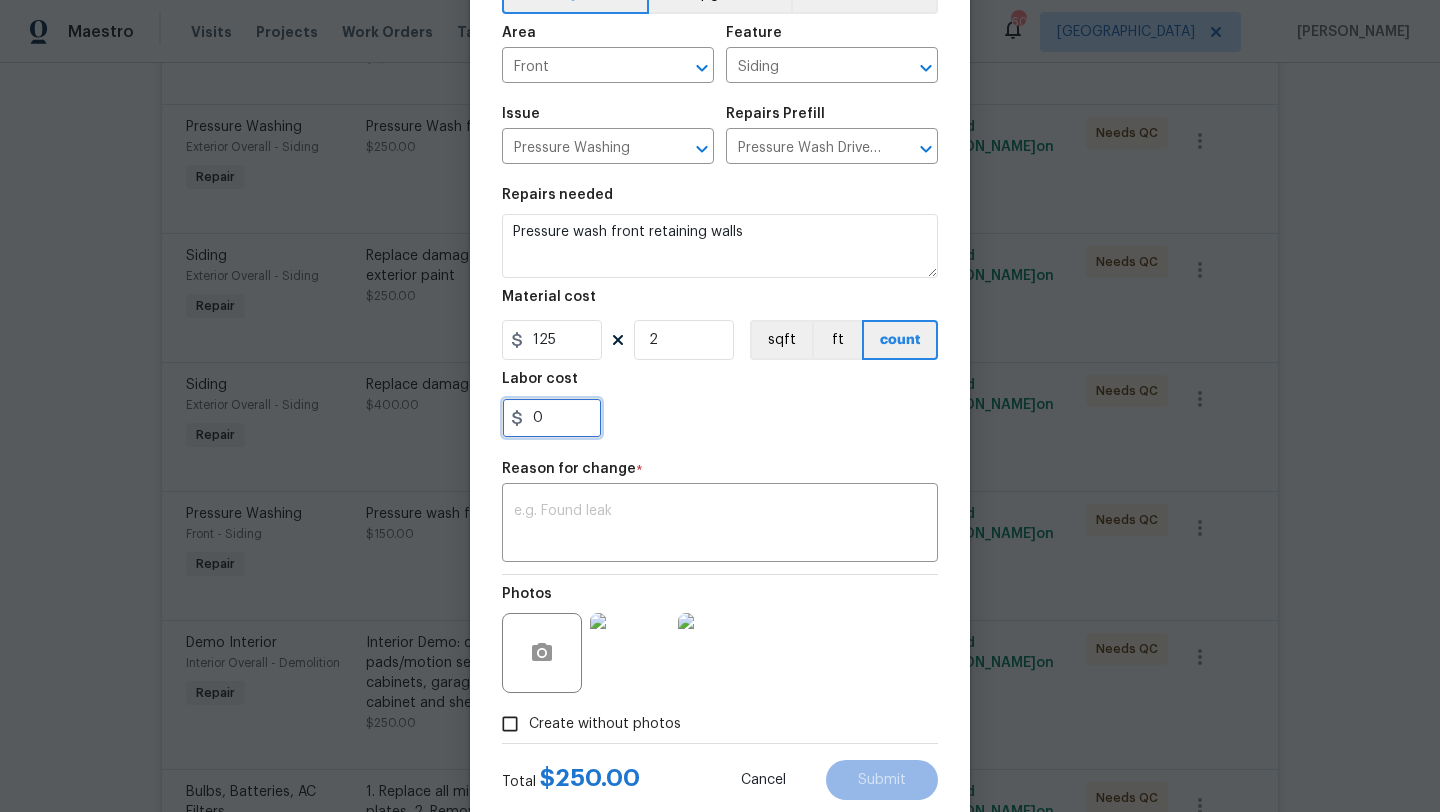 click on "0" at bounding box center (552, 418) 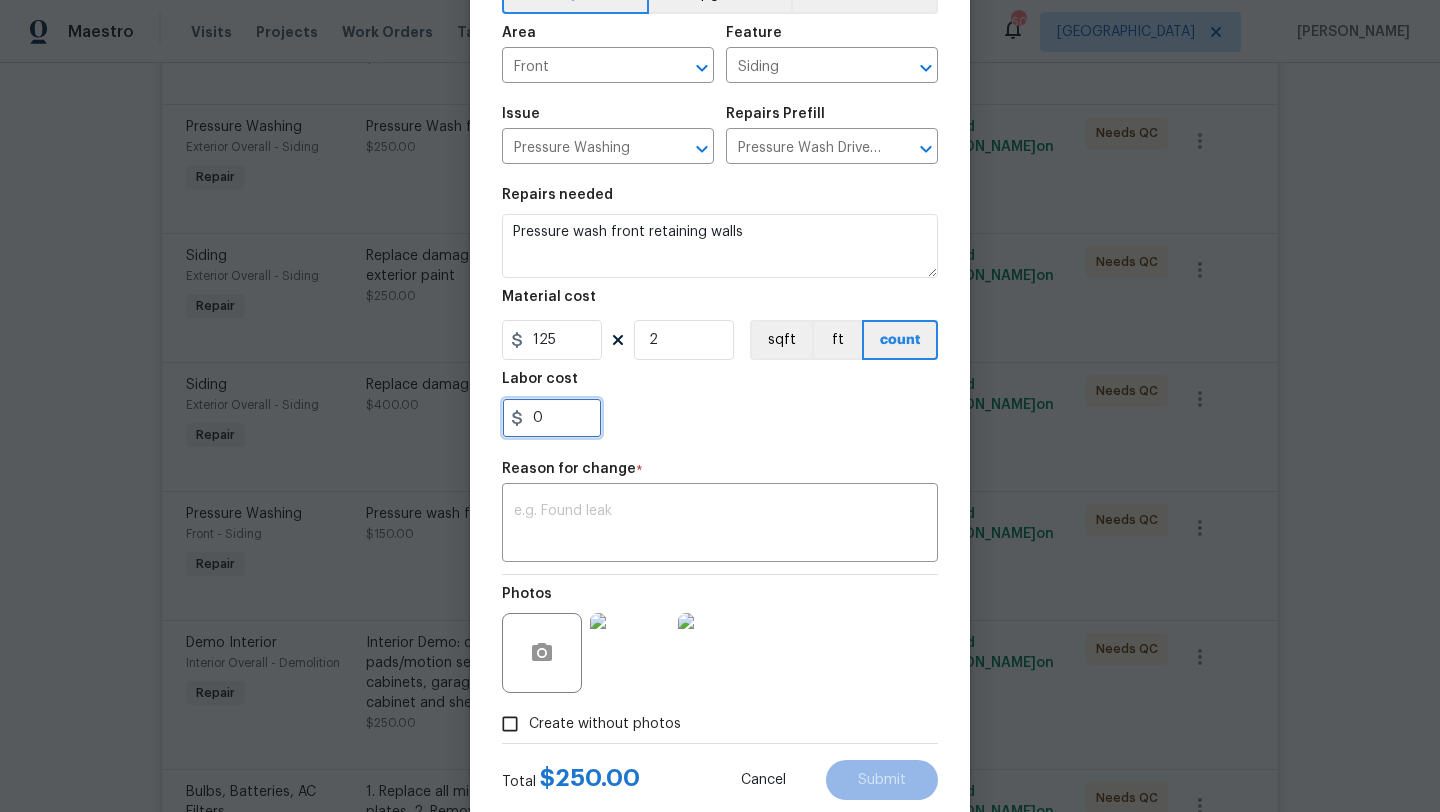 drag, startPoint x: 573, startPoint y: 422, endPoint x: 476, endPoint y: 421, distance: 97.00516 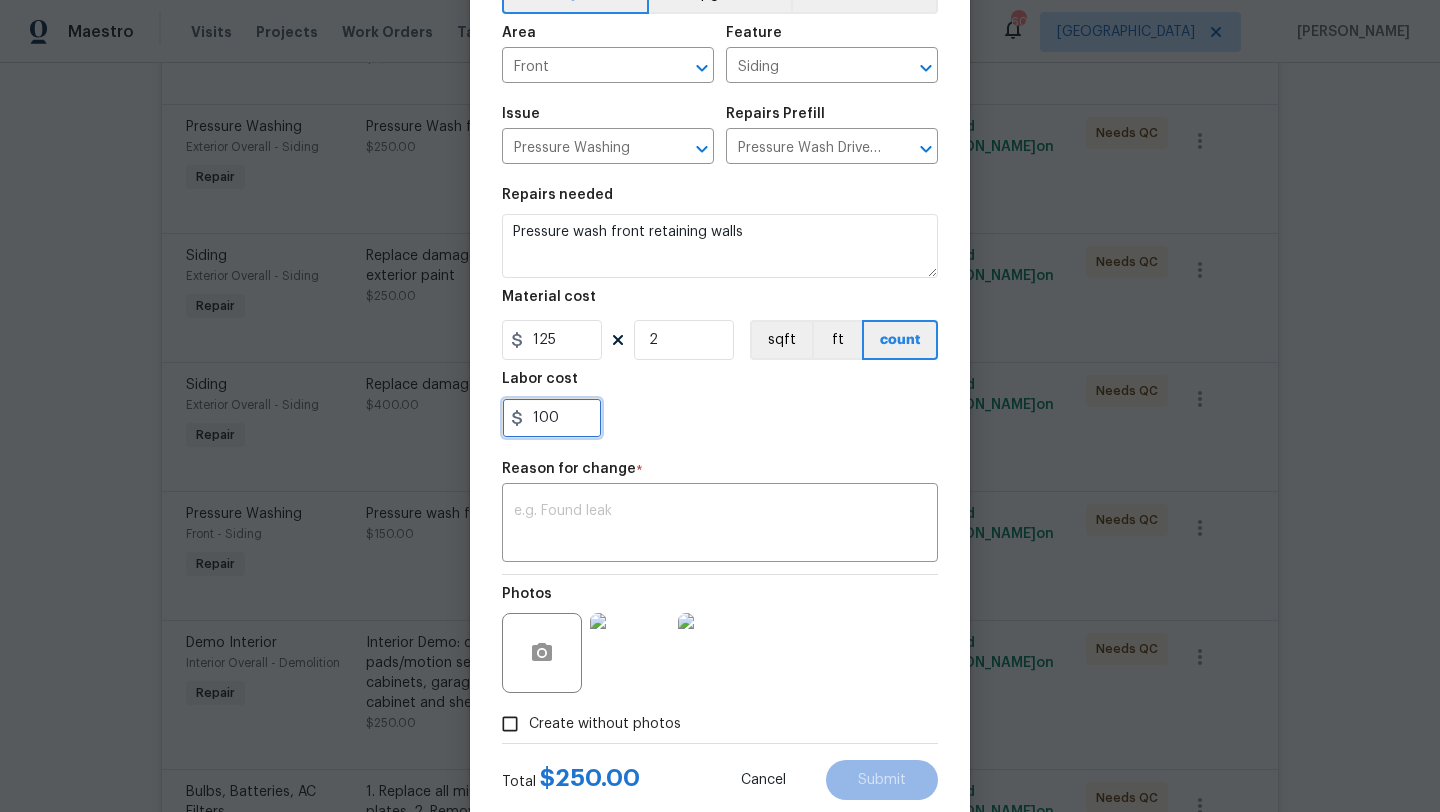 type on "100" 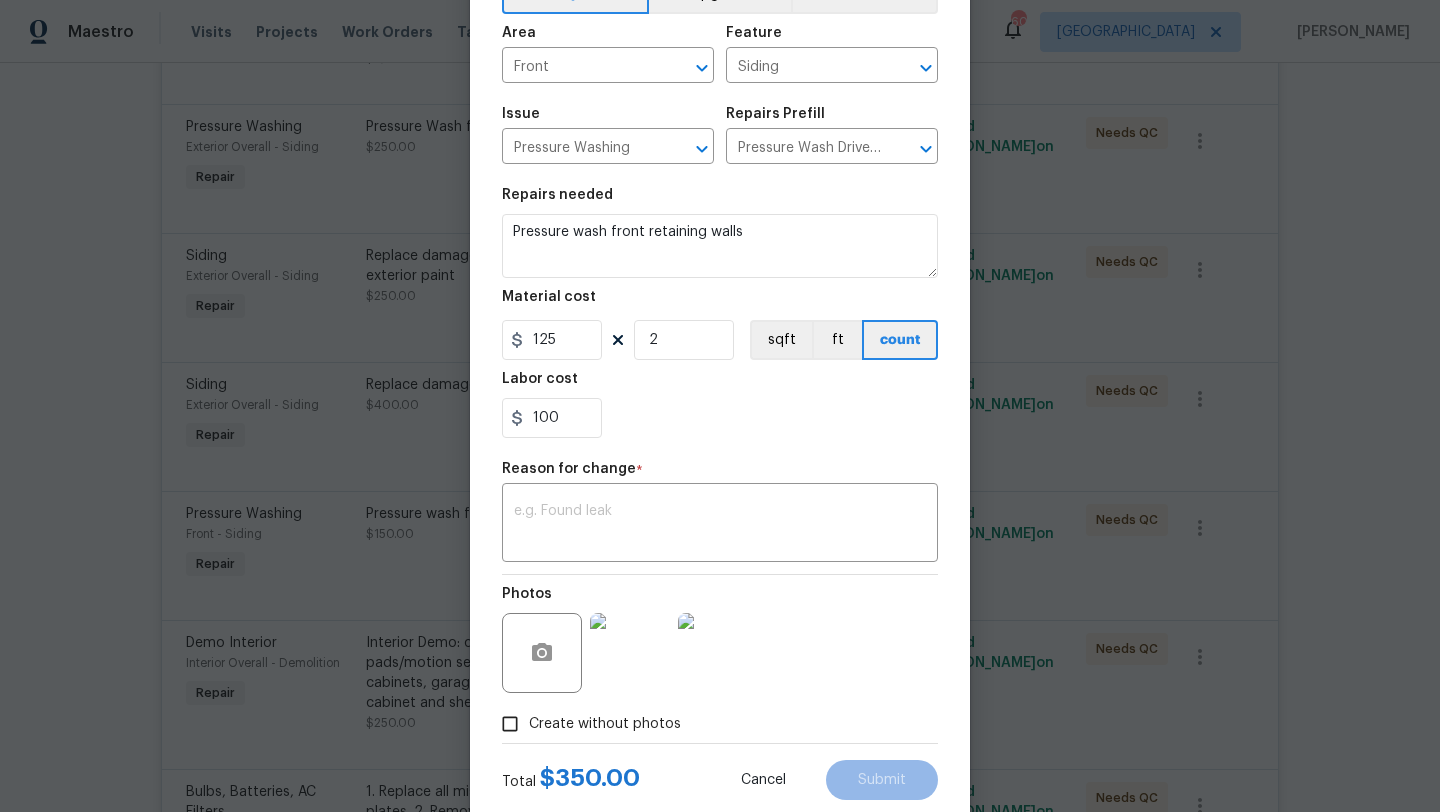 click on "100" at bounding box center (720, 418) 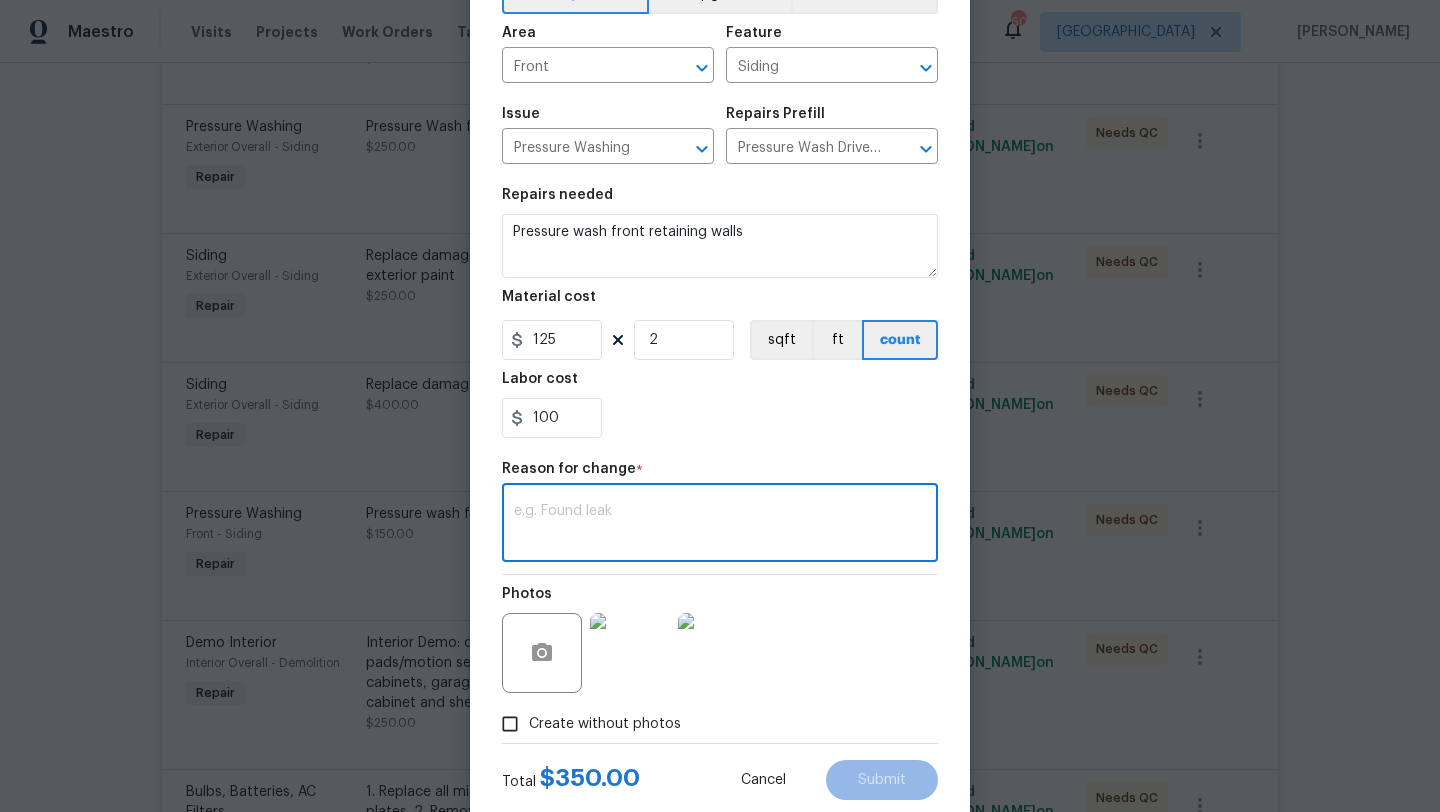 click at bounding box center (720, 525) 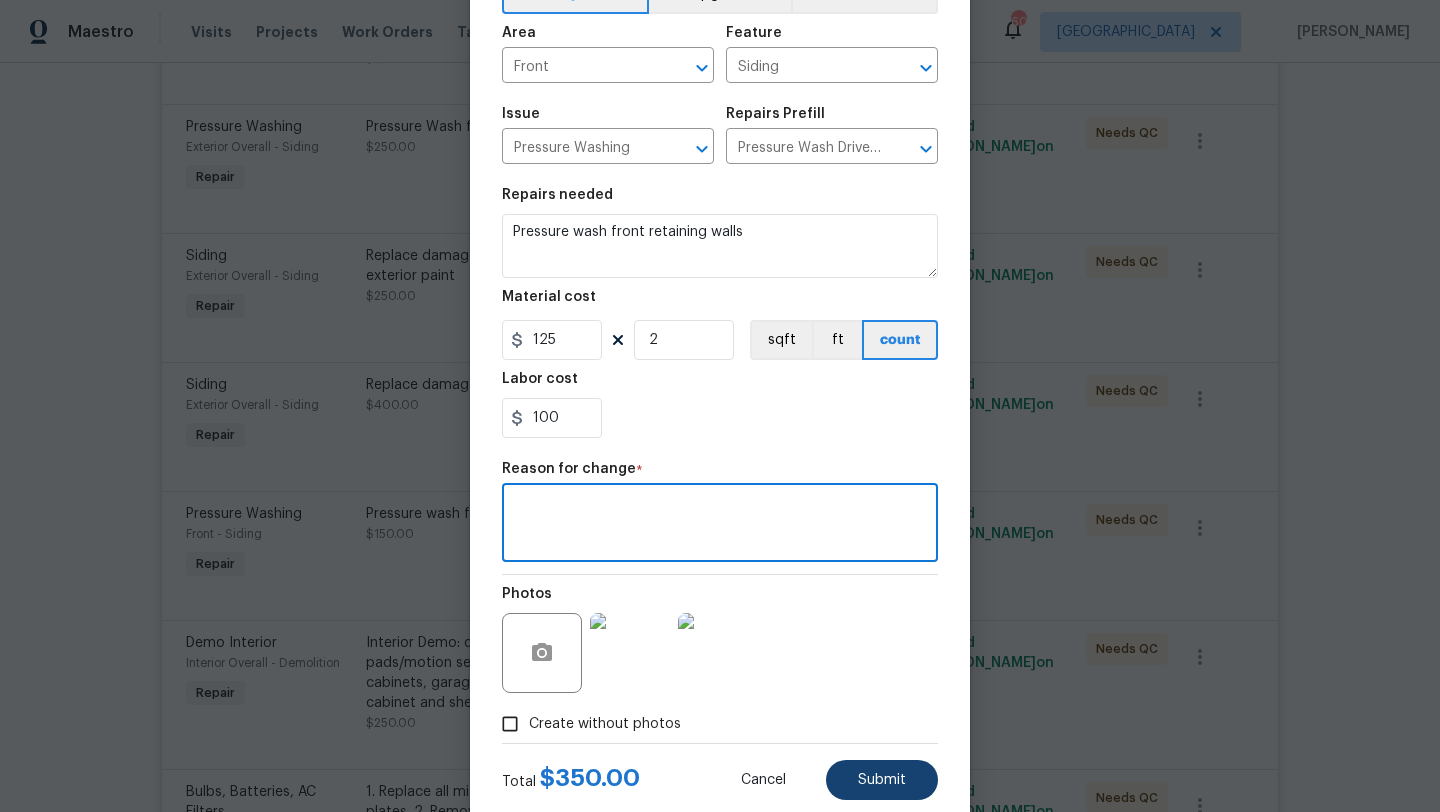 type 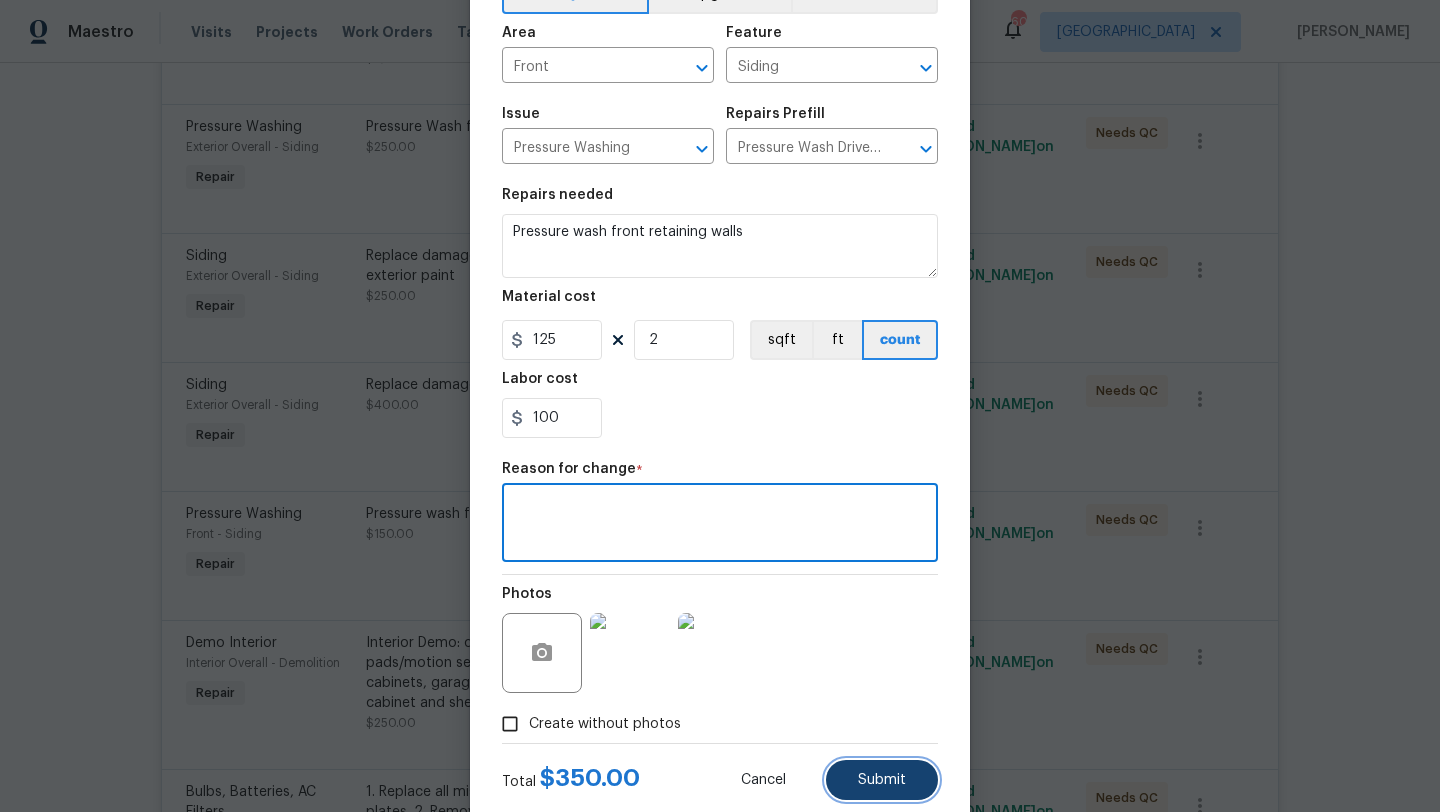 click on "Submit" at bounding box center [882, 780] 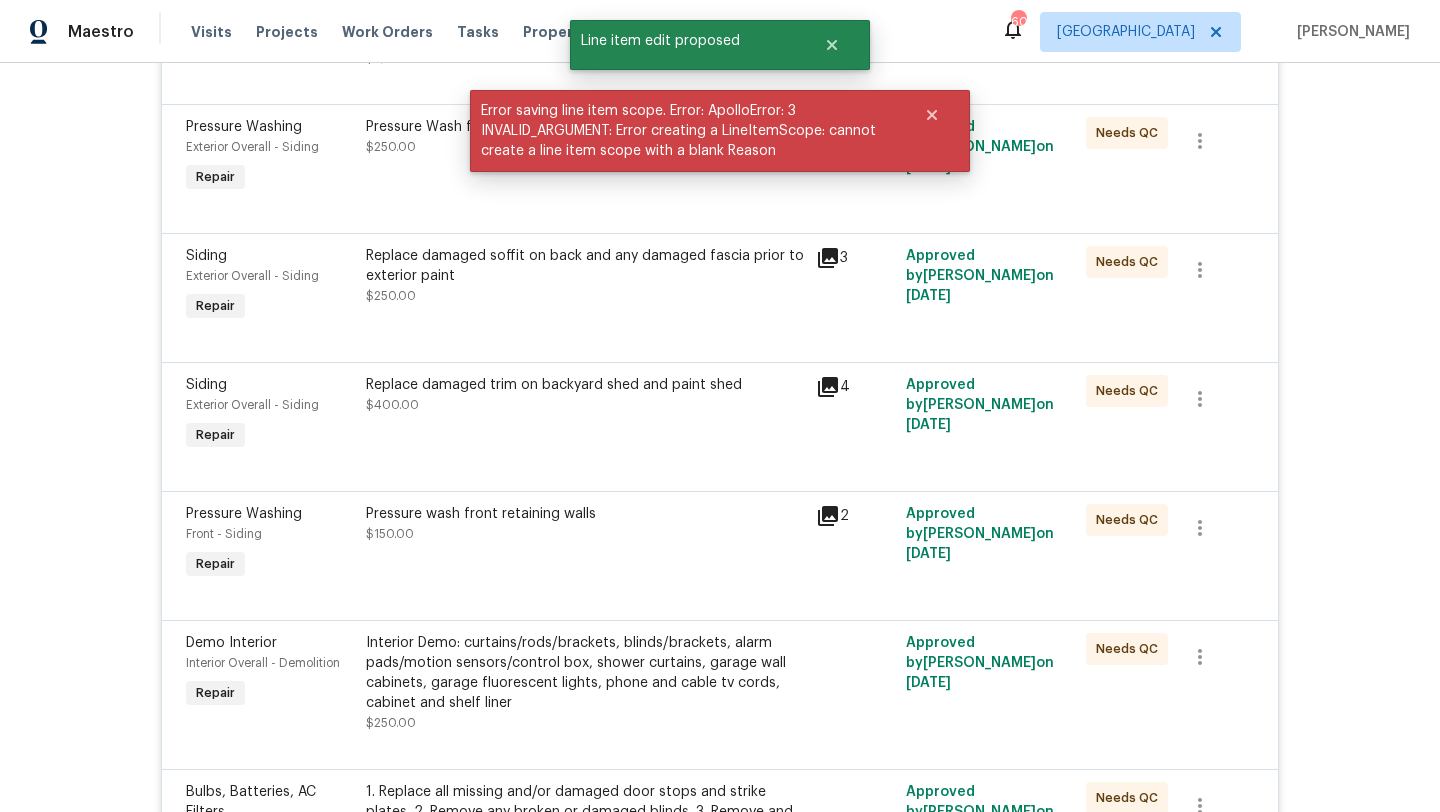 scroll, scrollTop: 0, scrollLeft: 0, axis: both 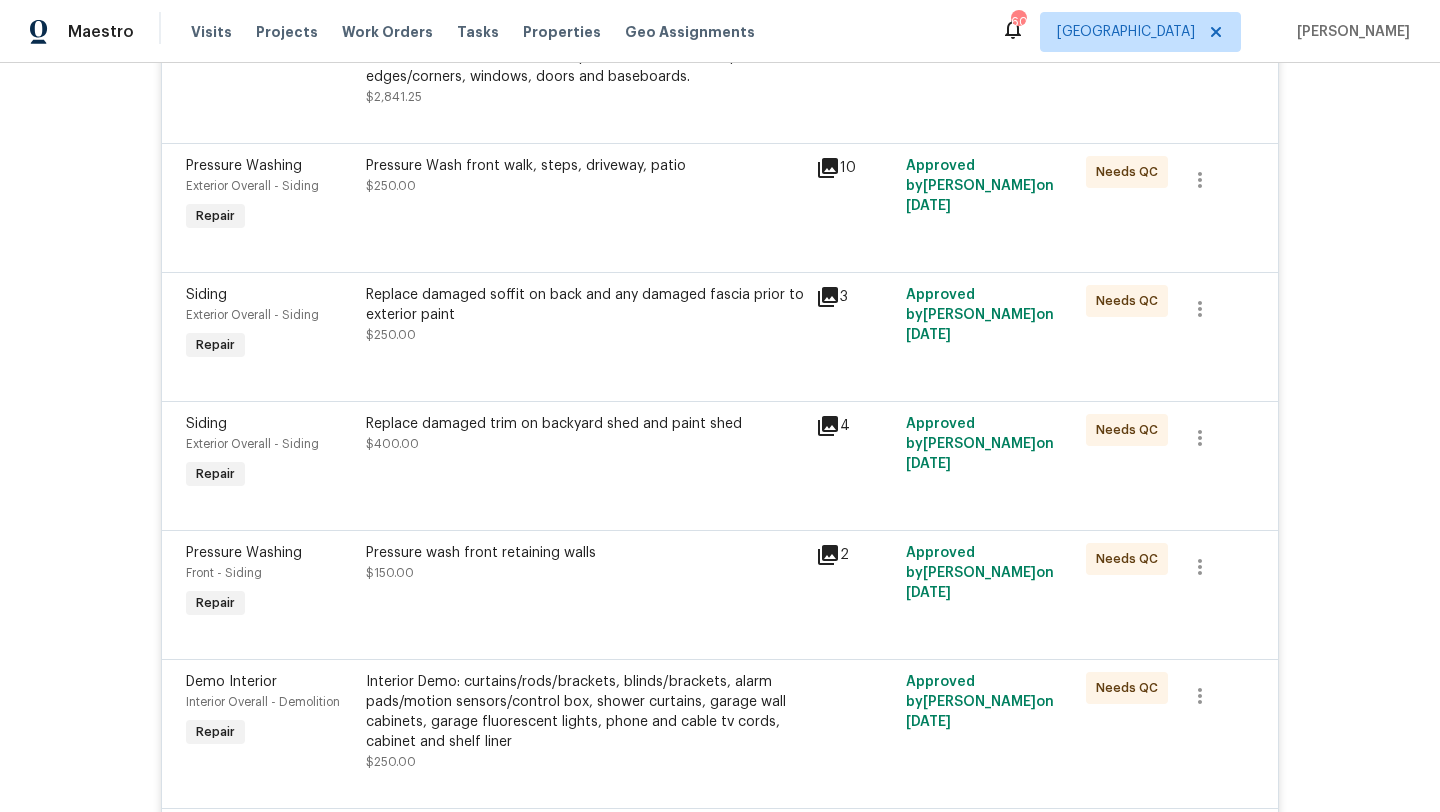 click on "Pressure Wash front walk, steps, driveway, patio $250.00" at bounding box center (585, 196) 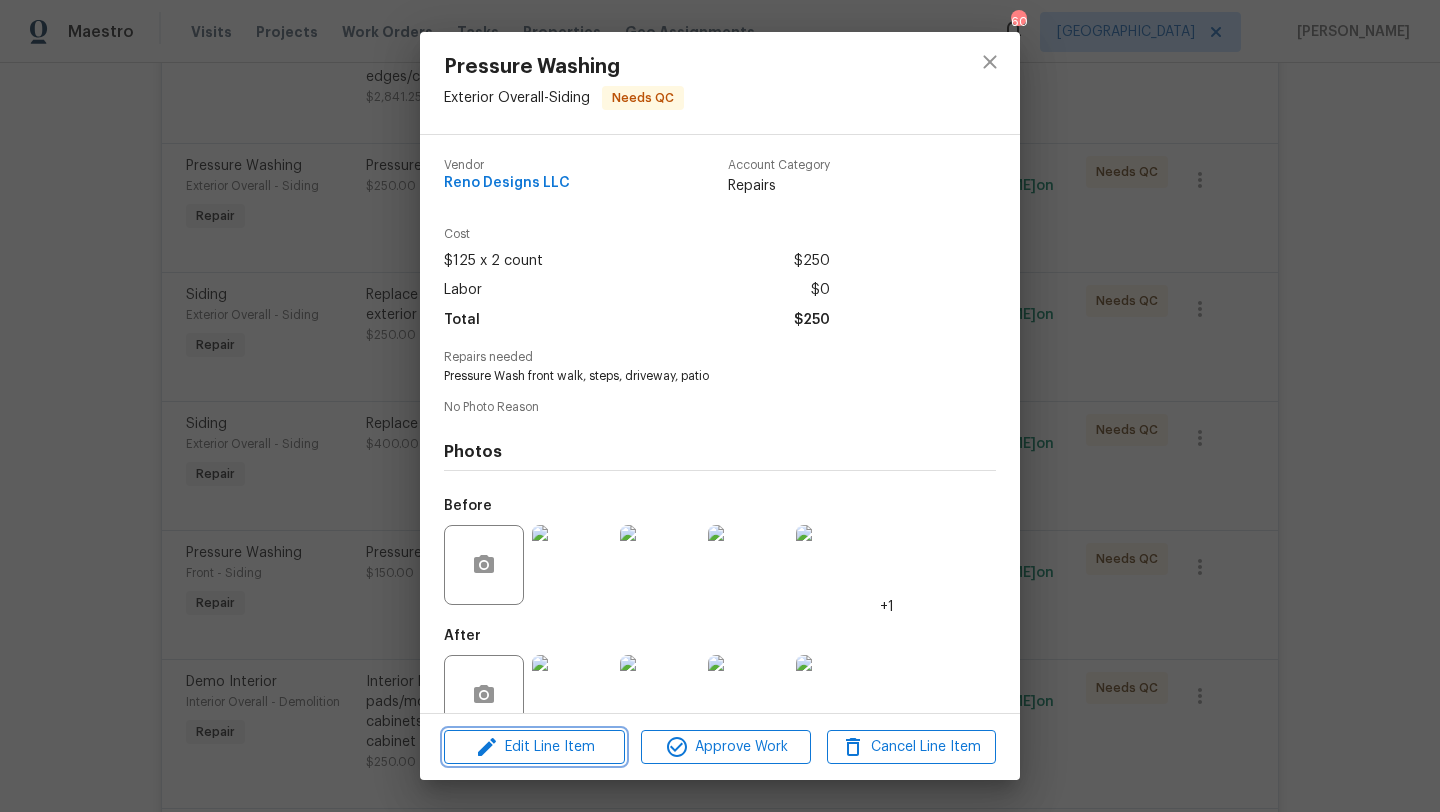 click on "Edit Line Item" at bounding box center (534, 747) 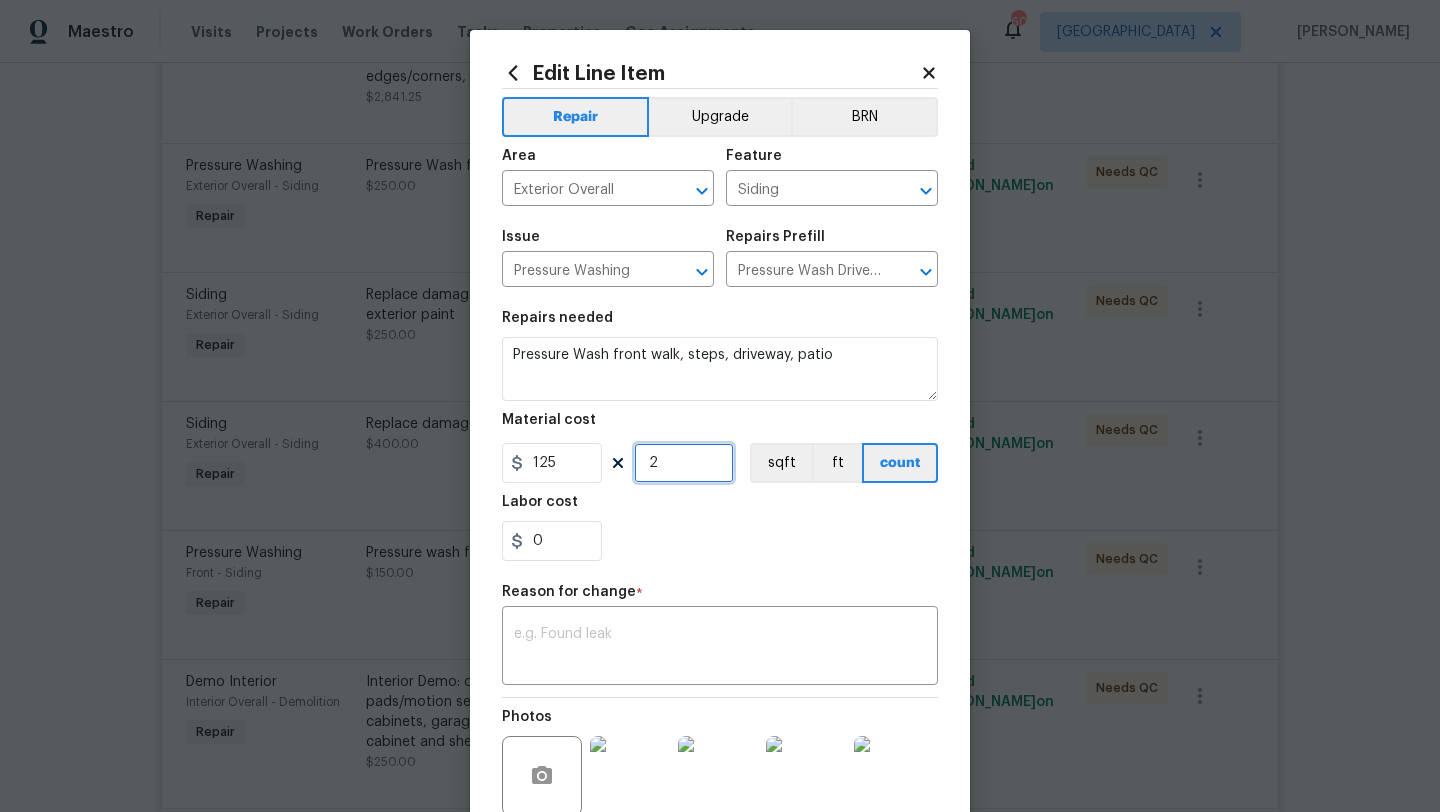 drag, startPoint x: 672, startPoint y: 464, endPoint x: 624, endPoint y: 464, distance: 48 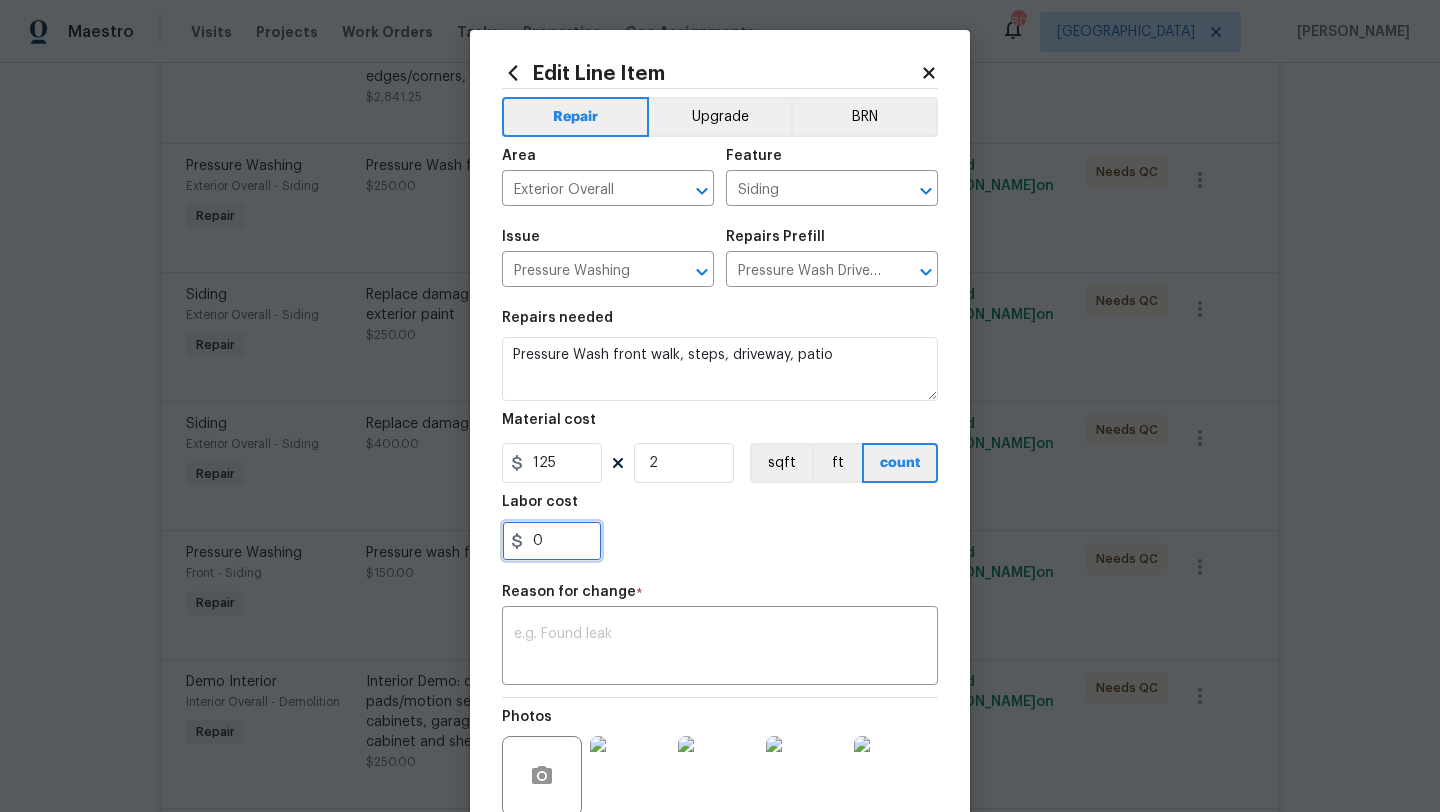 drag, startPoint x: 554, startPoint y: 548, endPoint x: 495, endPoint y: 548, distance: 59 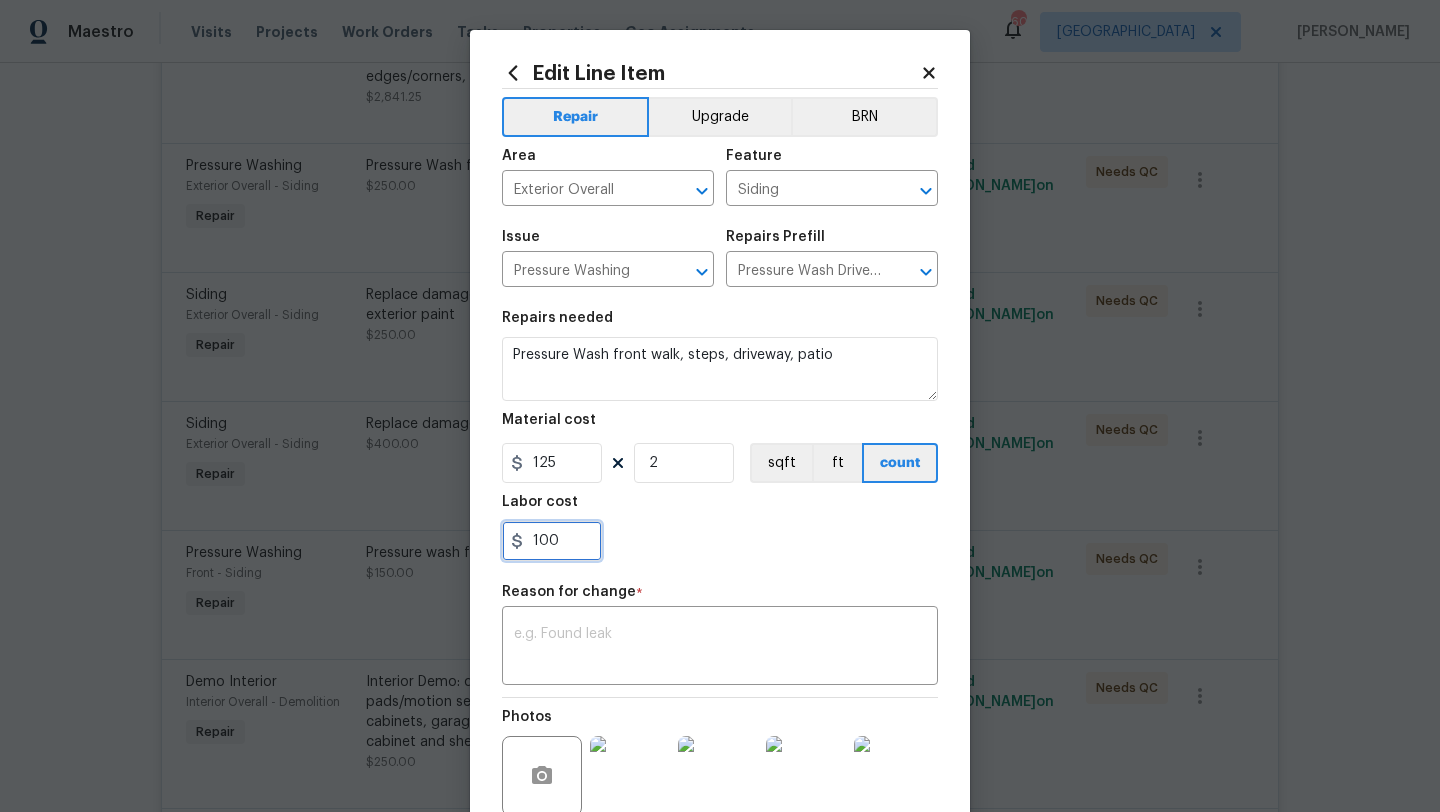 type on "100" 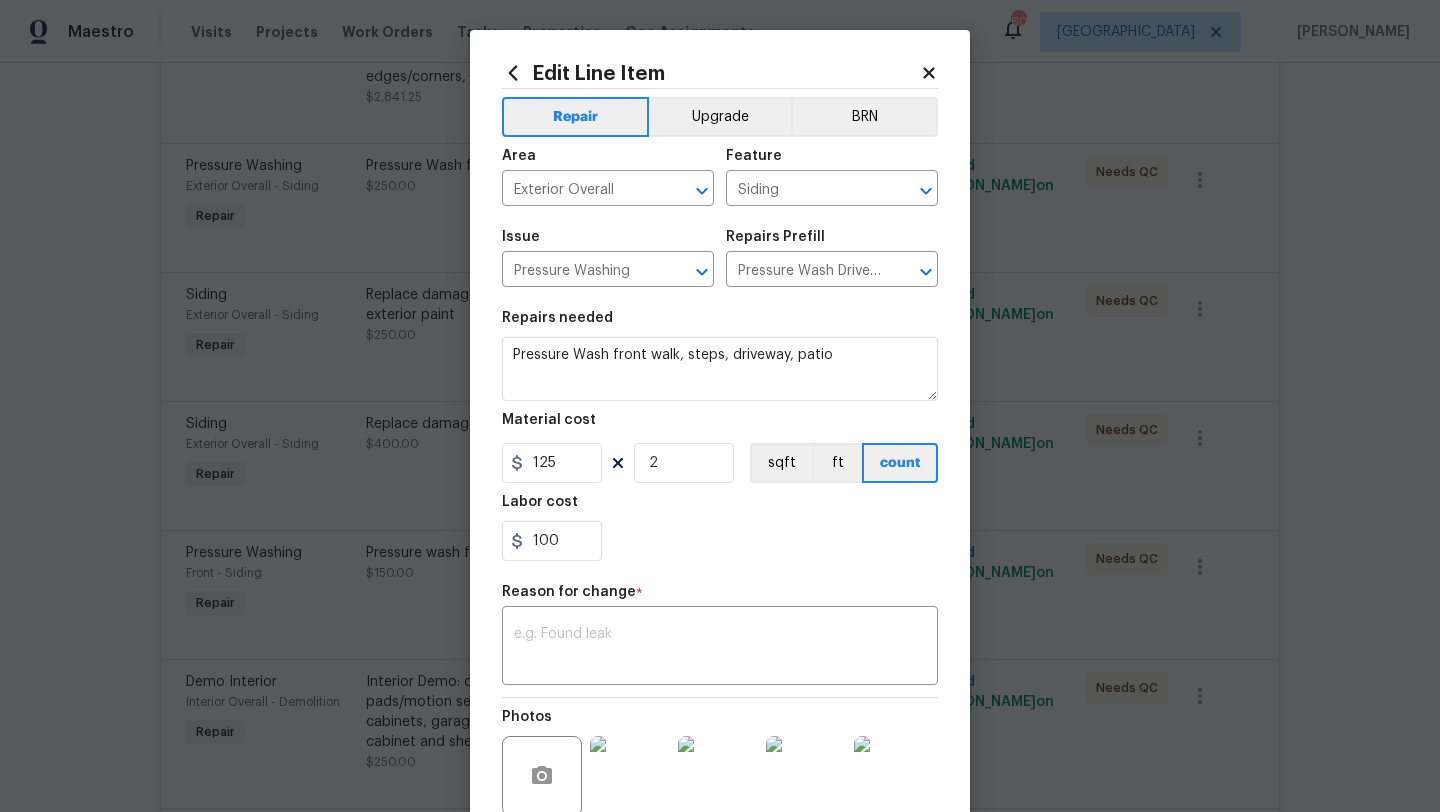 click on "100" at bounding box center (720, 541) 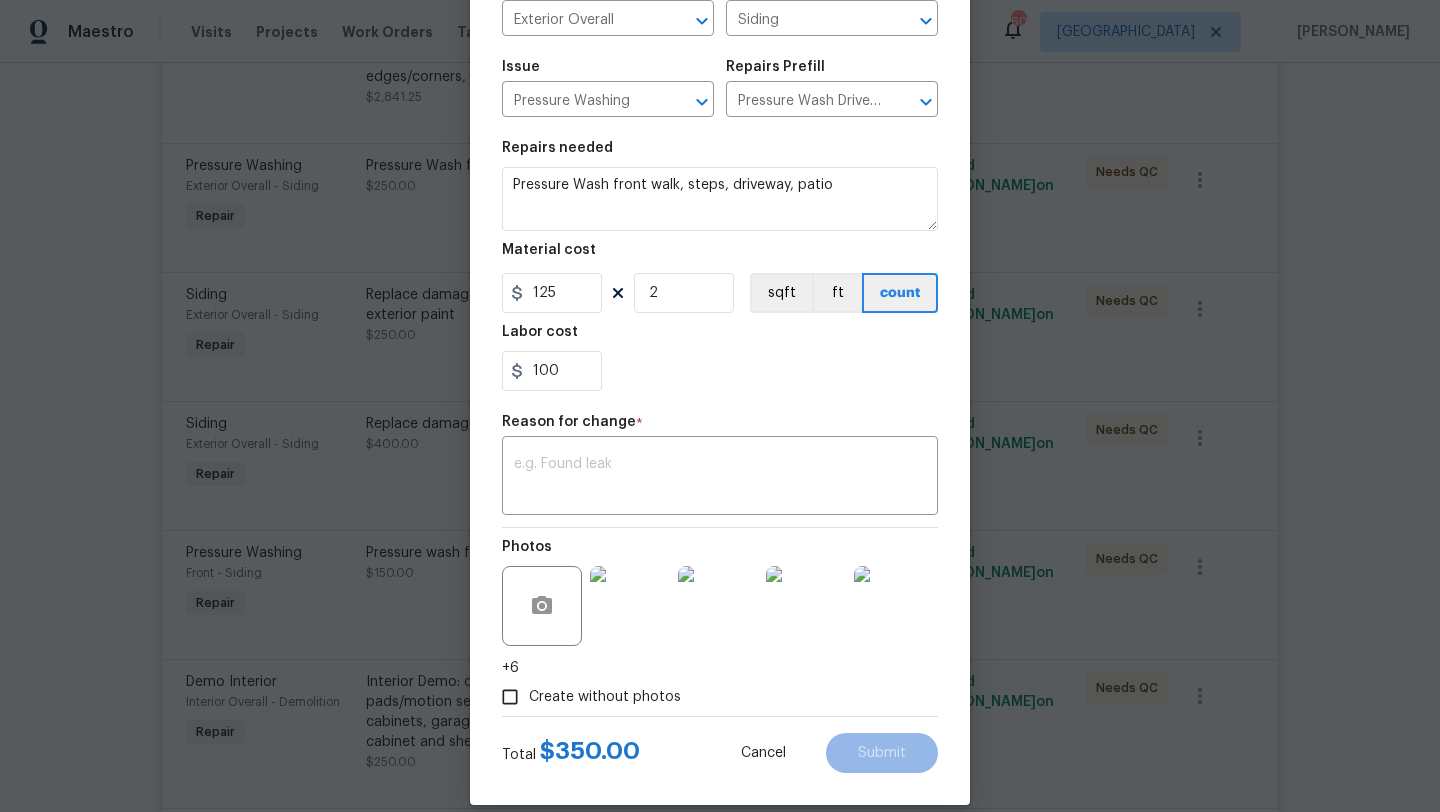 scroll, scrollTop: 194, scrollLeft: 0, axis: vertical 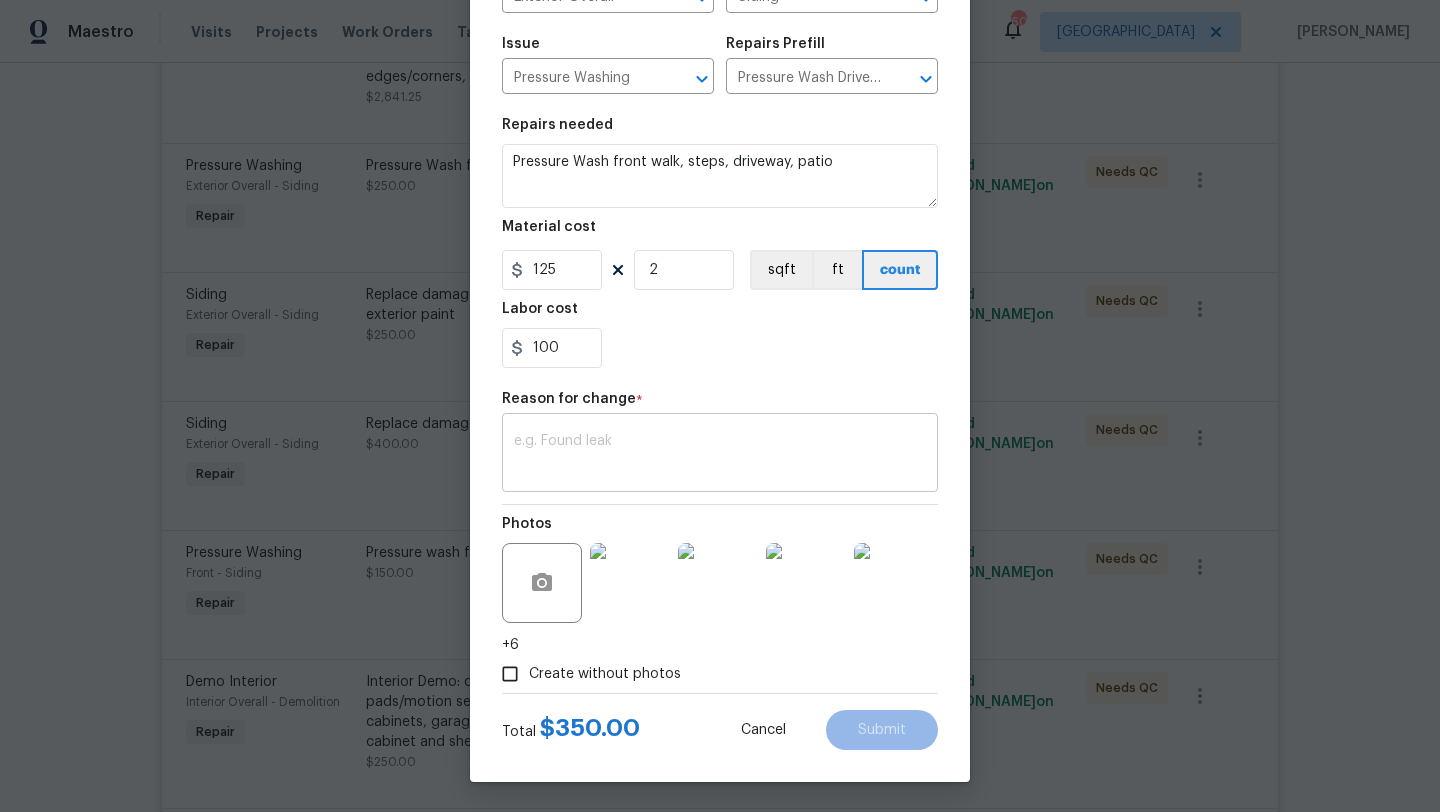 click at bounding box center [720, 455] 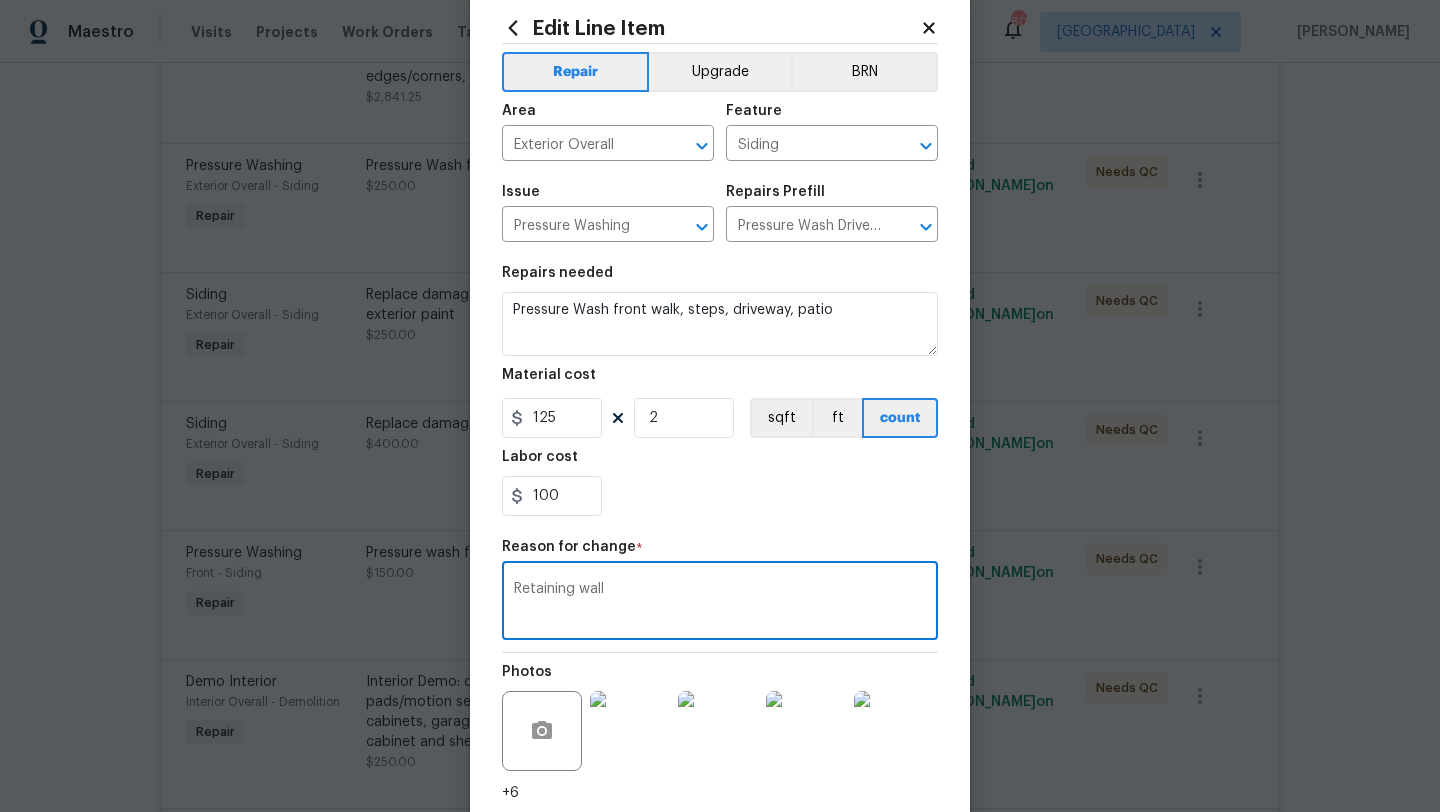 scroll, scrollTop: 0, scrollLeft: 0, axis: both 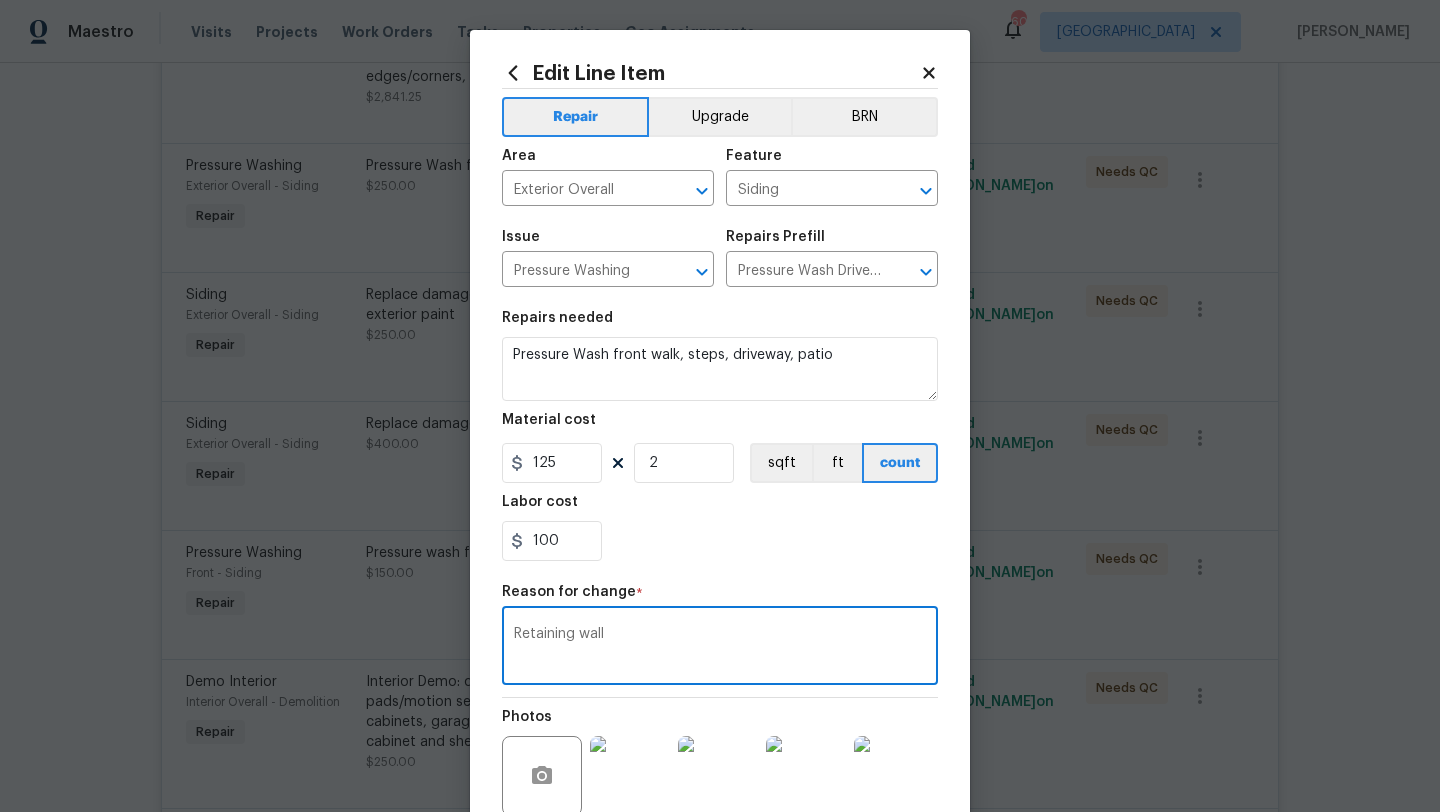 type on "Retaining wall" 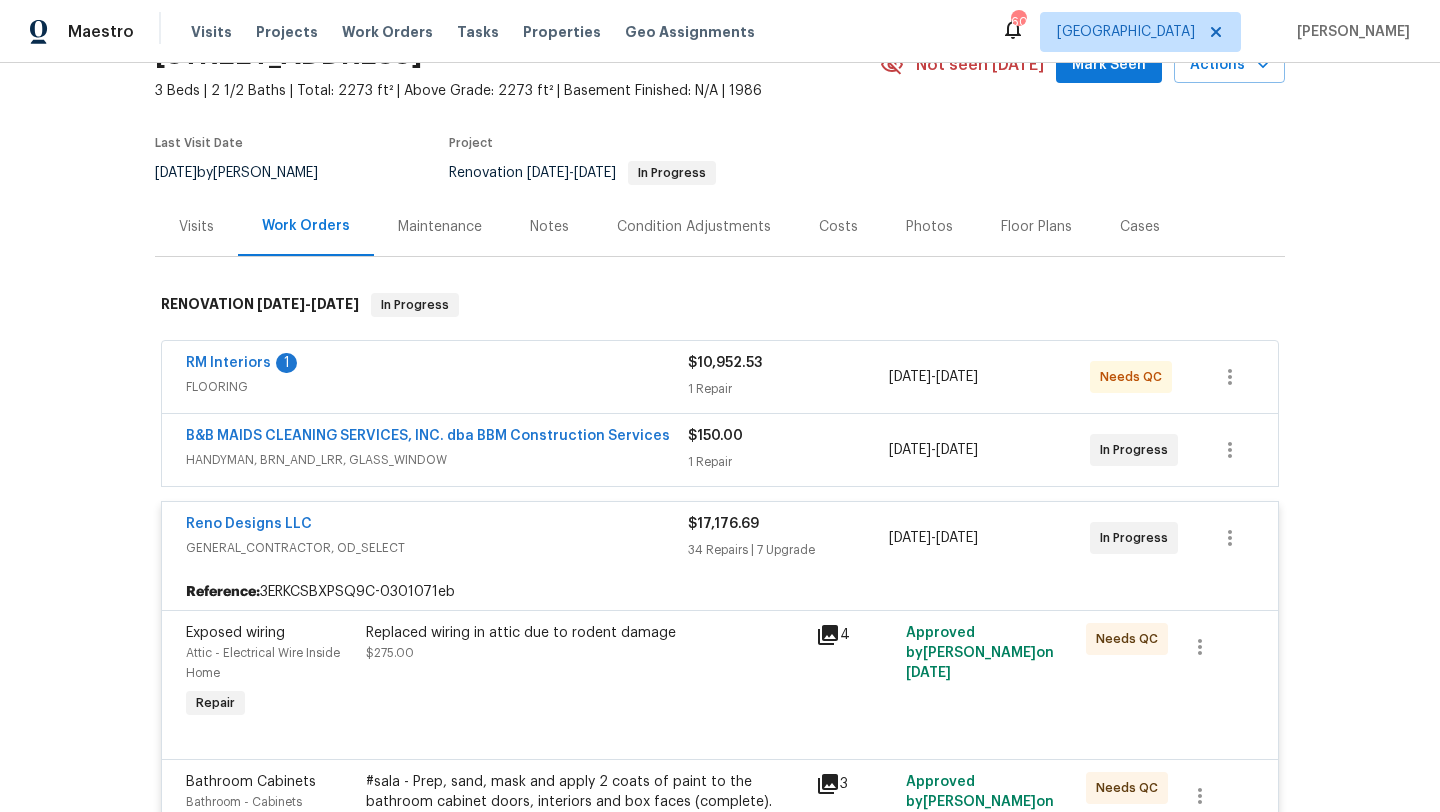 scroll, scrollTop: 0, scrollLeft: 0, axis: both 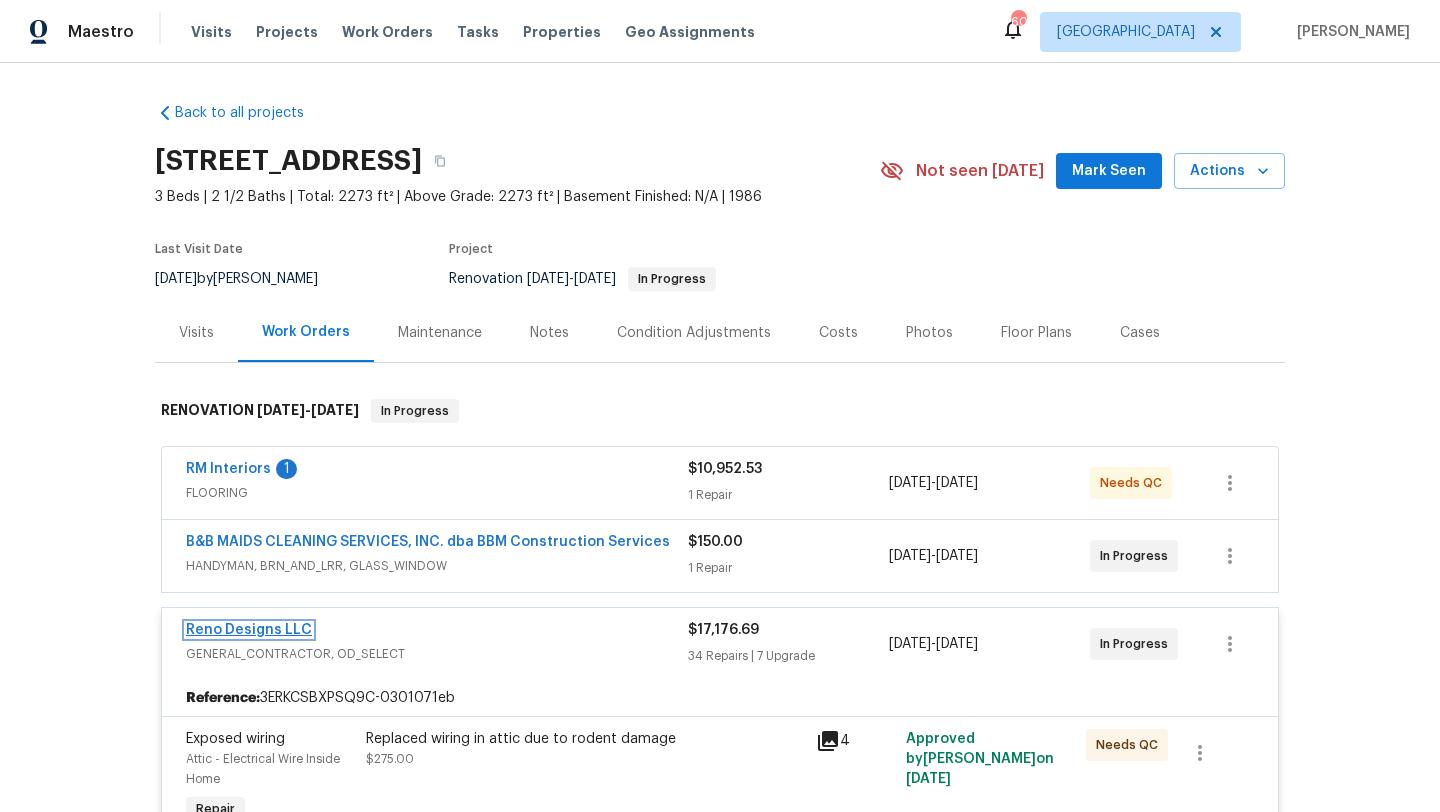 click on "Reno Designs LLC" at bounding box center [249, 630] 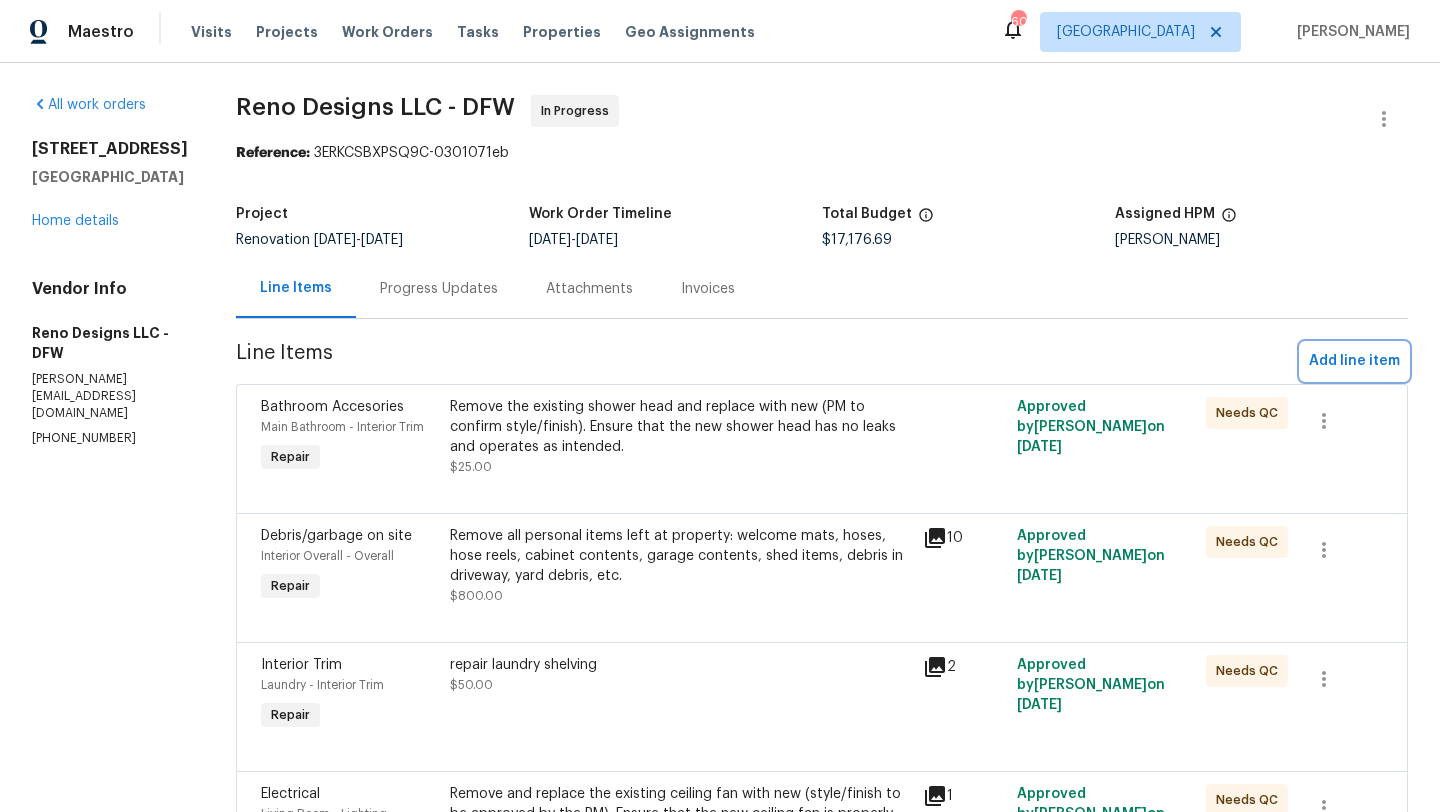 click on "Add line item" at bounding box center (1354, 361) 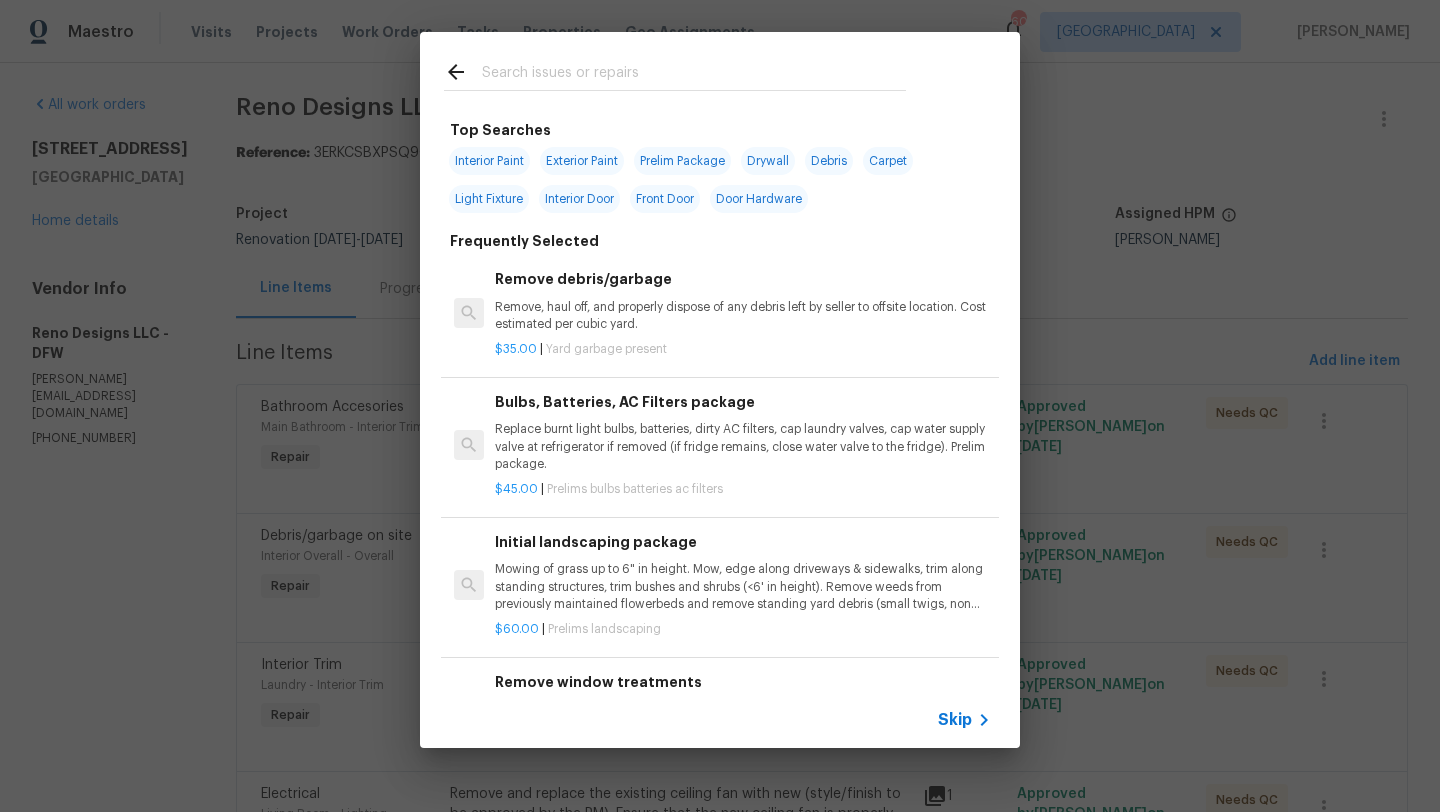 click at bounding box center (694, 75) 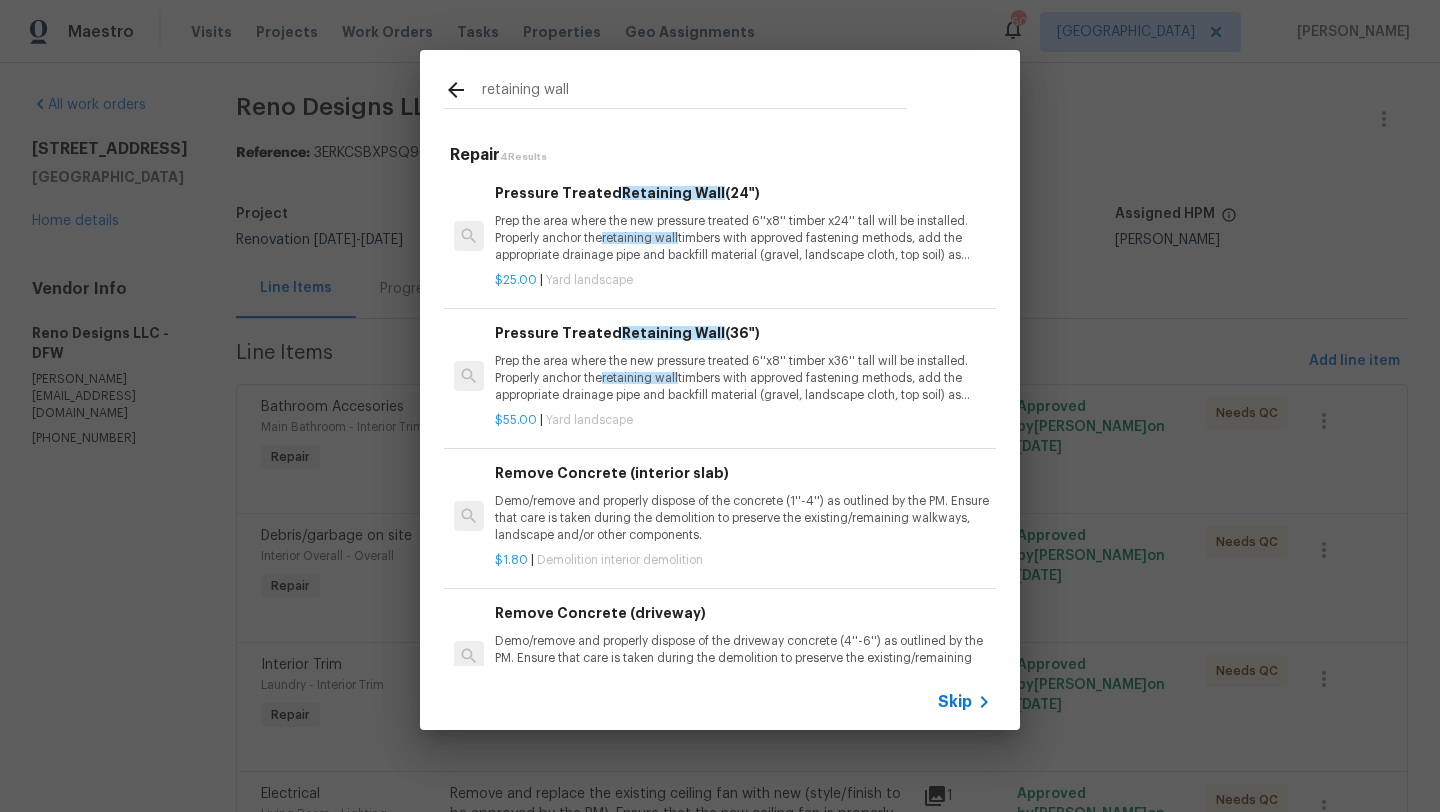 type on "retaining wall" 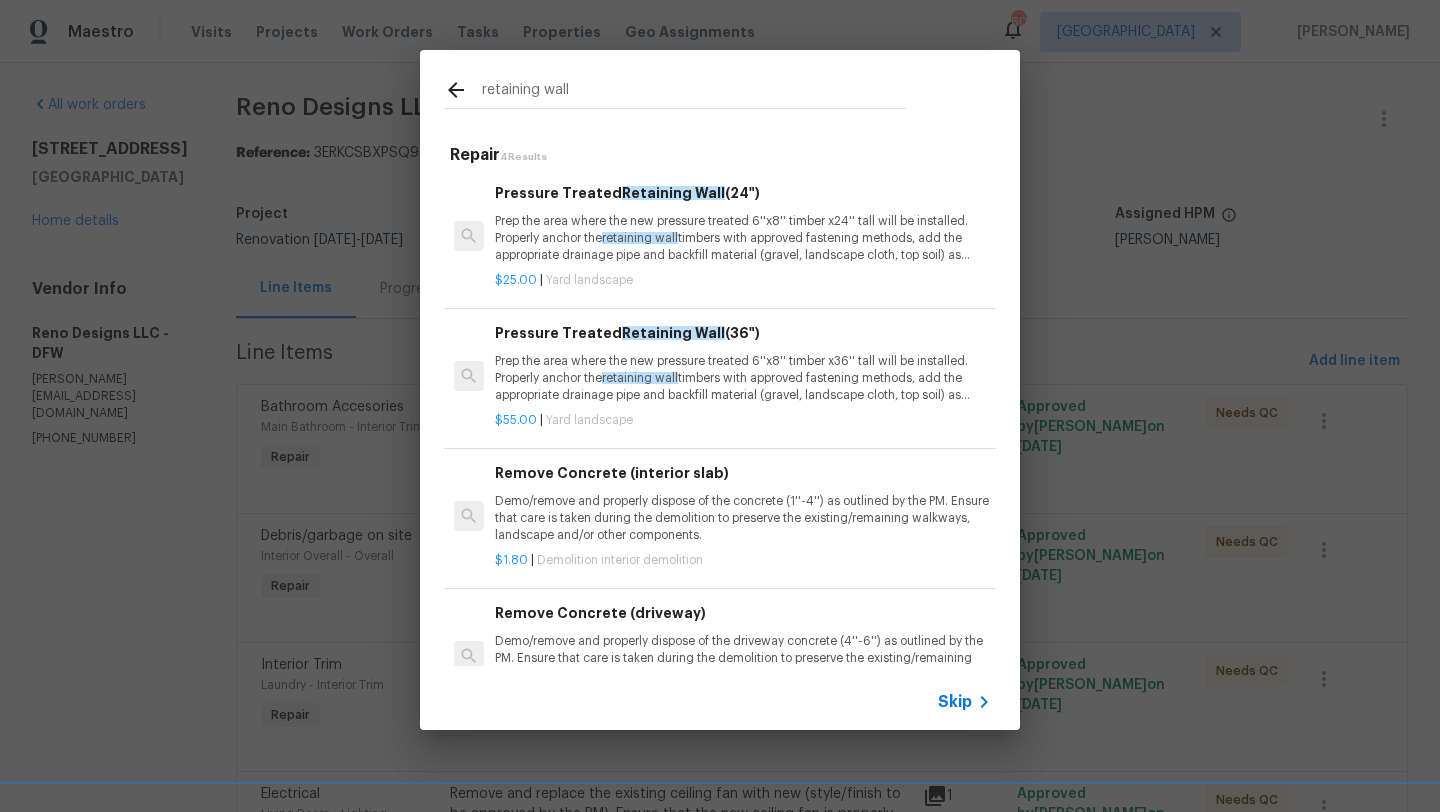 click on "Prep the area where the new pressure treated 6''x8'' timber x36'' tall will be installed. Properly anchor the  retaining wall  timbers with approved fastening methods, add the appropriate drainage pipe and backfill material (gravel, landscape cloth, top soil) as needed. Remove and dispose of all debris properly." at bounding box center (743, 378) 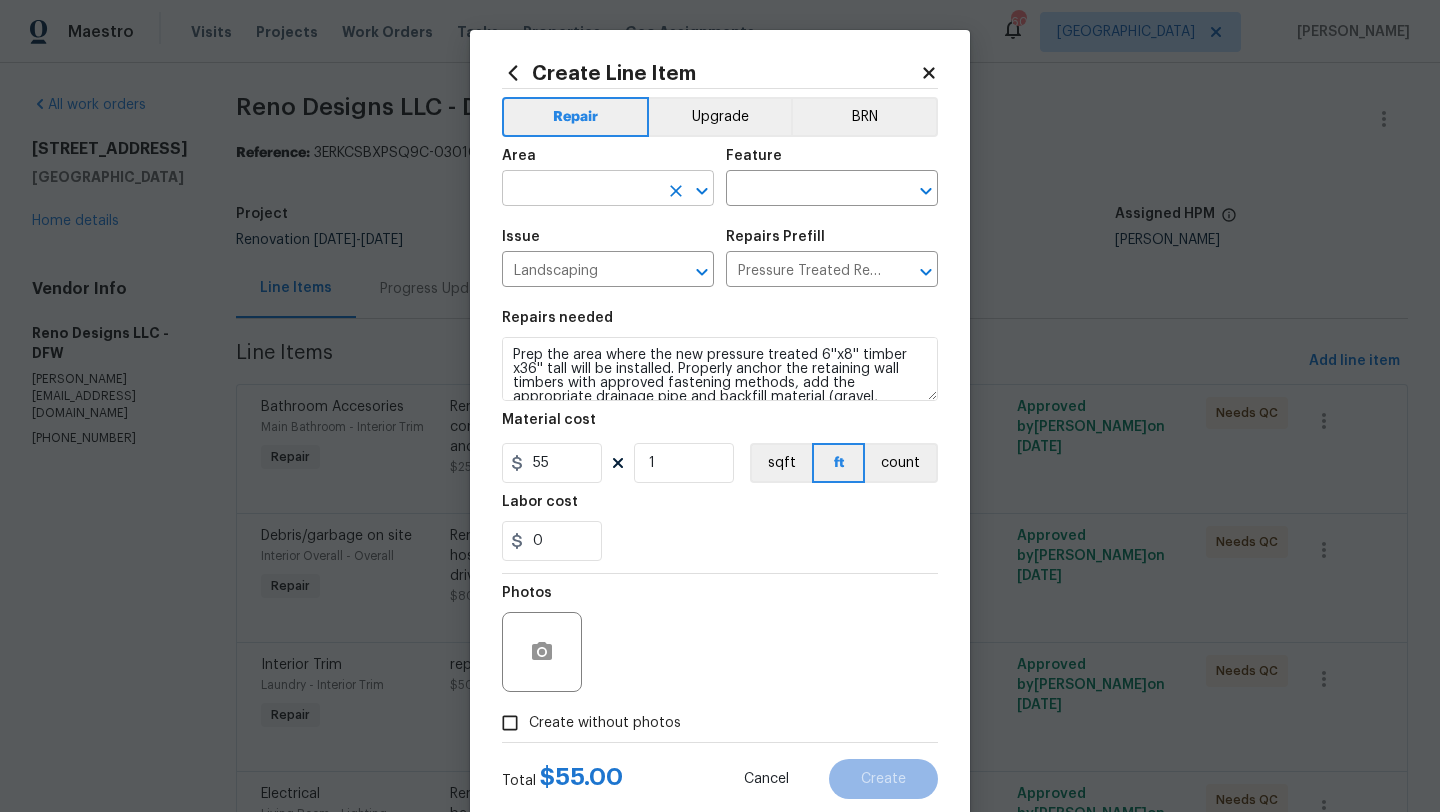click at bounding box center [580, 190] 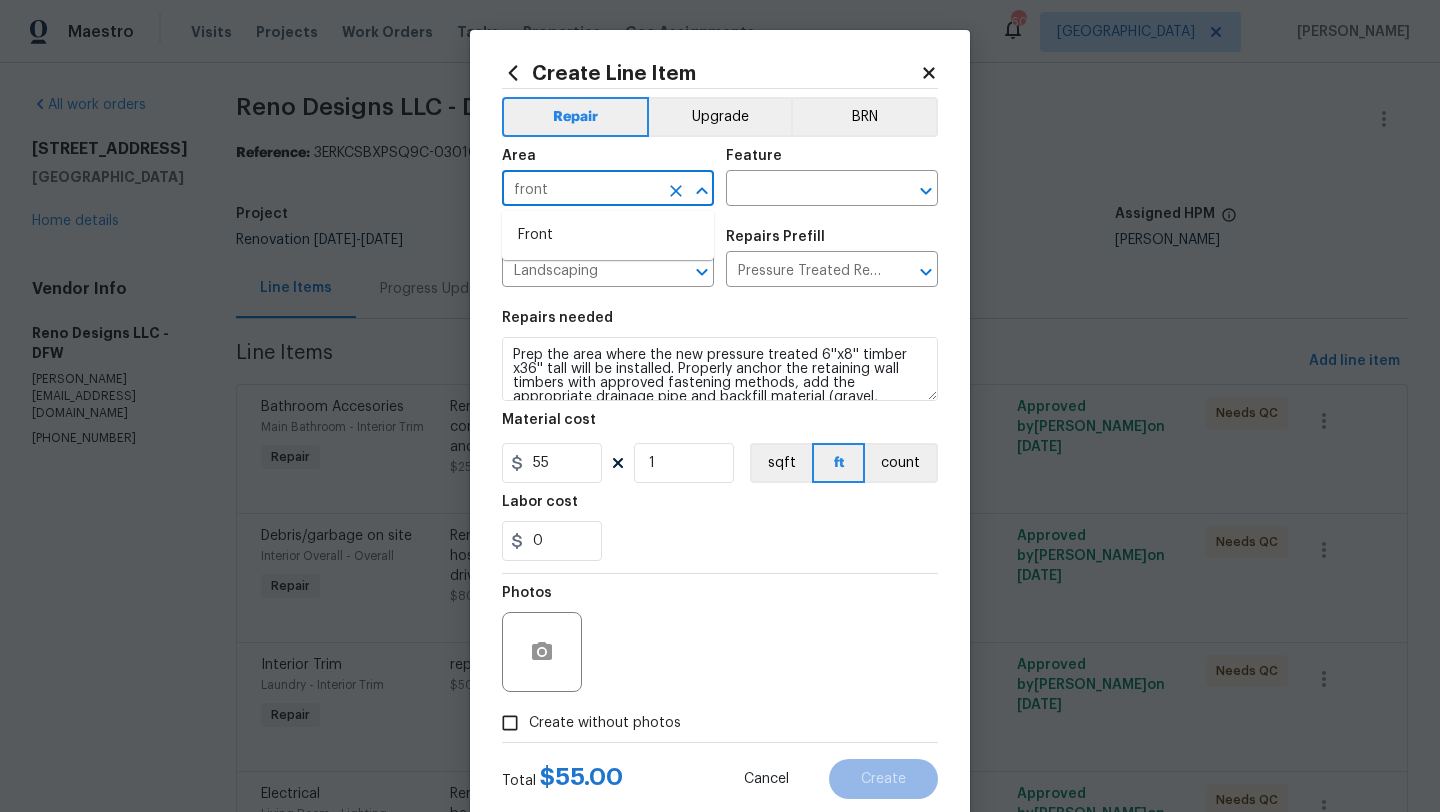 click on "Front" at bounding box center (608, 235) 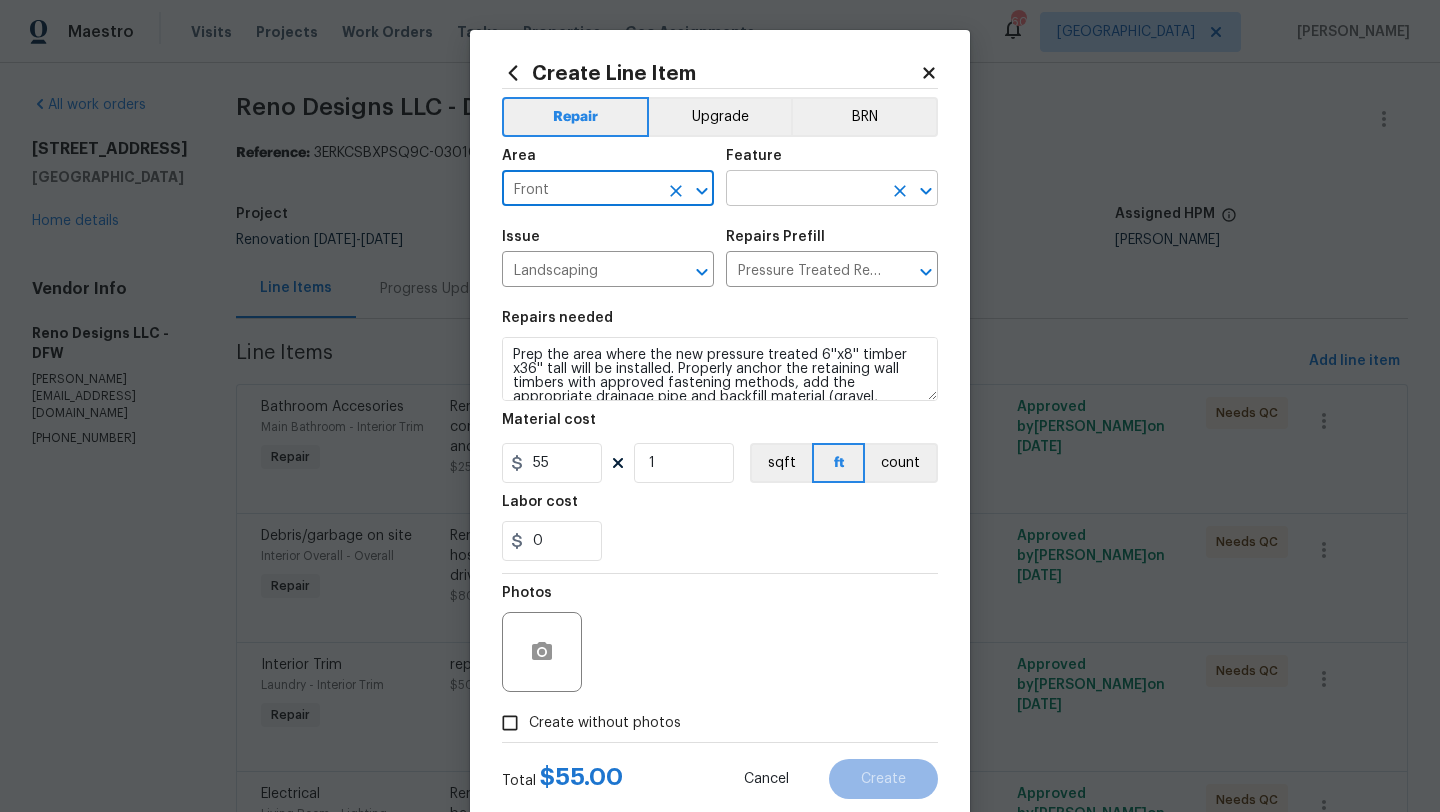 type on "Front" 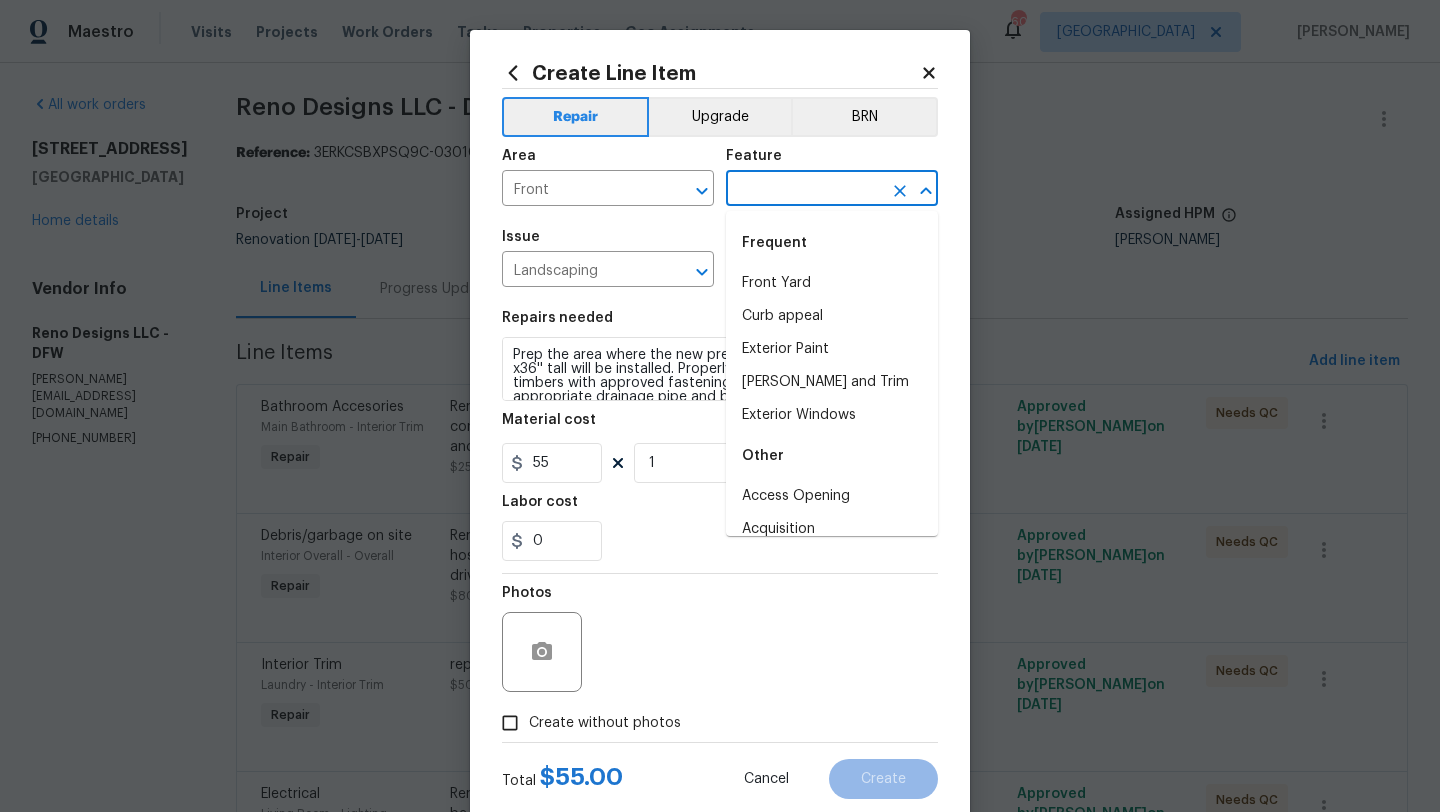click at bounding box center [804, 190] 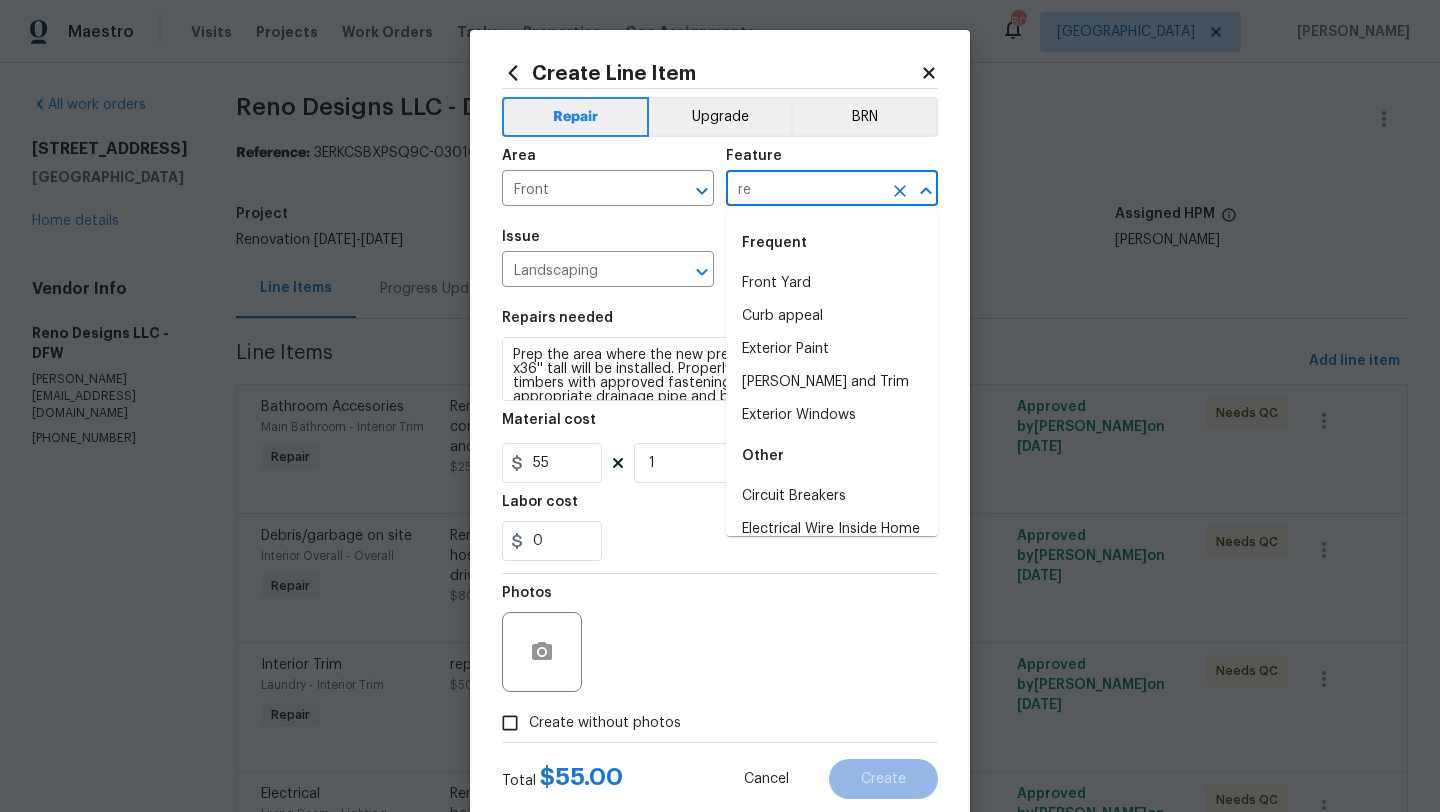 type on "r" 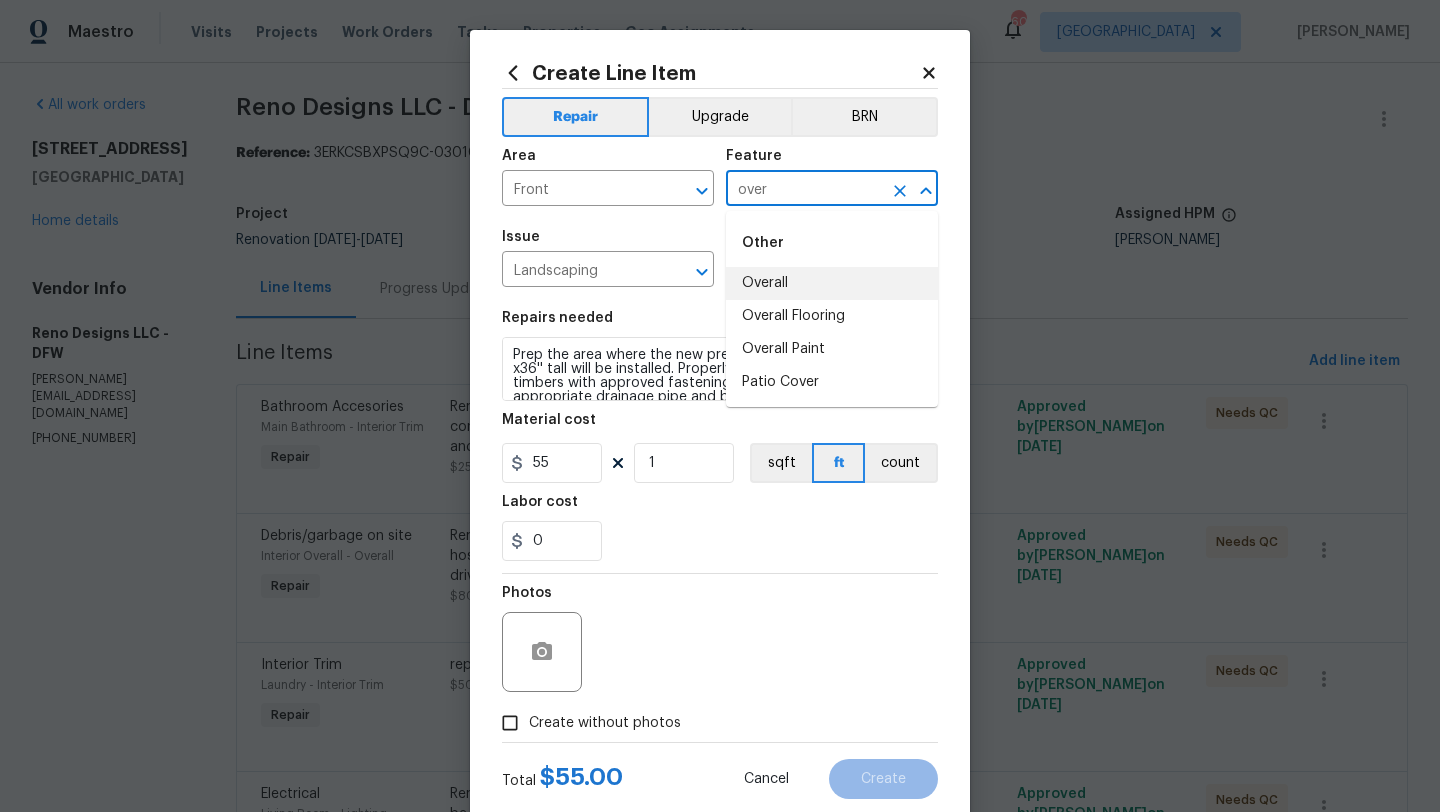 click on "Overall" at bounding box center (832, 283) 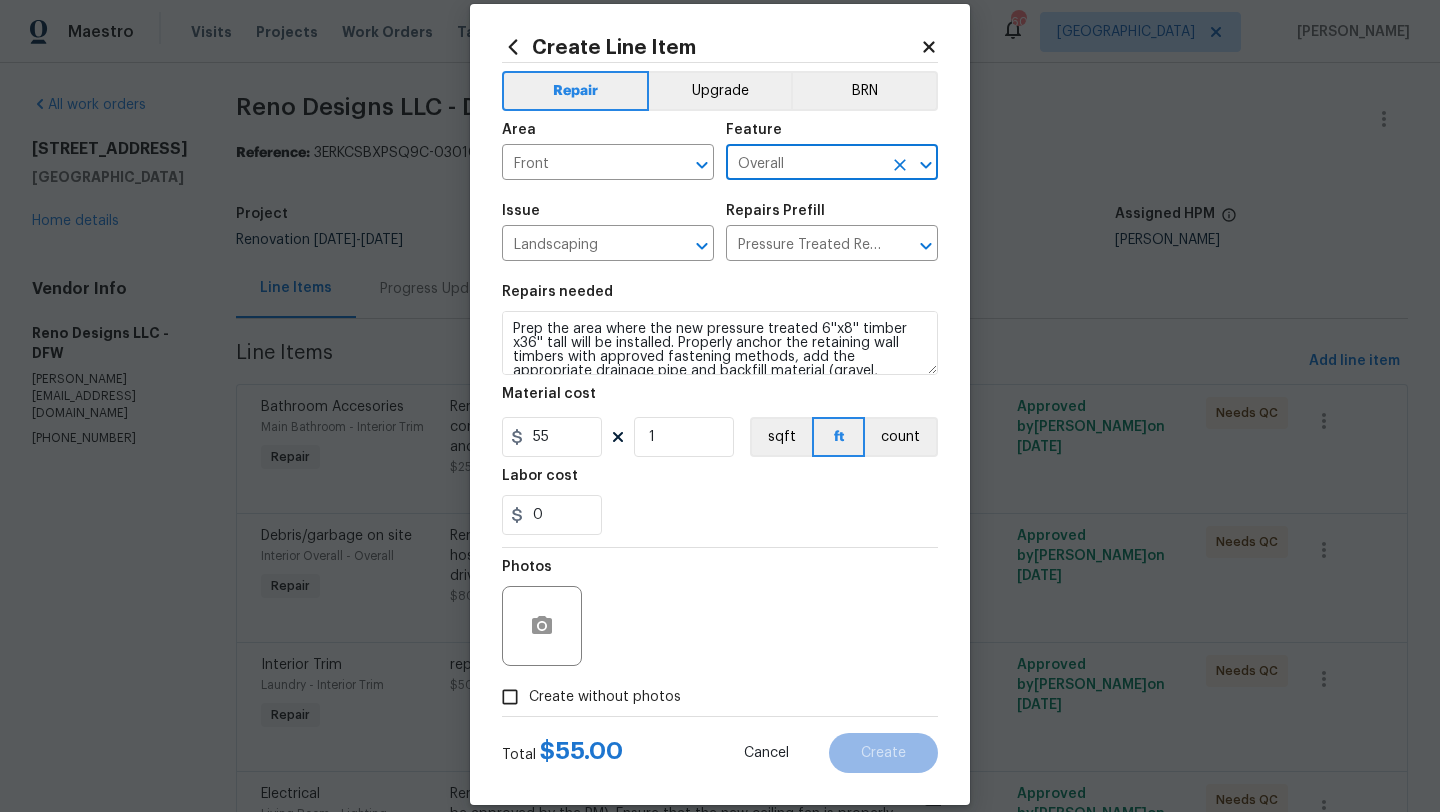scroll, scrollTop: 31, scrollLeft: 0, axis: vertical 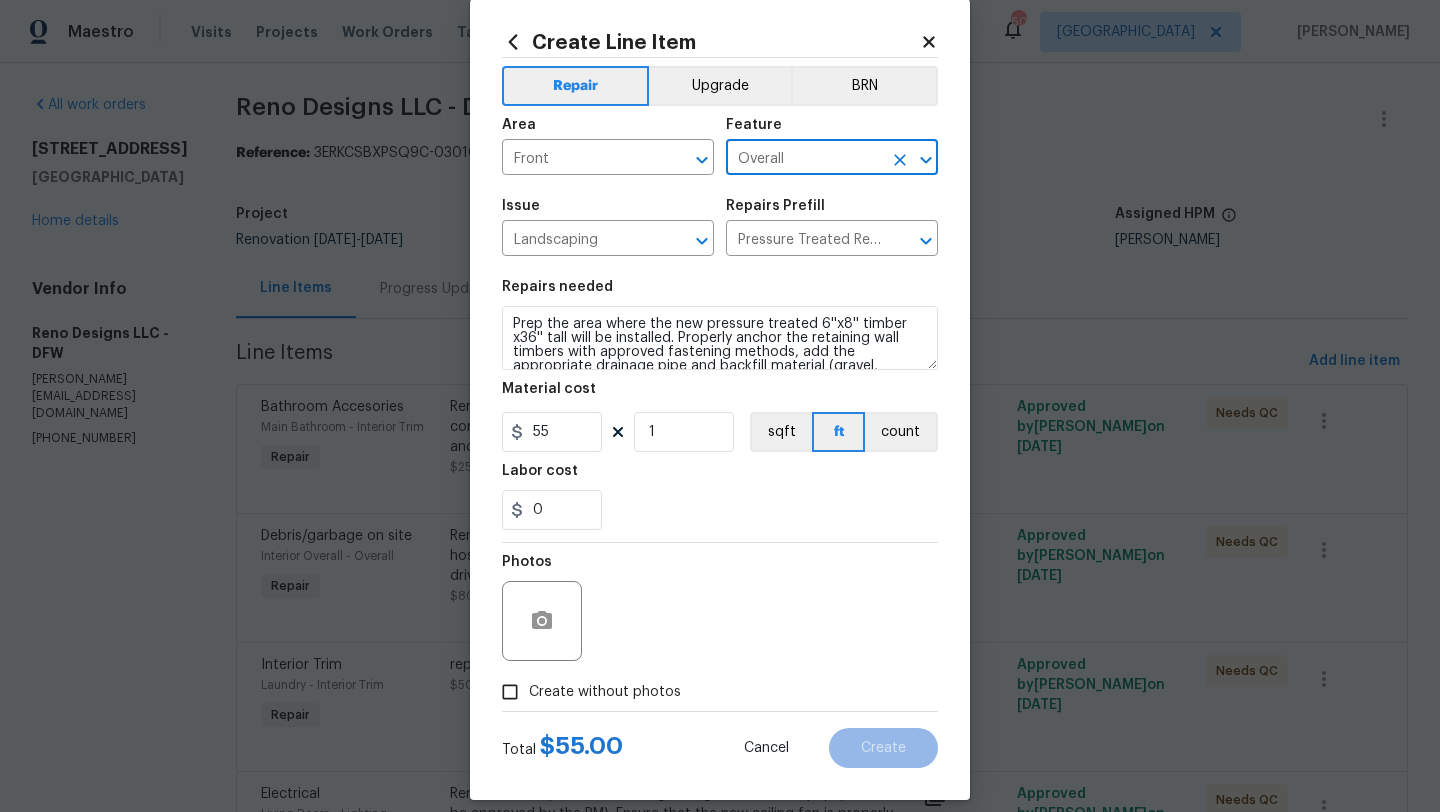 type on "Overall" 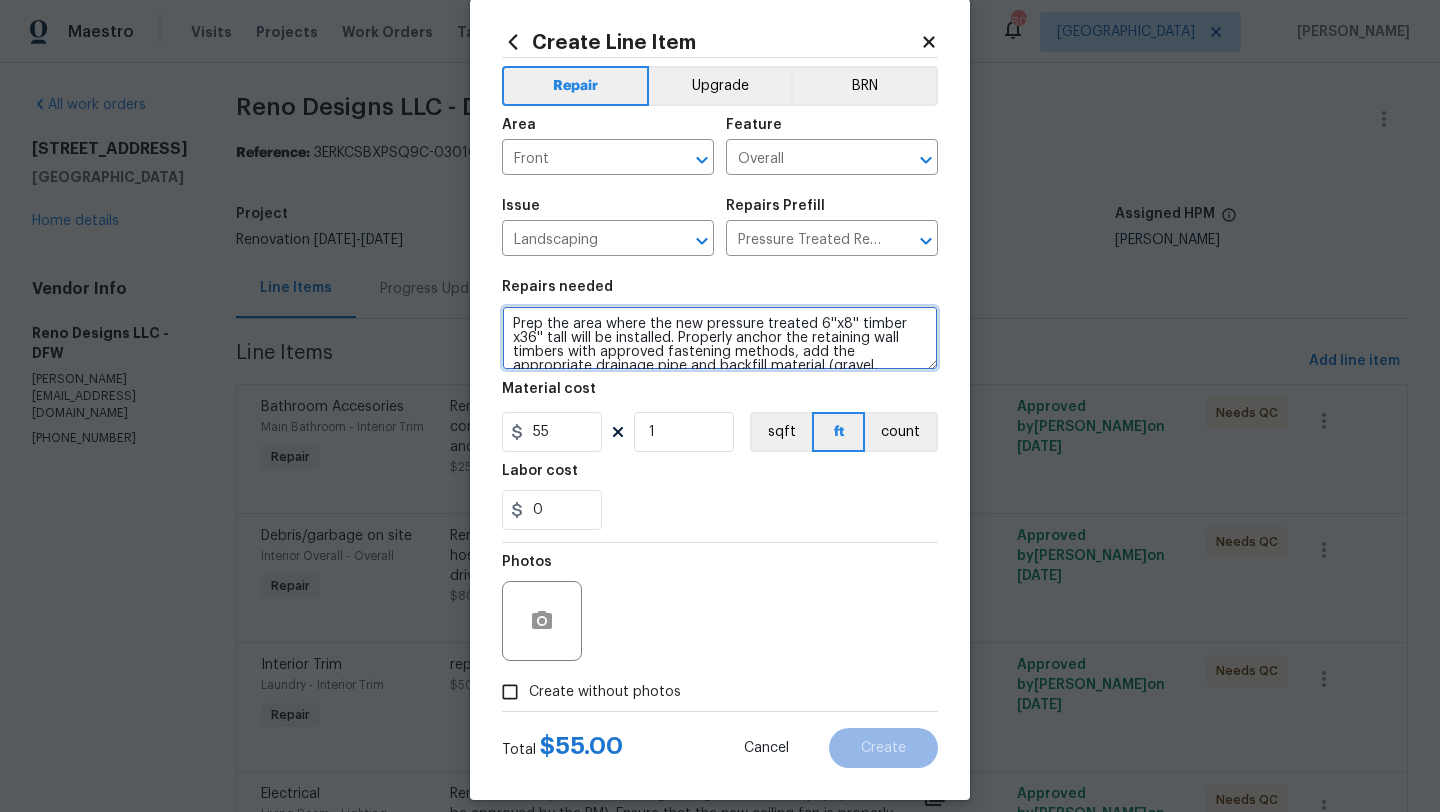 scroll, scrollTop: 28, scrollLeft: 0, axis: vertical 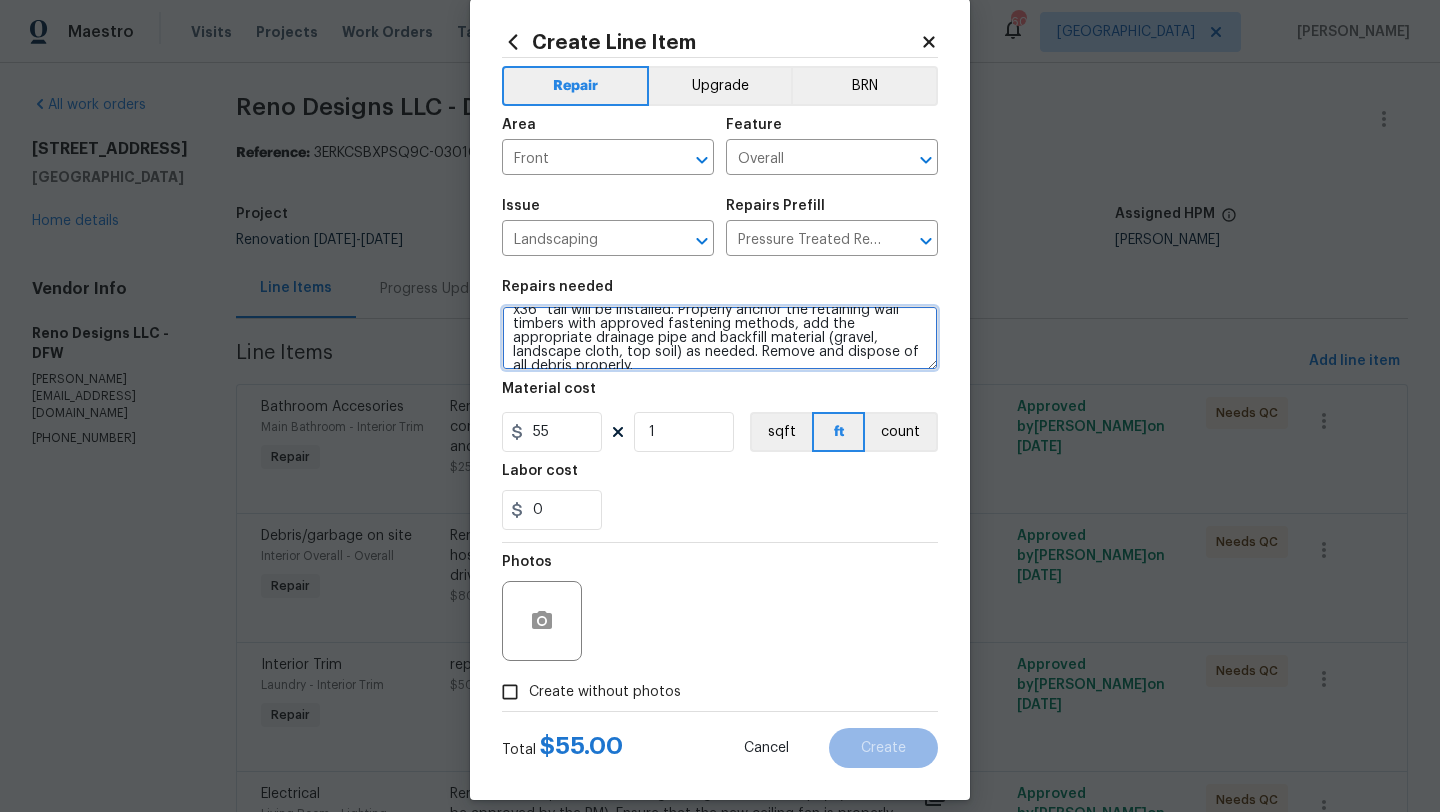 drag, startPoint x: 515, startPoint y: 322, endPoint x: 639, endPoint y: 377, distance: 135.65028 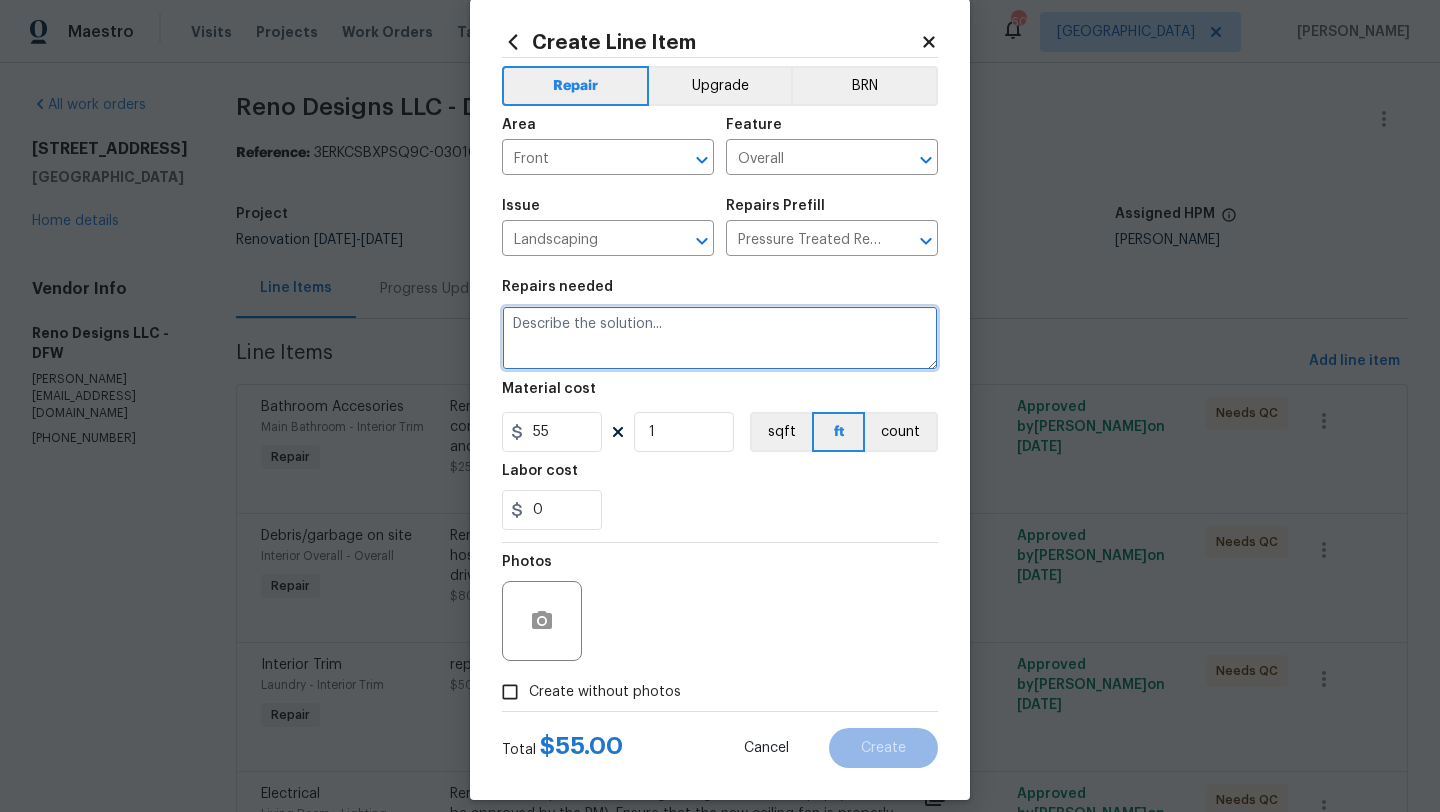 scroll, scrollTop: 0, scrollLeft: 0, axis: both 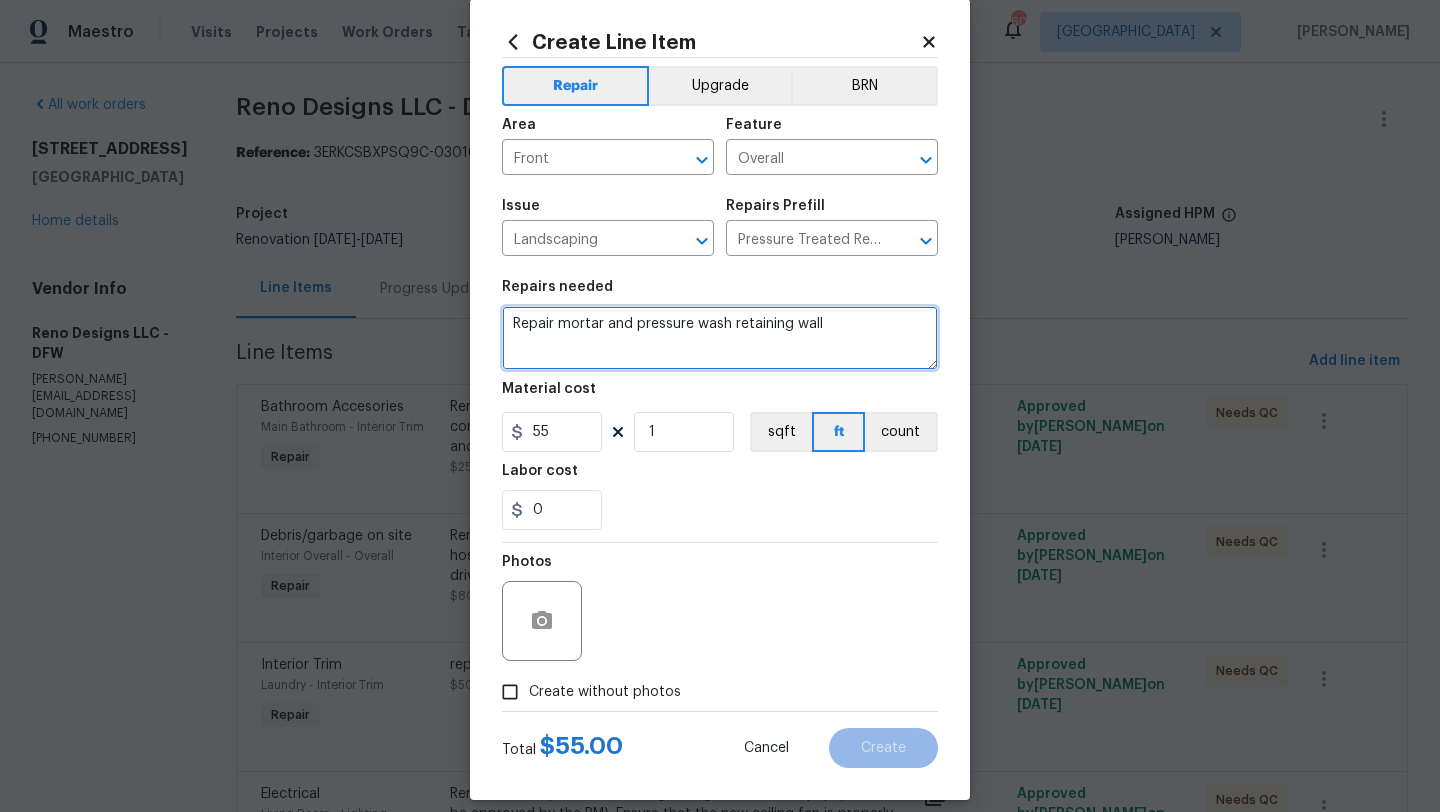 type on "Repair mortar and pressure wash retaining wall" 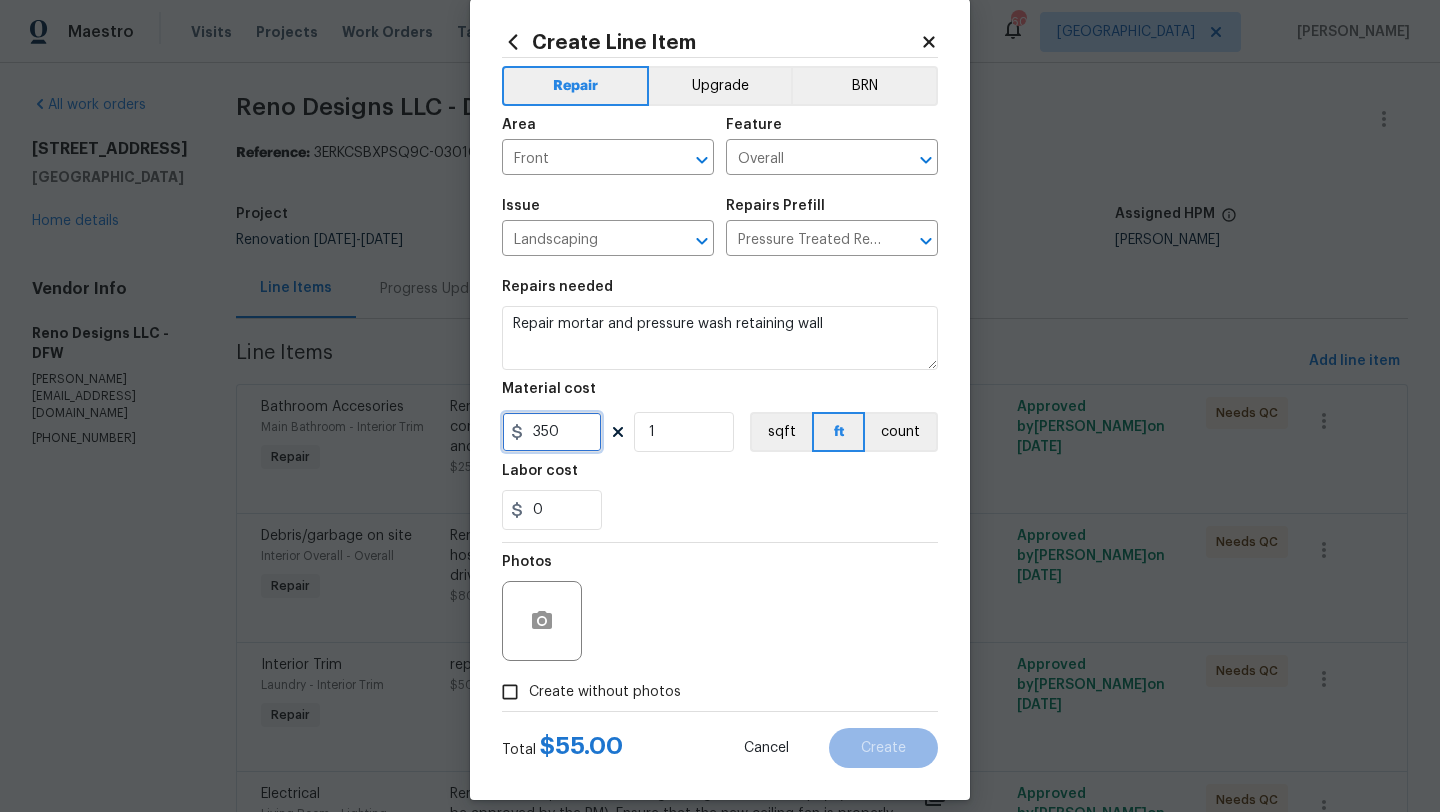 type on "350" 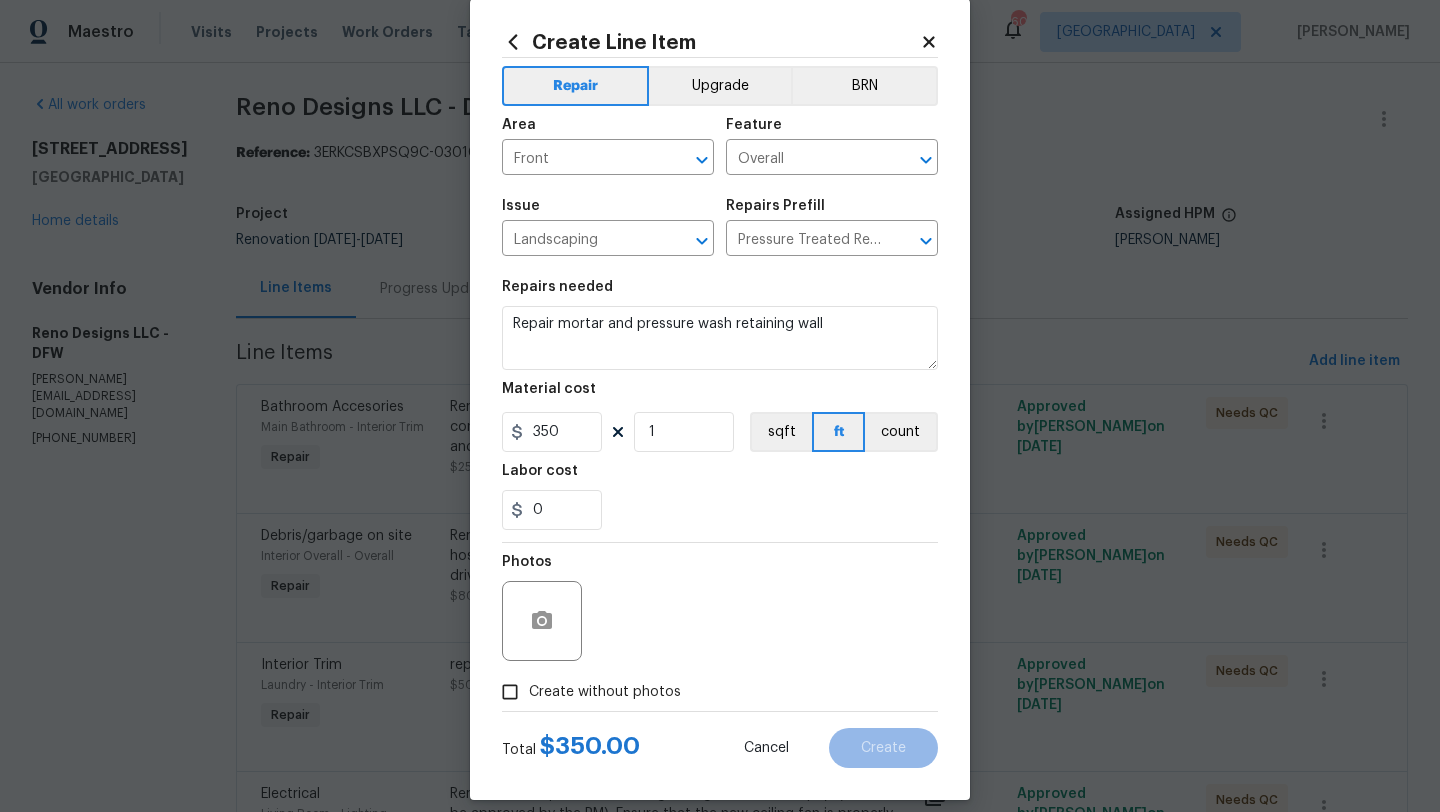 click on "Create without photos" at bounding box center (605, 692) 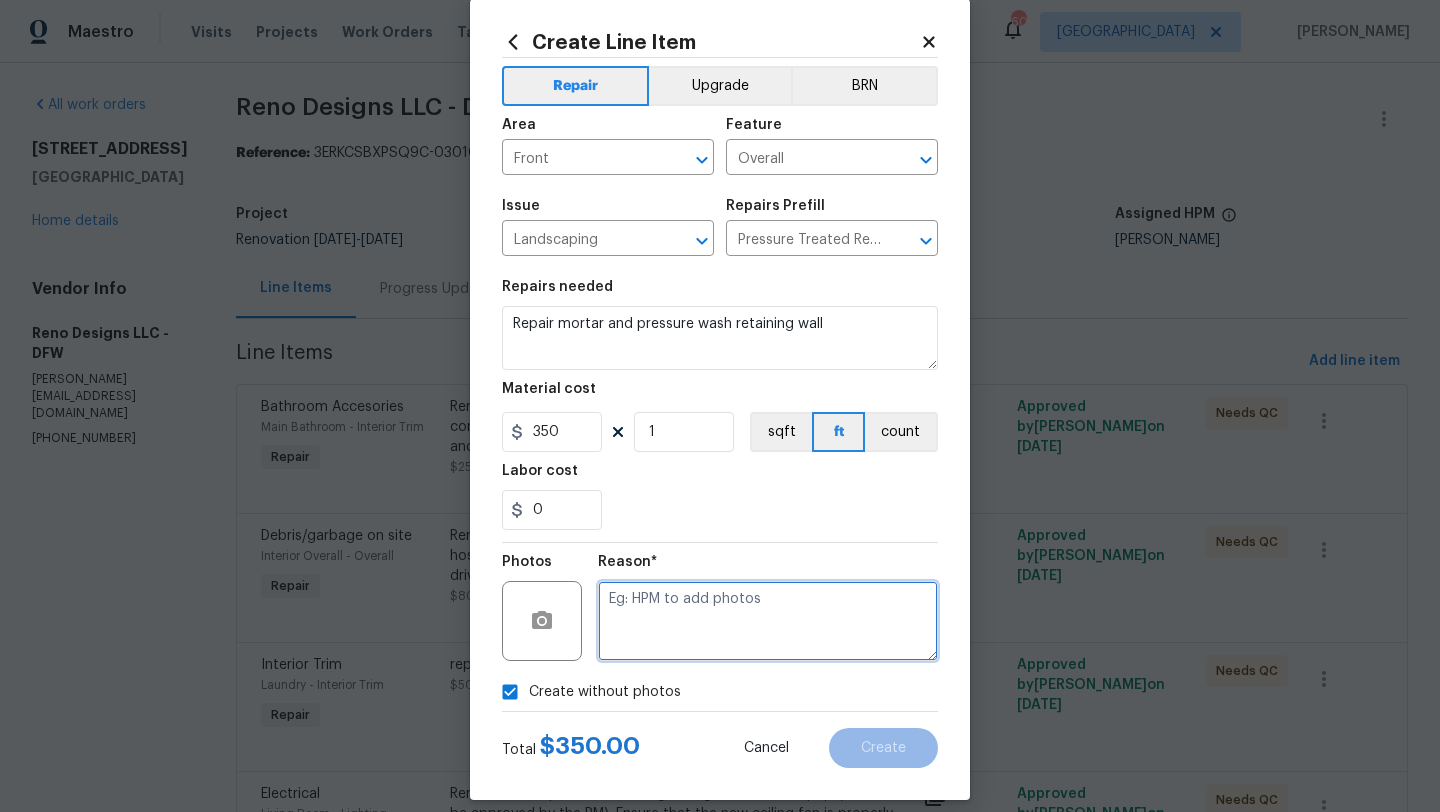 click at bounding box center (768, 621) 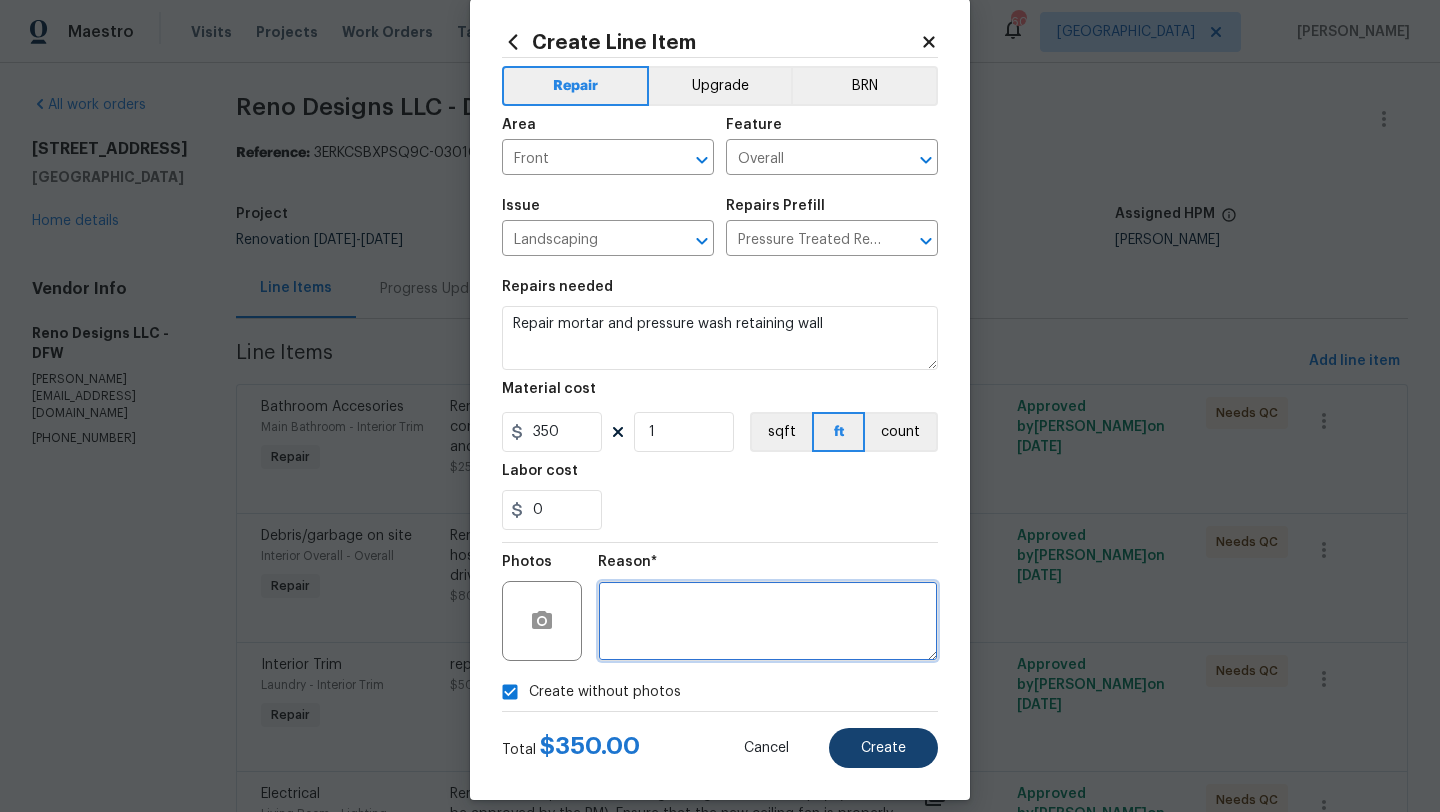 type 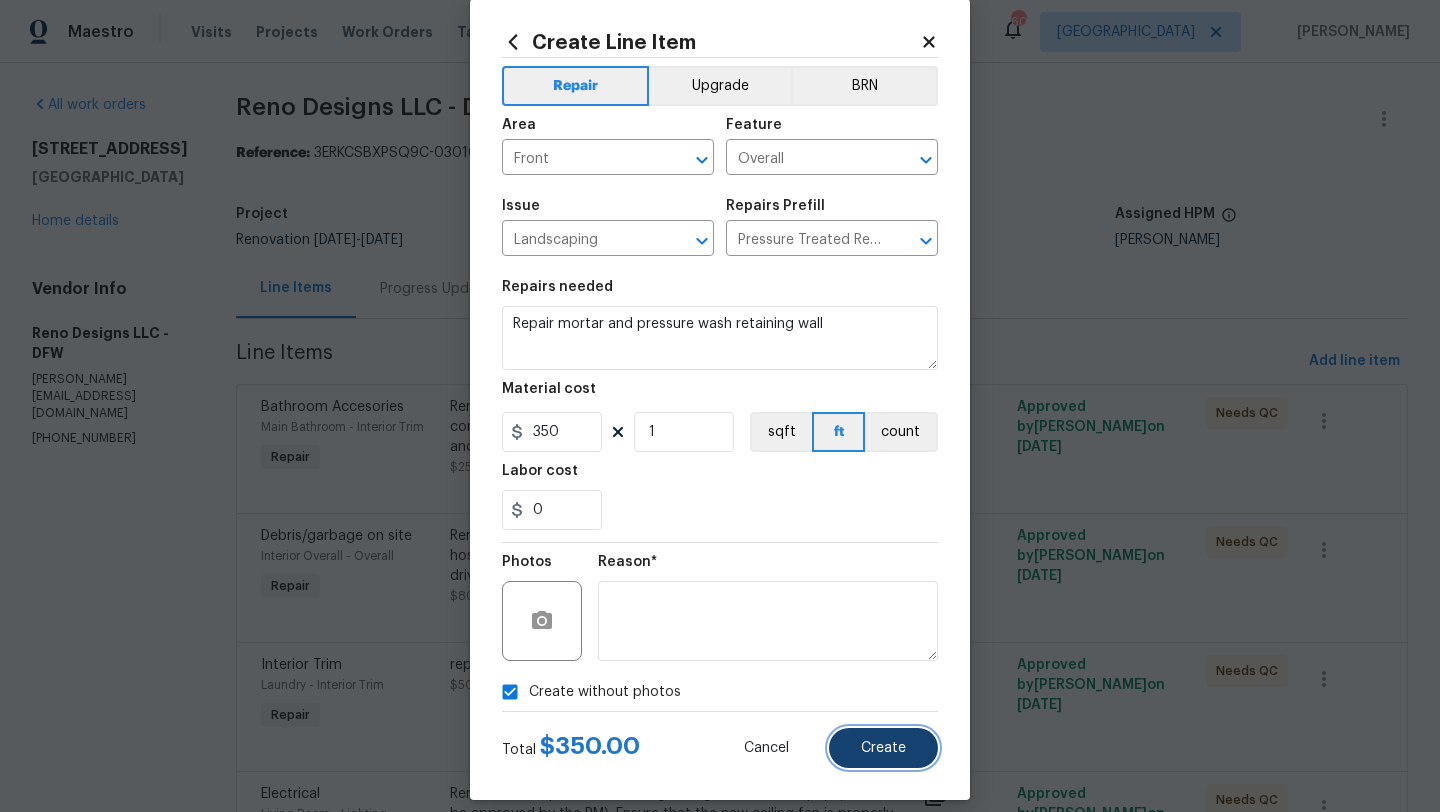 click on "Create" at bounding box center [883, 748] 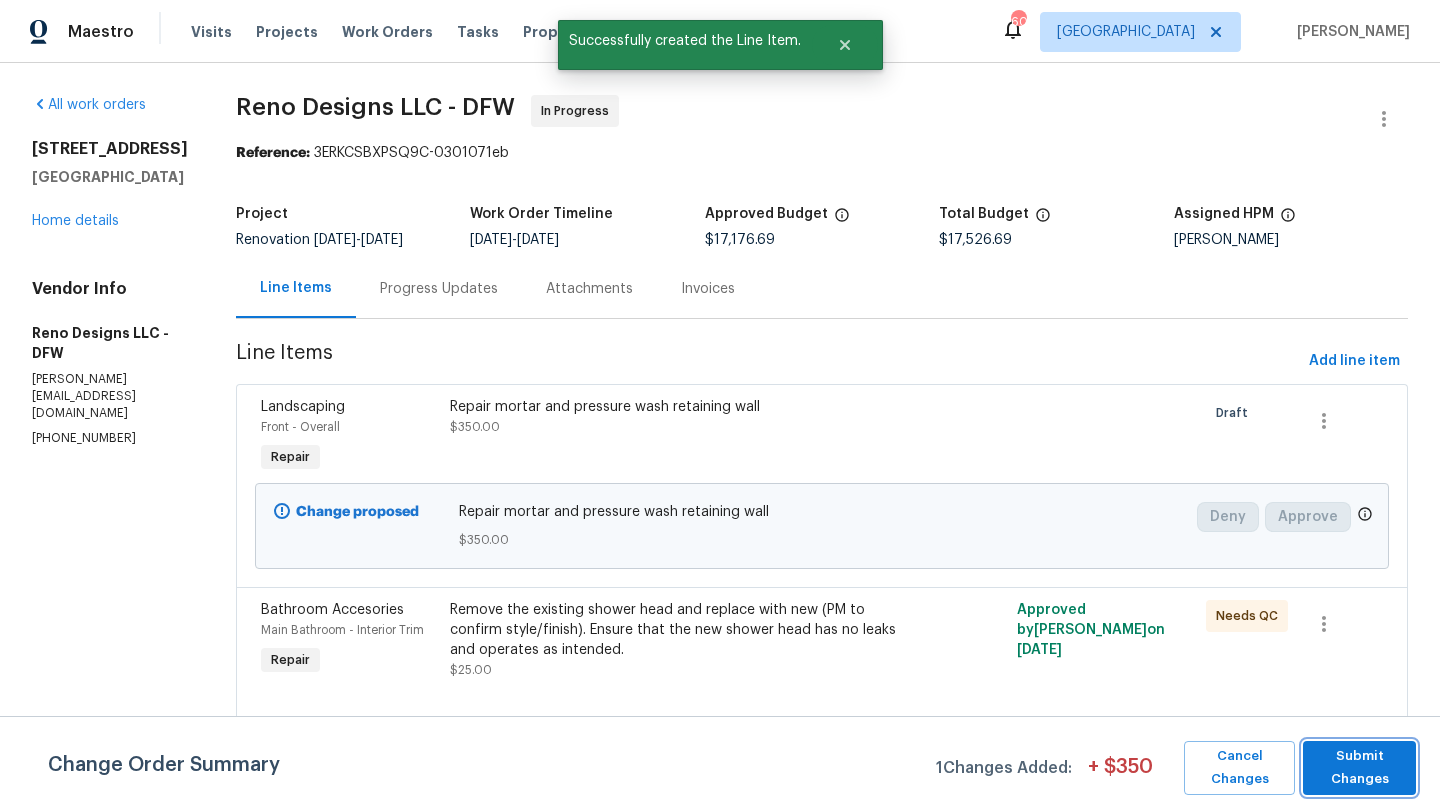 click on "Submit Changes" at bounding box center [1359, 768] 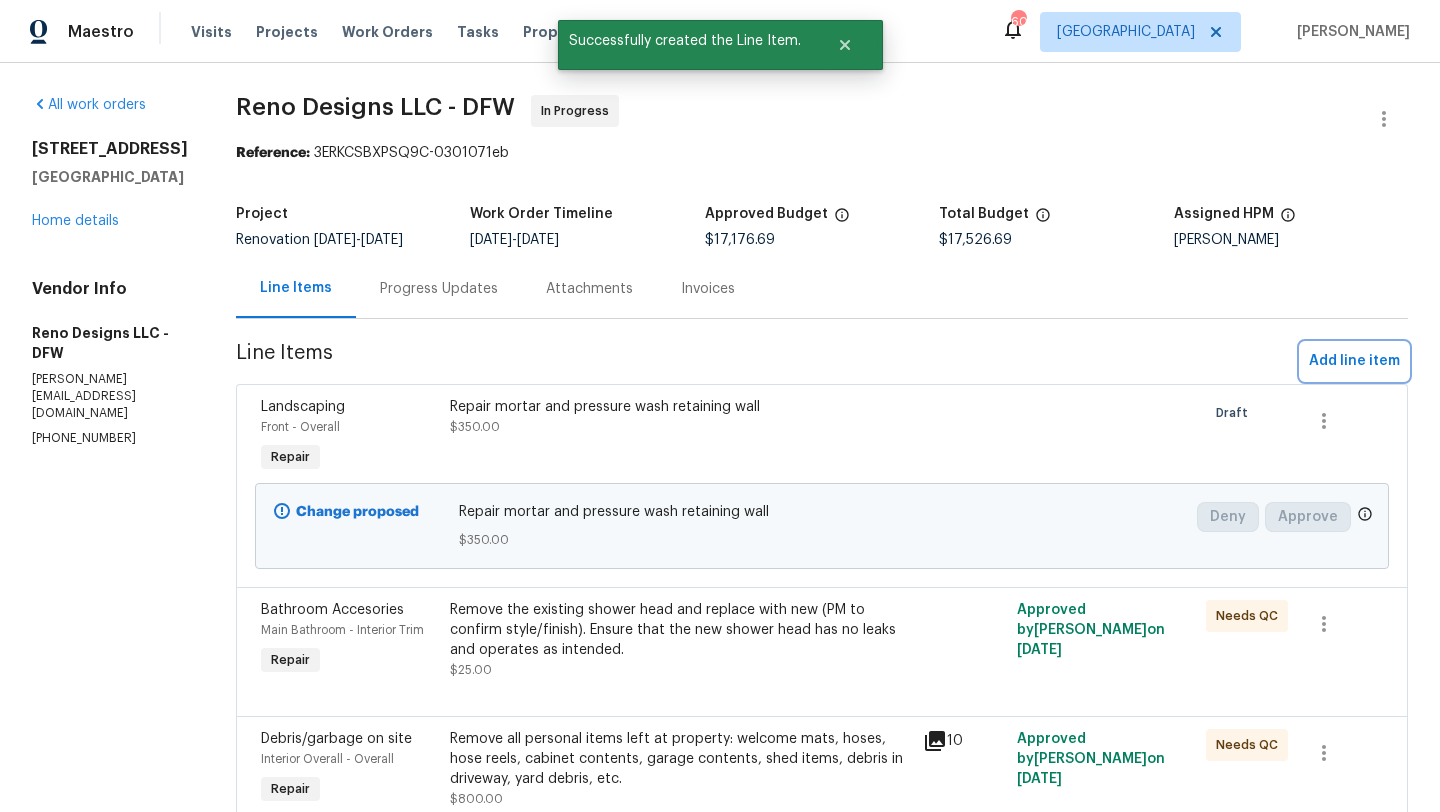 click on "Add line item" at bounding box center (1354, 361) 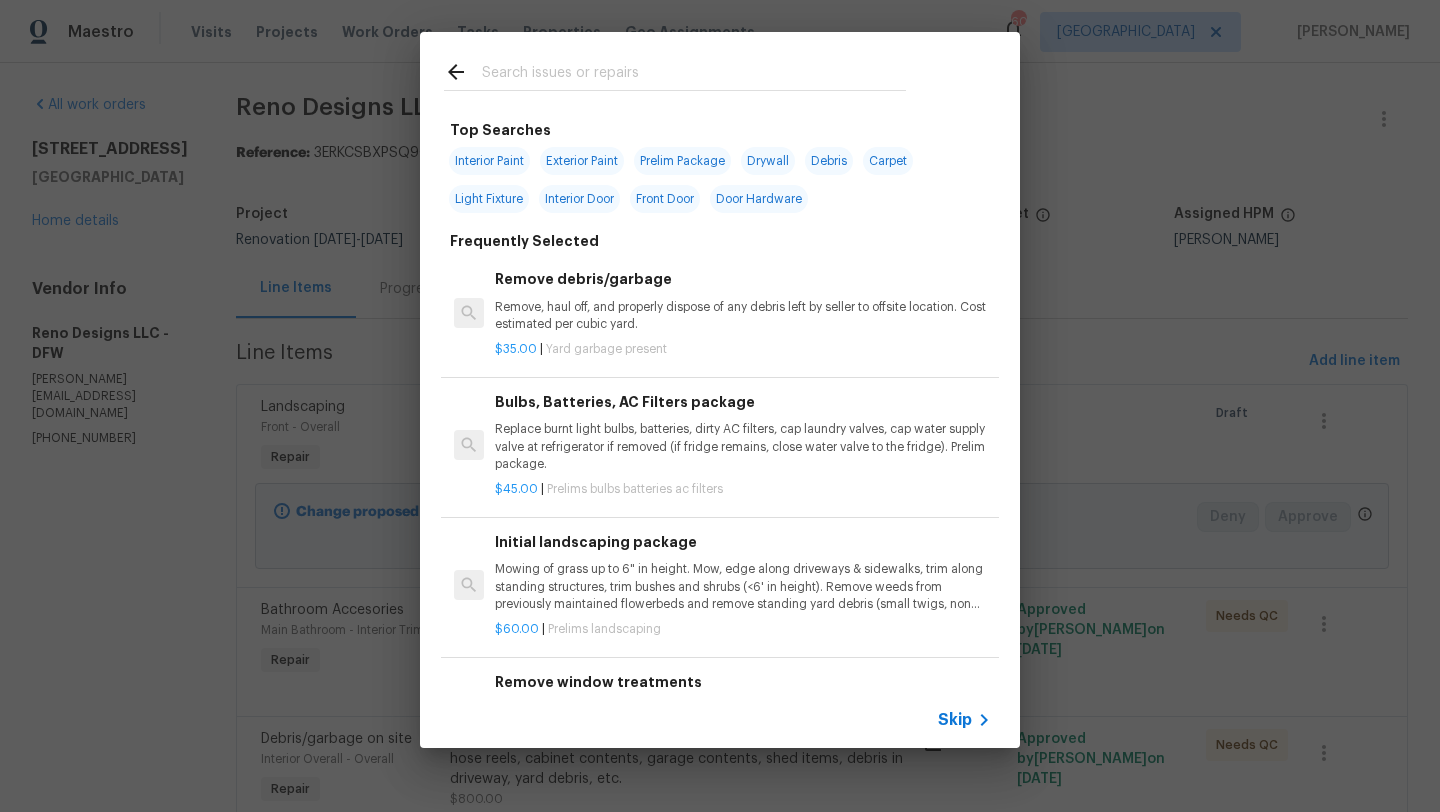 click at bounding box center [694, 75] 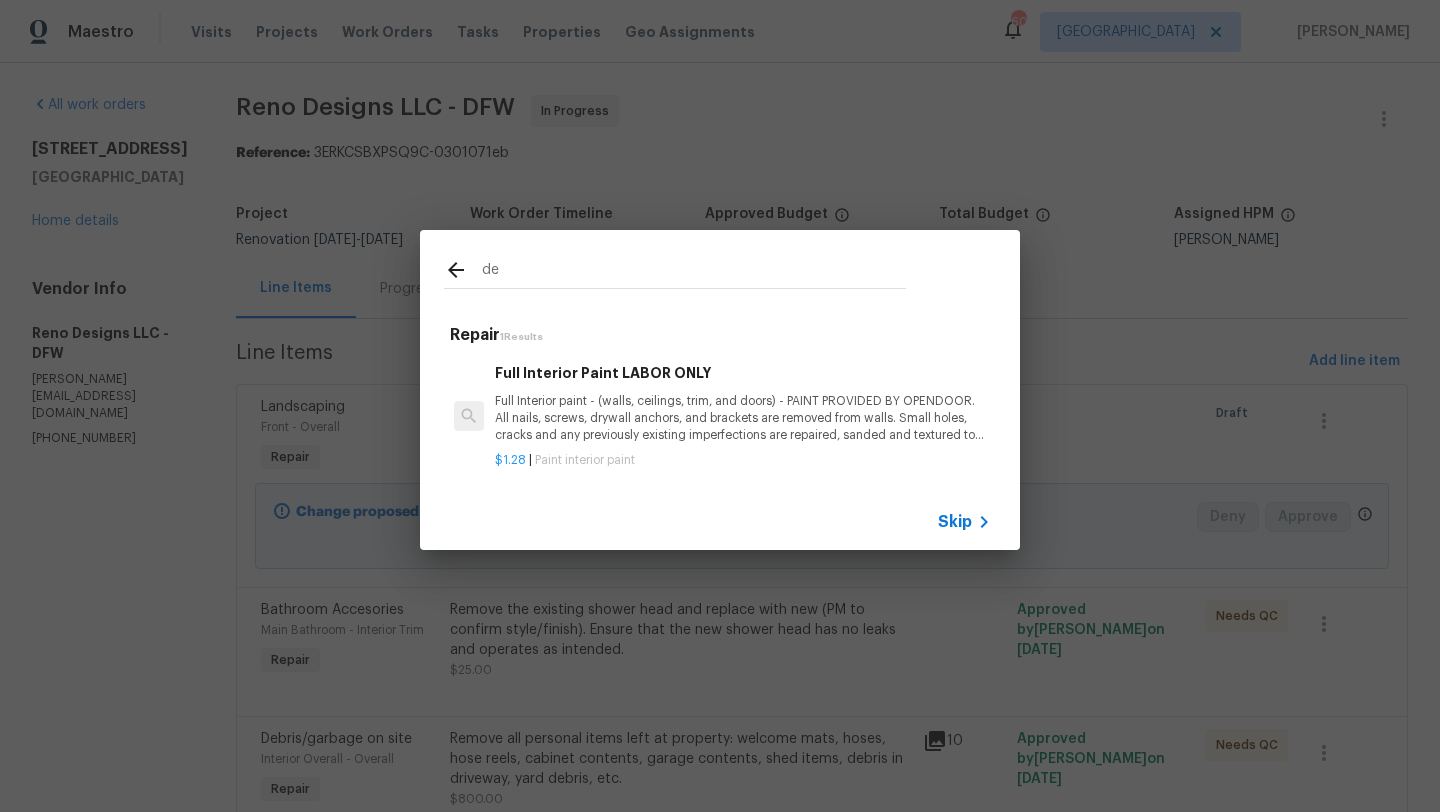 type on "d" 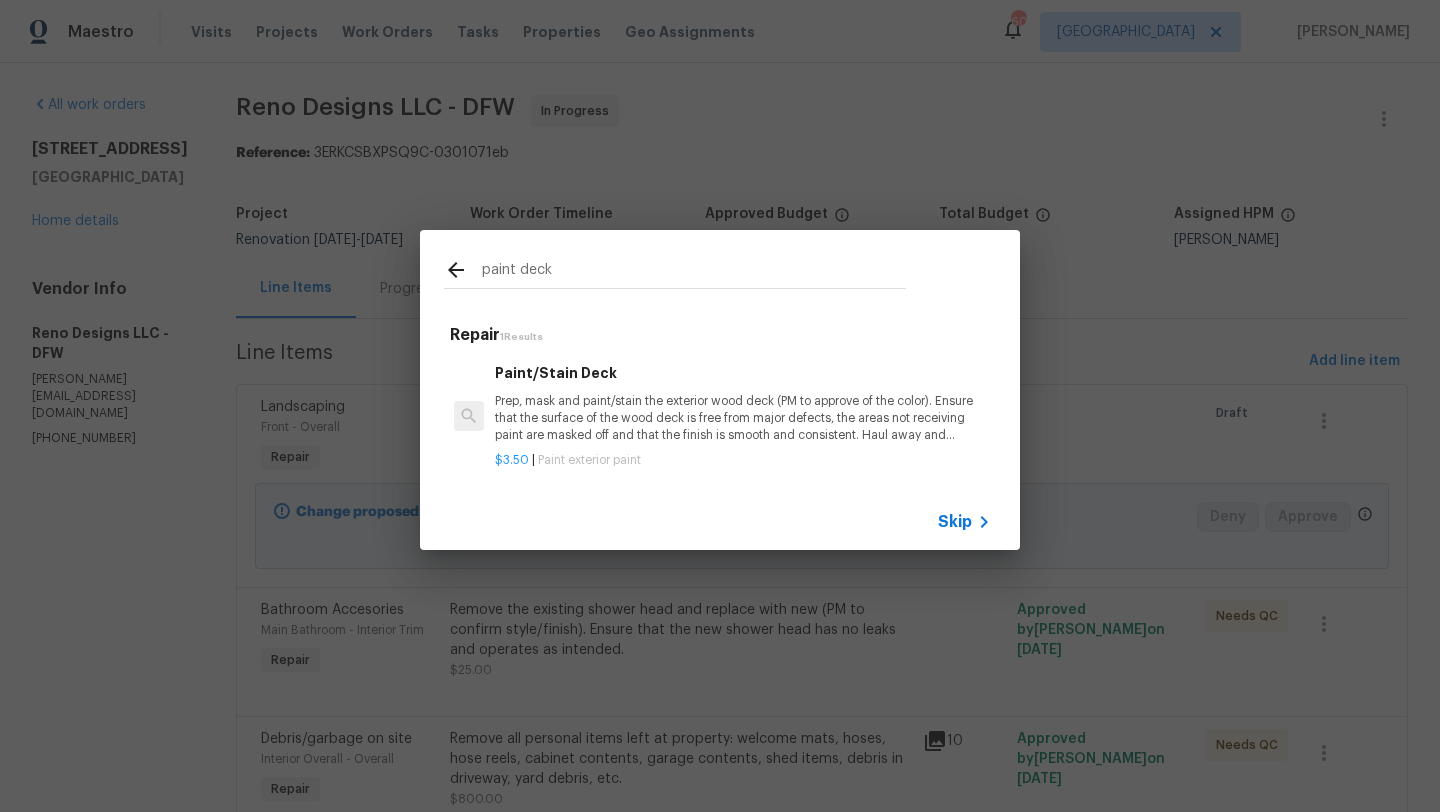 type on "paint deck" 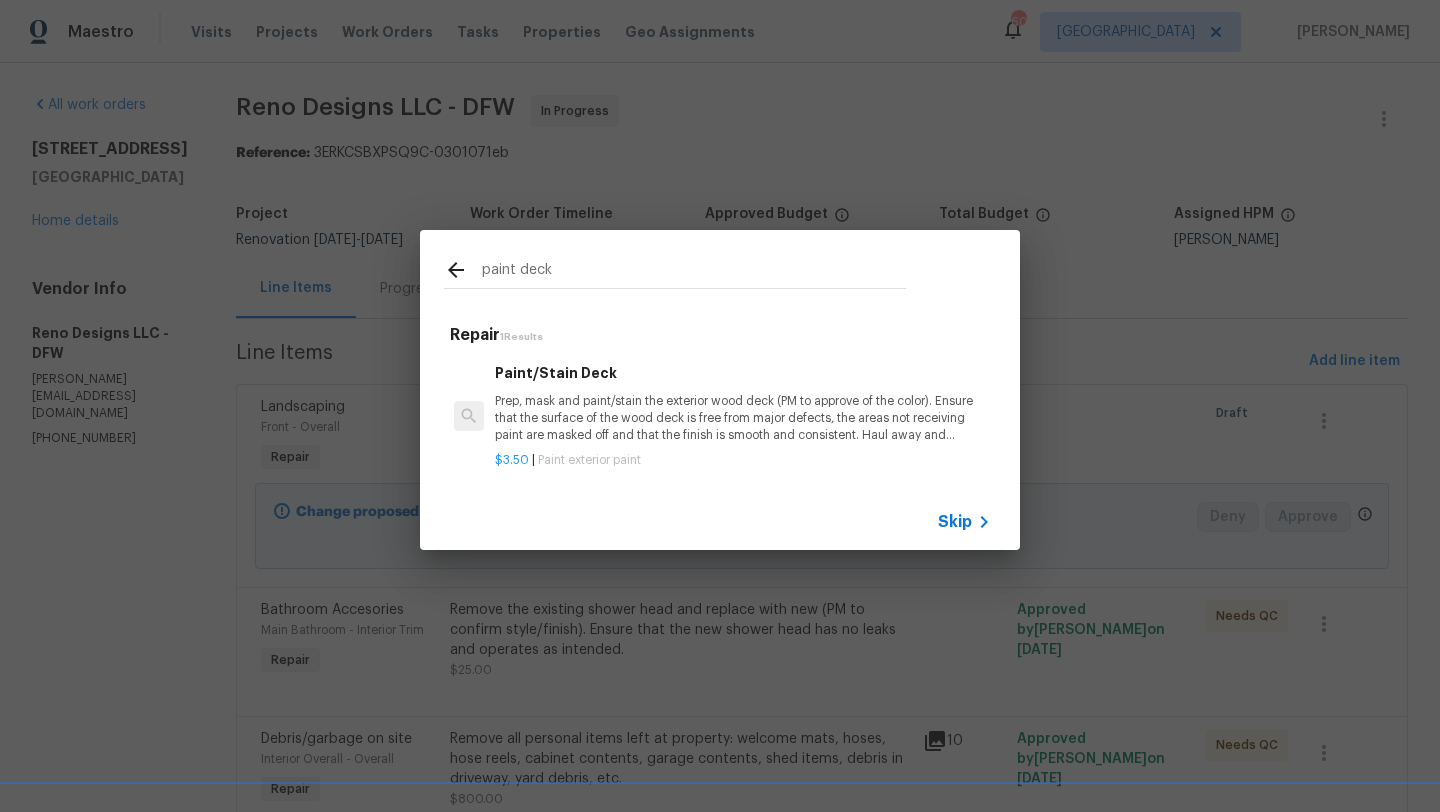 click on "Prep, mask and paint/stain the exterior wood deck  (PM to approve of the color). Ensure that the surface of the wood deck is free from major defects, the areas not receiving paint are masked off and that the finish is smooth and consistent. Haul away and dispose of all debris properly." at bounding box center (743, 418) 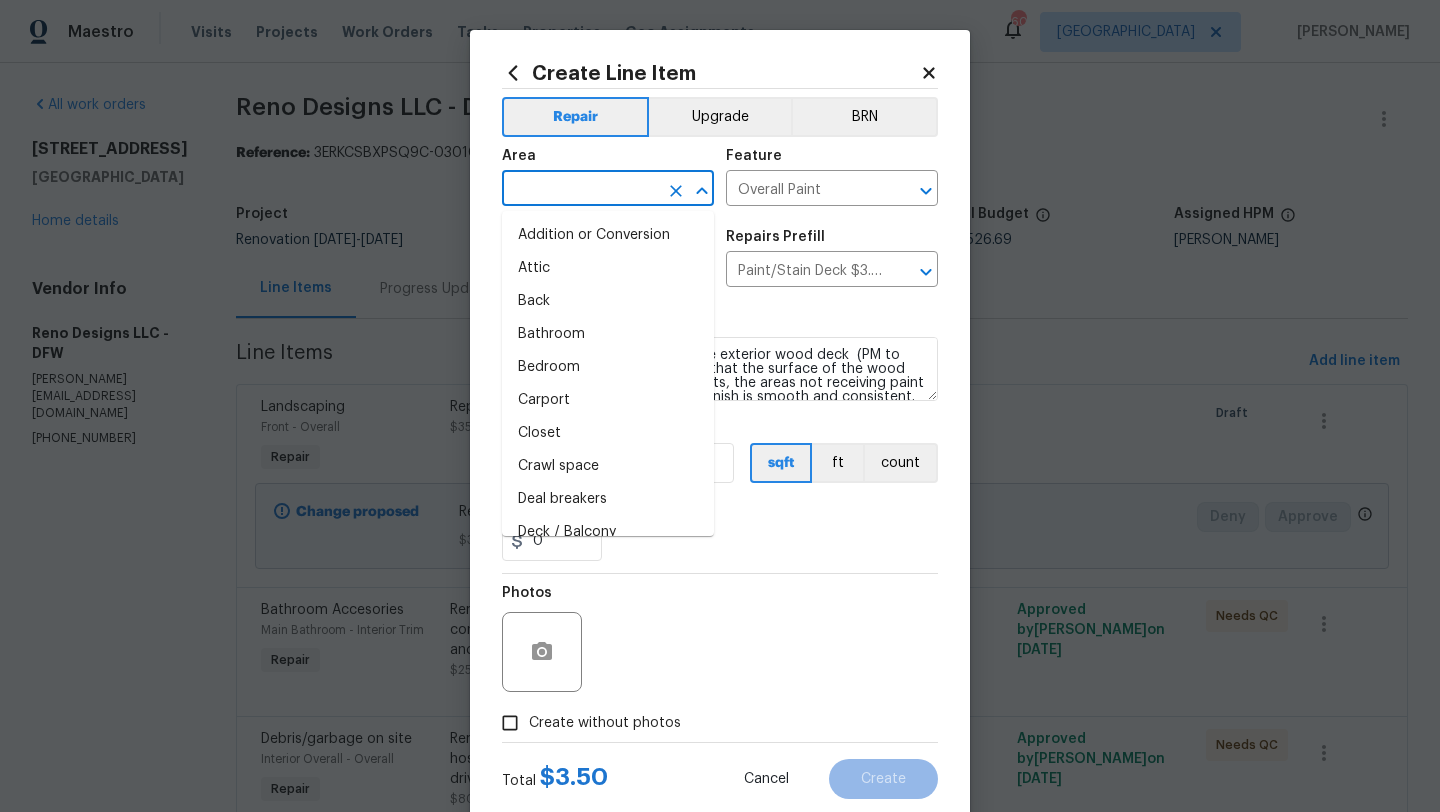click at bounding box center (580, 190) 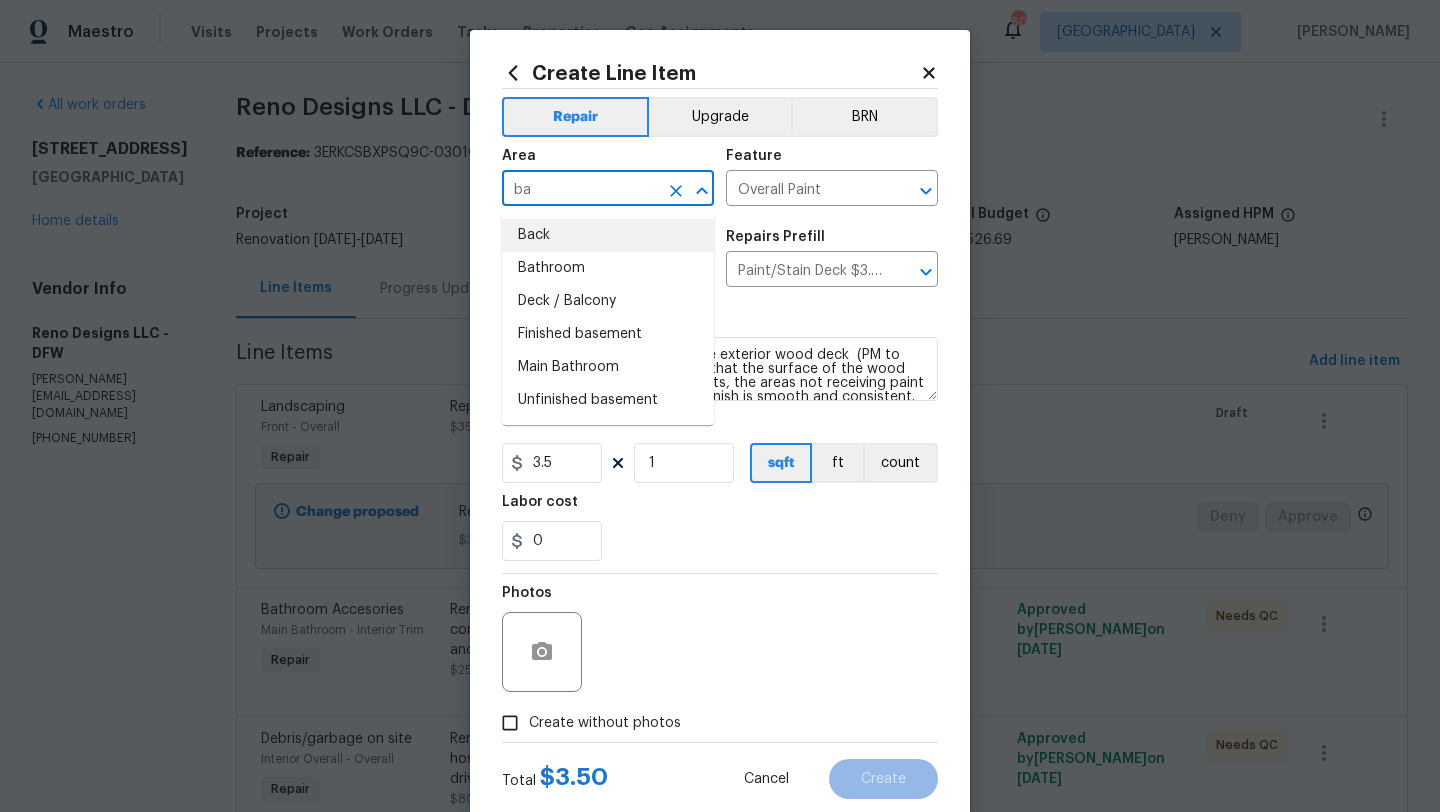 click on "Back" at bounding box center [608, 235] 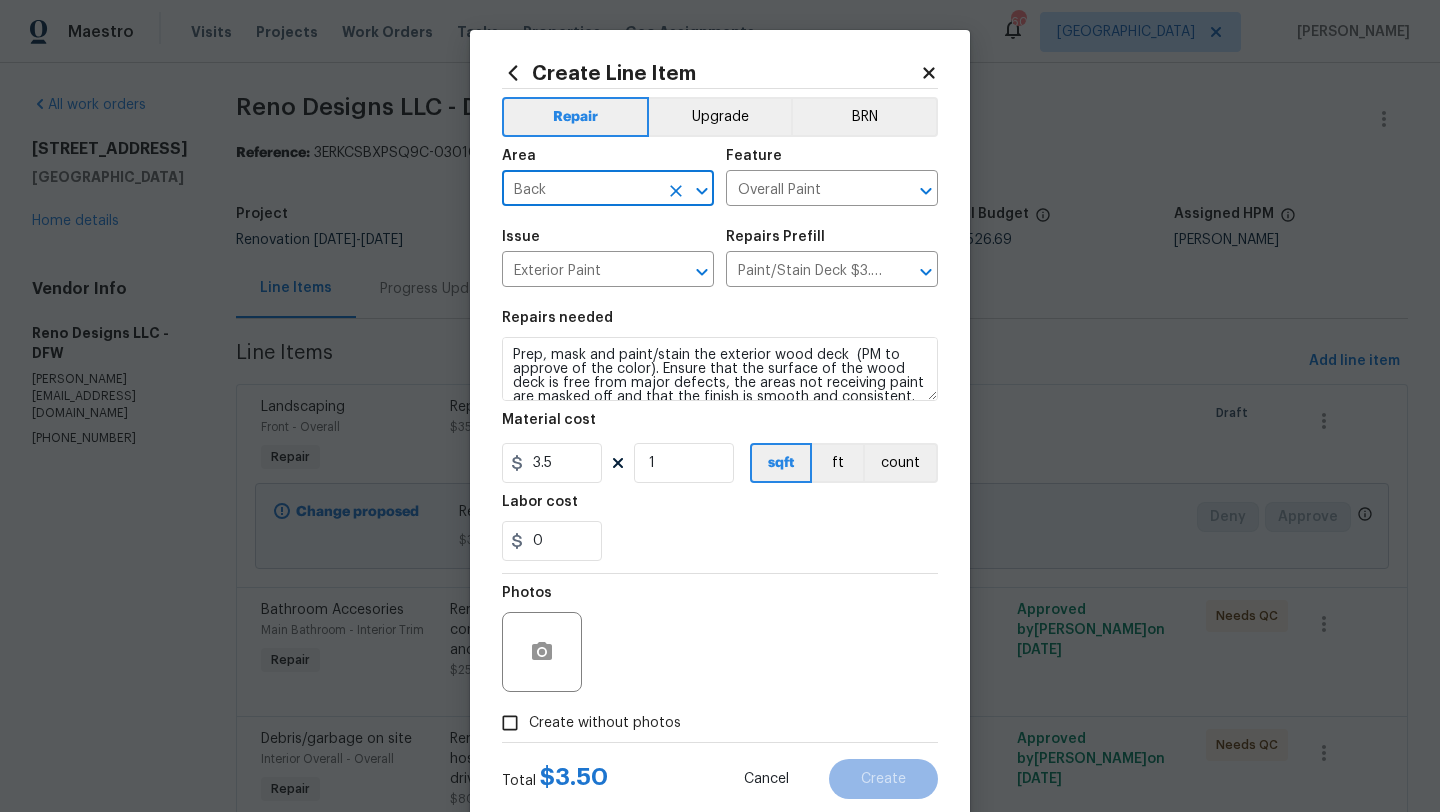 scroll, scrollTop: 28, scrollLeft: 0, axis: vertical 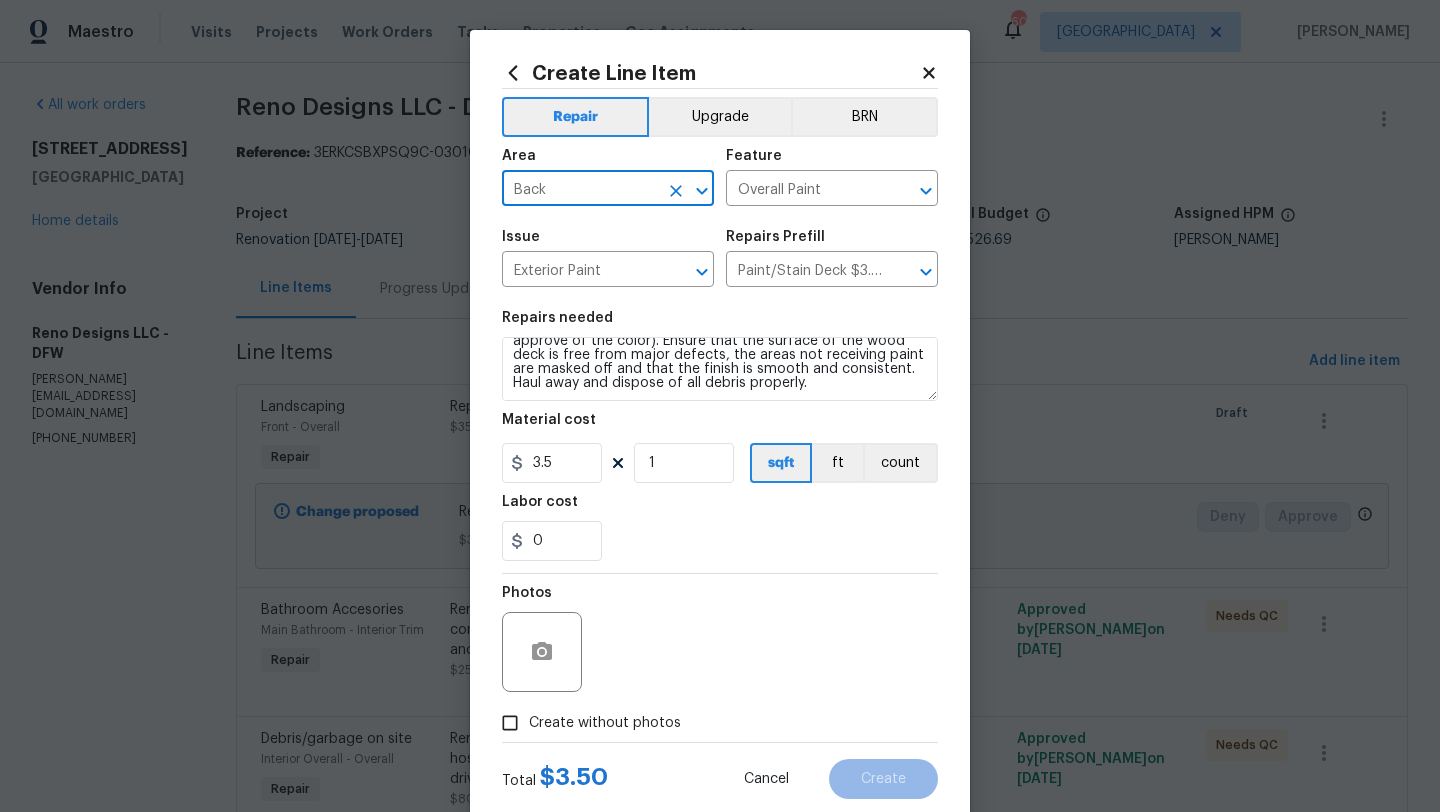 type on "Back" 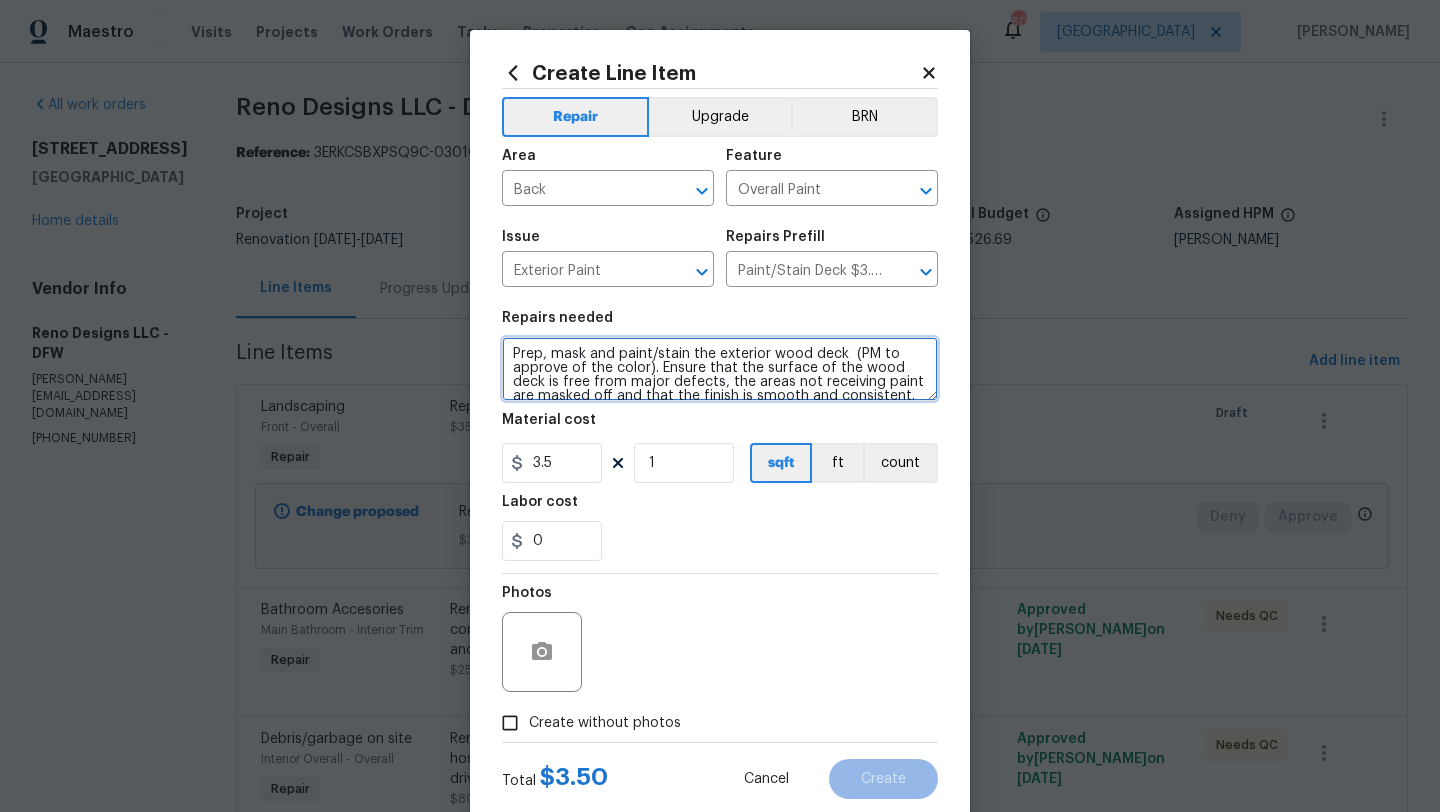 scroll, scrollTop: 0, scrollLeft: 0, axis: both 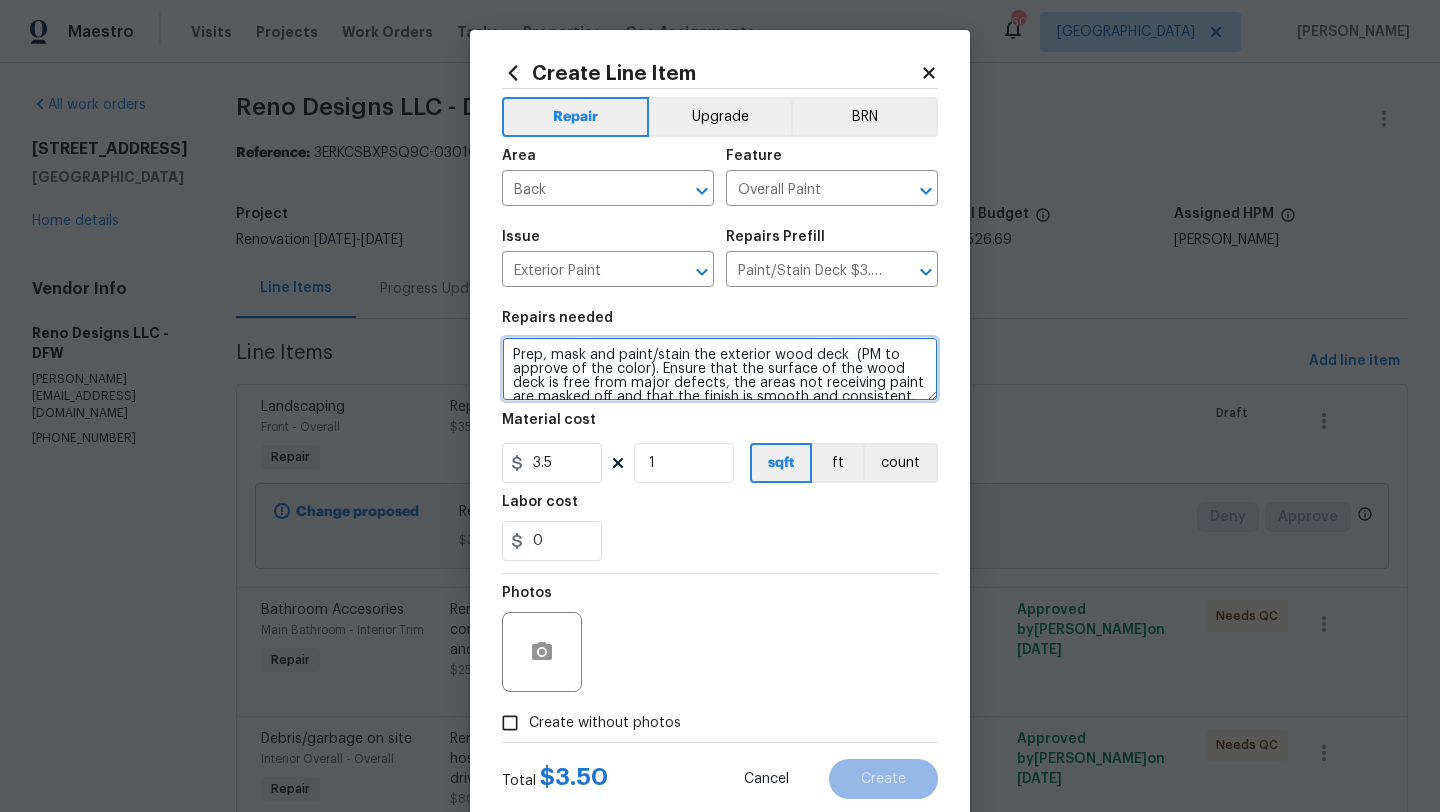 drag, startPoint x: 817, startPoint y: 387, endPoint x: 497, endPoint y: 338, distance: 323.72983 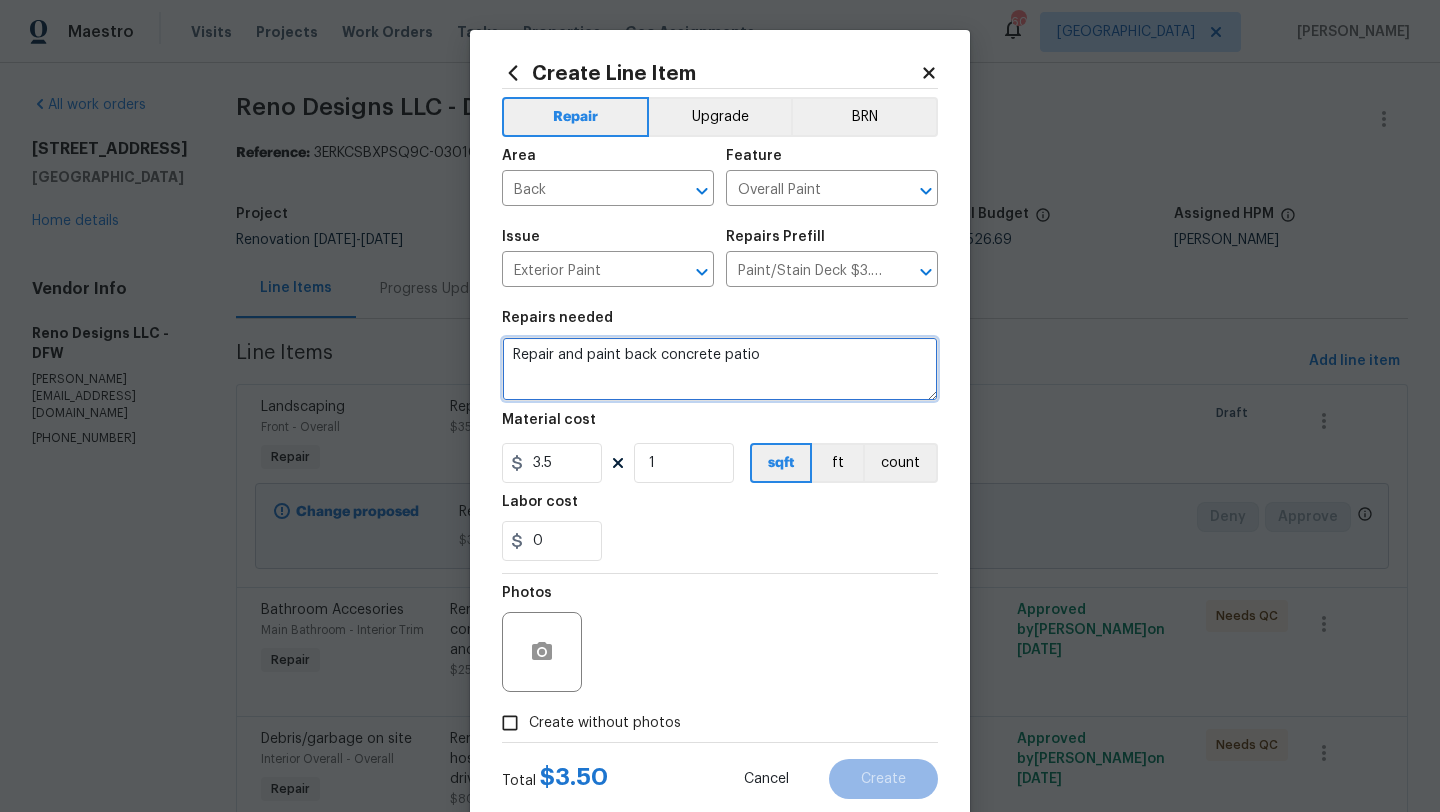 type on "Repair and paint back concrete patio" 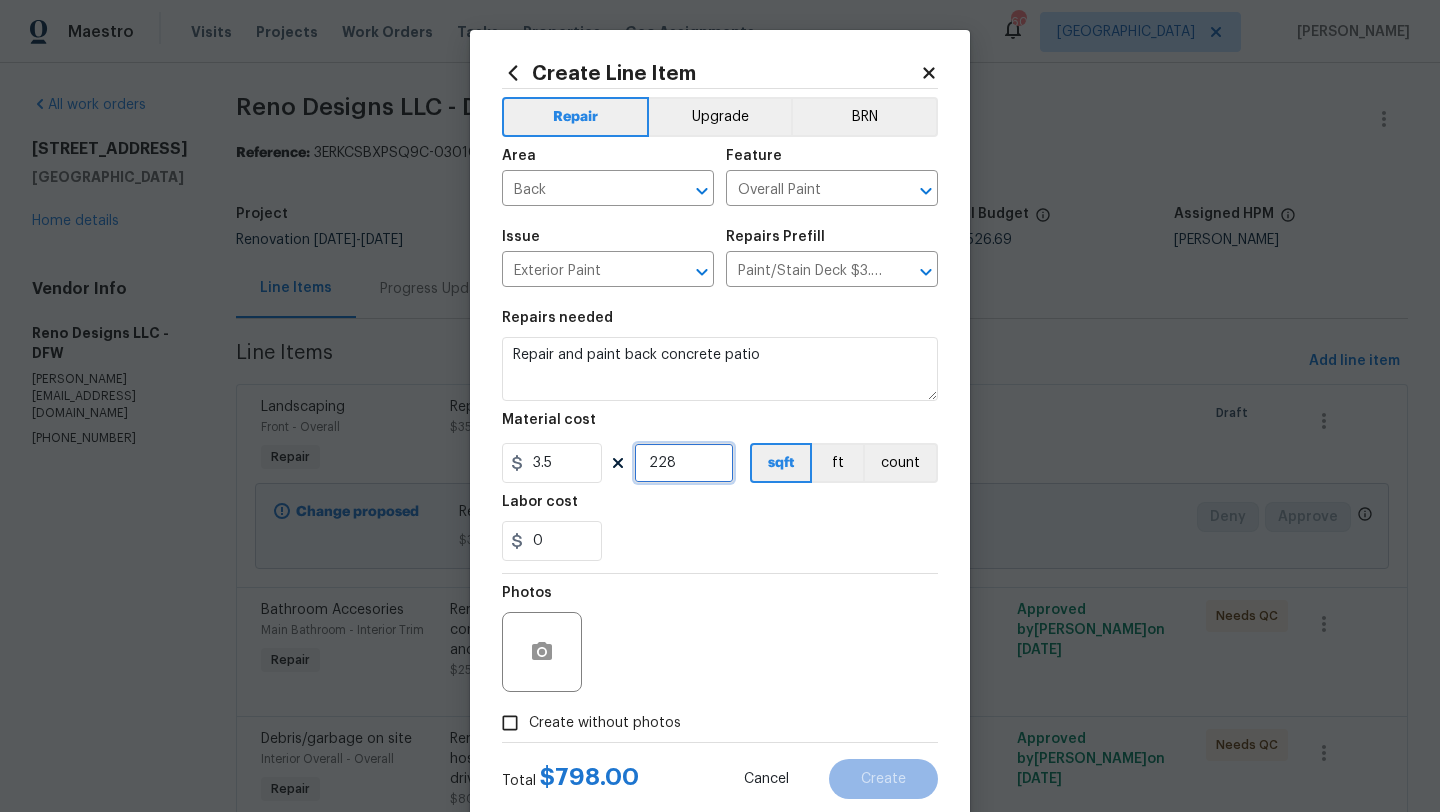 type on "228" 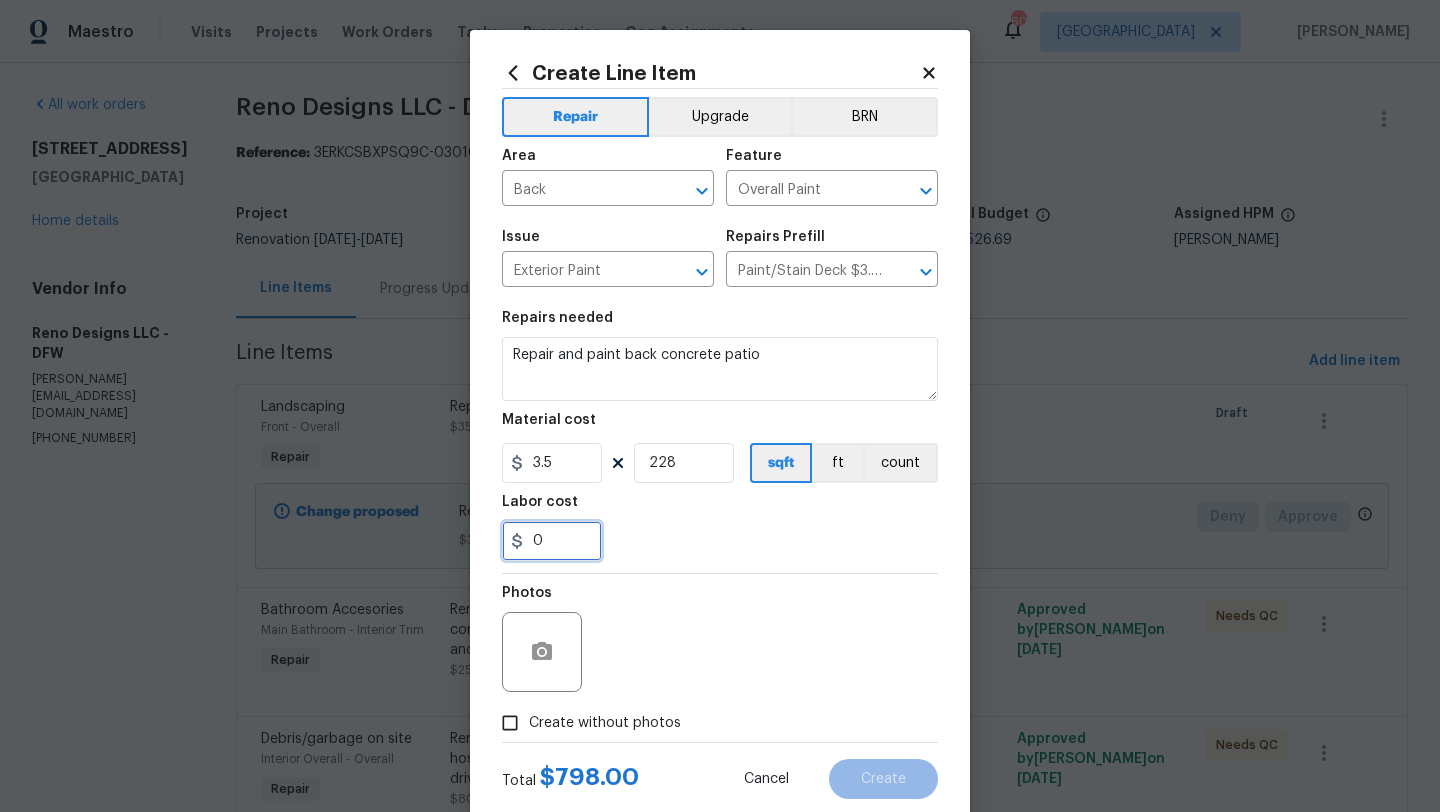 drag, startPoint x: 544, startPoint y: 543, endPoint x: 522, endPoint y: 543, distance: 22 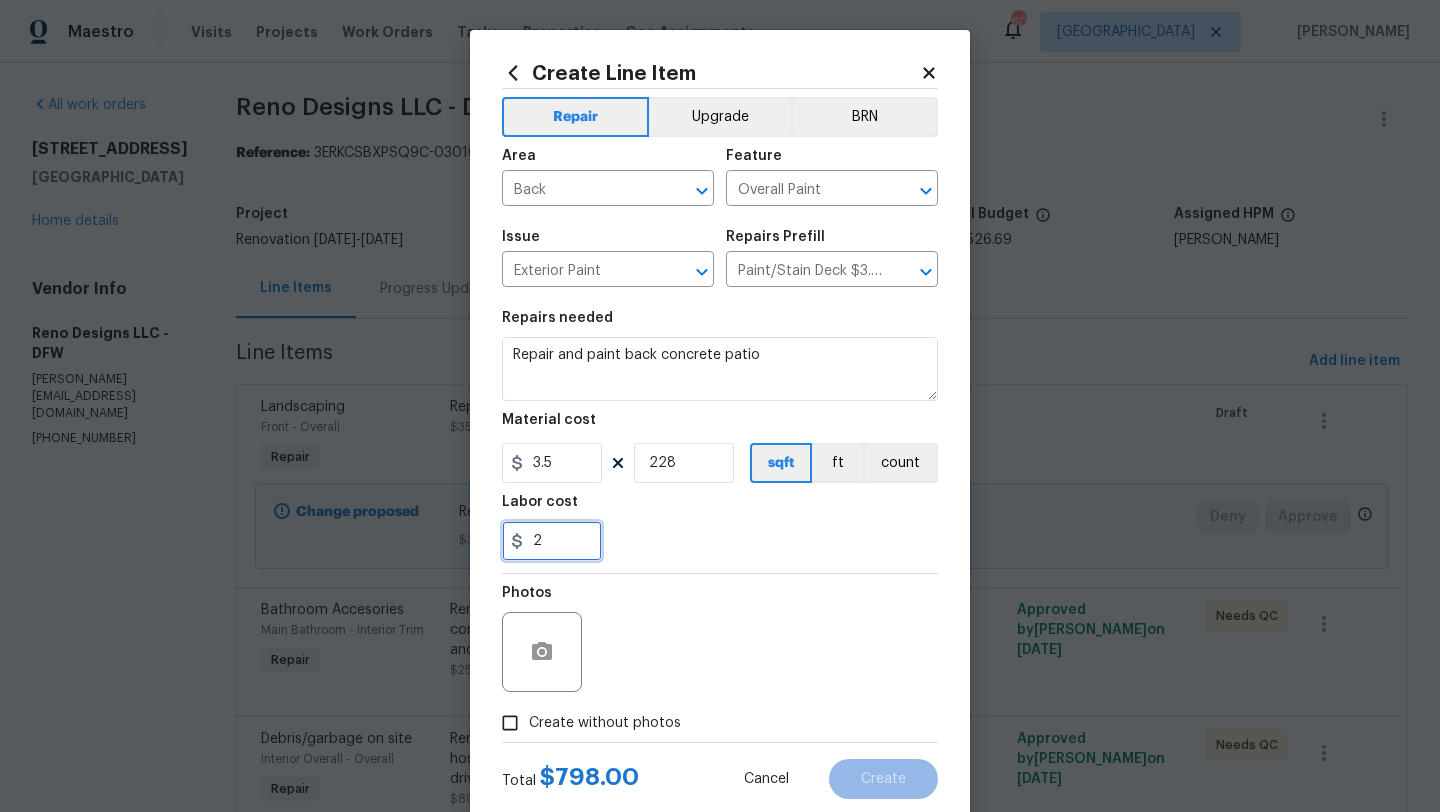 type on "2" 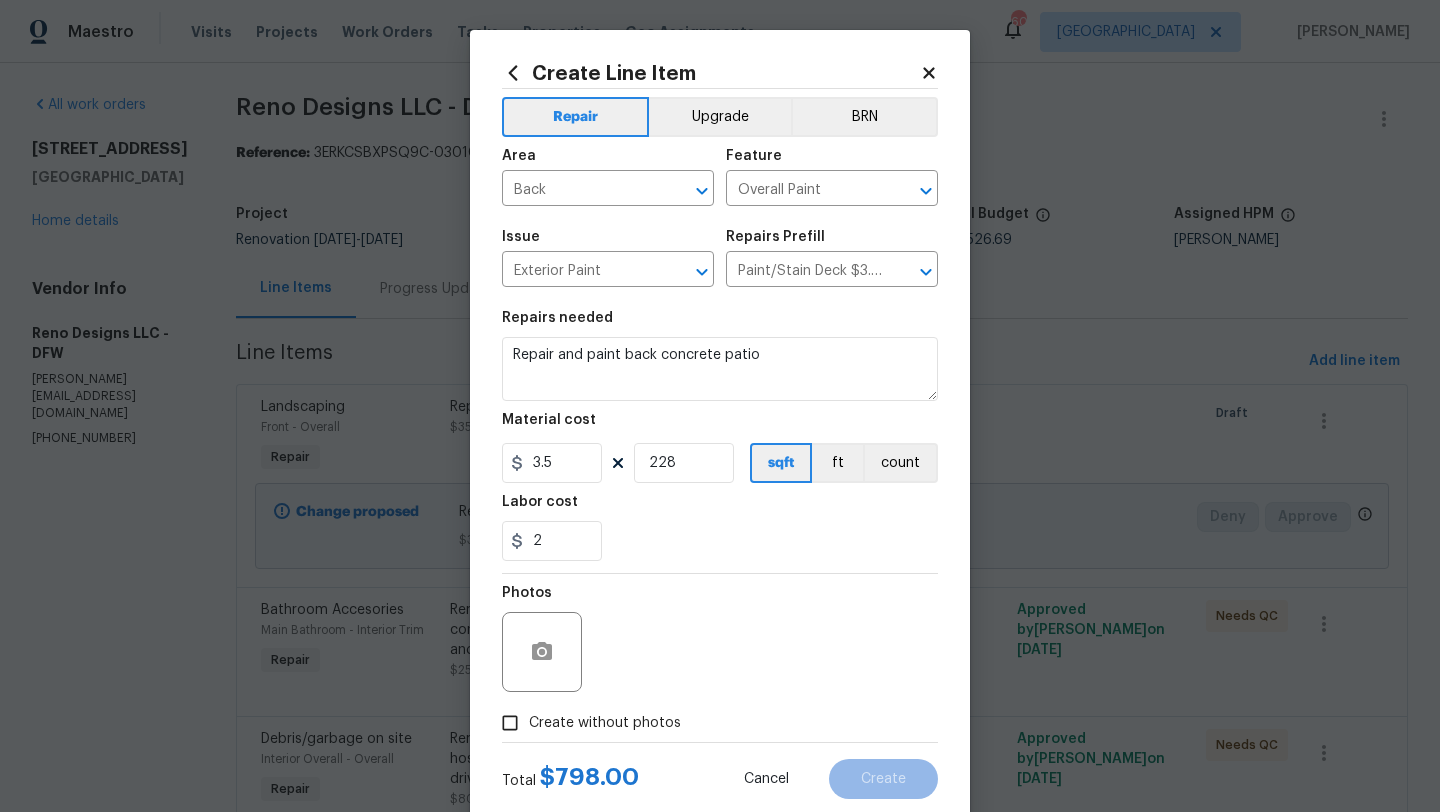 click on "2" at bounding box center (720, 541) 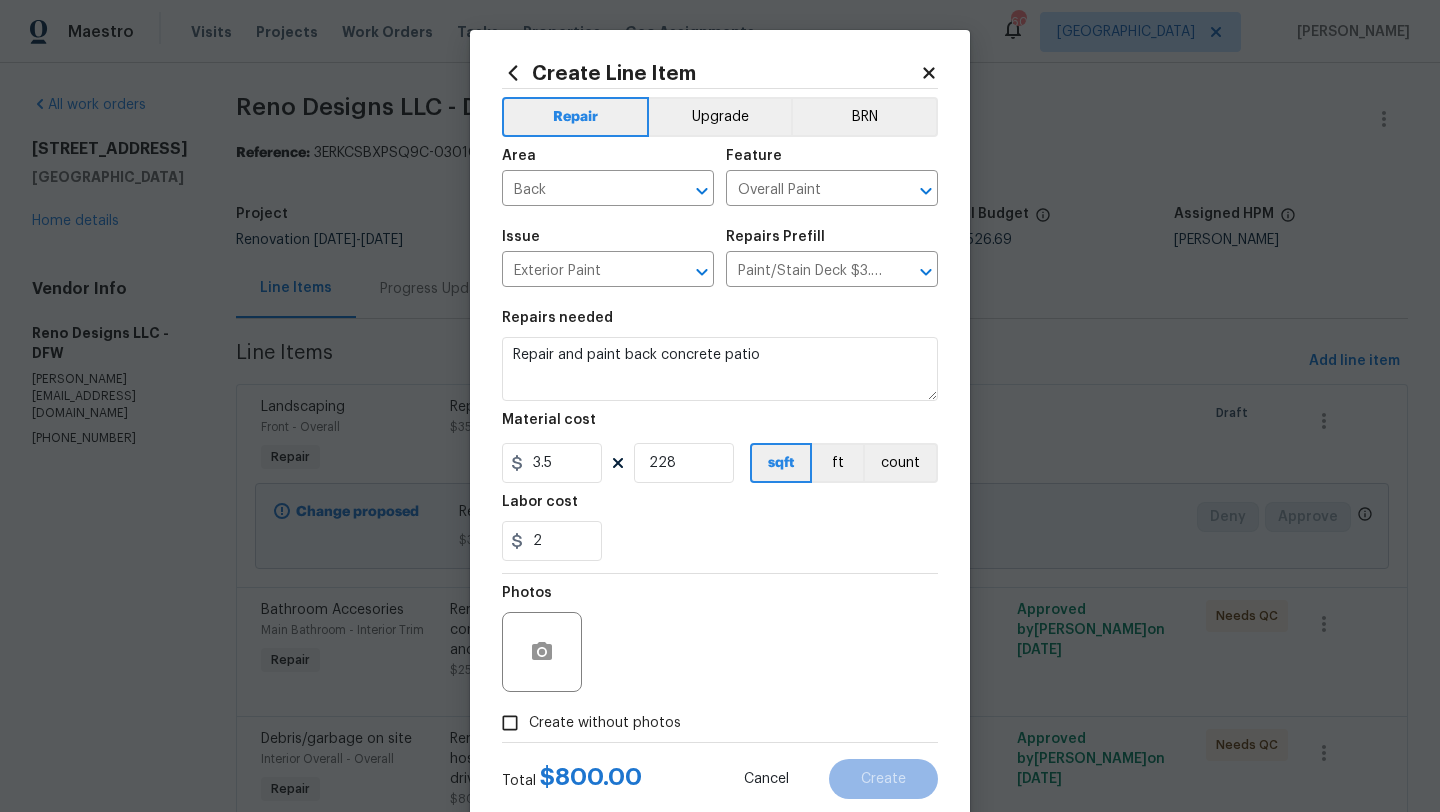 click on "Create without photos" at bounding box center (605, 723) 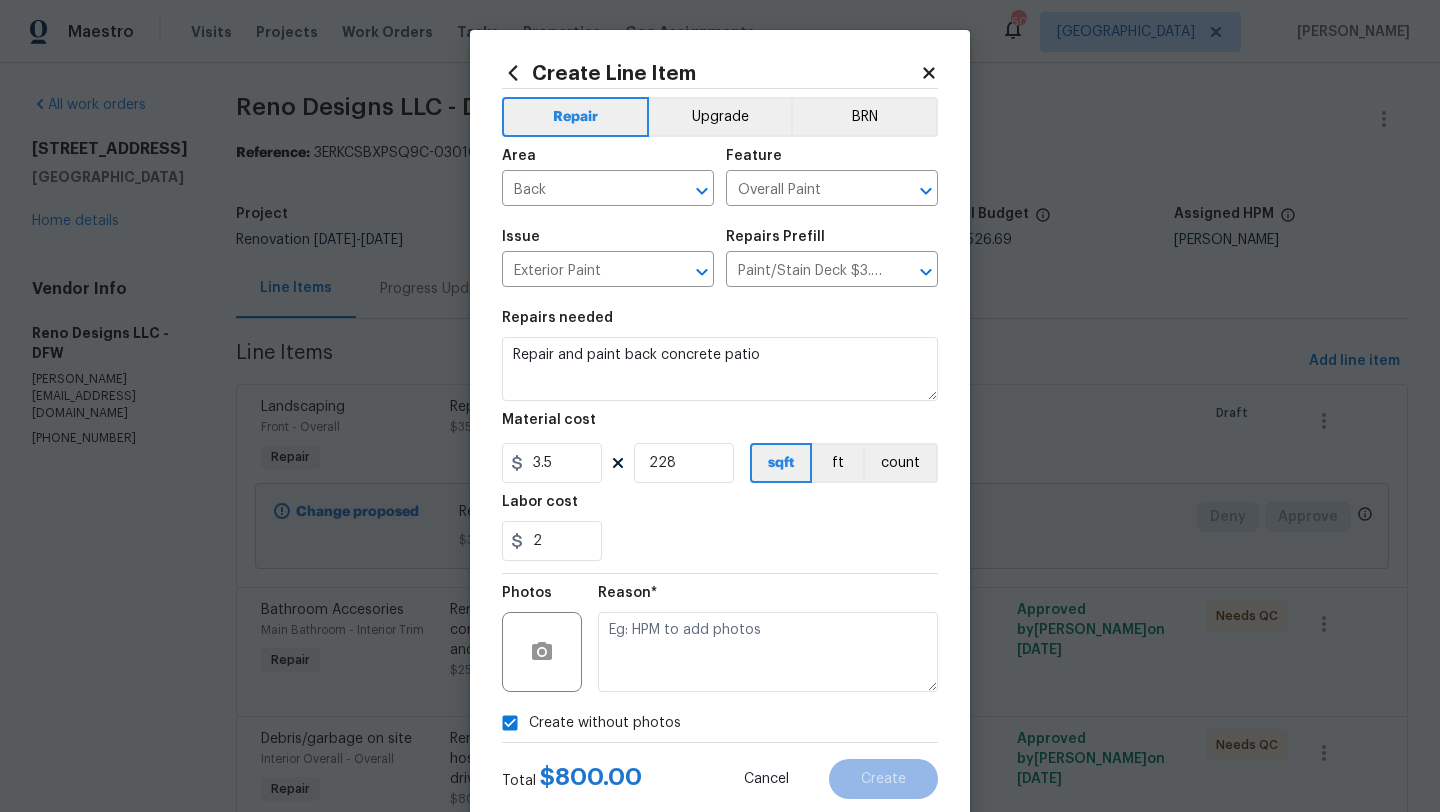 click on "Create without photos" at bounding box center [586, 723] 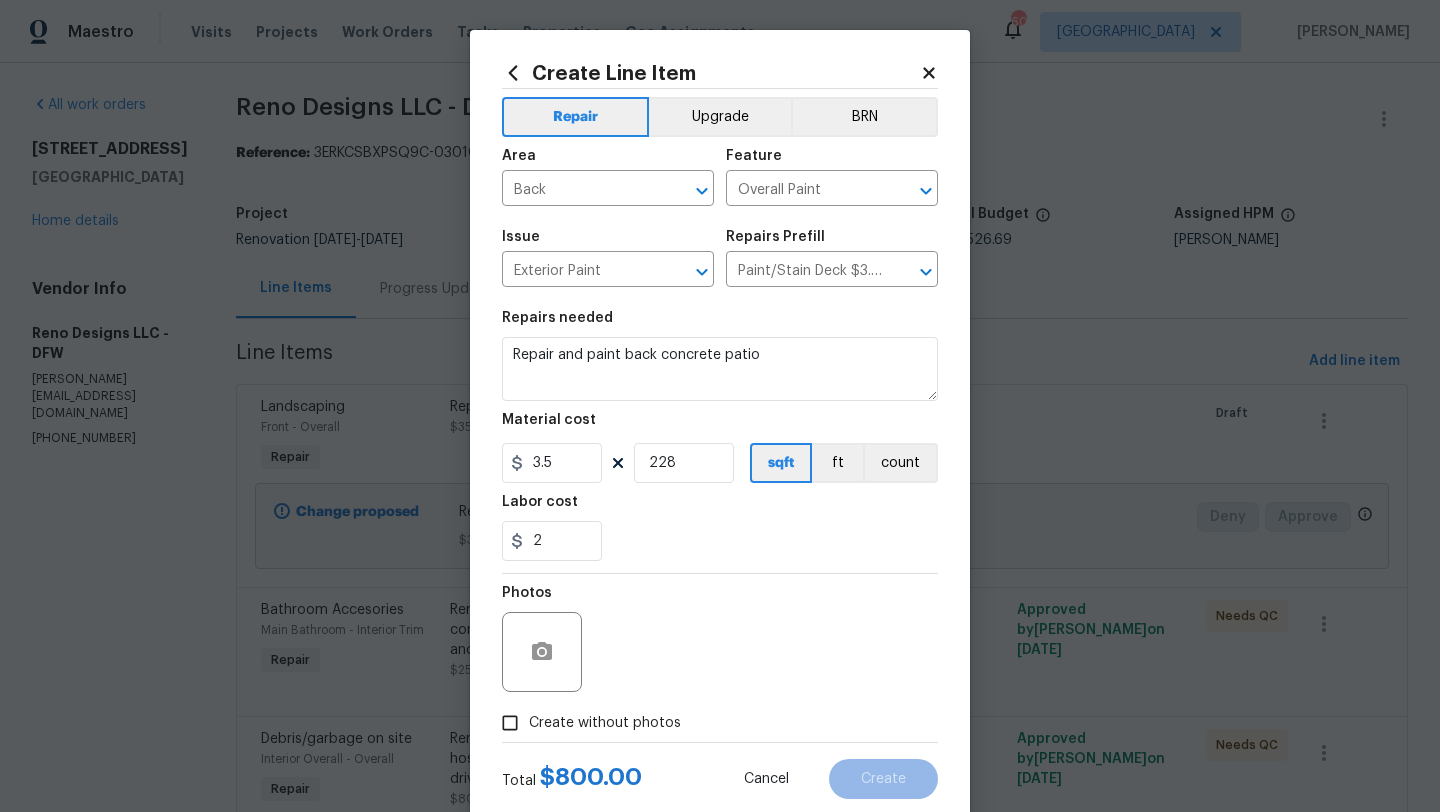 click on "Photos" at bounding box center (720, 639) 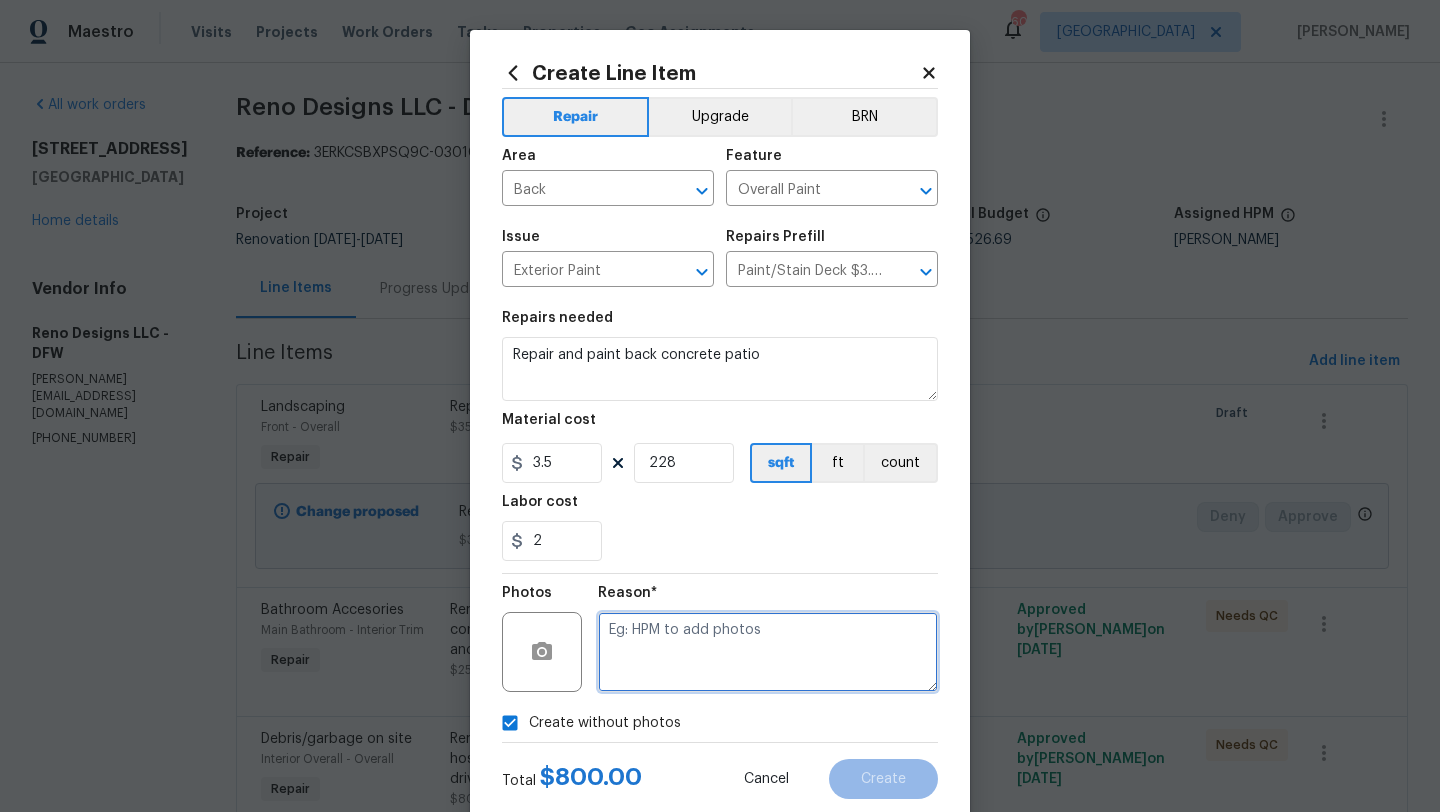 click at bounding box center (768, 652) 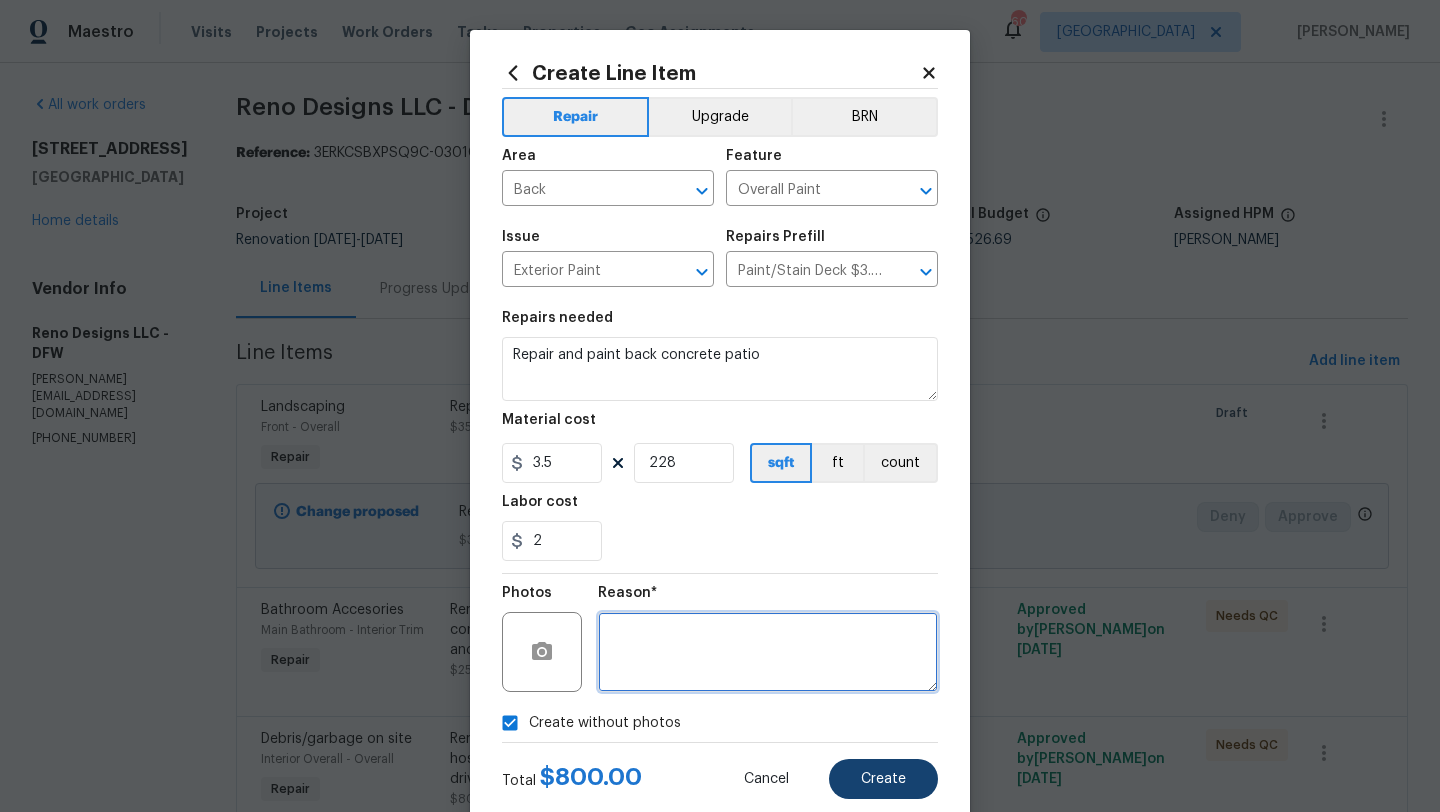 type 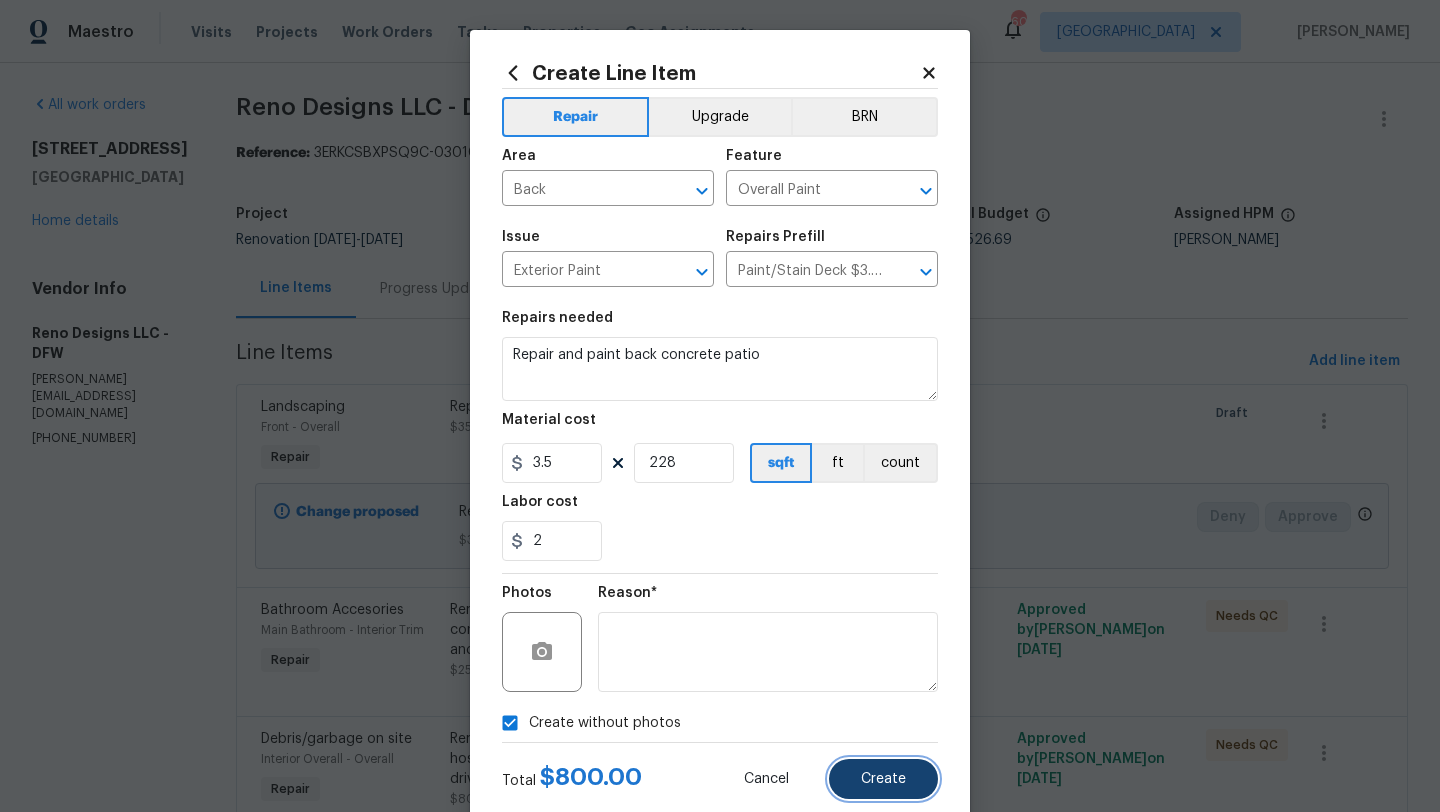 click on "Create" at bounding box center (883, 779) 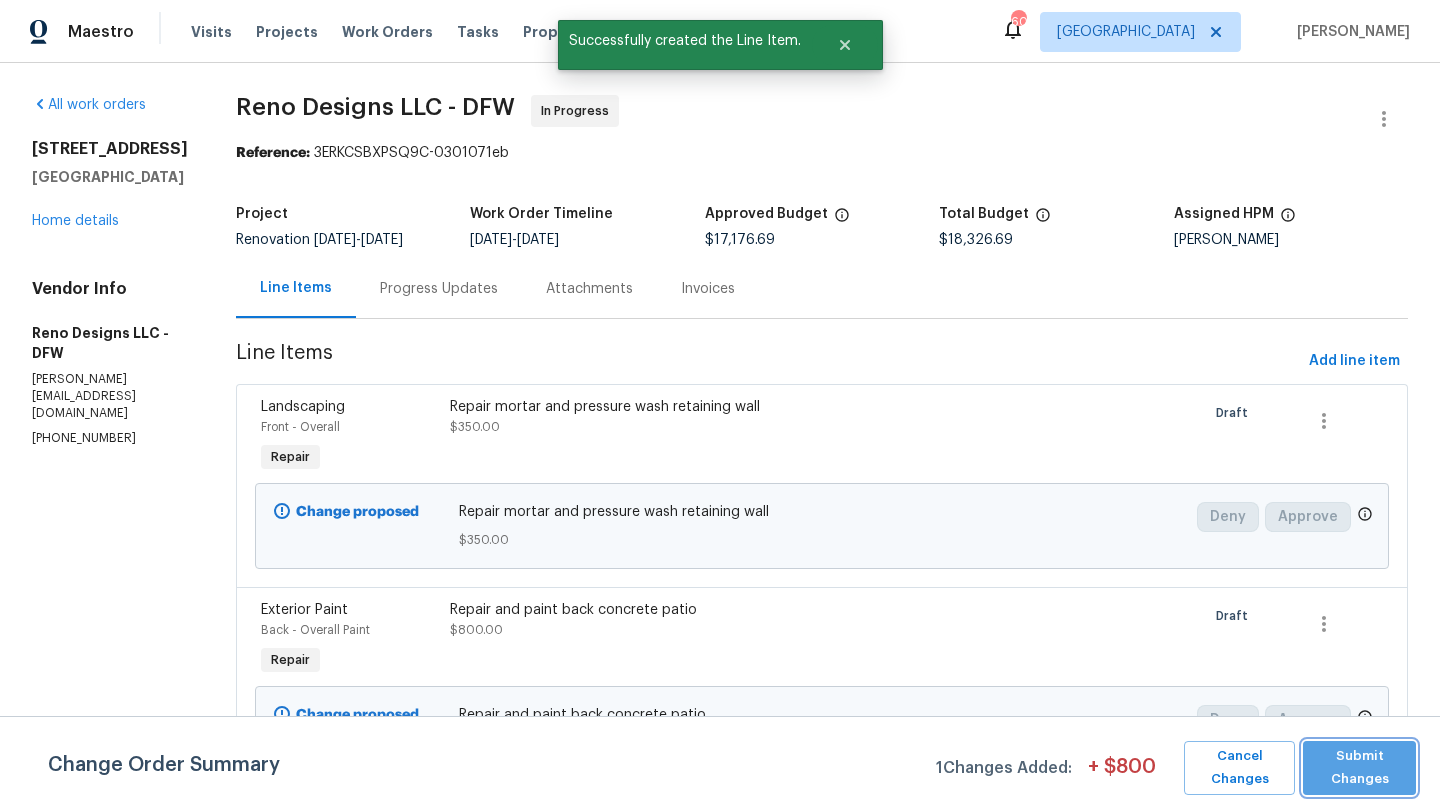 click on "Submit Changes" at bounding box center (1359, 768) 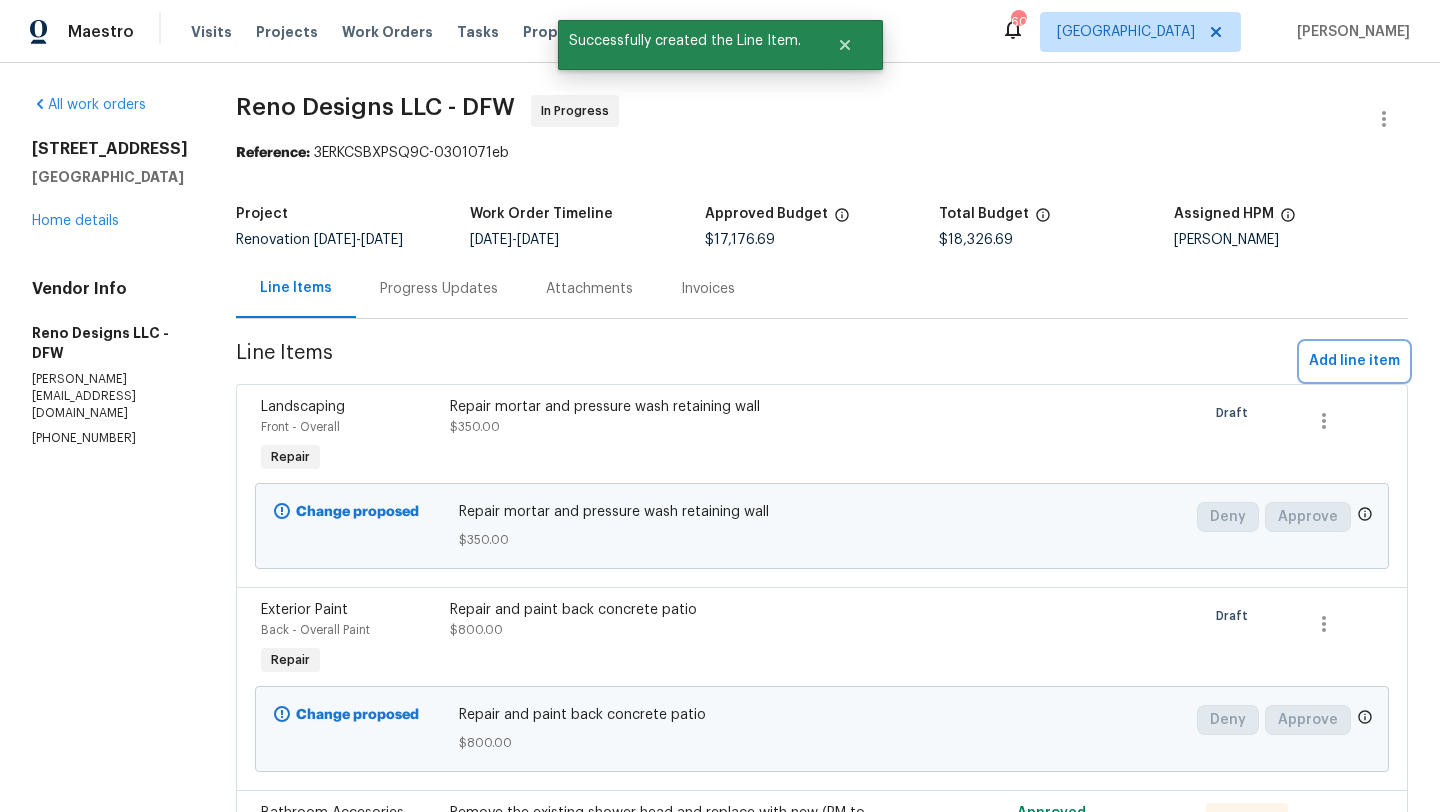 click on "Add line item" at bounding box center [1354, 361] 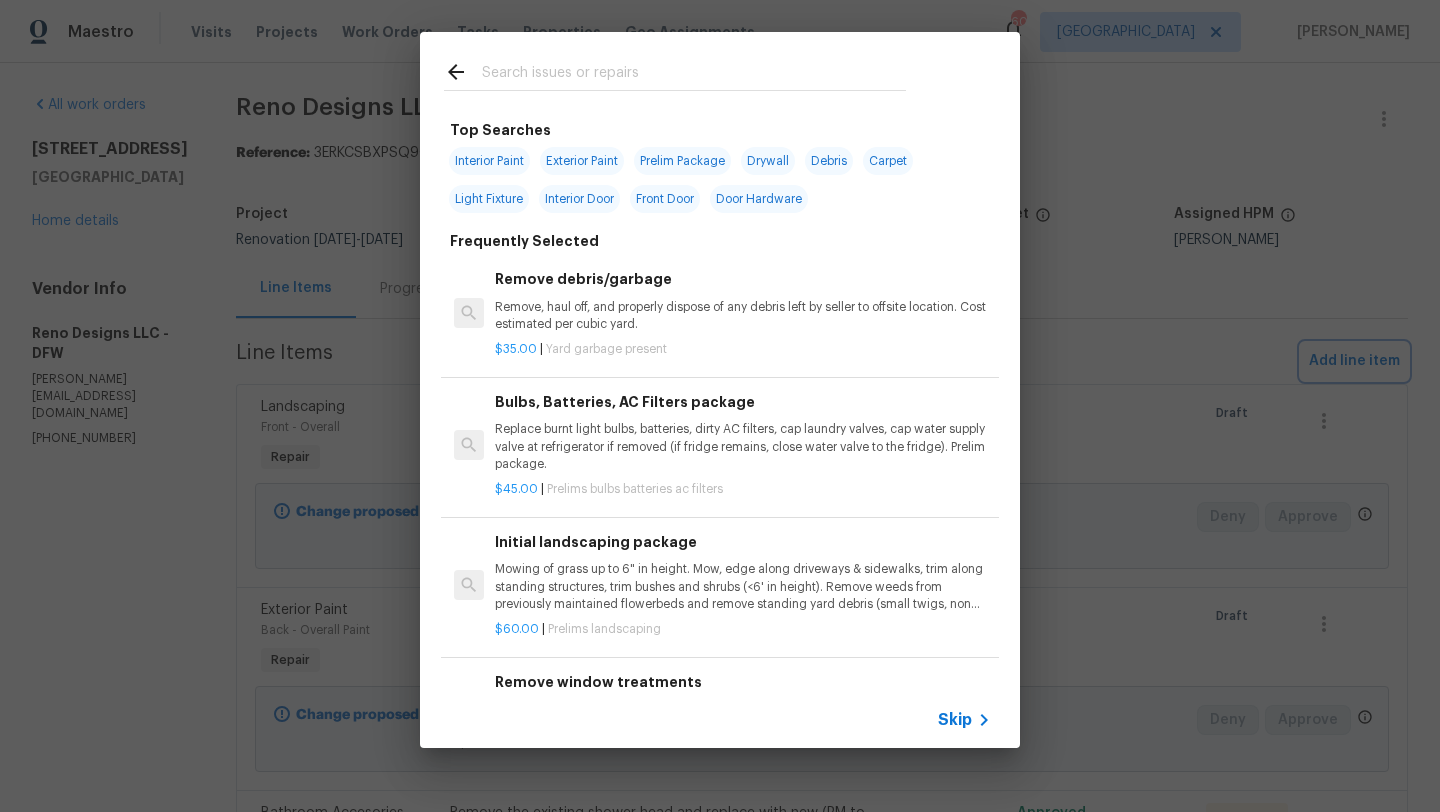 click on "Top Searches Interior Paint Exterior Paint Prelim Package Drywall Debris Carpet Light Fixture Interior Door Front Door Door Hardware Frequently Selected Remove debris/garbage Remove, haul off, and properly dispose of any debris left by seller to offsite location. Cost estimated per cubic yard. $35.00   |   Yard garbage present Bulbs, Batteries, AC Filters package Replace burnt light bulbs, batteries, dirty AC filters, cap laundry valves, cap water supply valve at refrigerator if removed (if fridge remains, close water valve to the fridge). Prelim package. $45.00   |   Prelims bulbs batteries ac filters Initial landscaping package Mowing of grass up to 6" in height. Mow, edge along driveways & sidewalks, trim along standing structures, trim bushes and shrubs (<6' in height). Remove weeds from previously maintained flowerbeds and remove standing yard debris (small twigs, non seasonal falling leaves).  Use leaf blower to remove clippings from hard surfaces." $60.00   |   Prelims landscaping $7.50   |   $75.00" at bounding box center (720, 390) 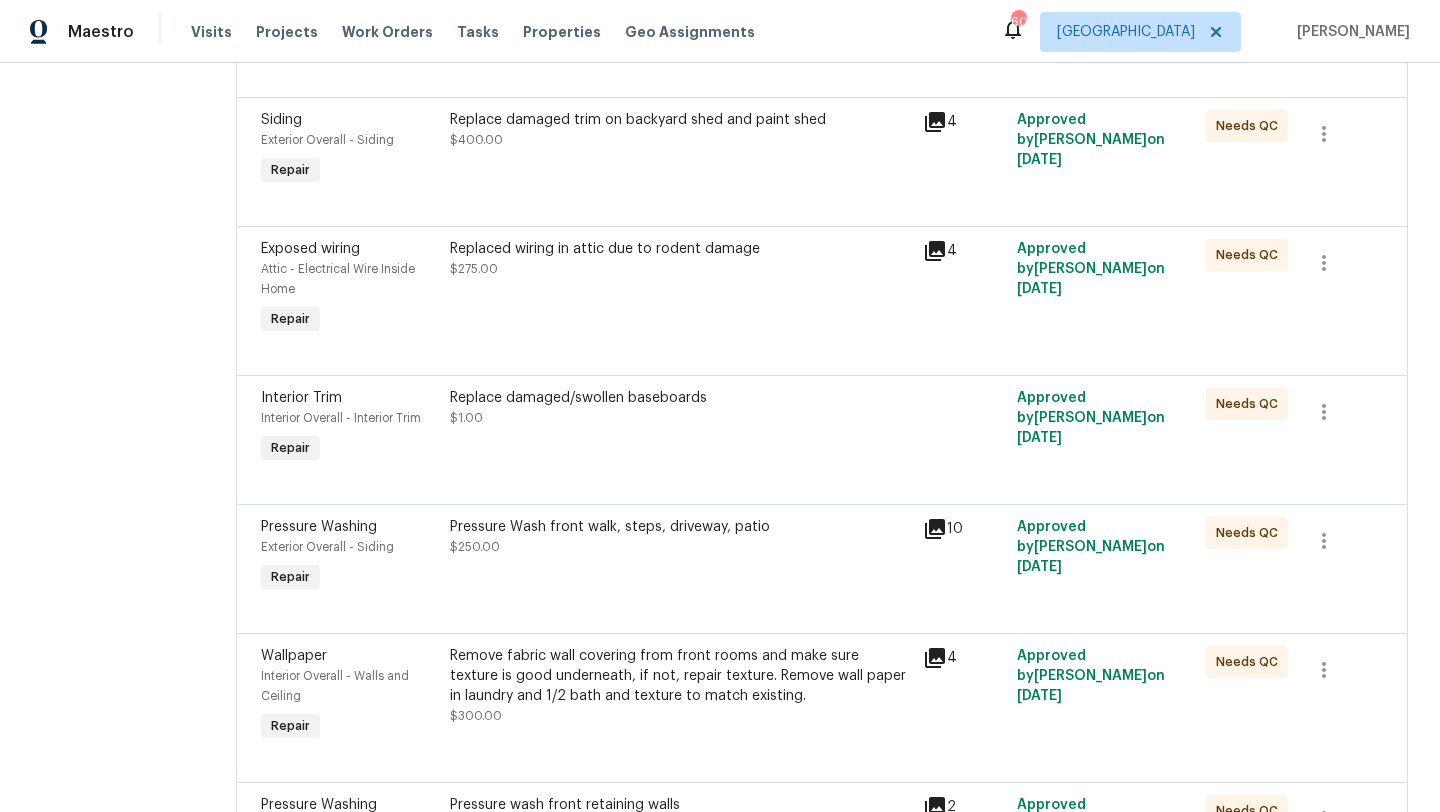 scroll, scrollTop: 4600, scrollLeft: 0, axis: vertical 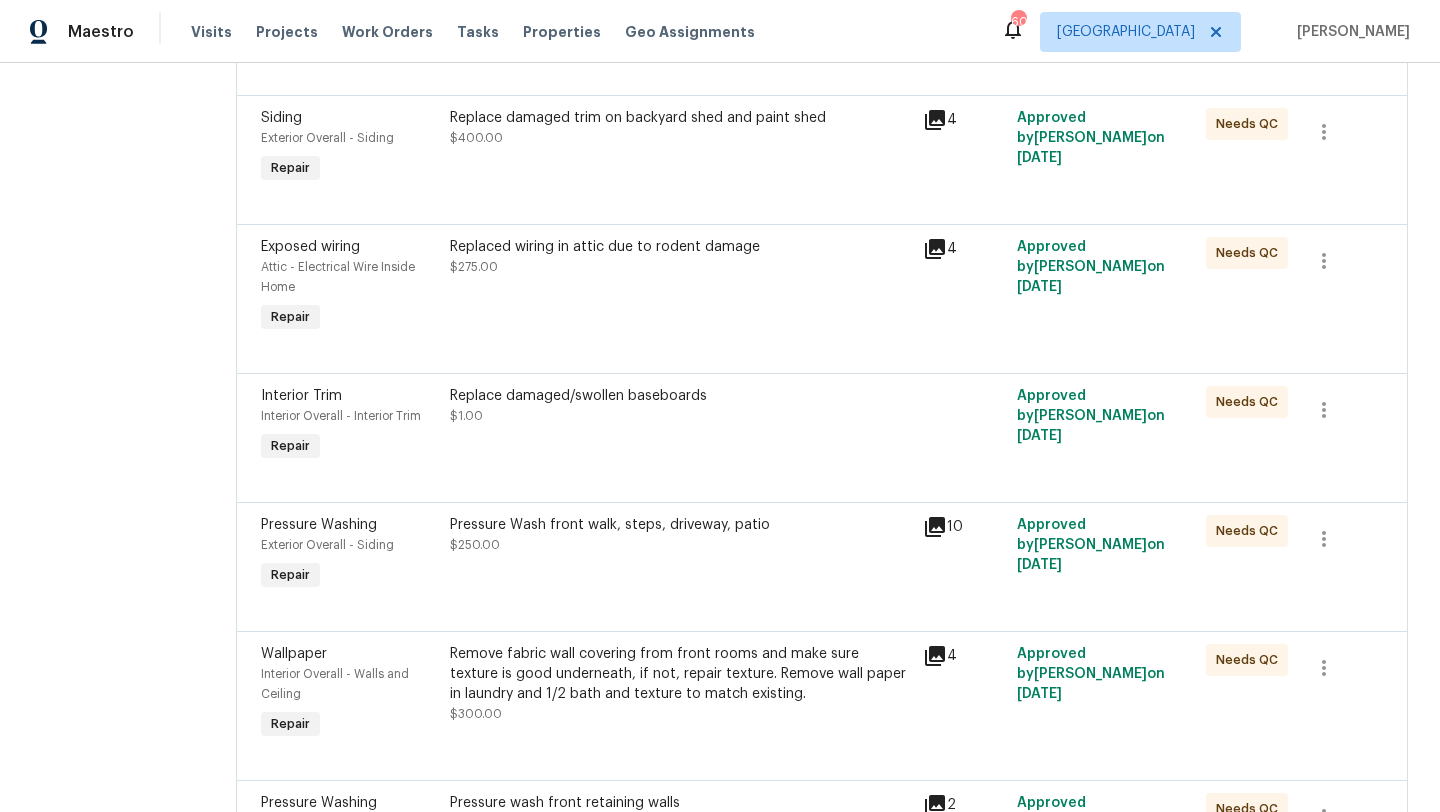 click on "Replace damaged/swollen baseboards $1.00" at bounding box center [680, 426] 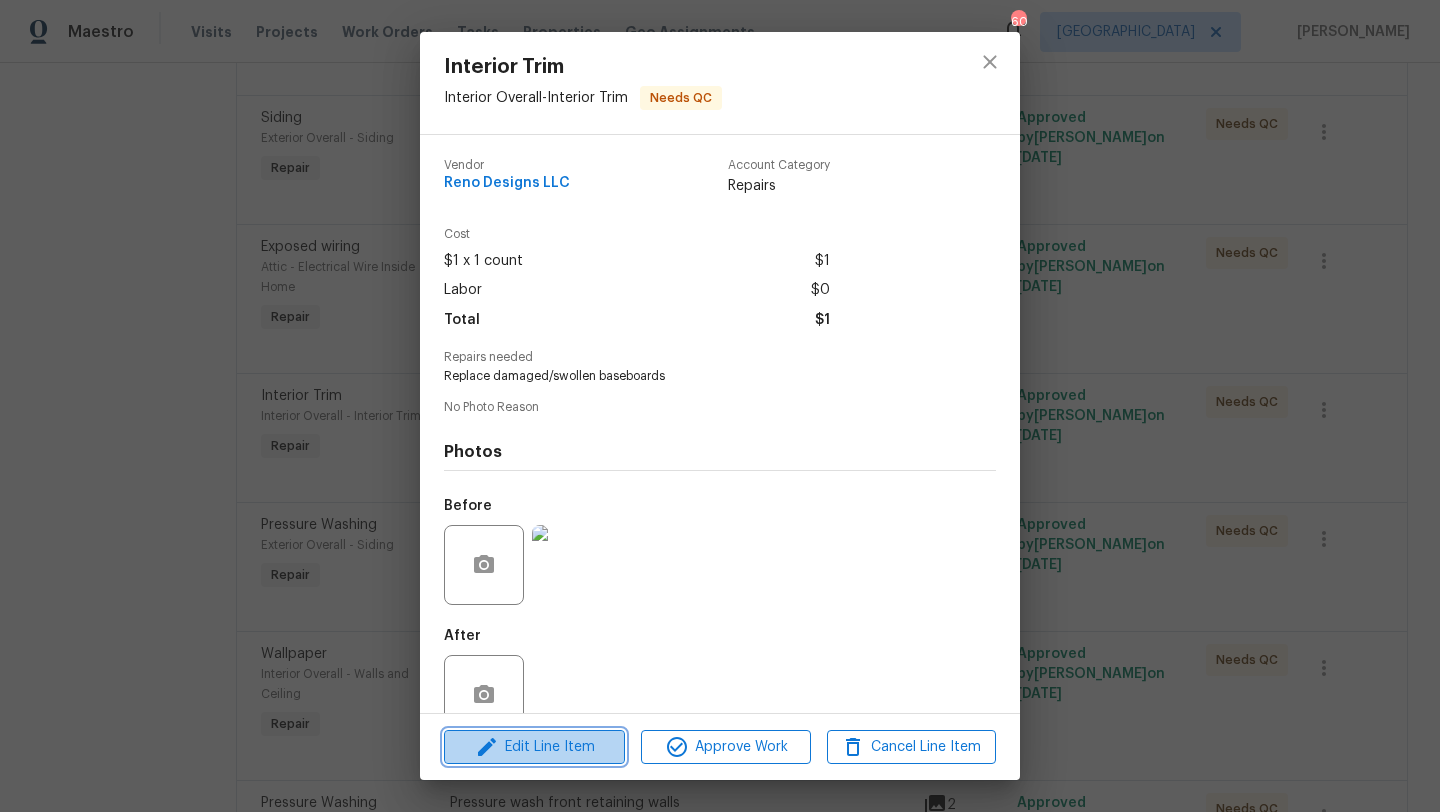 click on "Edit Line Item" at bounding box center (534, 747) 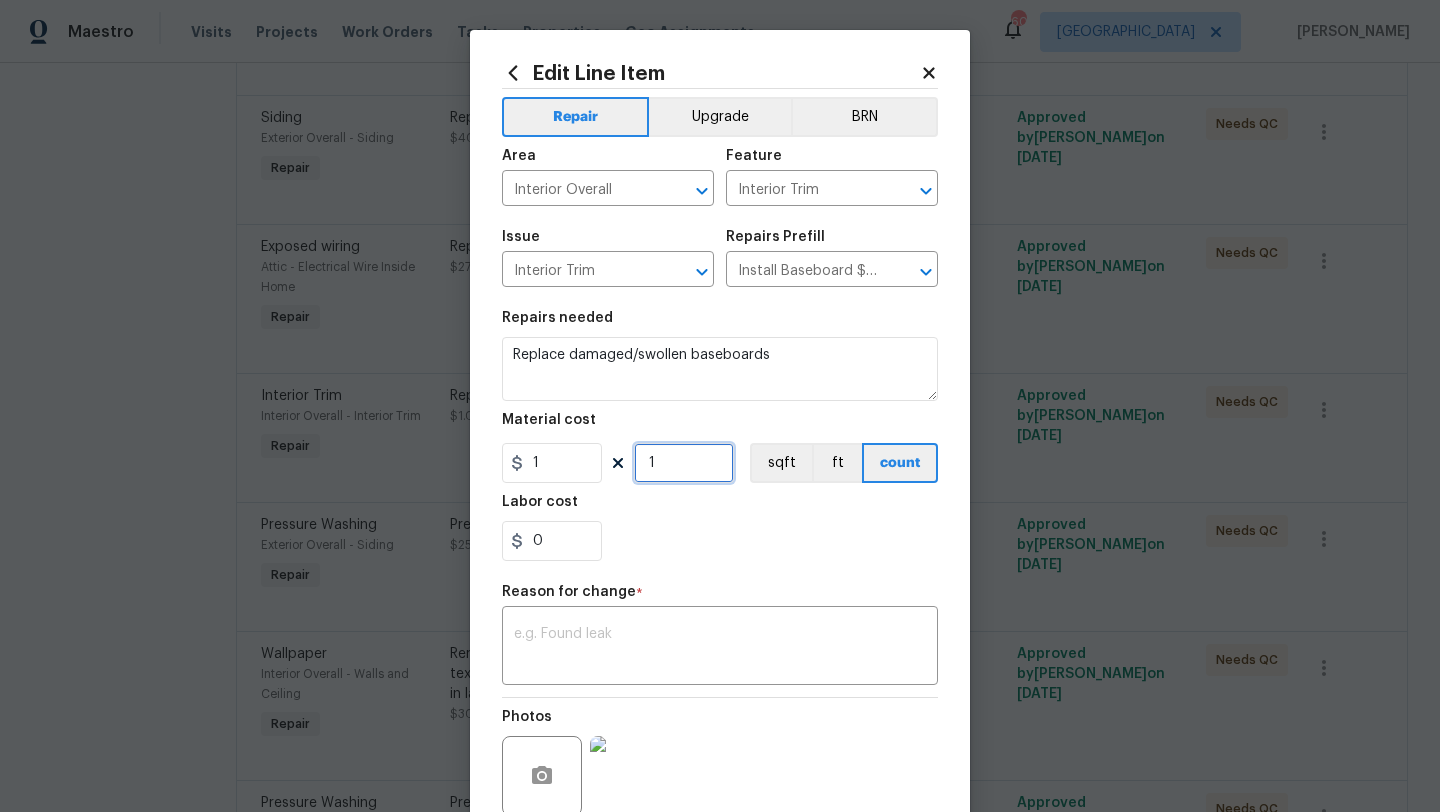 drag, startPoint x: 666, startPoint y: 460, endPoint x: 594, endPoint y: 460, distance: 72 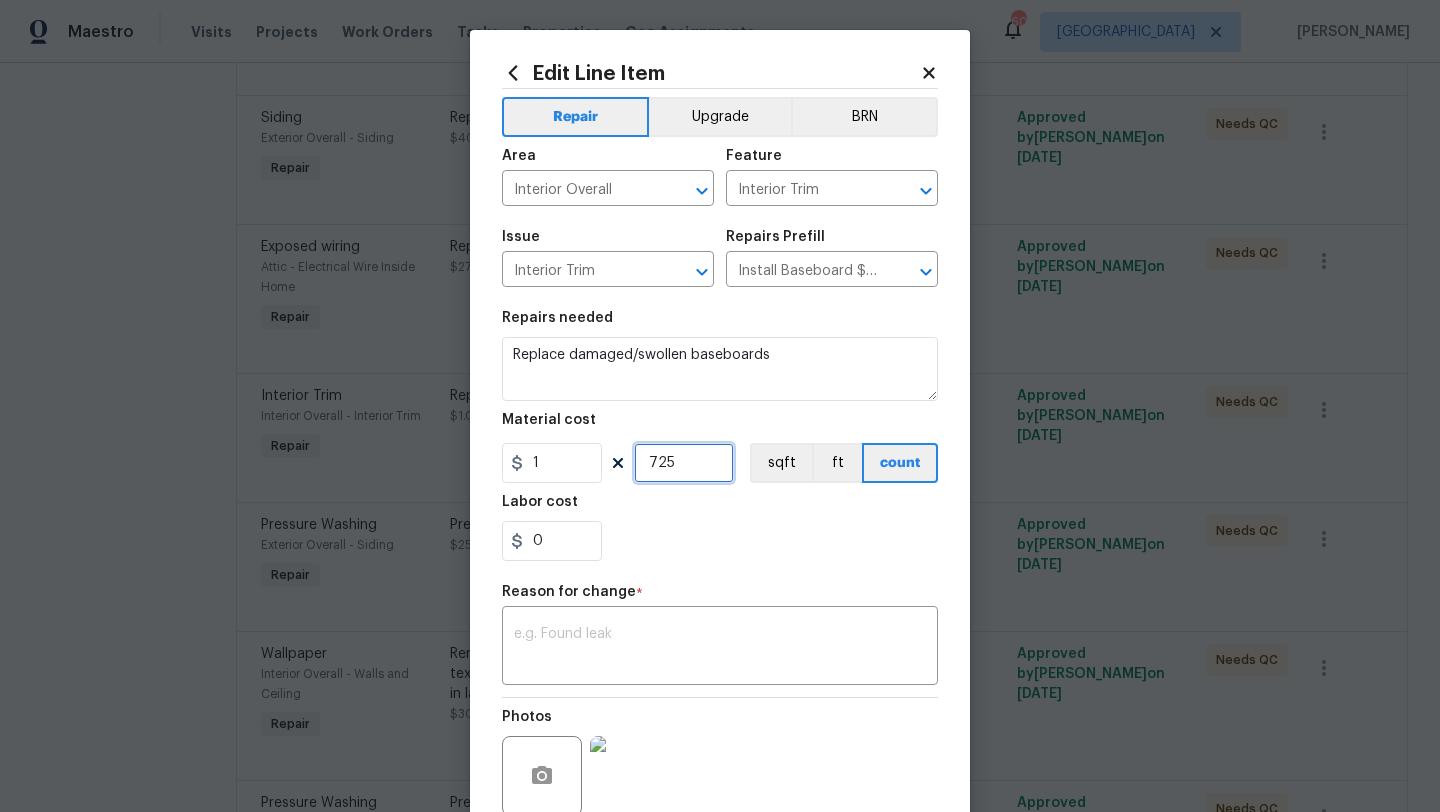 type on "725" 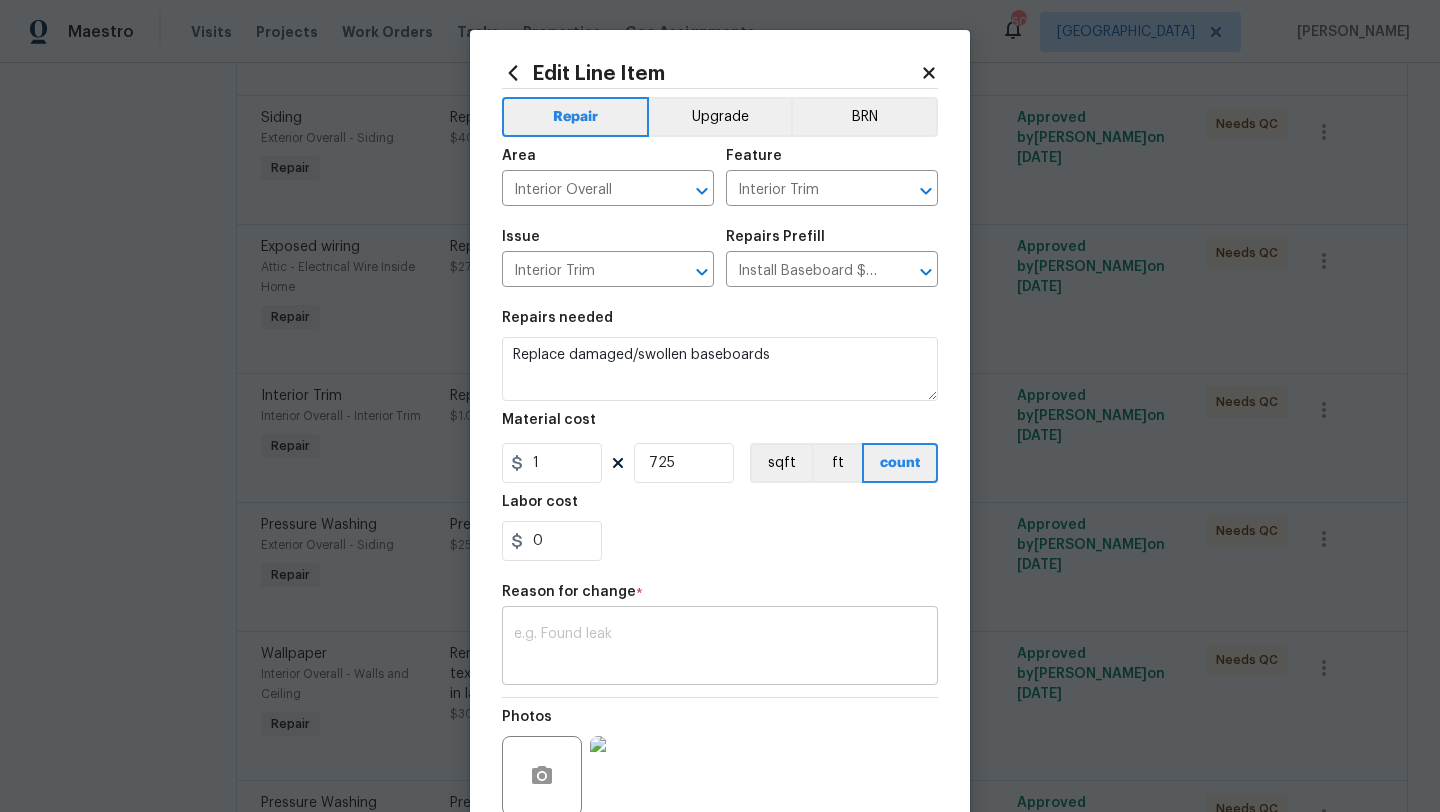click at bounding box center (720, 648) 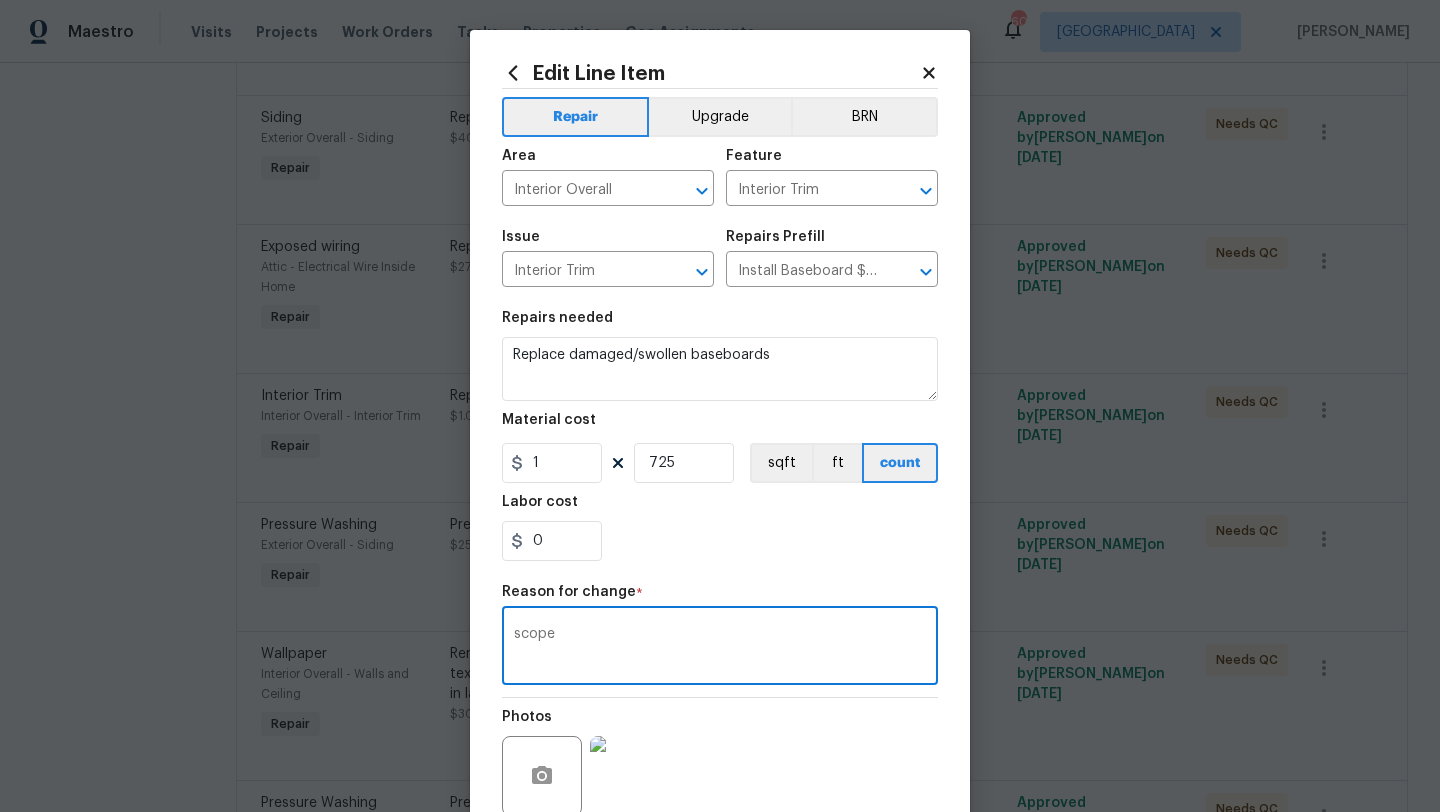 type on "scope" 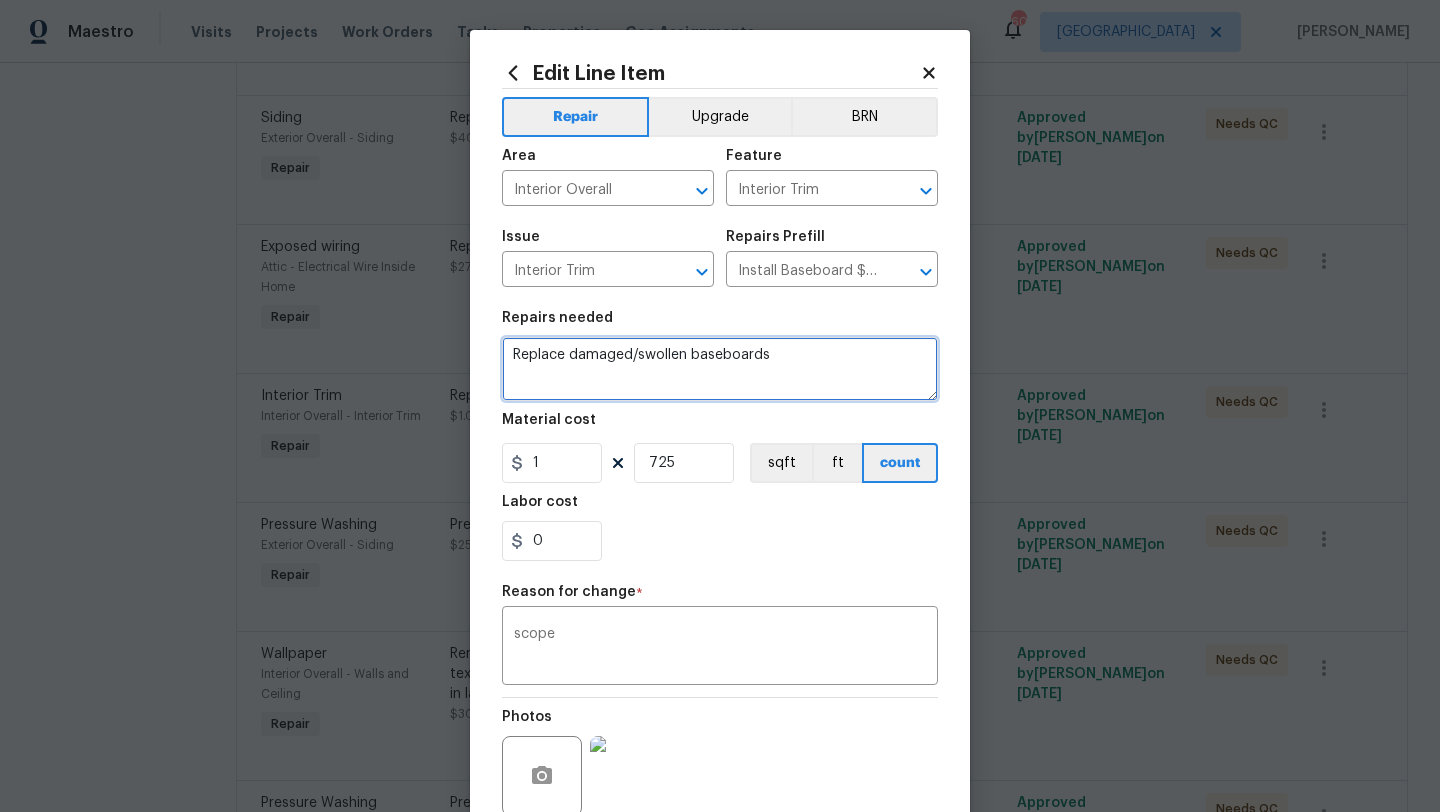click on "Replace damaged/swollen baseboards" at bounding box center [720, 369] 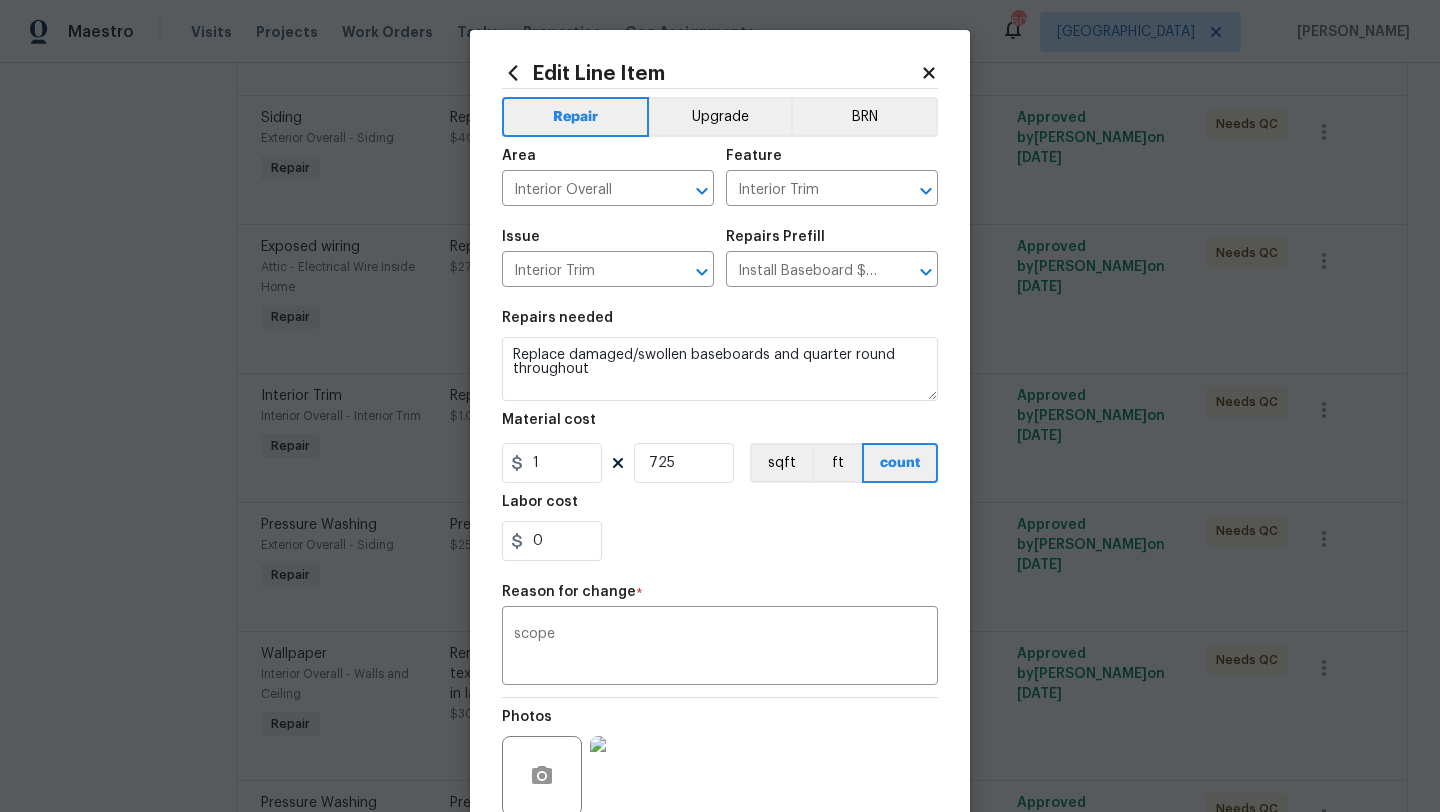 click on "Photos" at bounding box center [720, 763] 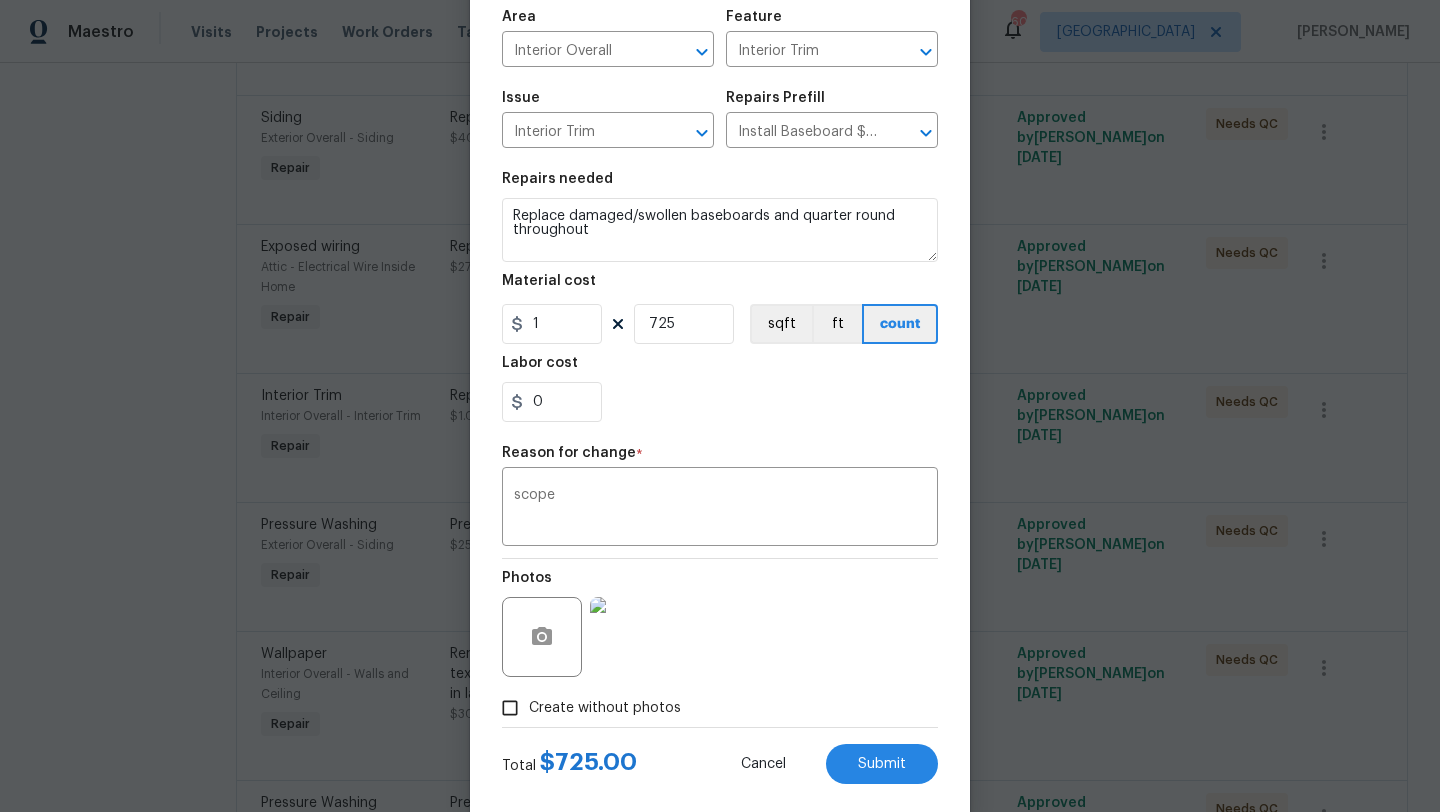 scroll, scrollTop: 174, scrollLeft: 0, axis: vertical 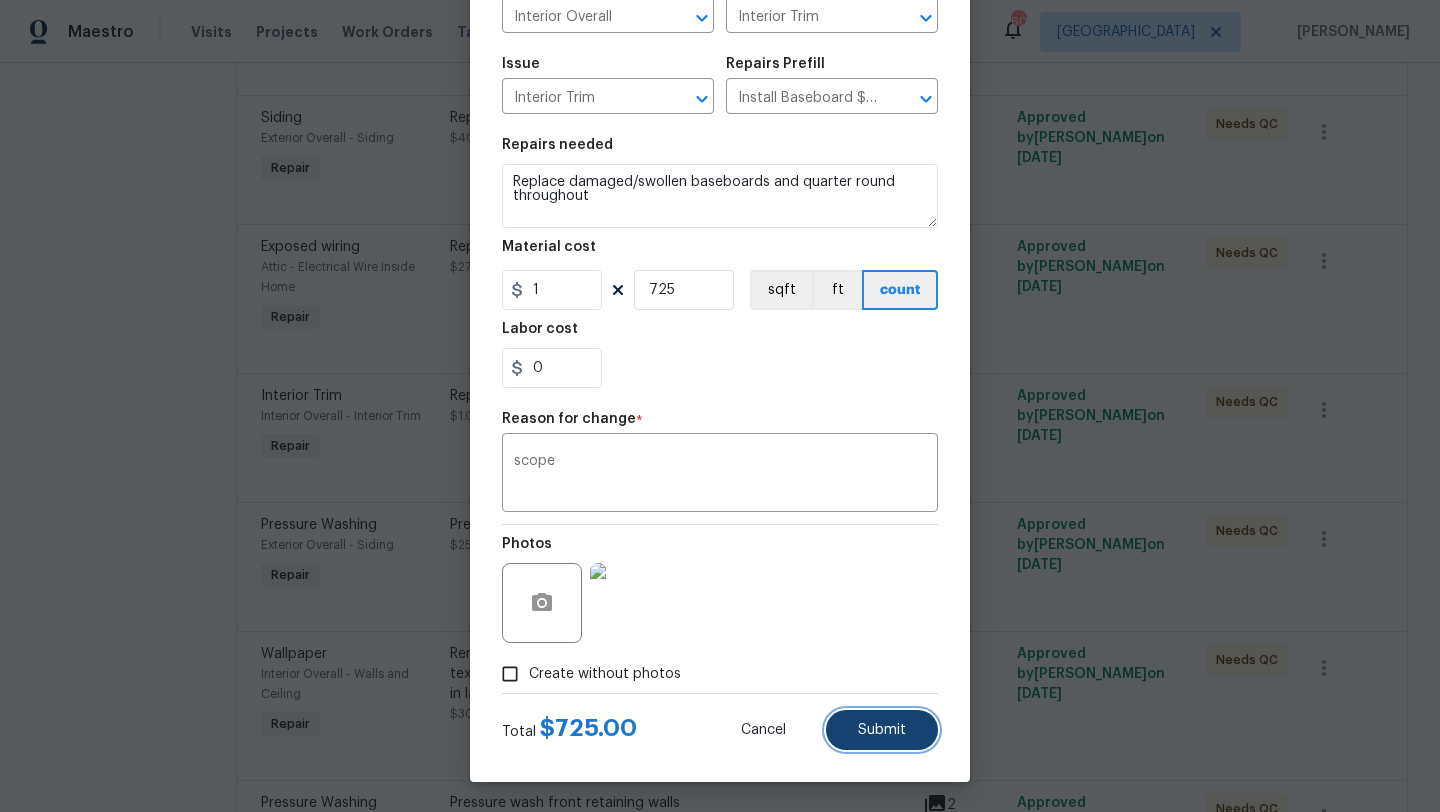 click on "Submit" at bounding box center [882, 730] 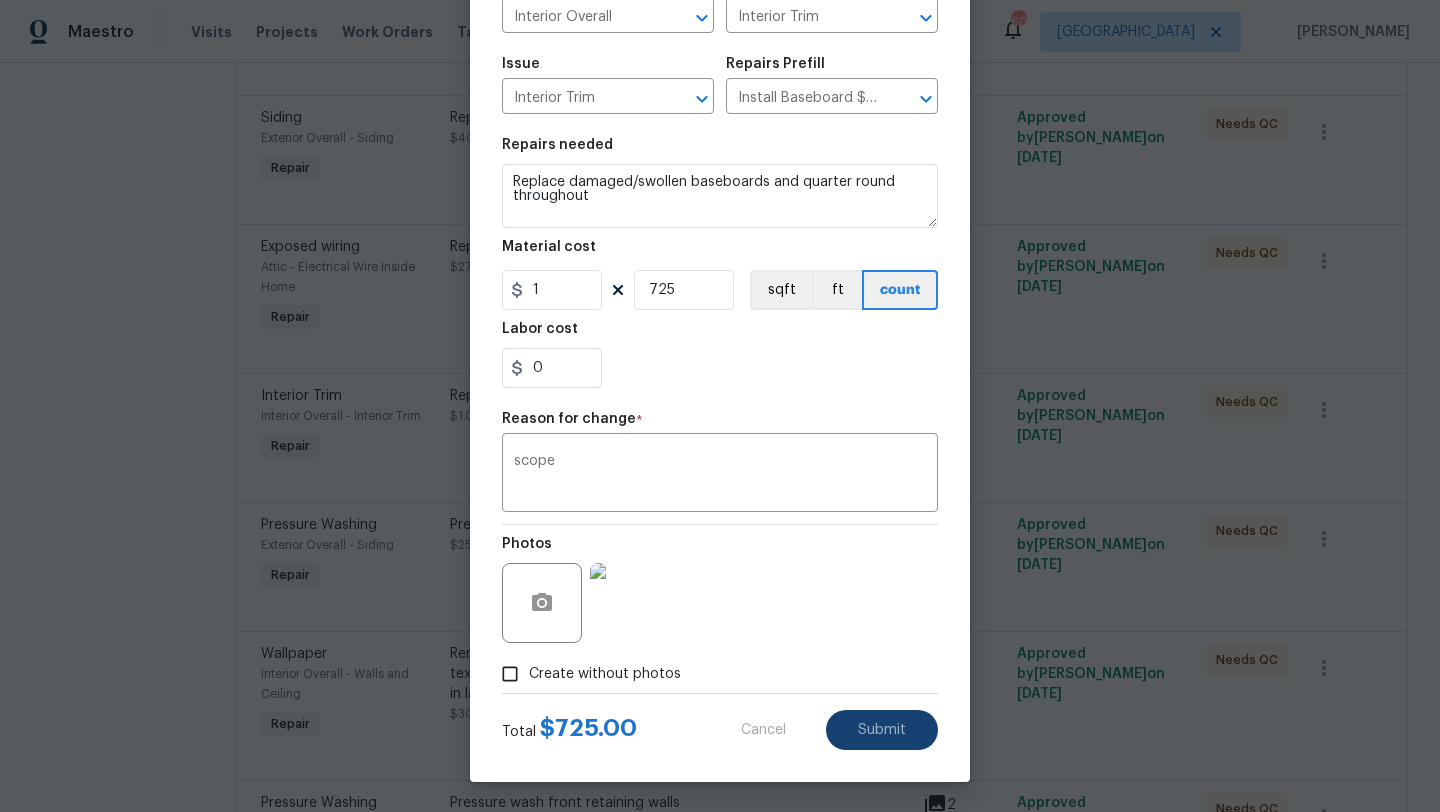type on "Replace damaged/swollen baseboards" 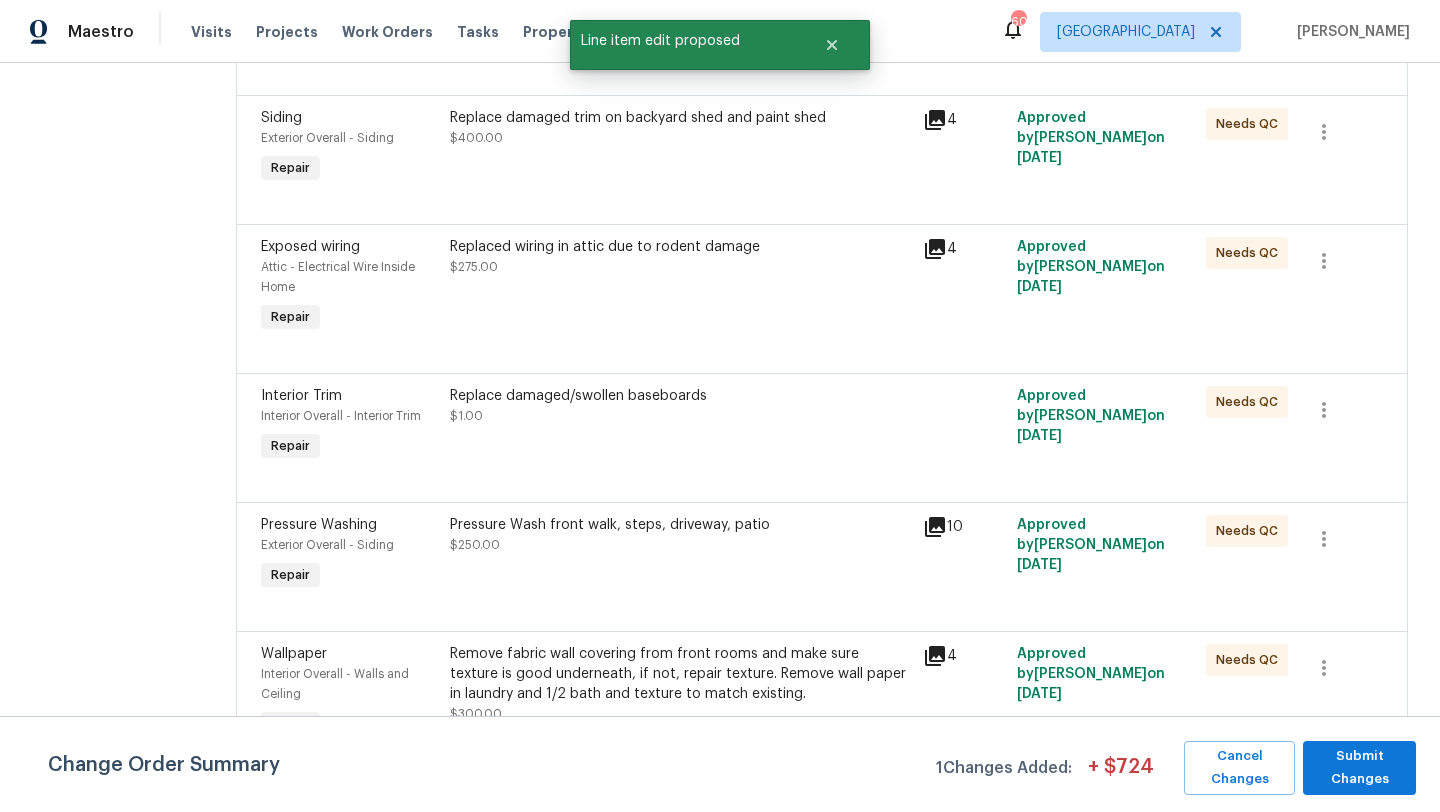 scroll, scrollTop: 0, scrollLeft: 0, axis: both 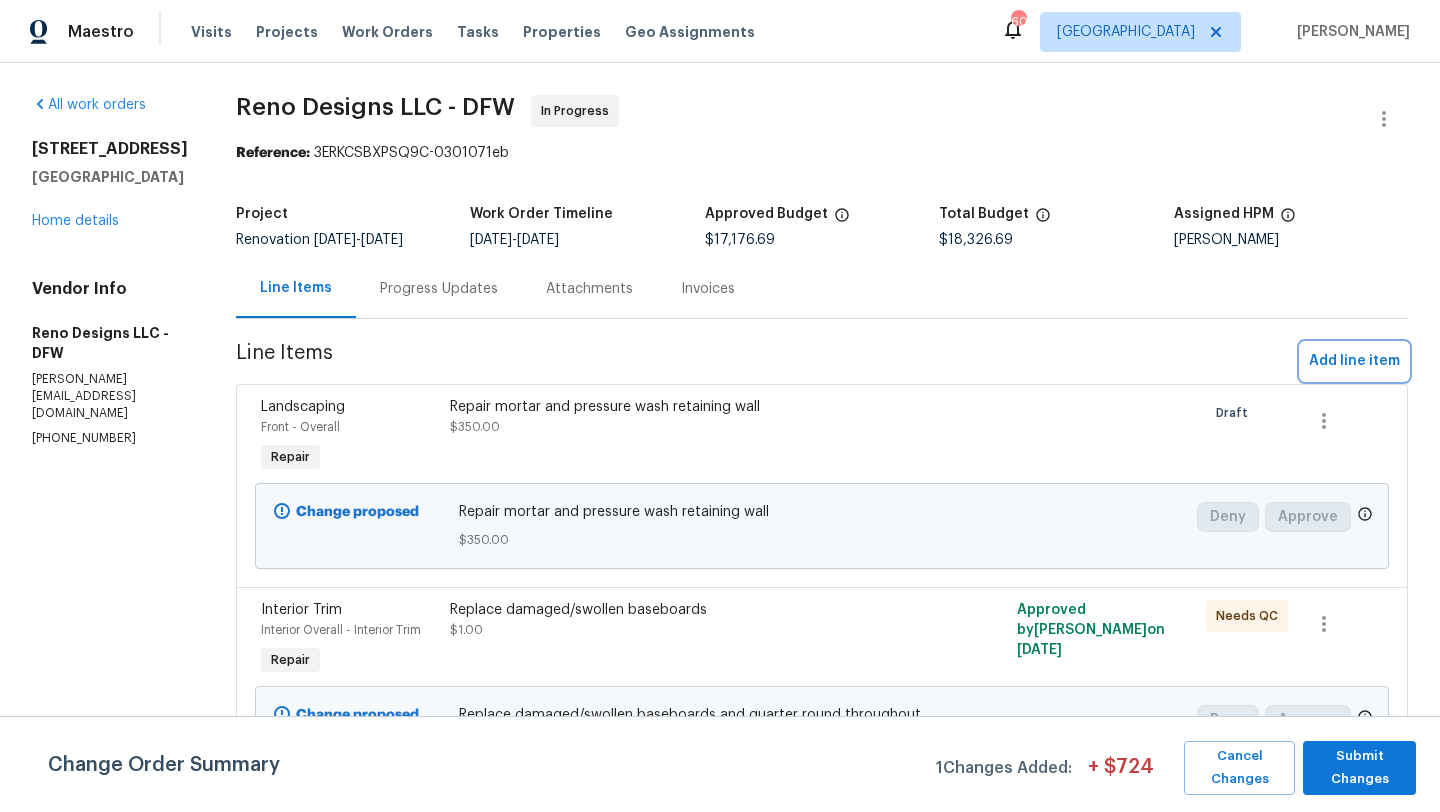 click on "Add line item" at bounding box center [1354, 361] 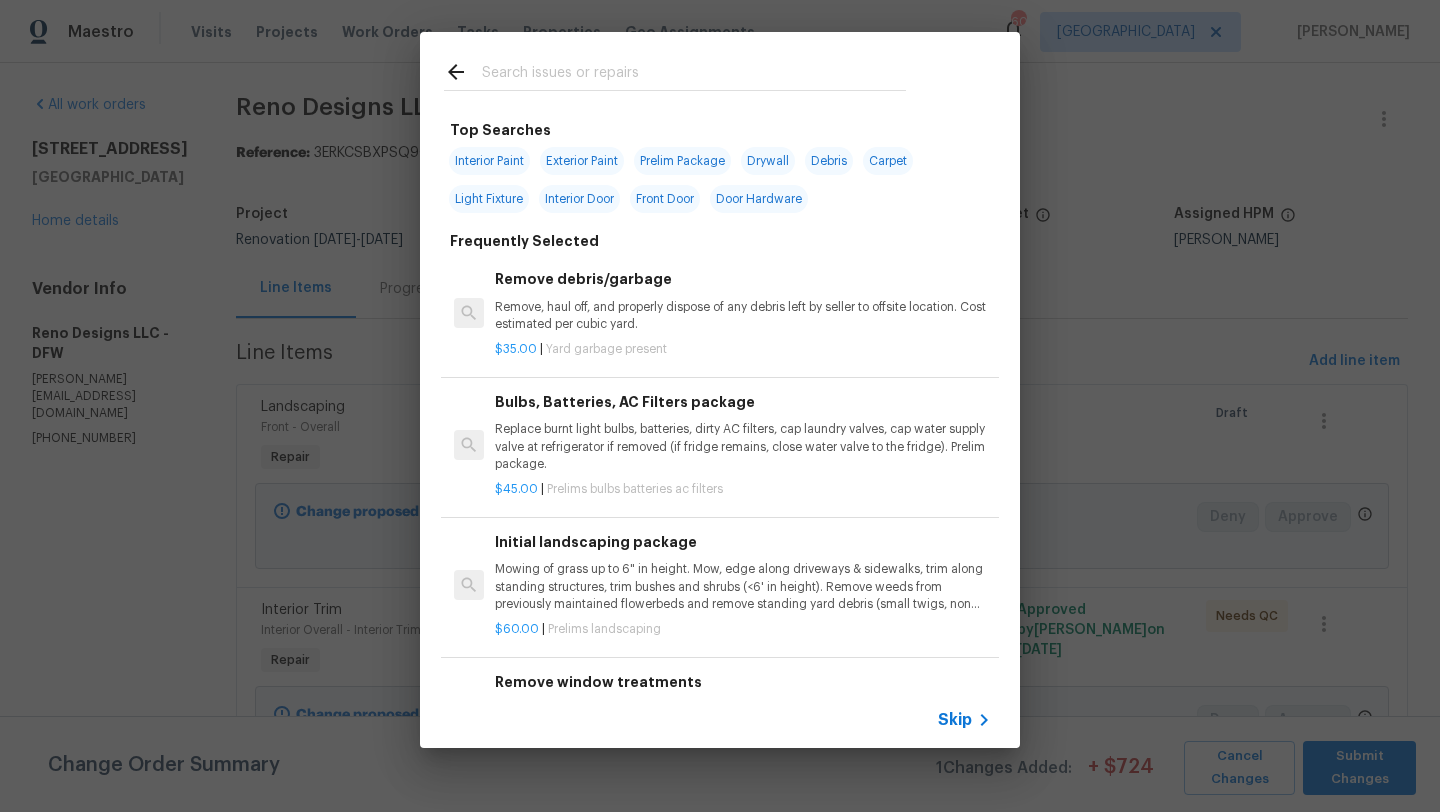 click at bounding box center (694, 75) 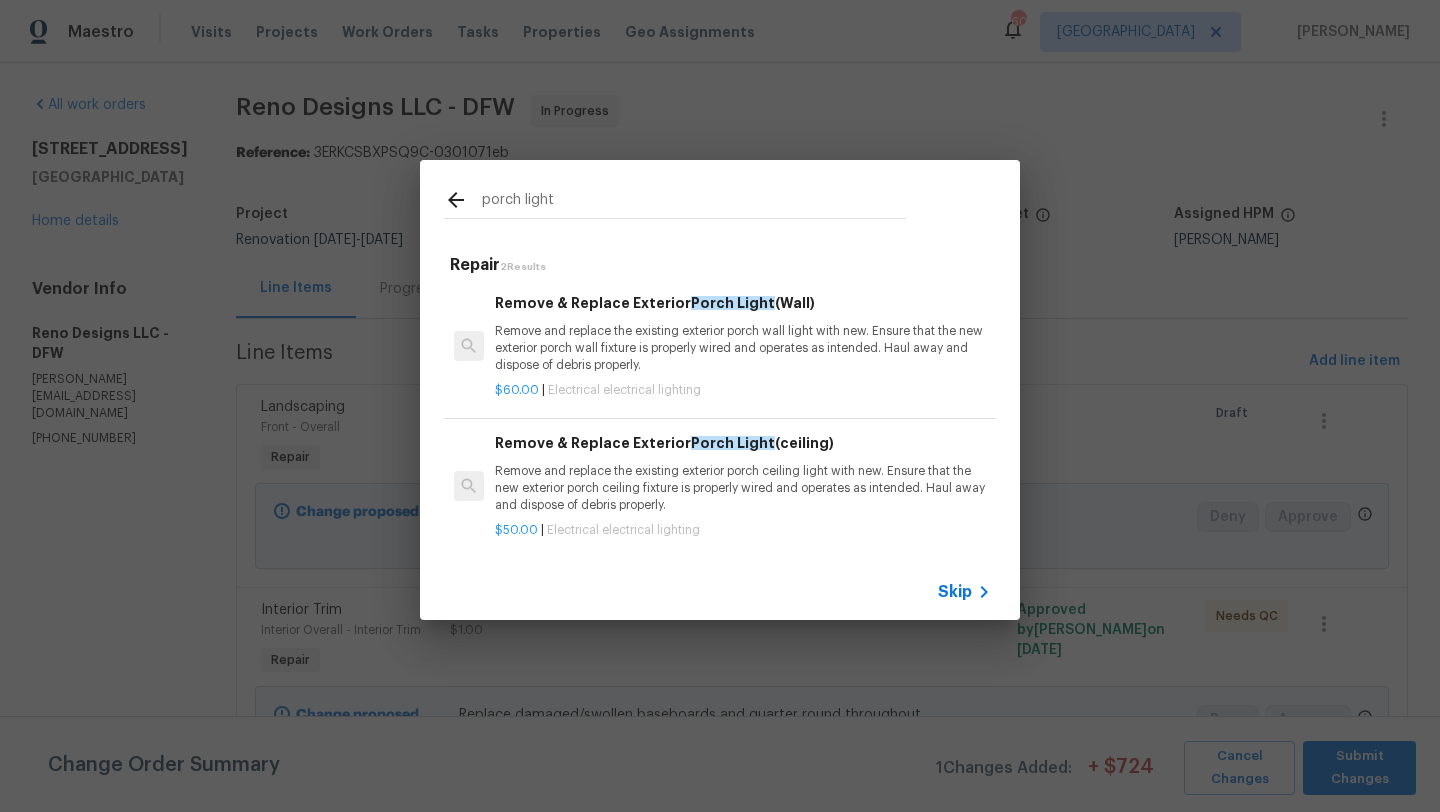 type on "porch light" 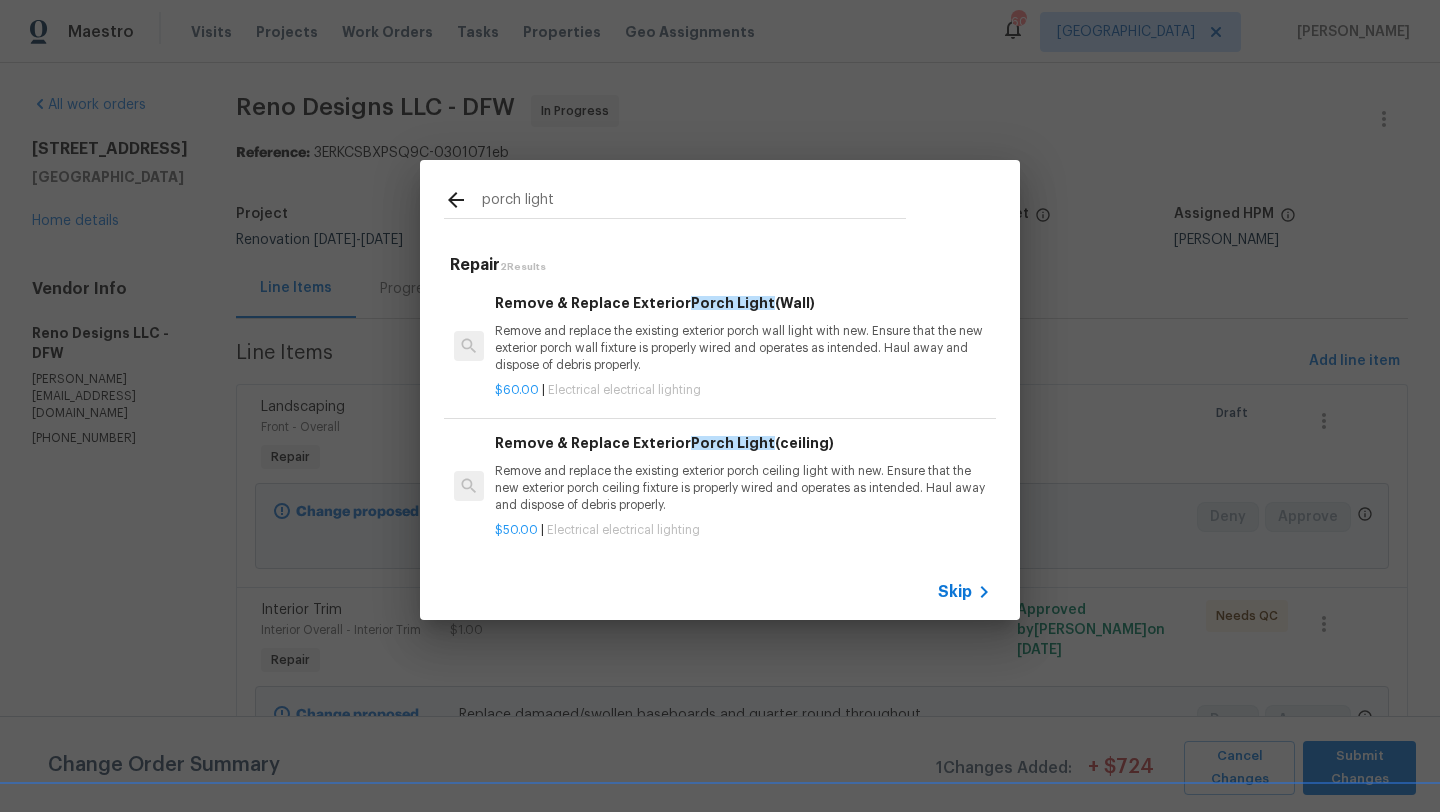 click on "Remove and replace the existing exterior porch wall light with new. Ensure that the new exterior porch wall fixture is properly wired and operates as intended. Haul away and dispose of debris properly." at bounding box center [743, 348] 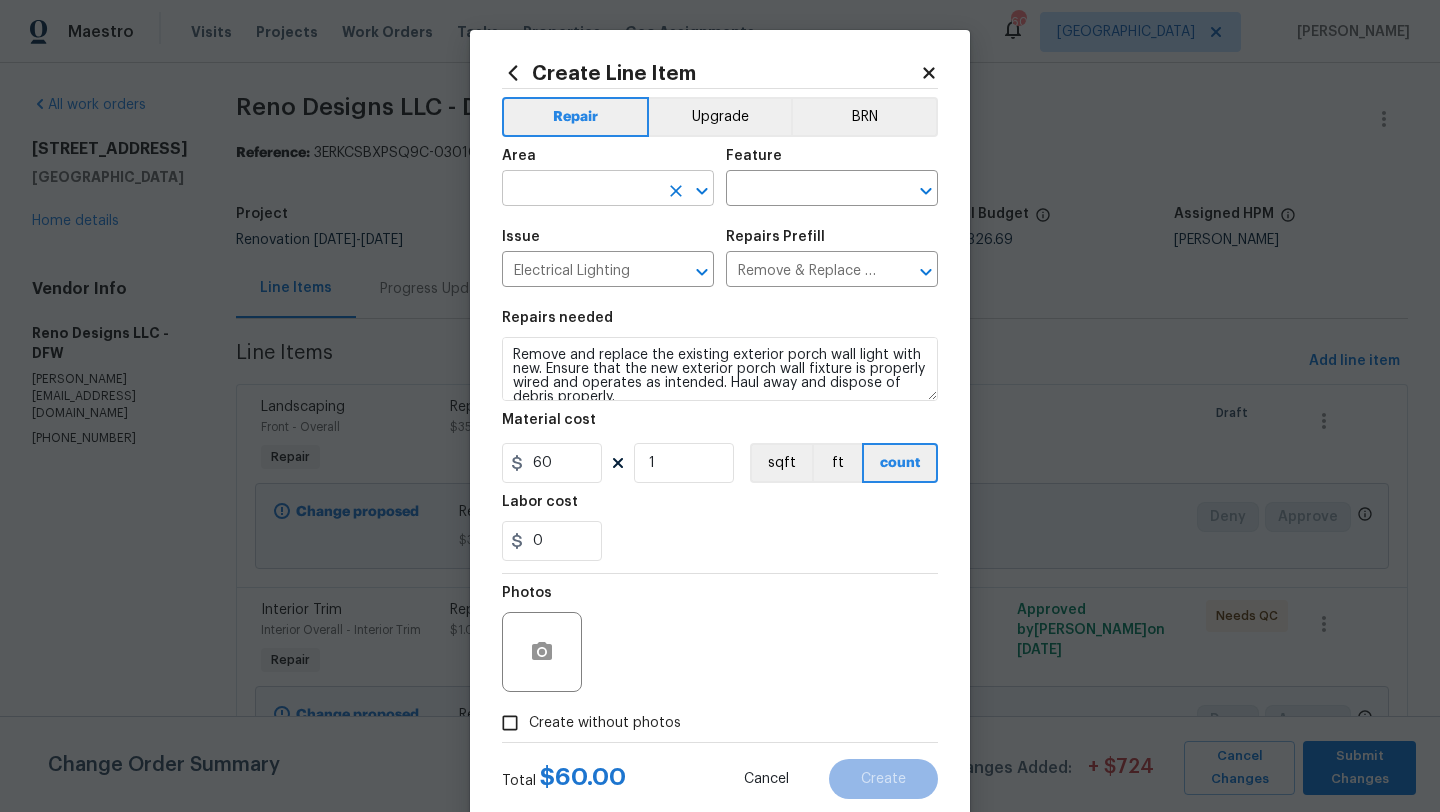 click at bounding box center (580, 190) 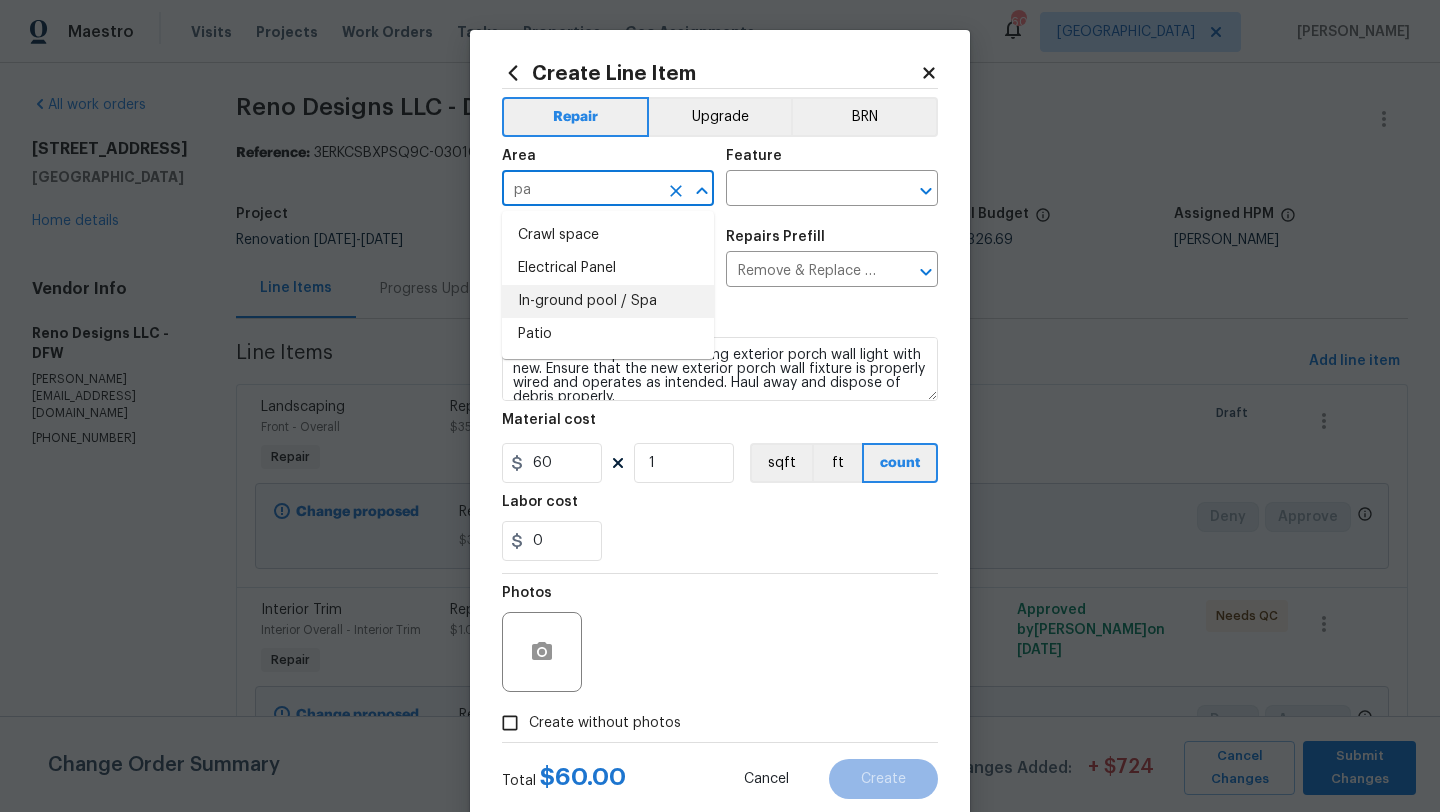 click on "Patio" at bounding box center [608, 334] 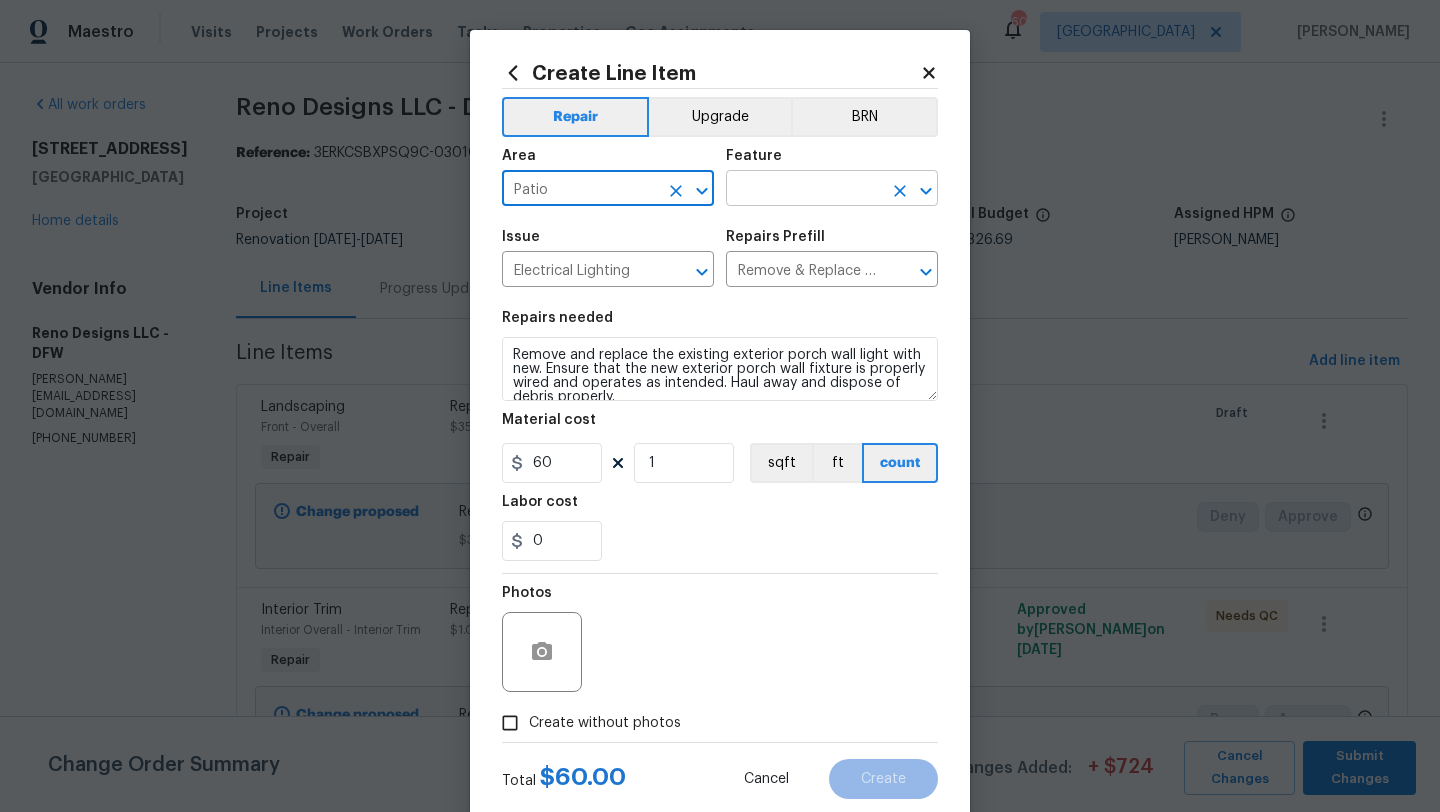 type on "Patio" 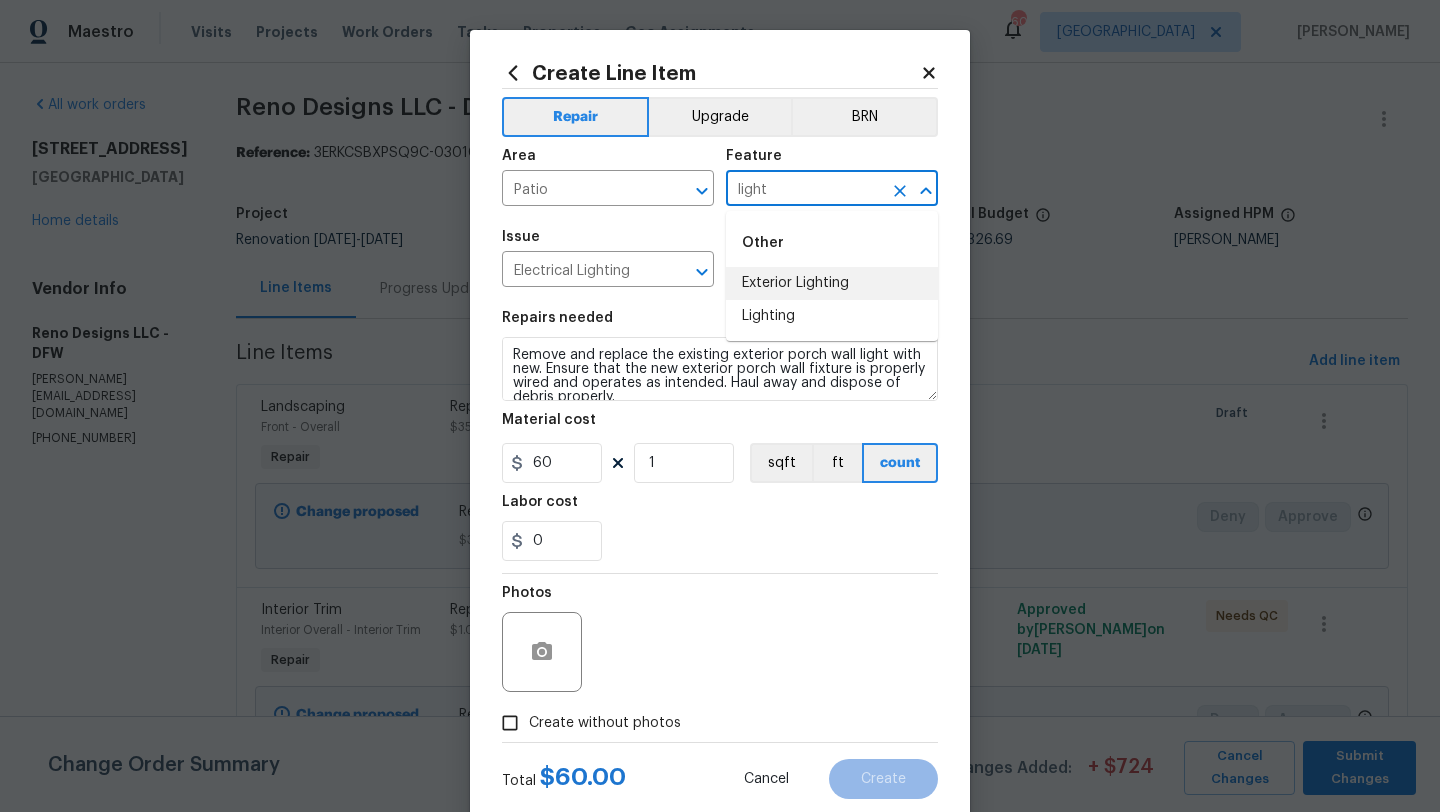 click on "Lighting" at bounding box center [832, 316] 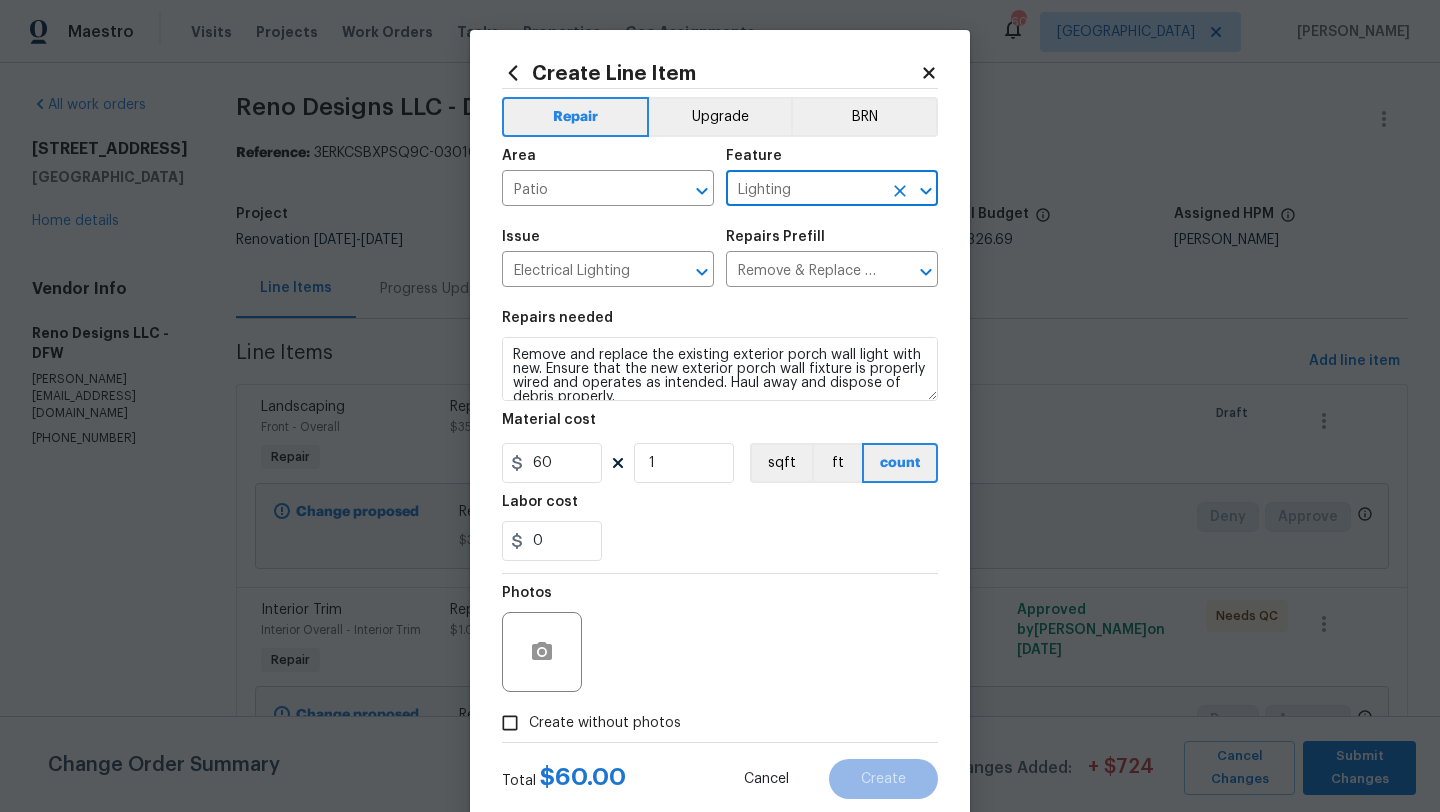 type on "Lighting" 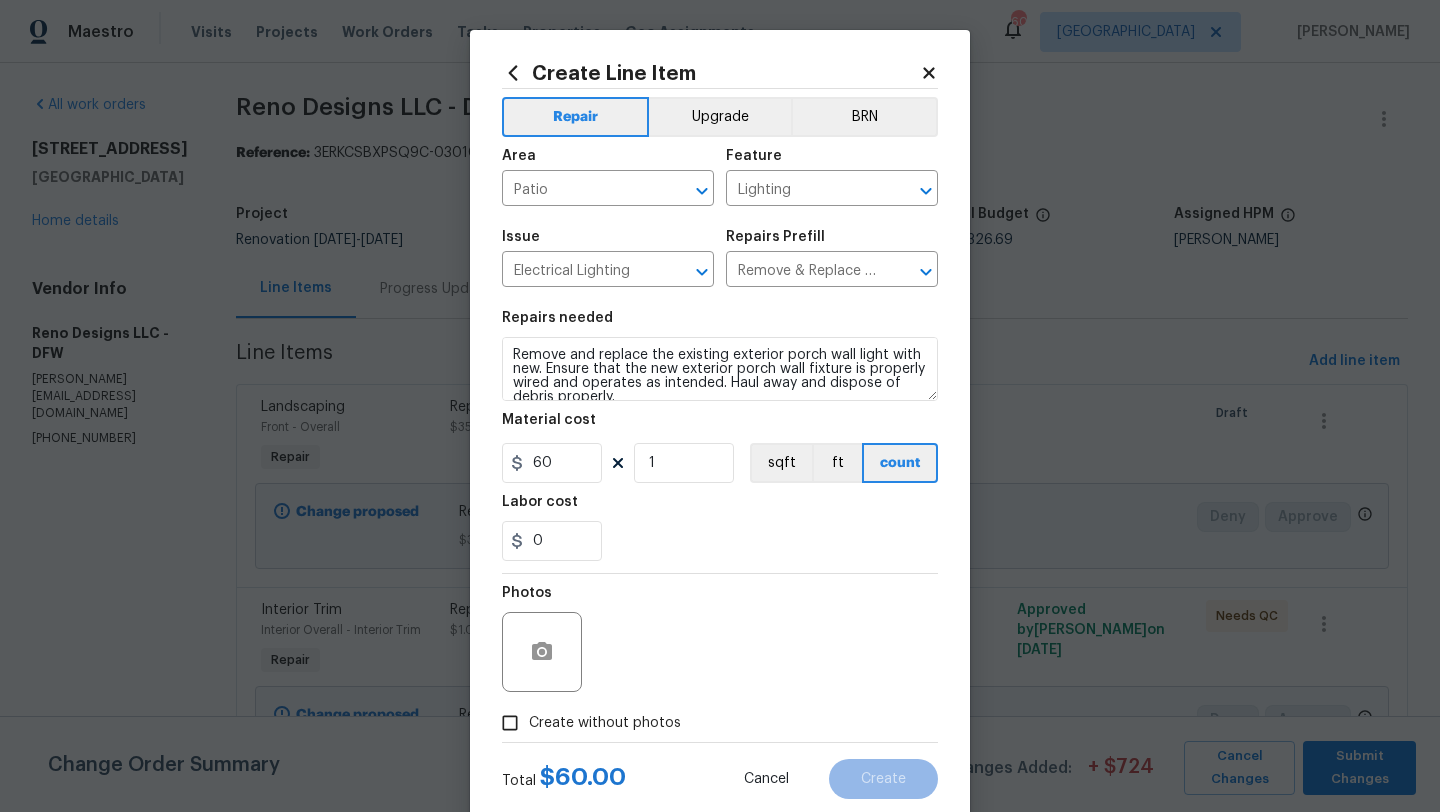 click on "Create without photos" at bounding box center (605, 723) 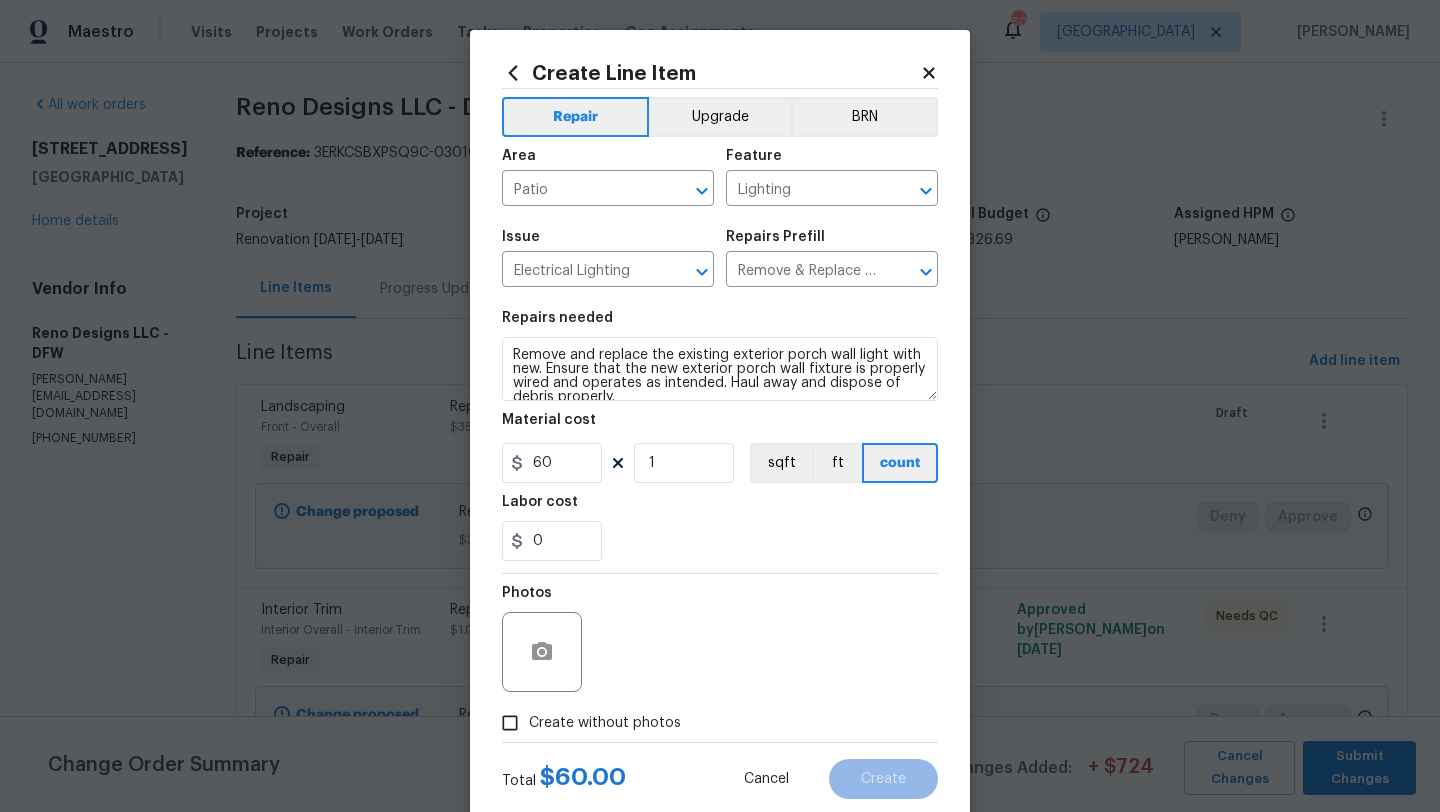 click on "Create without photos" at bounding box center (510, 723) 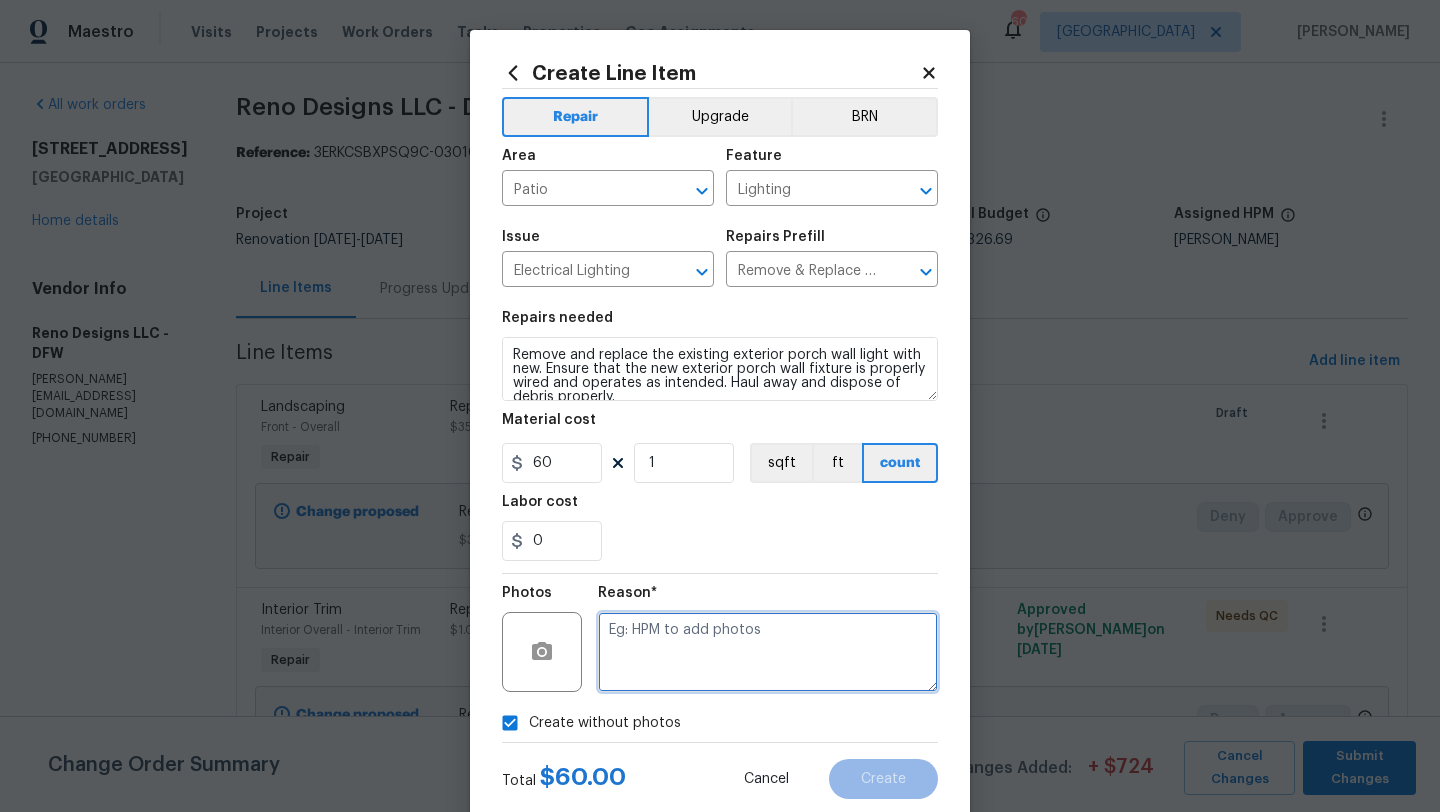 click at bounding box center [768, 652] 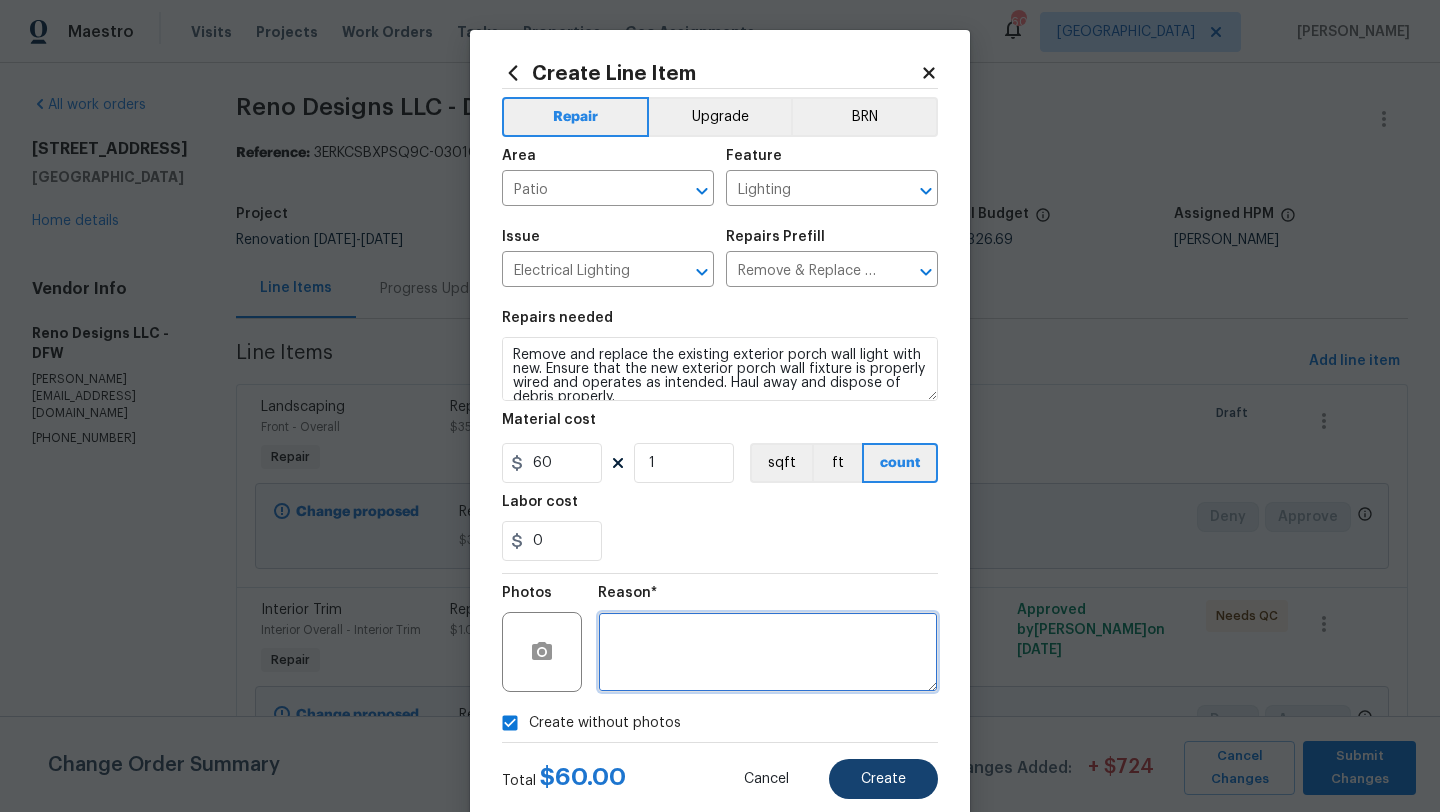 type 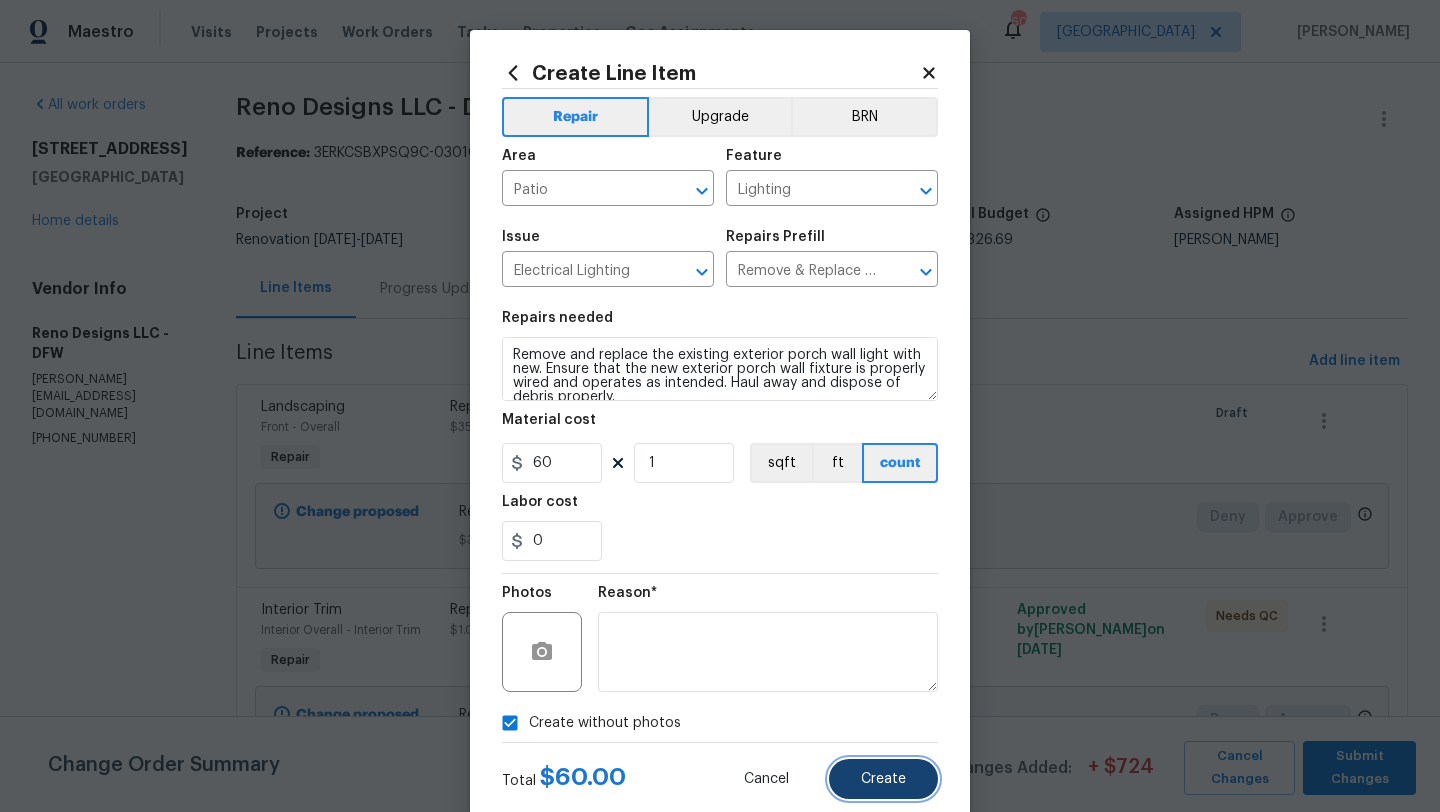 click on "Create" at bounding box center (883, 779) 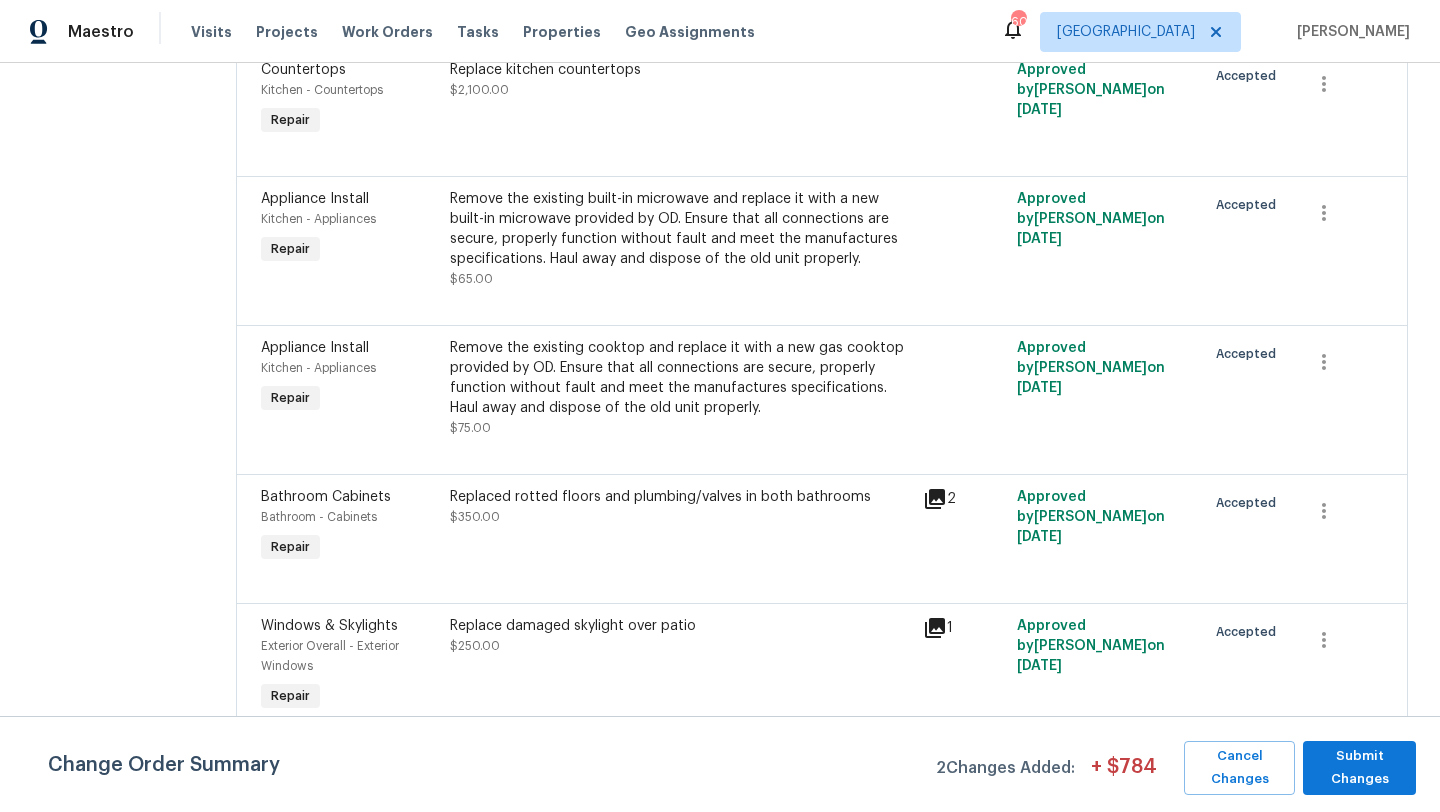 scroll, scrollTop: 6365, scrollLeft: 0, axis: vertical 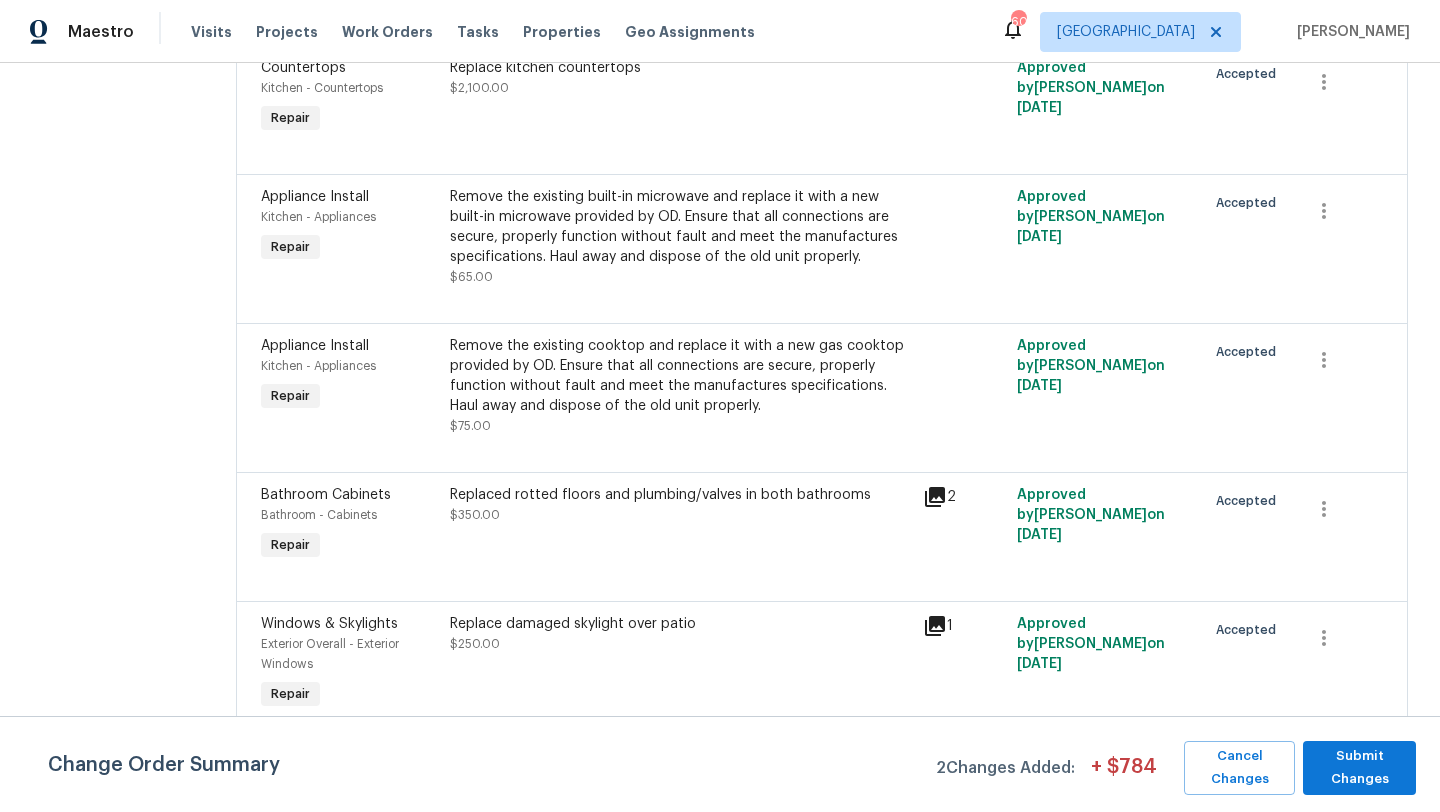 click on "Remove the existing built-in microwave and replace it with a new built-in microwave provided by OD. Ensure that all connections are secure, properly function without fault and meet the manufactures specifications. Haul away and dispose of the old unit properly." at bounding box center [680, 227] 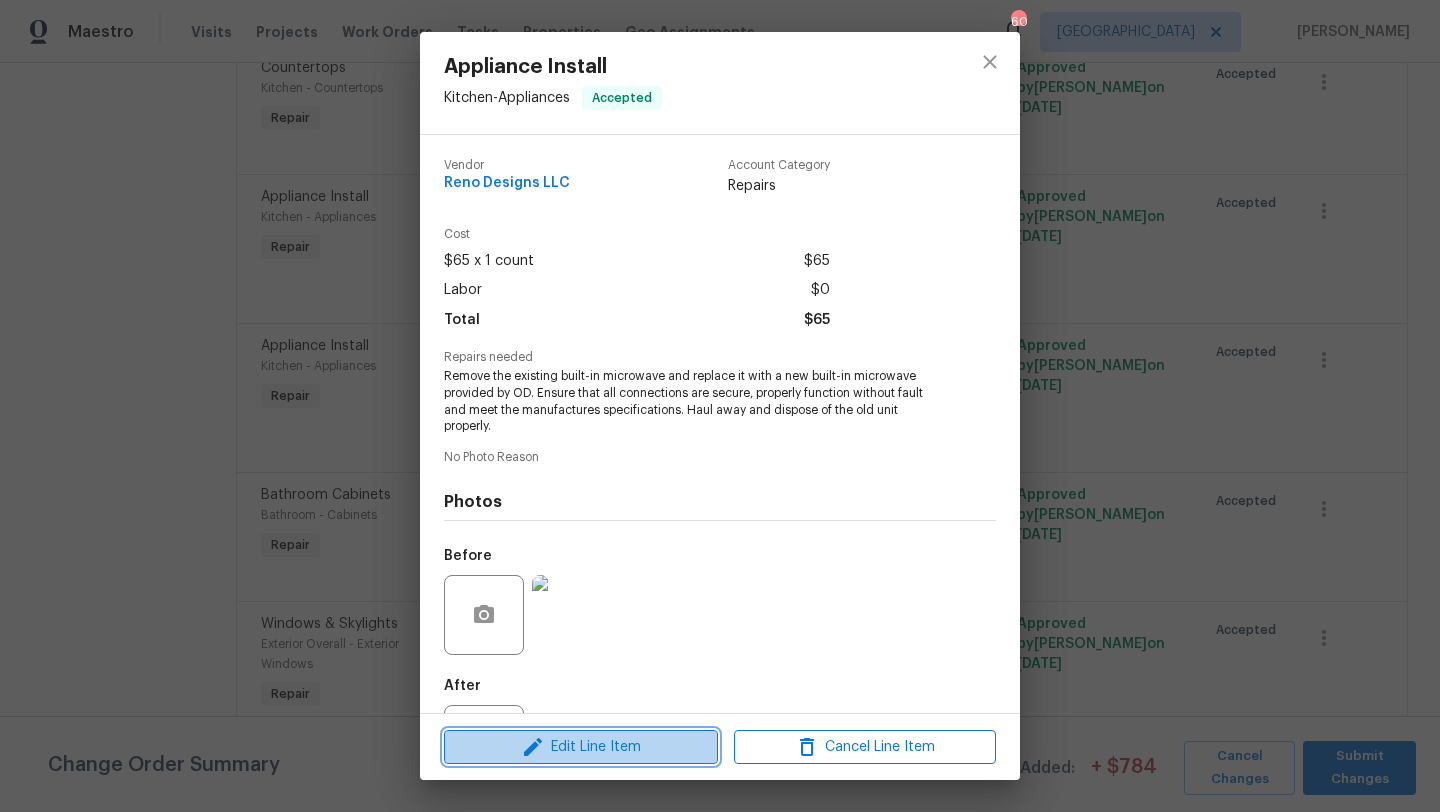 click on "Edit Line Item" at bounding box center (581, 747) 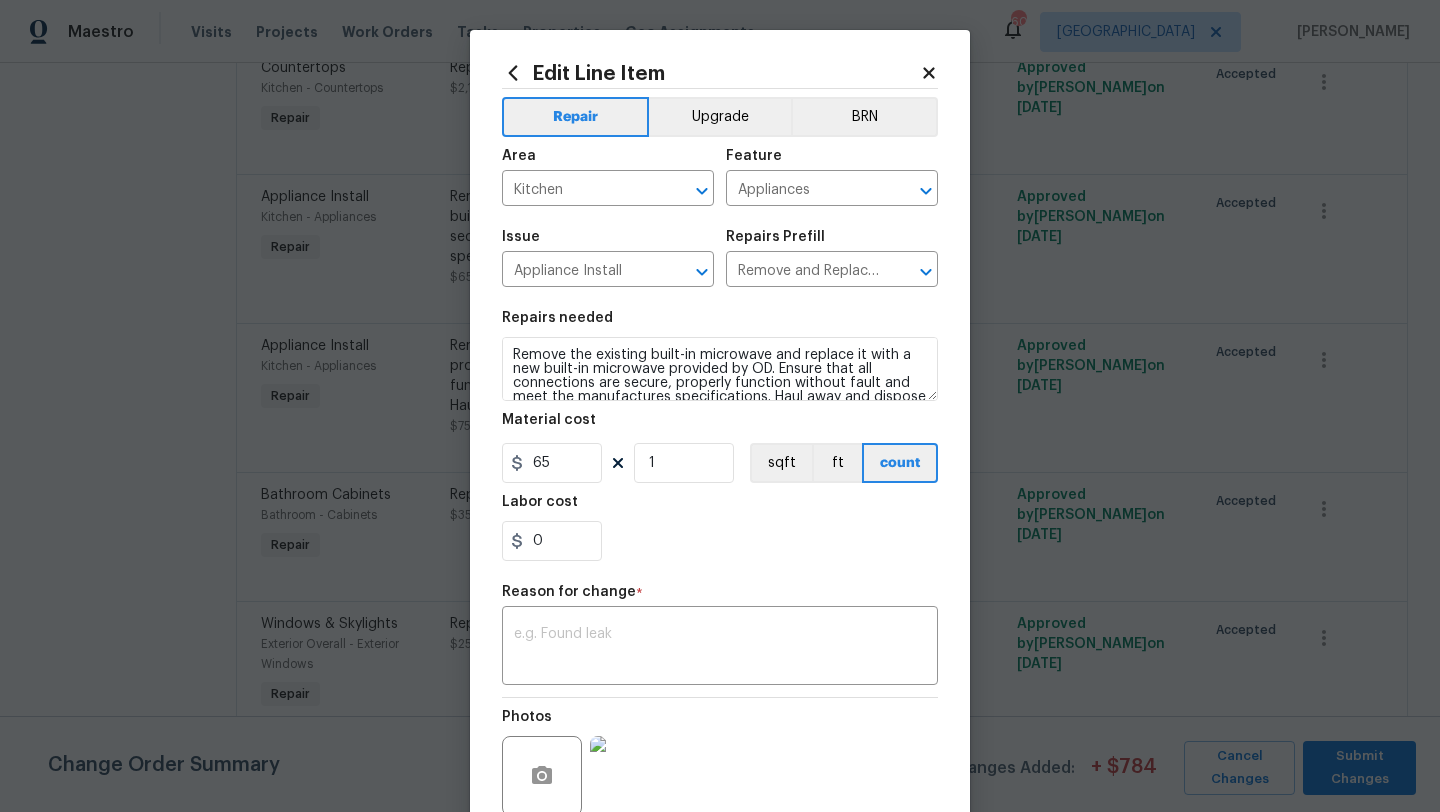 scroll, scrollTop: 28, scrollLeft: 0, axis: vertical 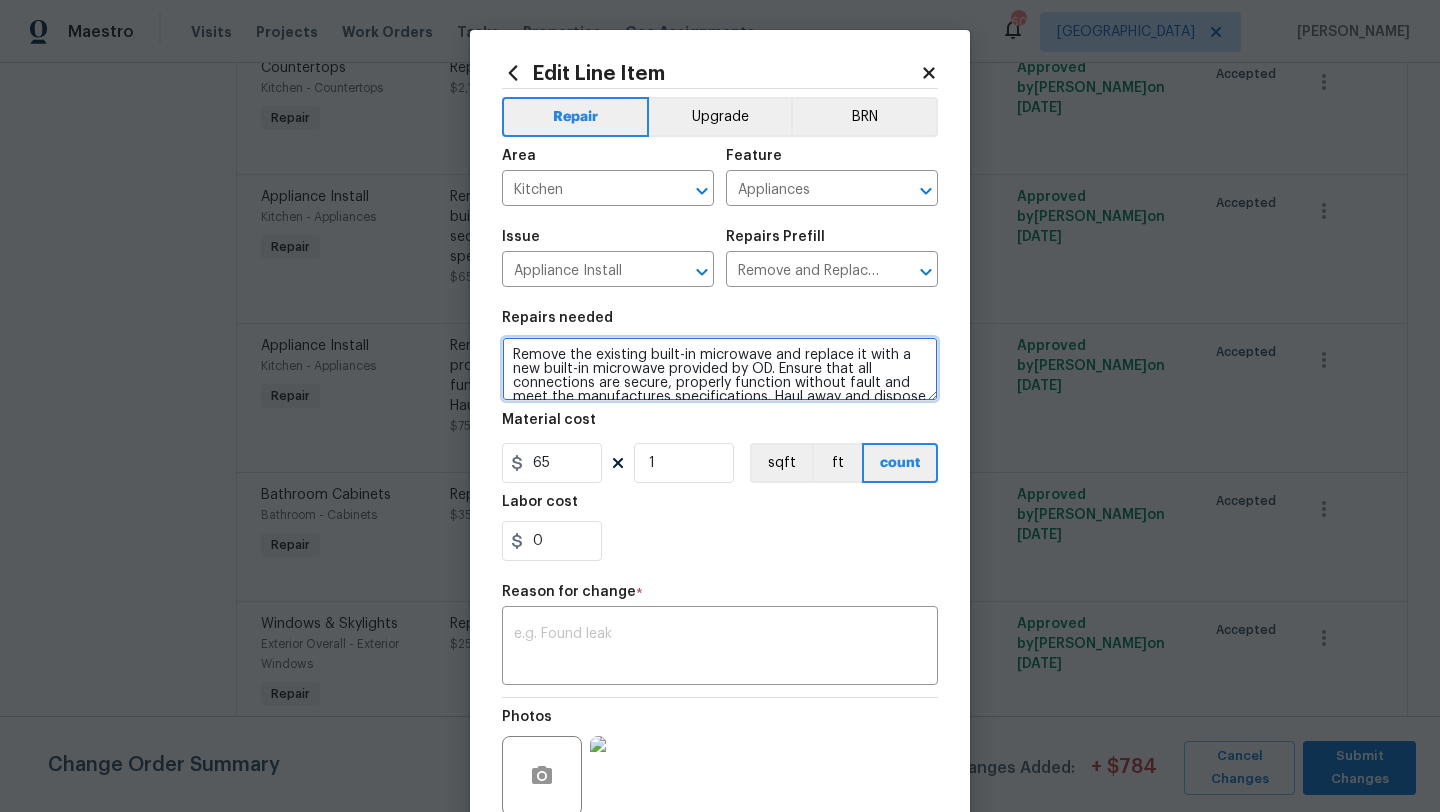 drag, startPoint x: 677, startPoint y: 378, endPoint x: 514, endPoint y: 336, distance: 168.3241 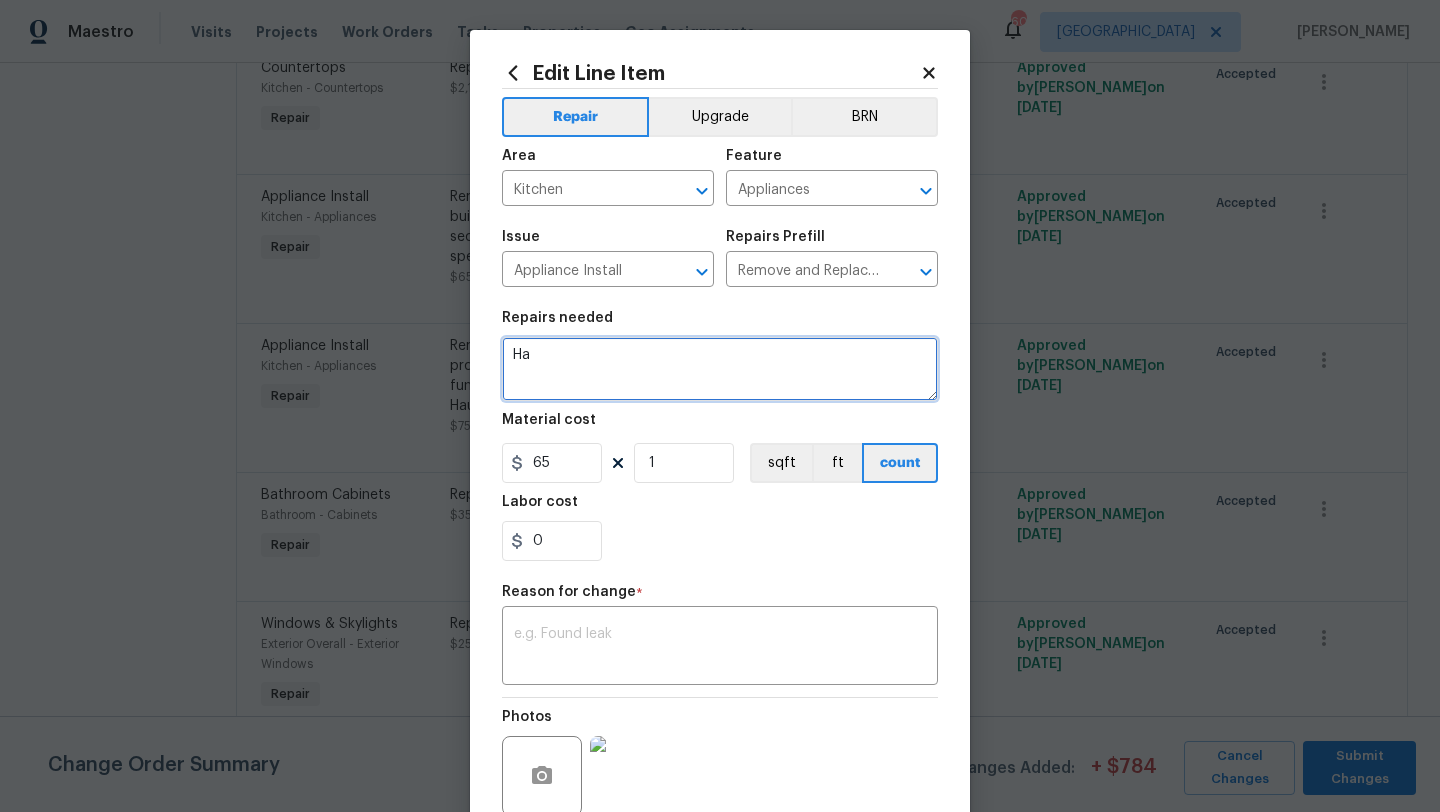 type on "H" 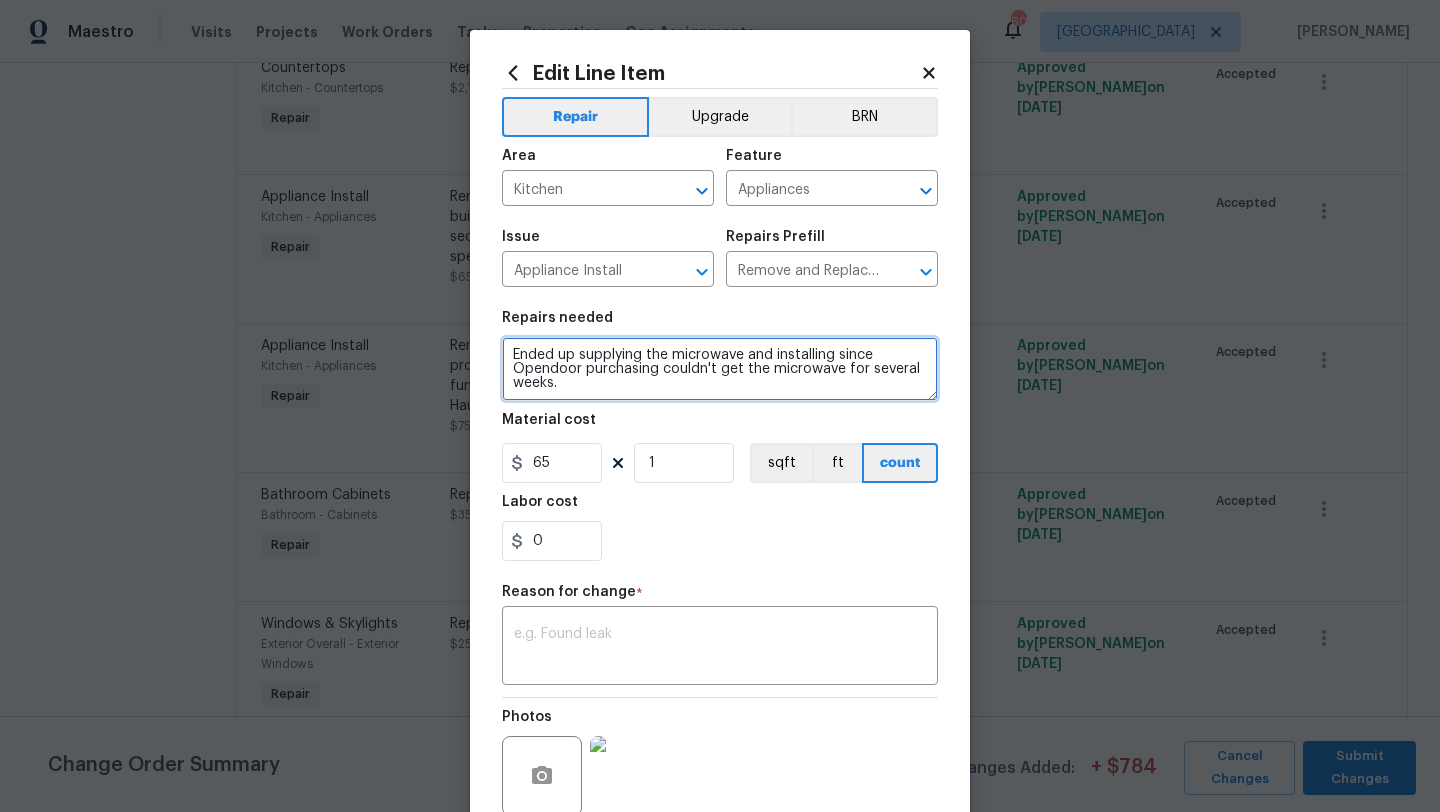 type on "Ended up supplying the microwave and installing since Opendoor purchasing couldn't get the microwave for several weeks." 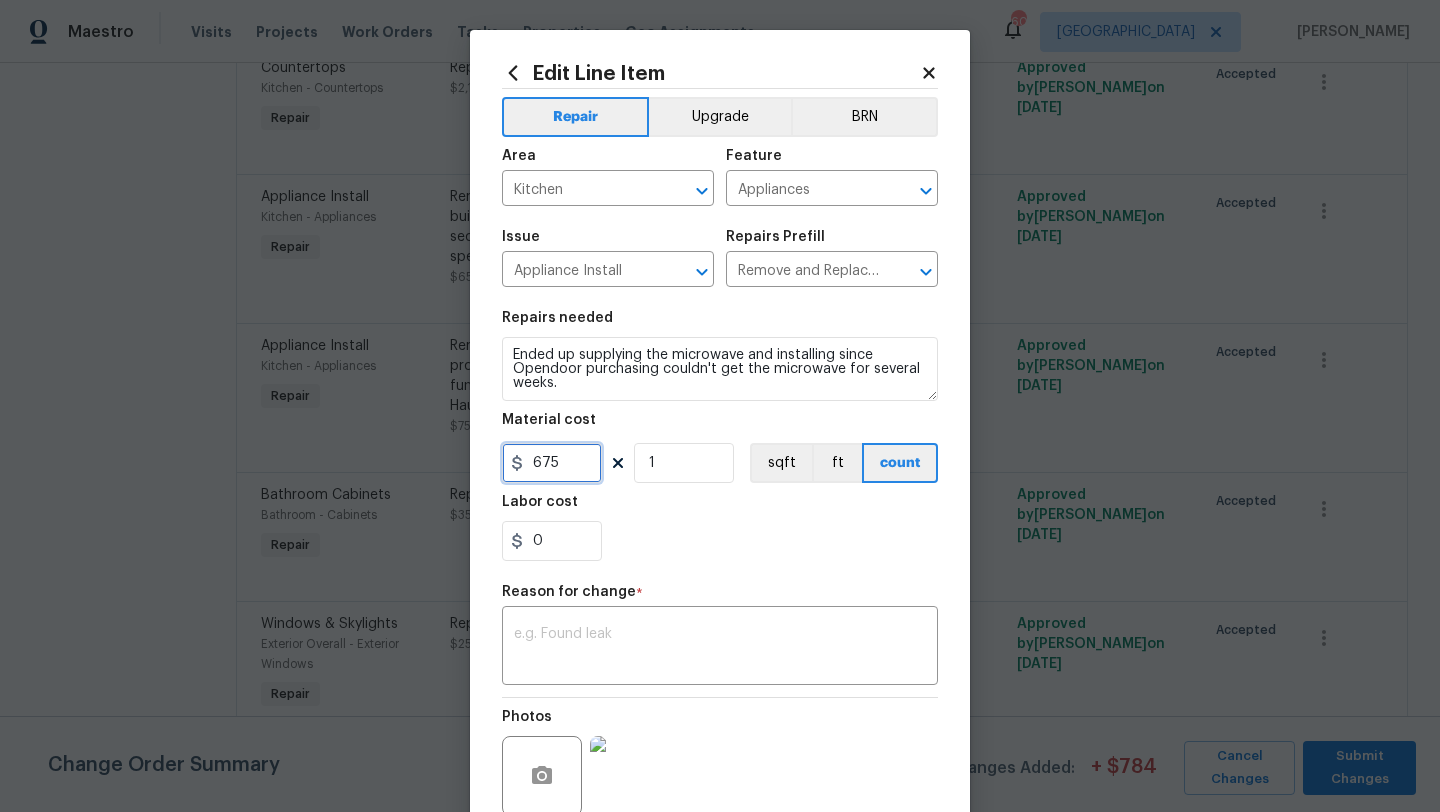 type on "675" 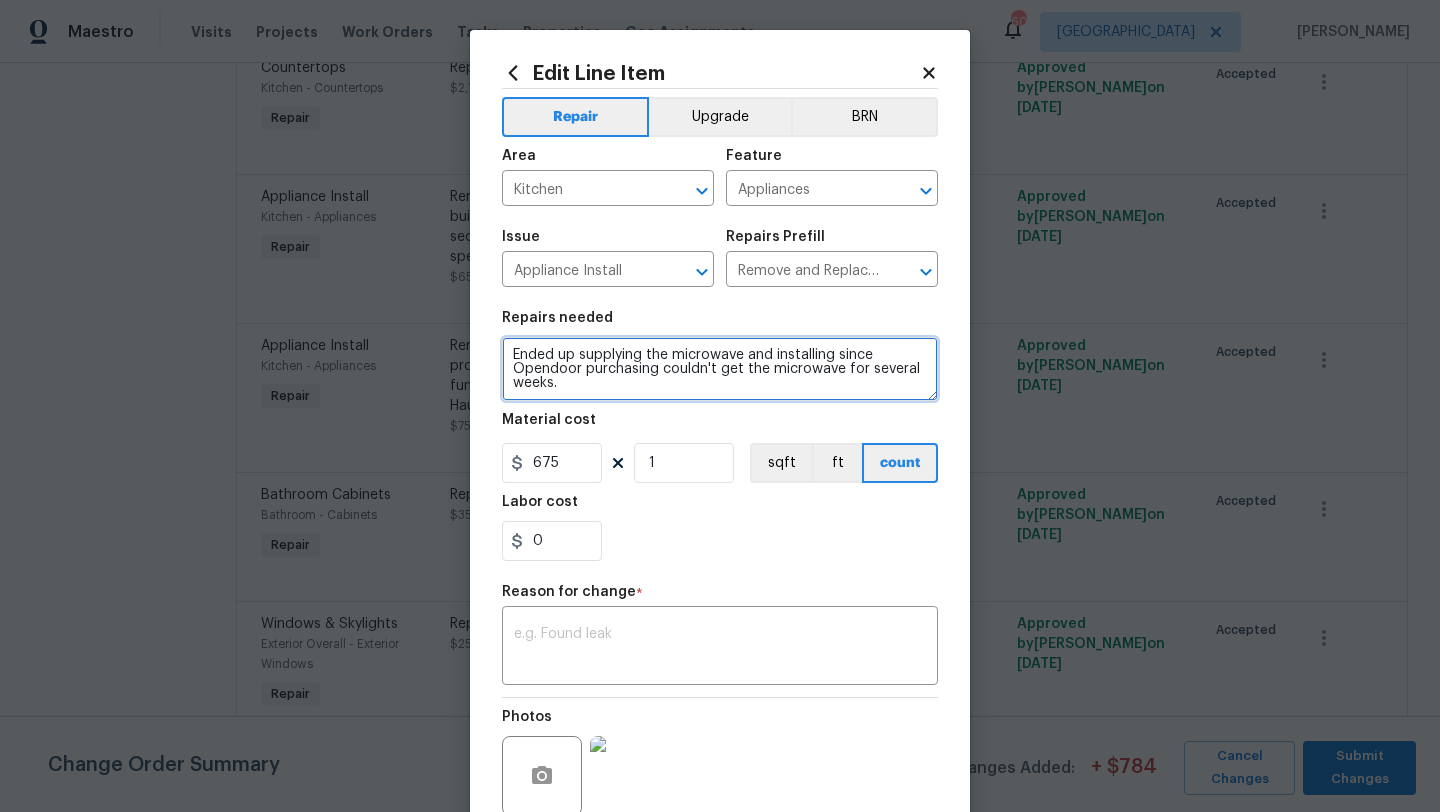 click on "Ended up supplying the microwave and installing since Opendoor purchasing couldn't get the microwave for several weeks." at bounding box center [720, 369] 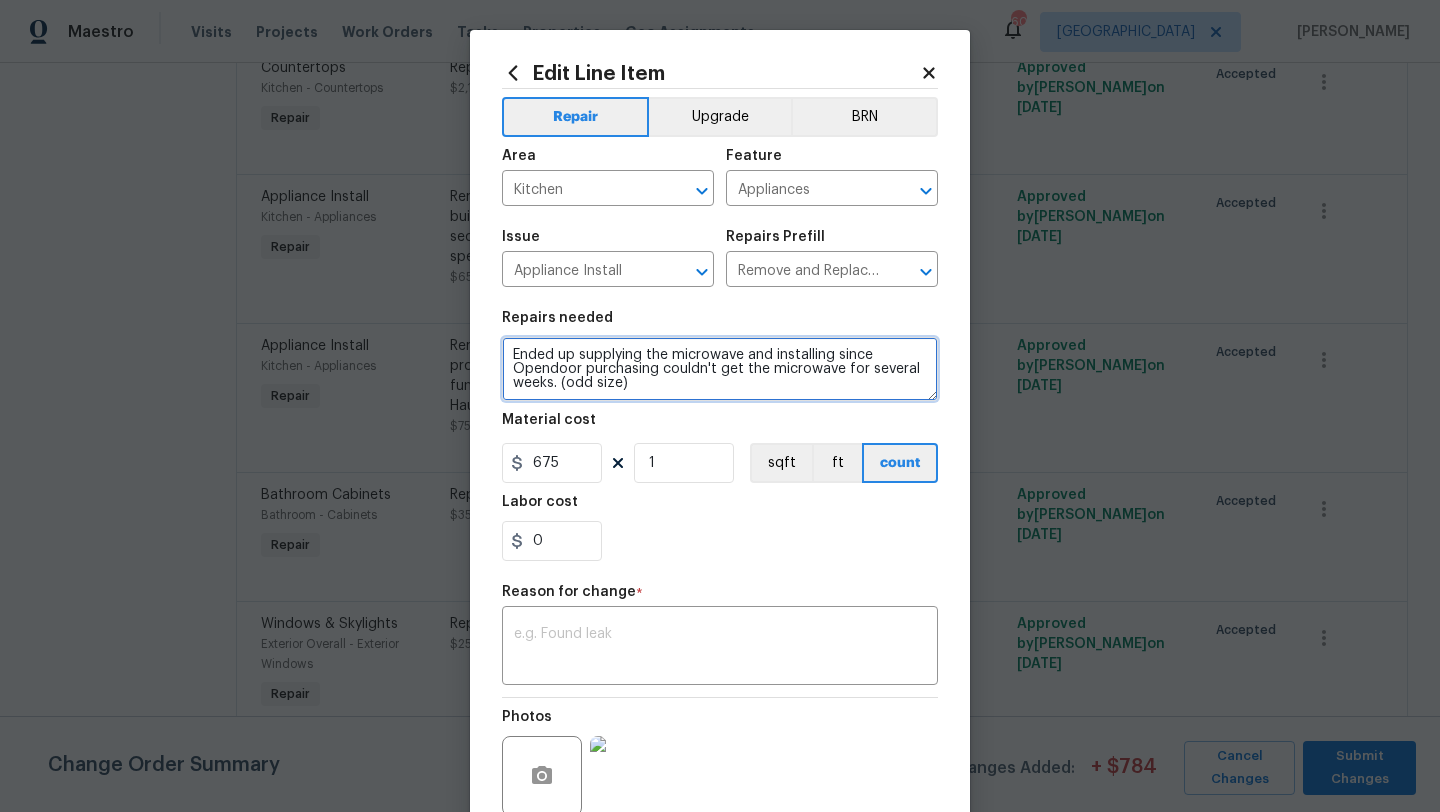 type on "Ended up supplying the microwave and installing since Opendoor purchasing couldn't get the microwave for several weeks. (odd size)" 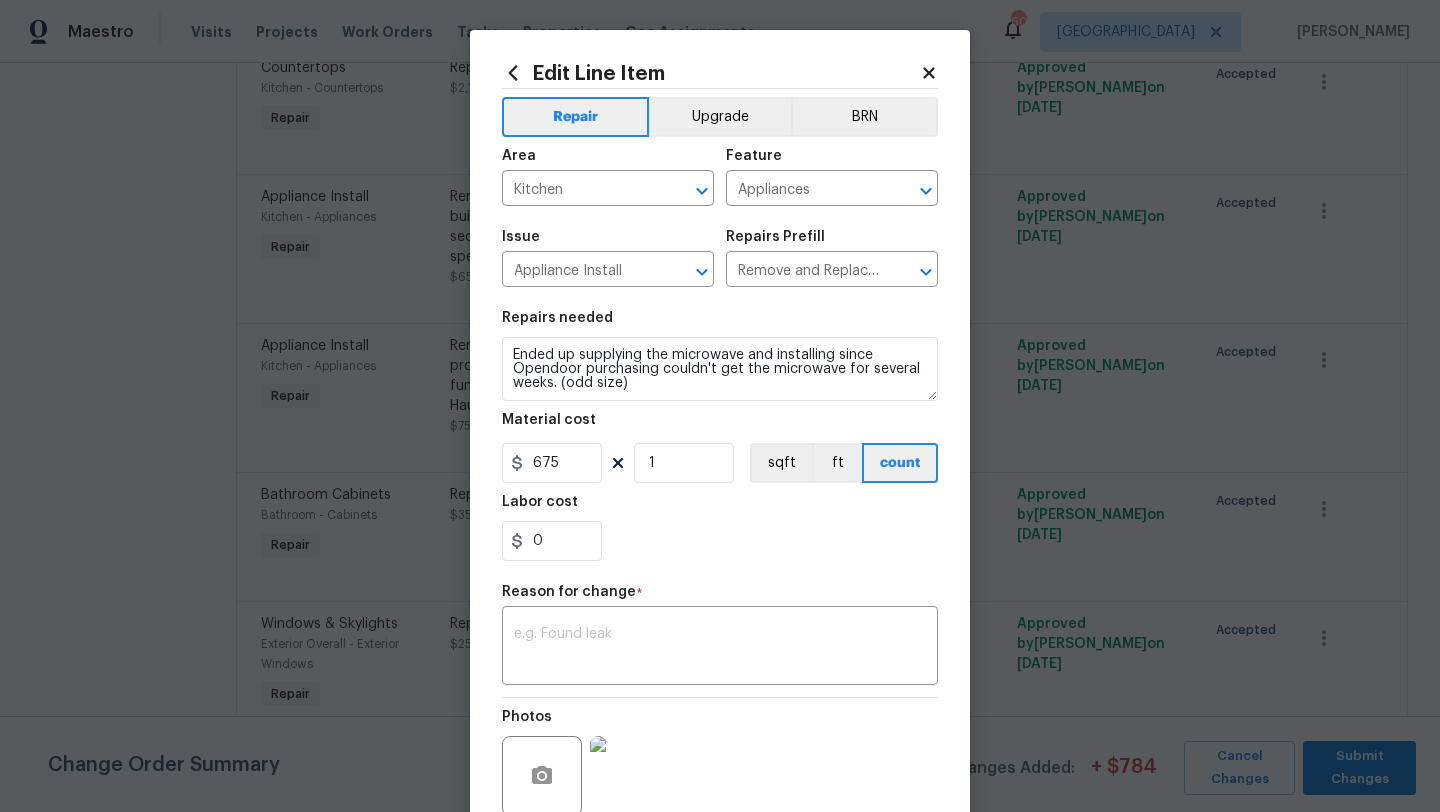 click on "0" at bounding box center (720, 541) 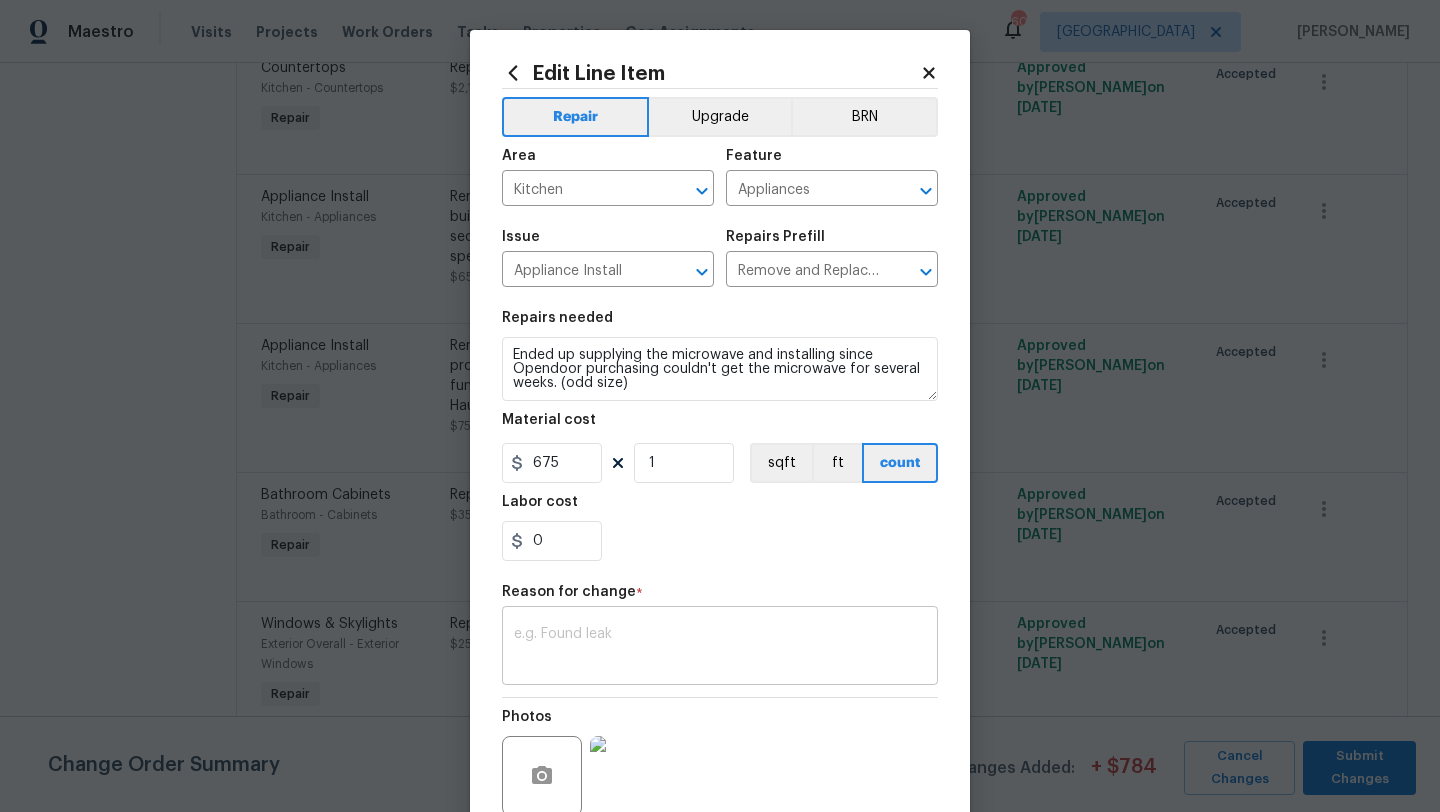 click at bounding box center [720, 648] 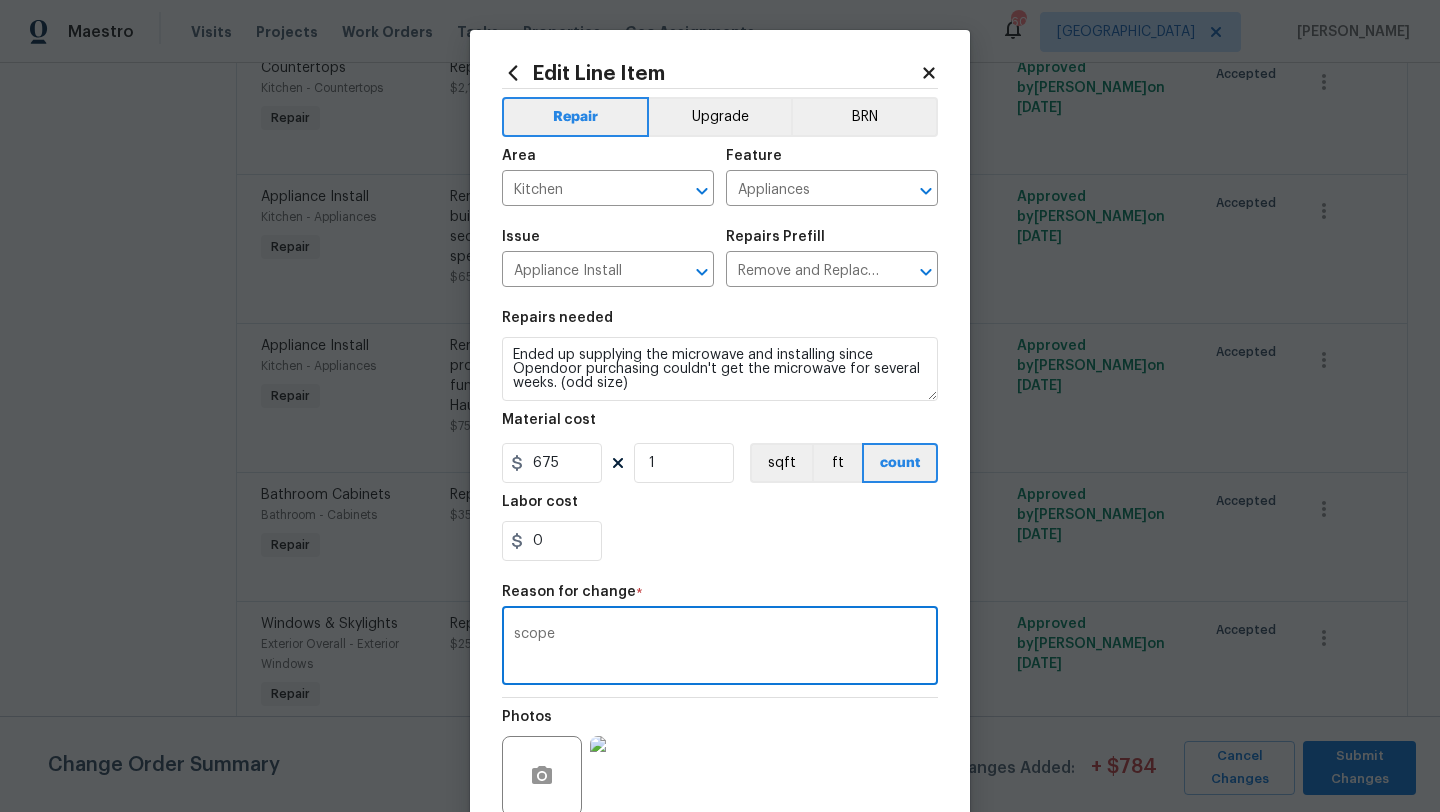 type on "scope" 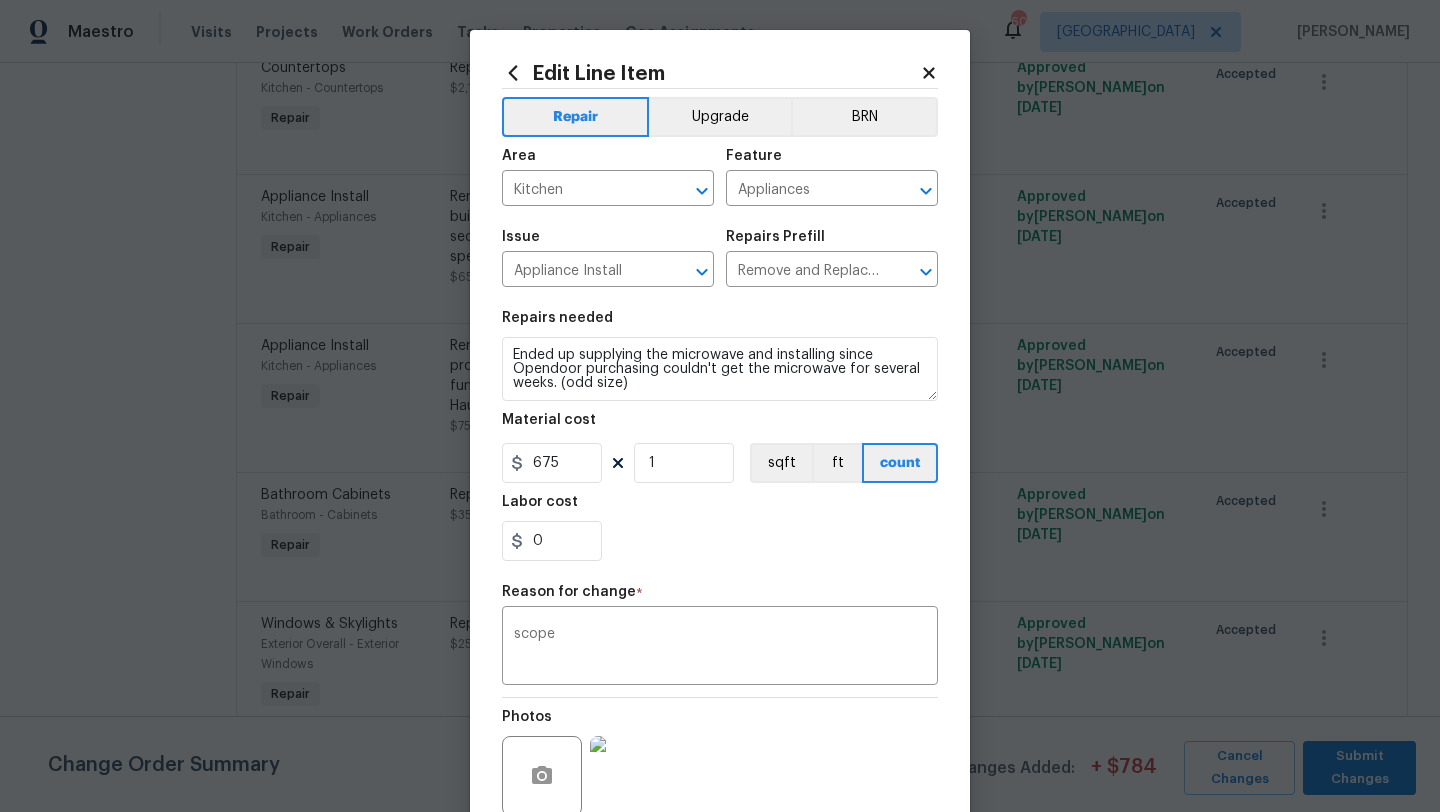 scroll, scrollTop: 174, scrollLeft: 0, axis: vertical 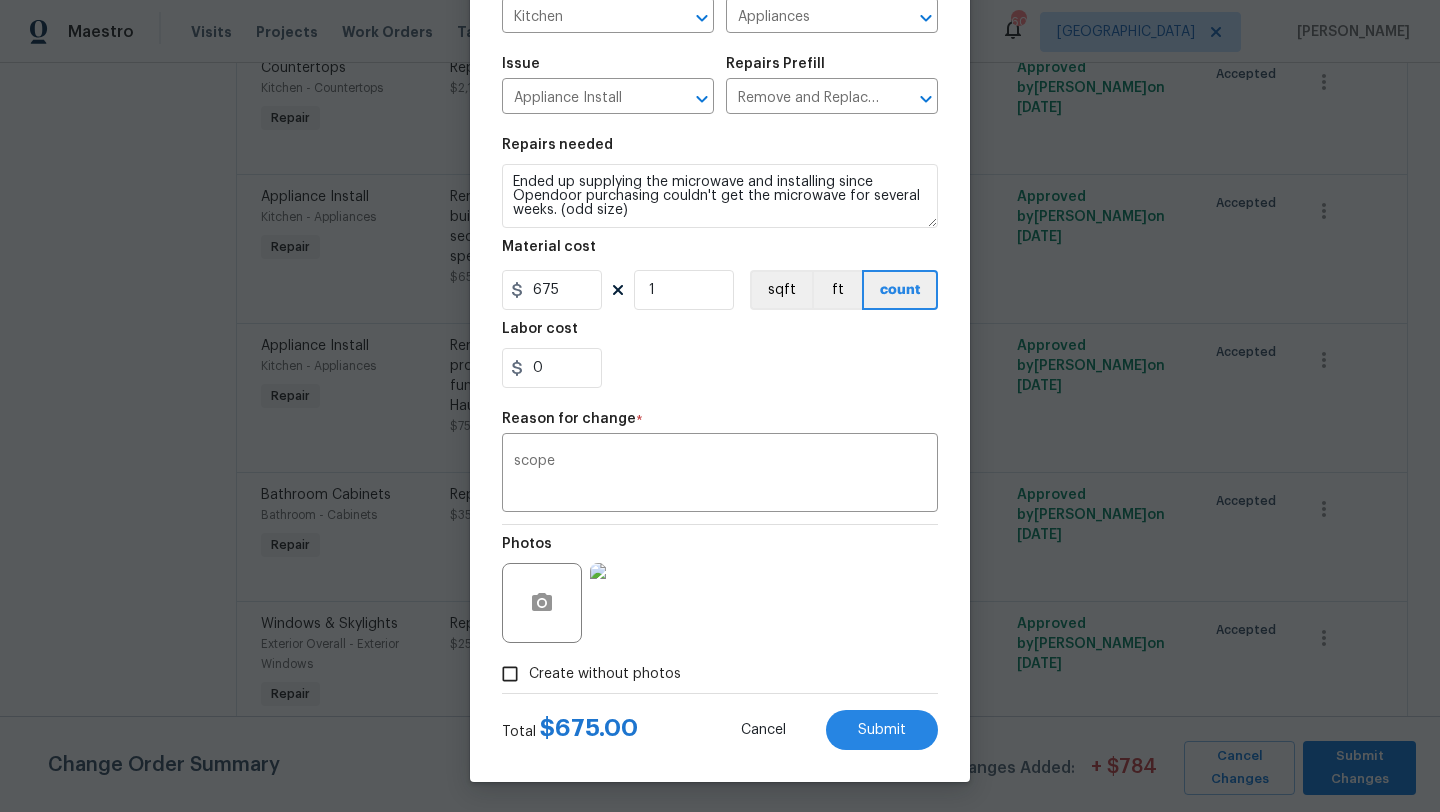 click on "Create without photos" at bounding box center [605, 674] 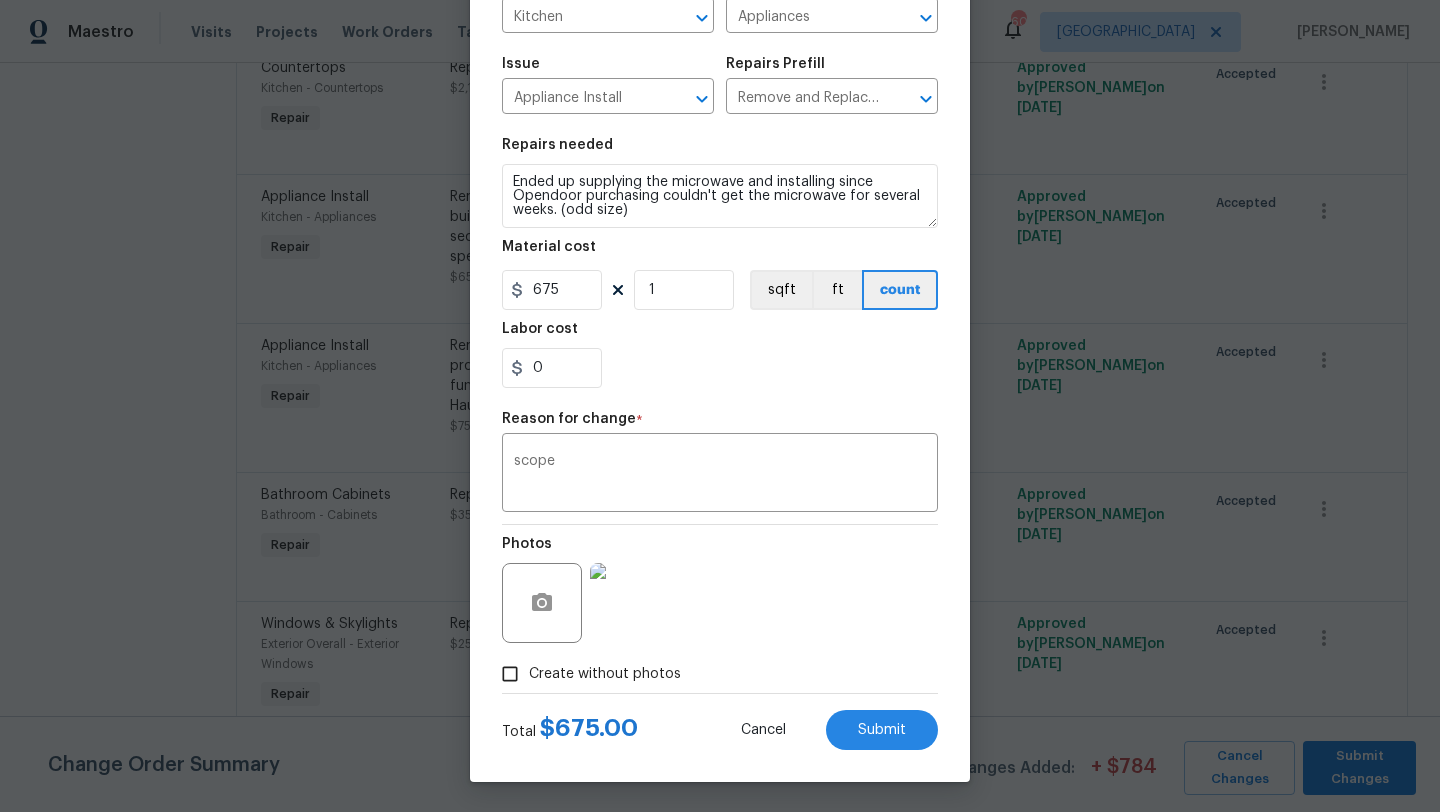 click on "Create without photos" at bounding box center (510, 674) 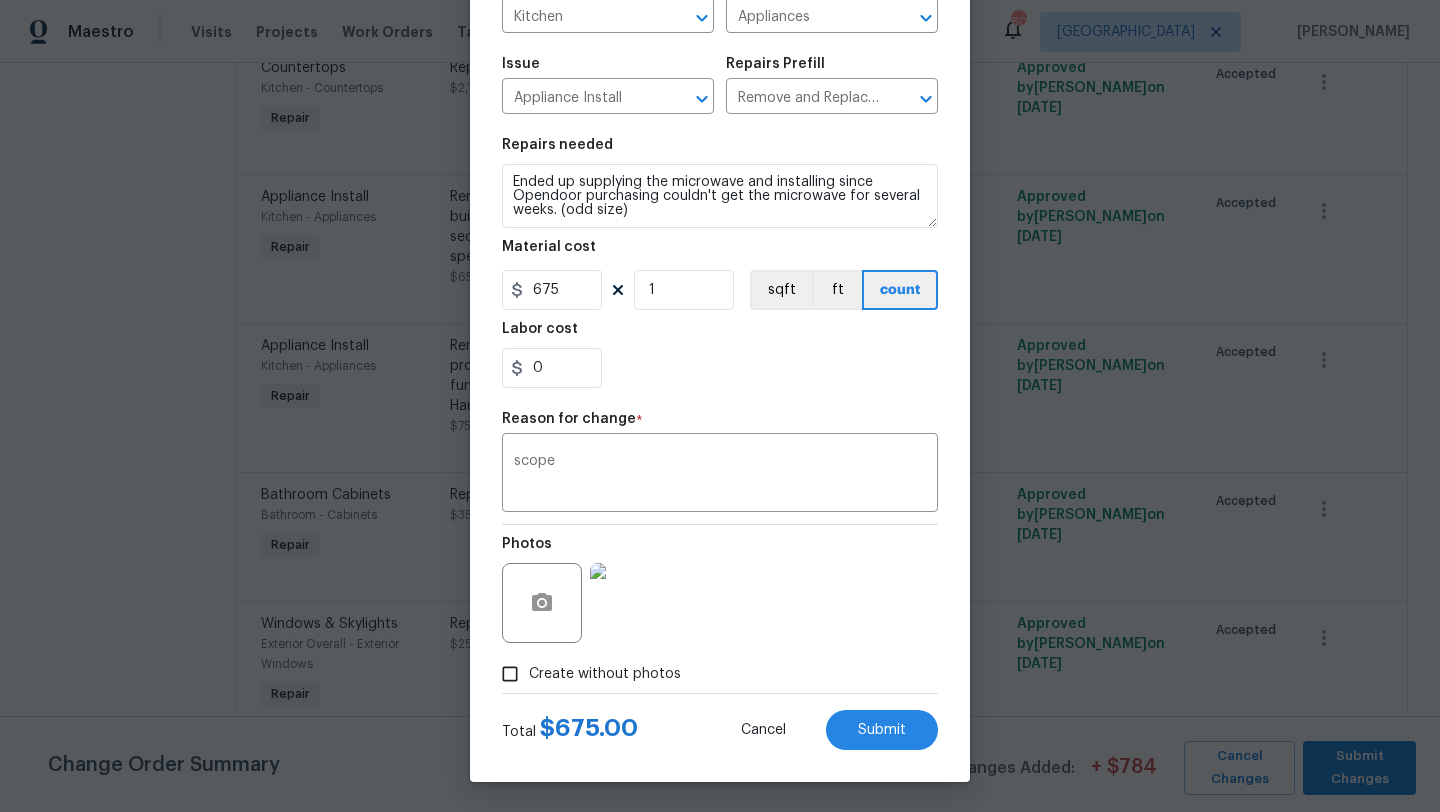 click on "Create without photos" at bounding box center (605, 674) 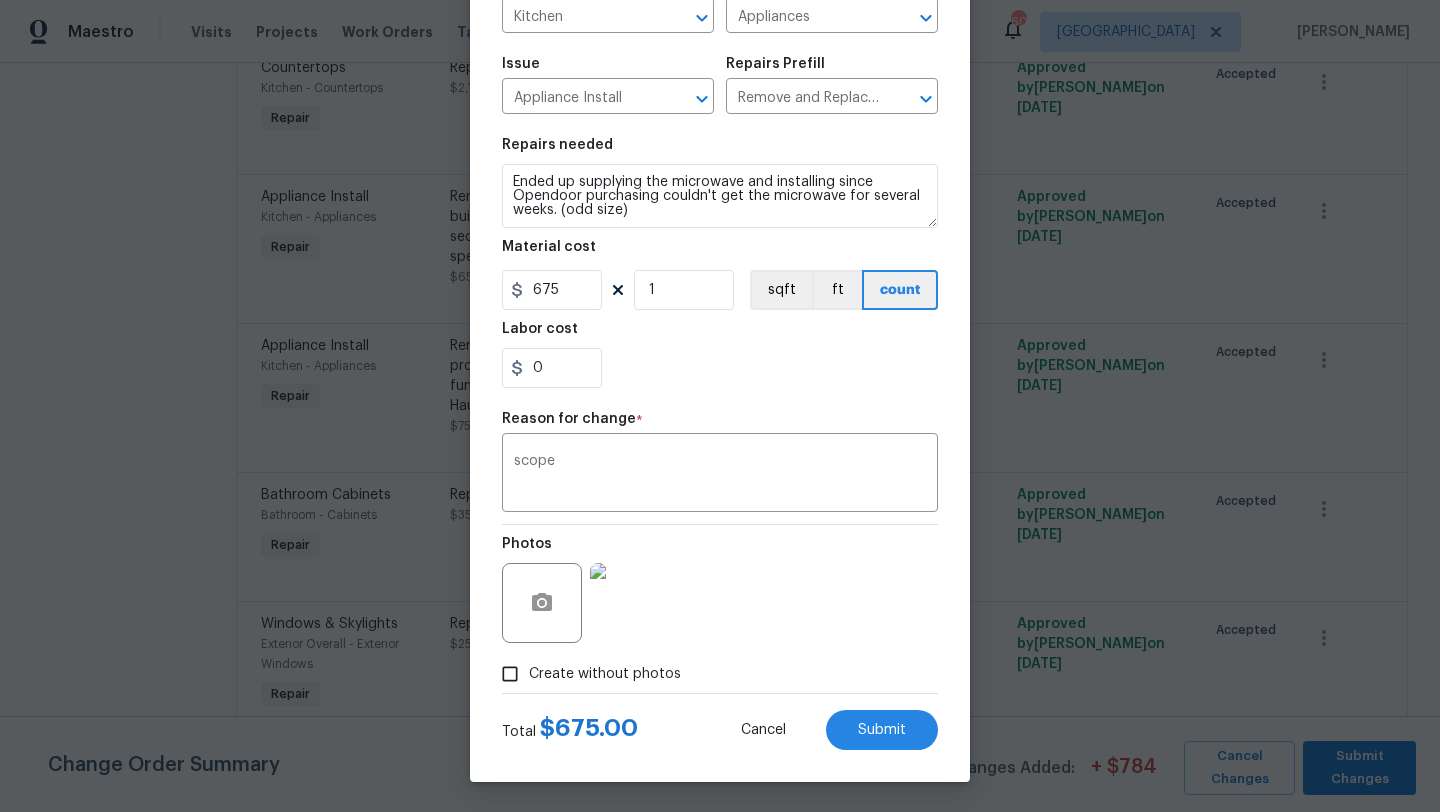click on "Create without photos" at bounding box center (510, 674) 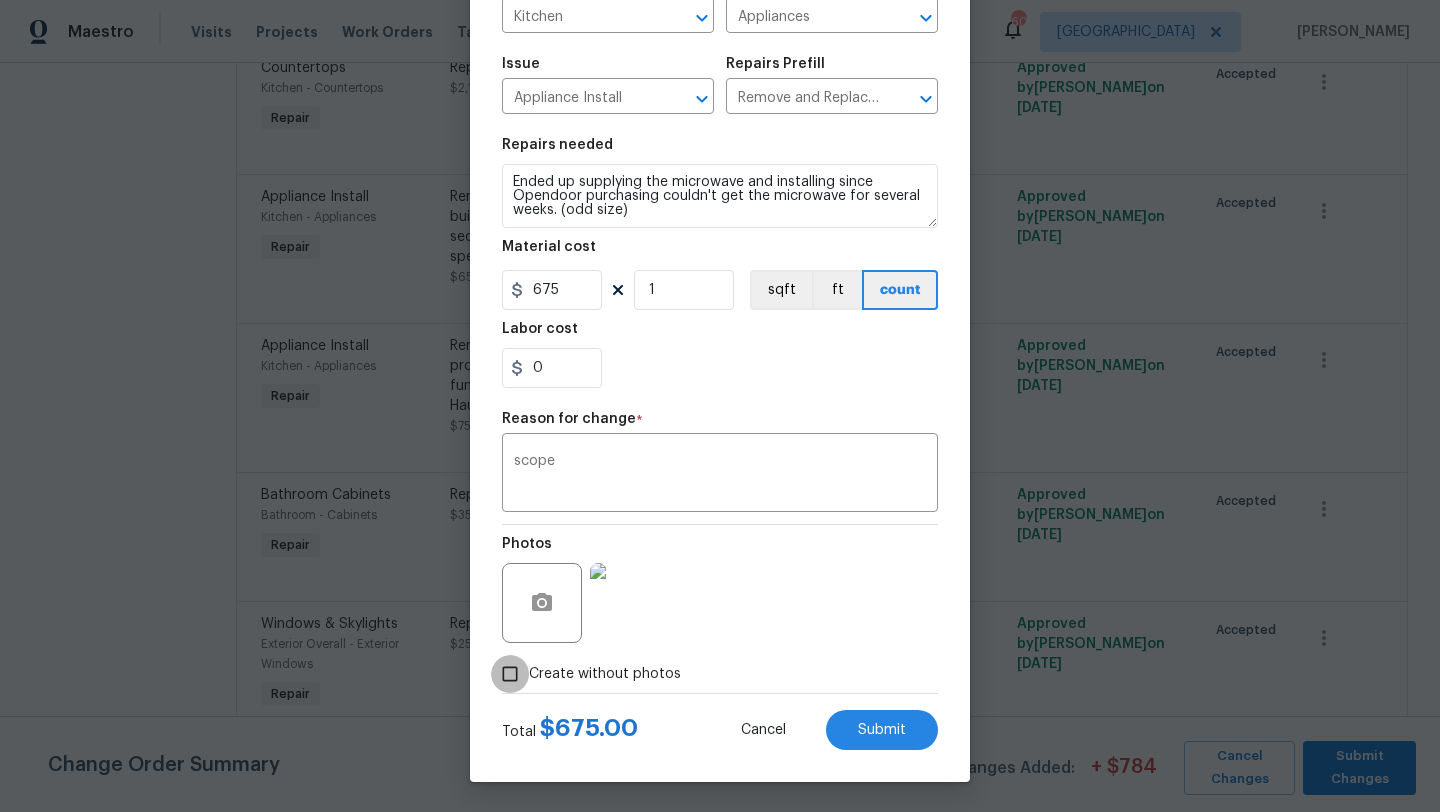 click on "Create without photos" at bounding box center (510, 674) 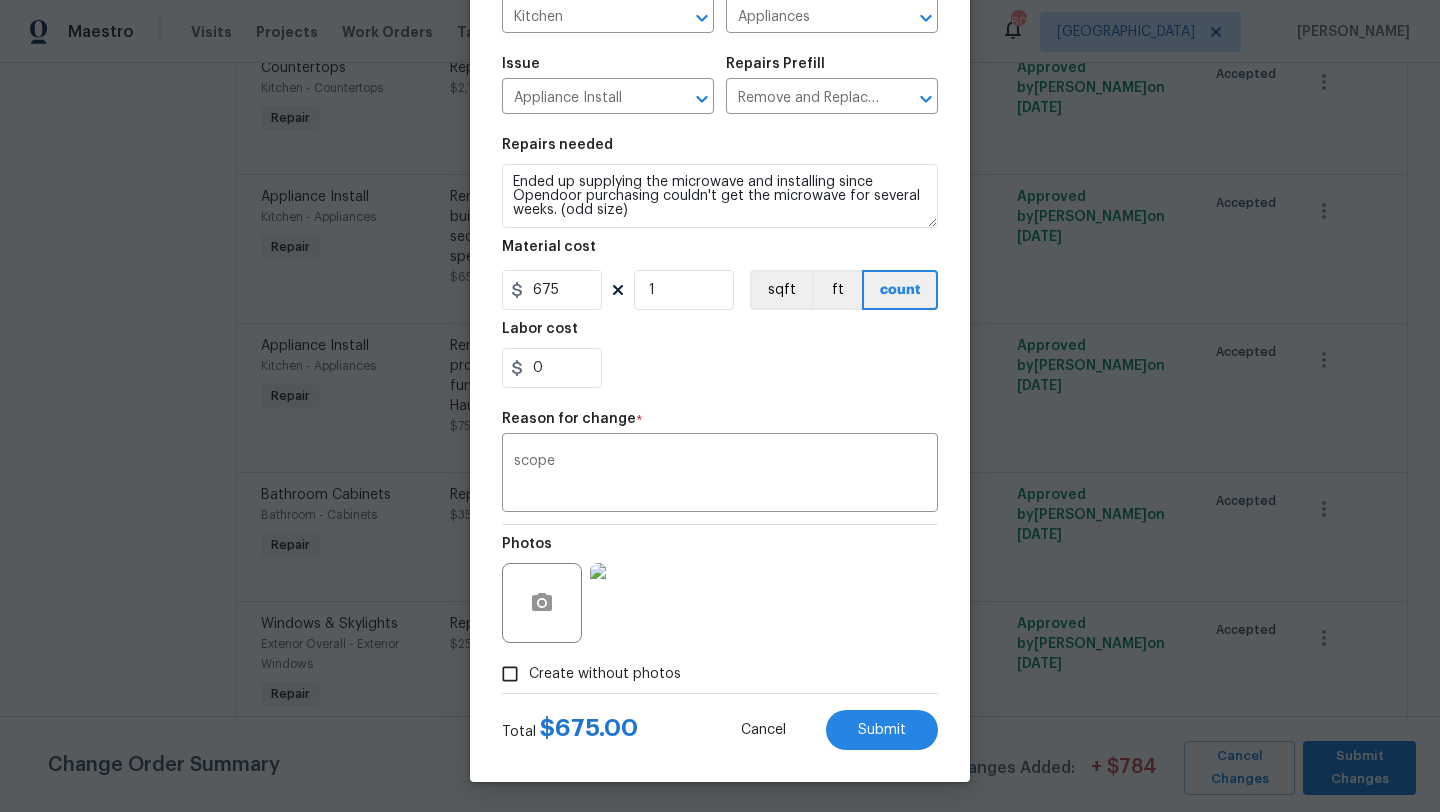 click on "Create without photos" at bounding box center (510, 674) 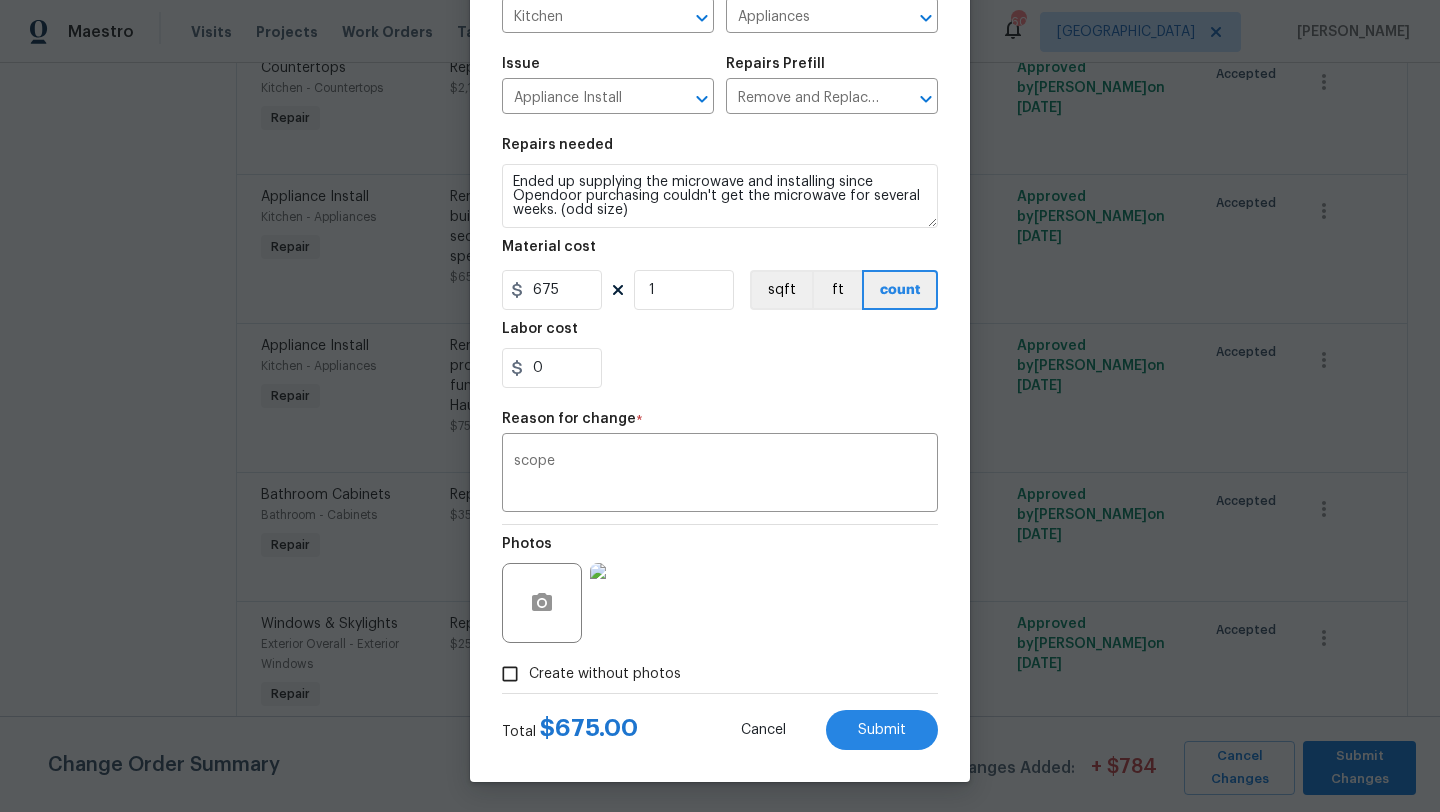 checkbox on "false" 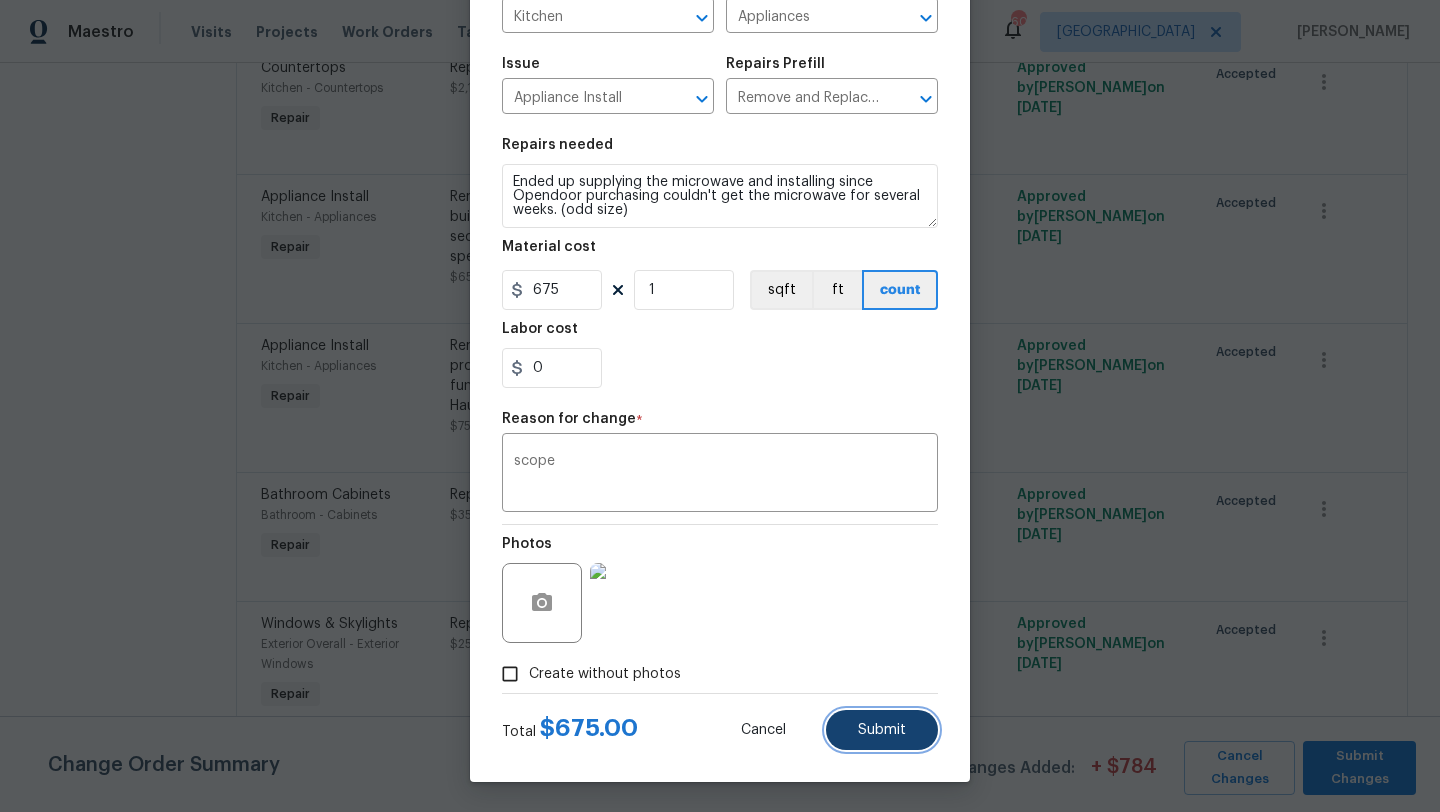 click on "Submit" at bounding box center [882, 730] 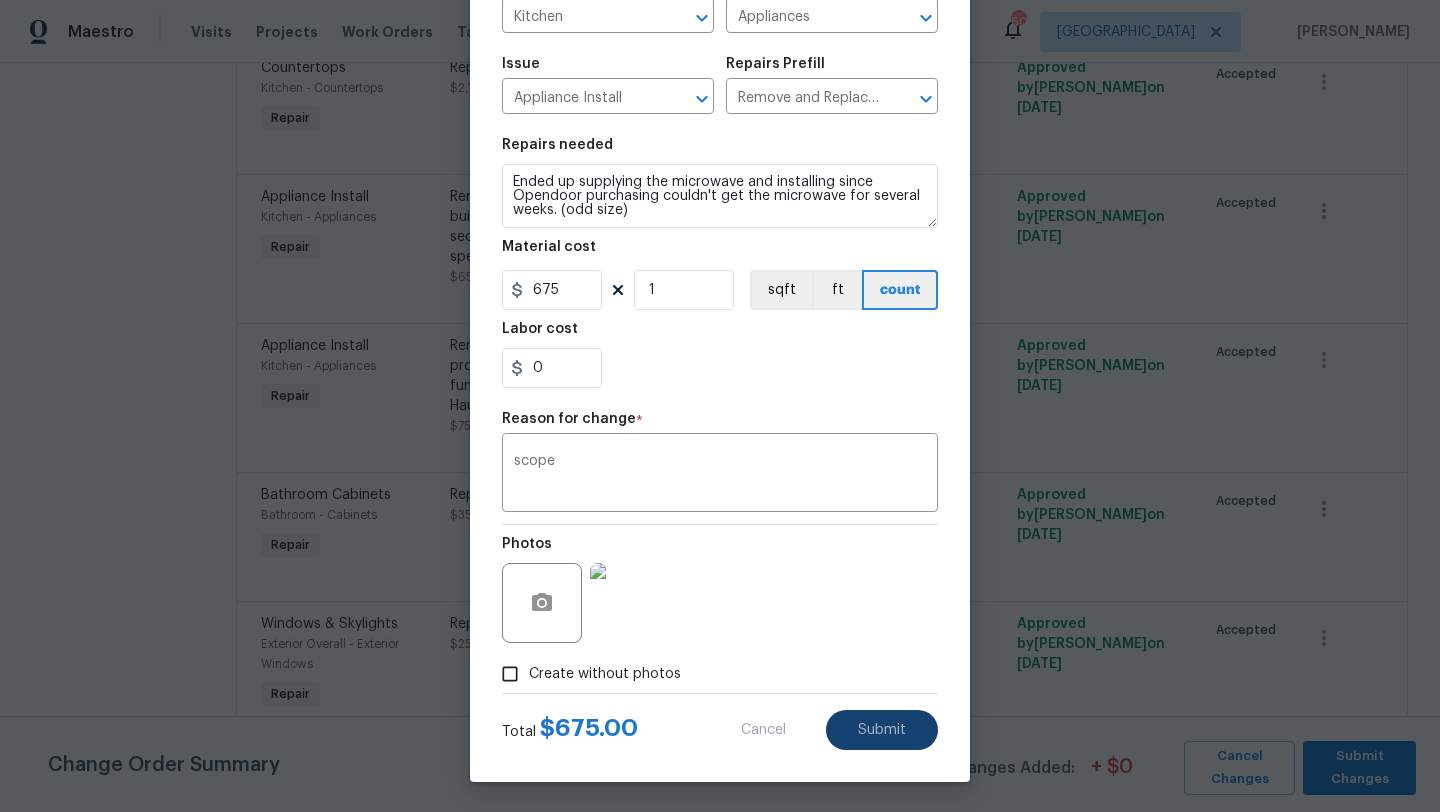 type on "Remove the existing built-in microwave and replace it with a new built-in microwave provided by OD. Ensure that all connections are secure, properly function without fault and meet the manufactures specifications. Haul away and dispose of the old unit properly." 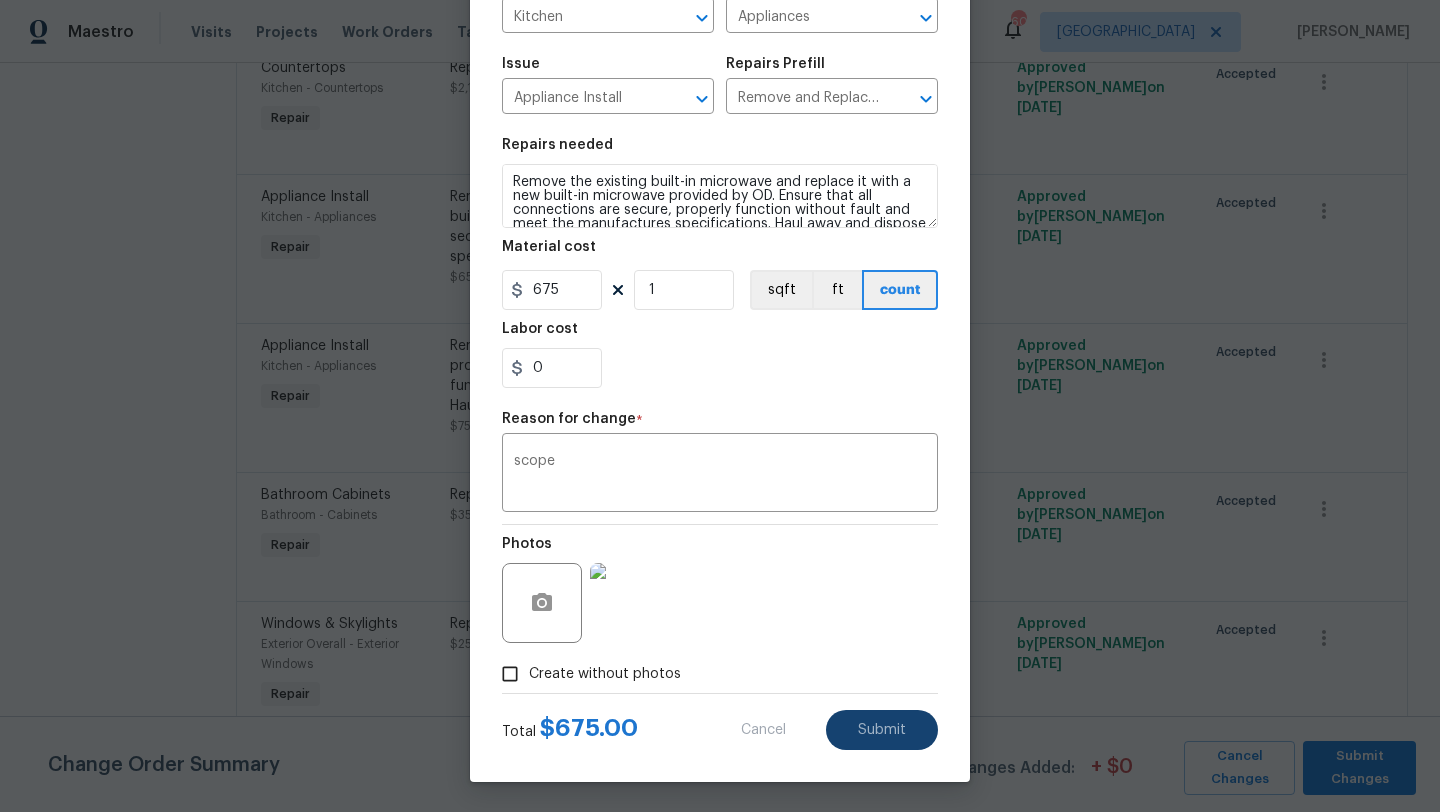type on "65" 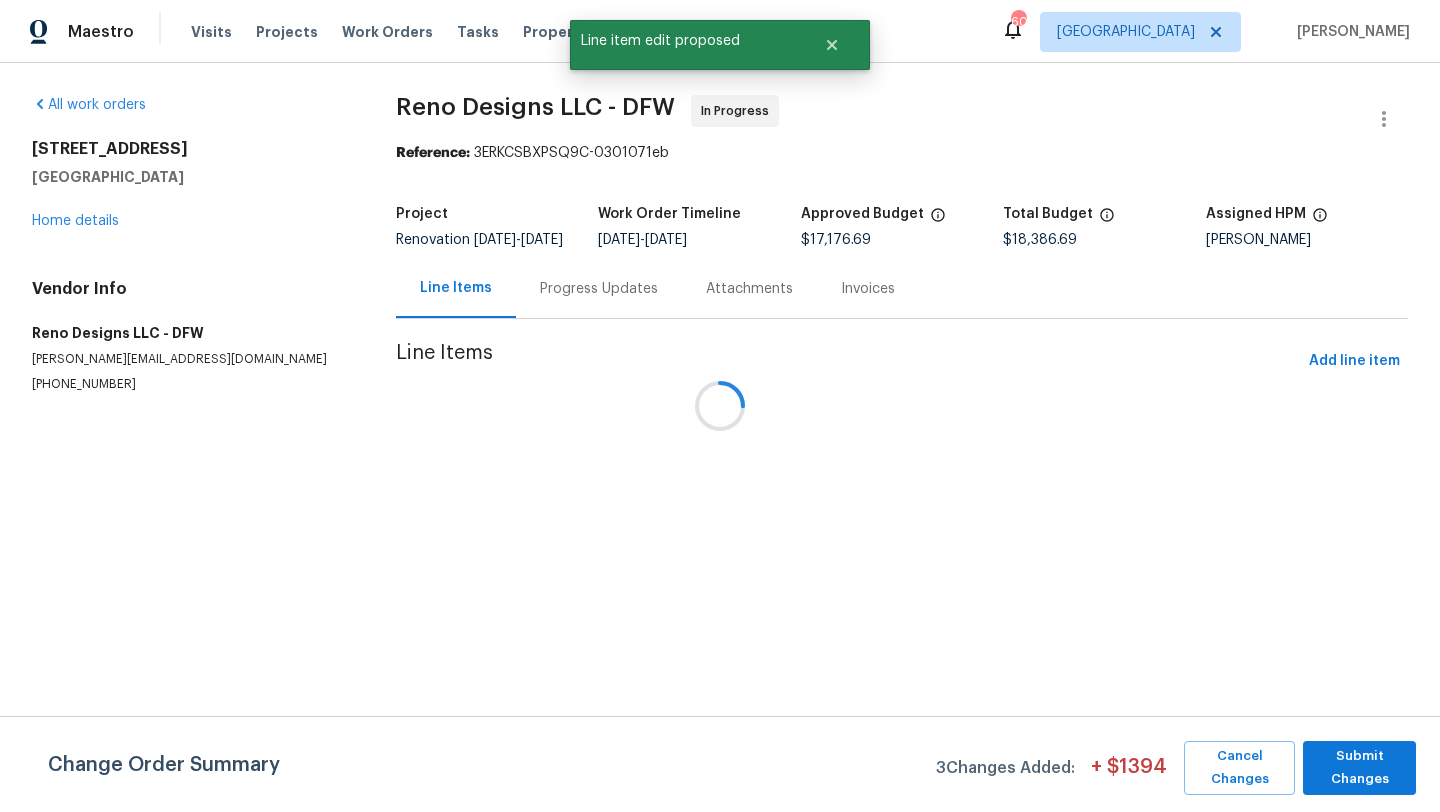 scroll, scrollTop: 0, scrollLeft: 0, axis: both 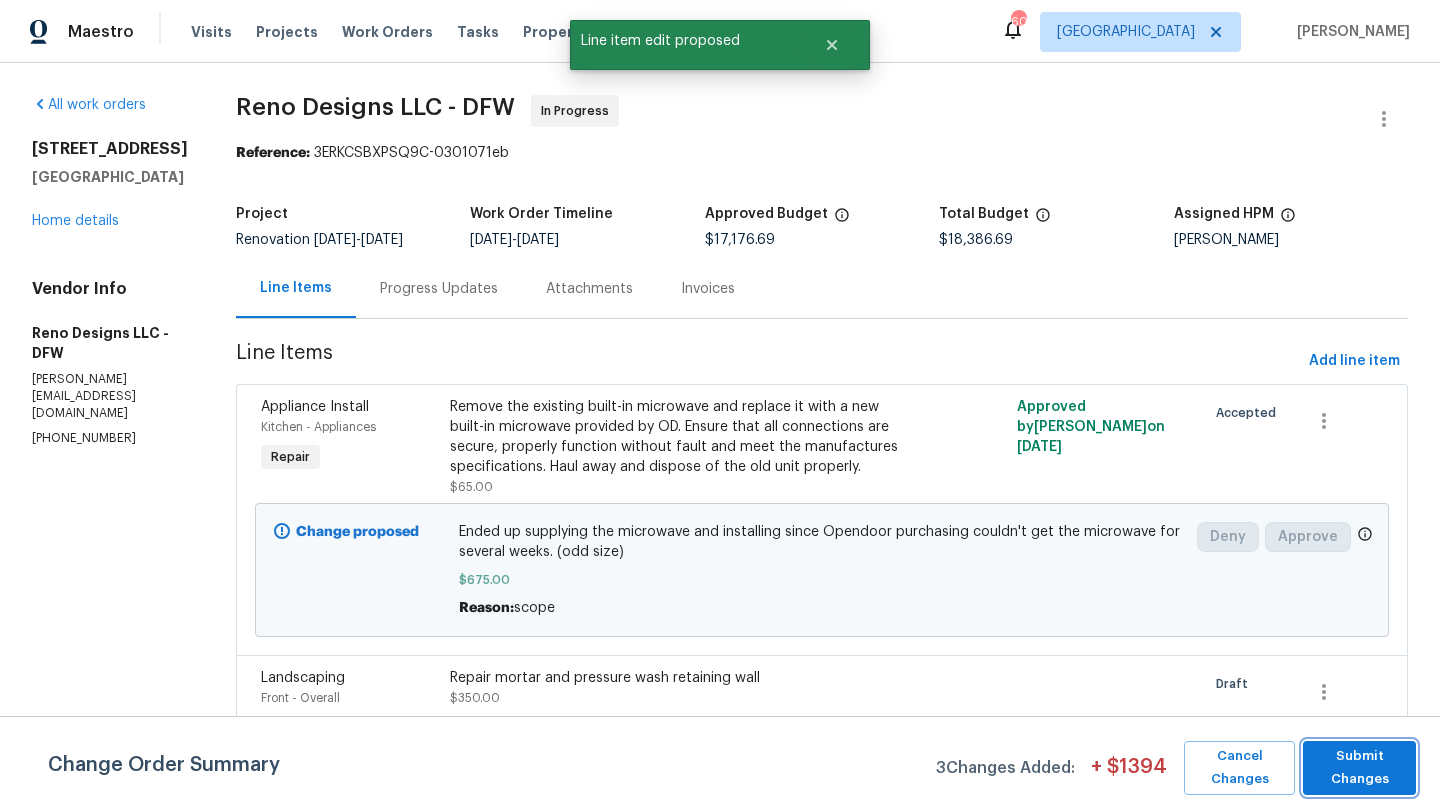 click on "Submit Changes" at bounding box center (1359, 768) 